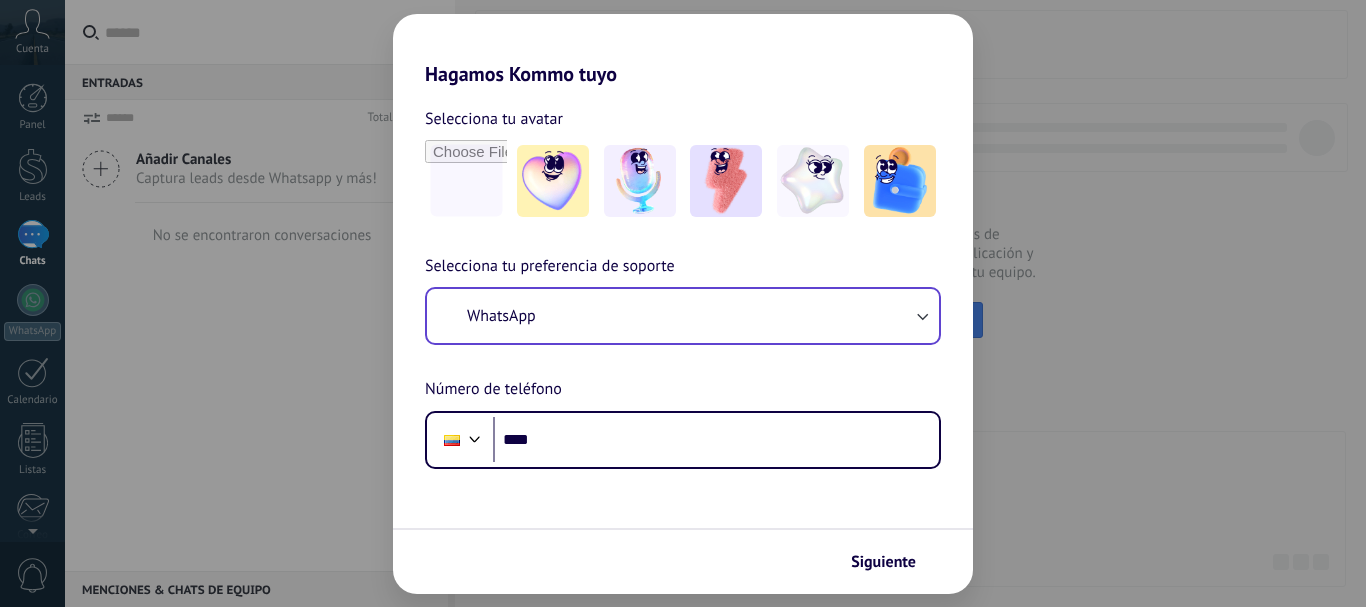 scroll, scrollTop: 0, scrollLeft: 0, axis: both 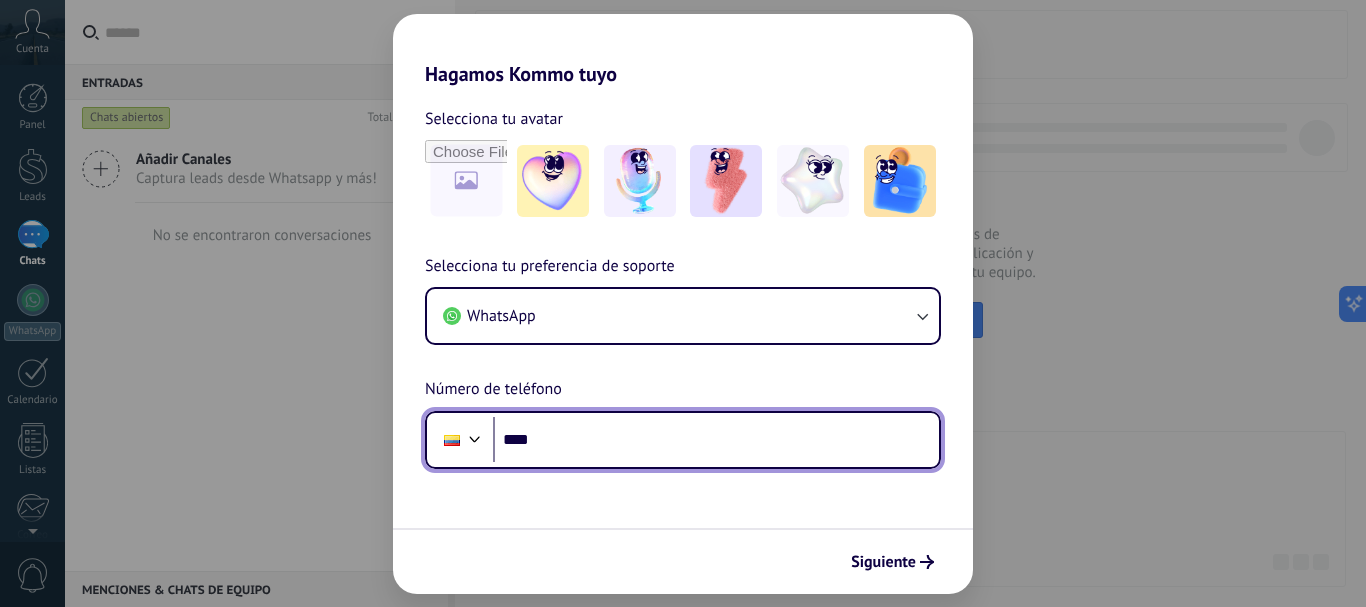 click on "****" at bounding box center (716, 440) 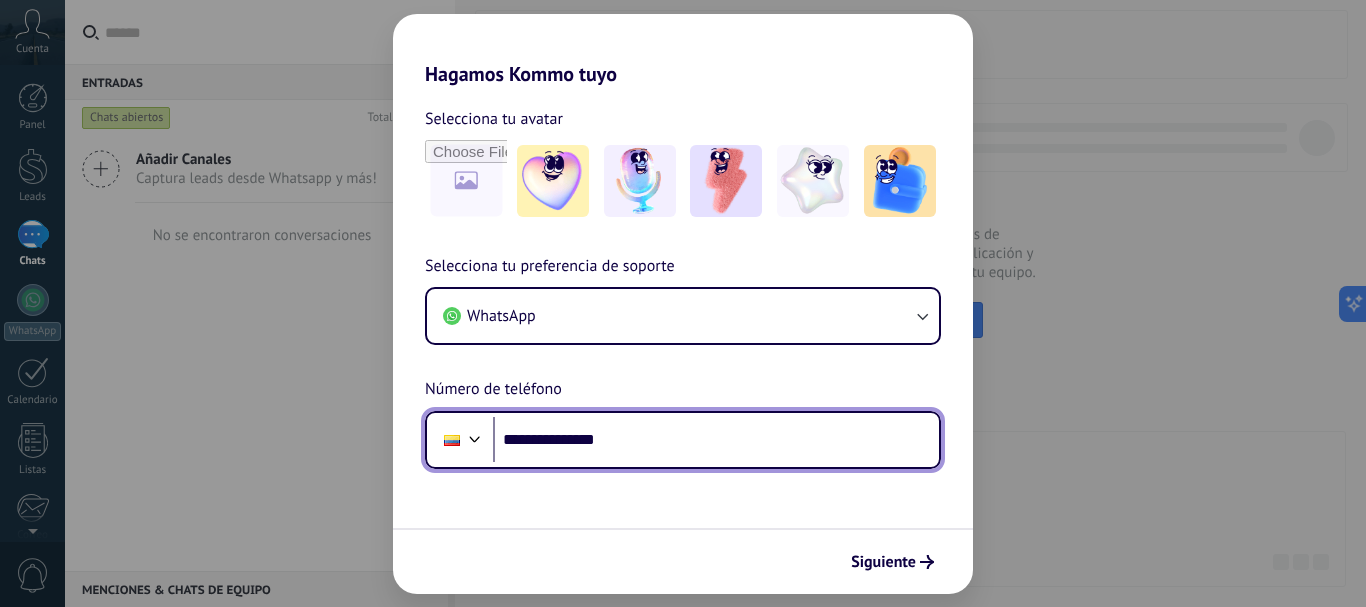 type on "**********" 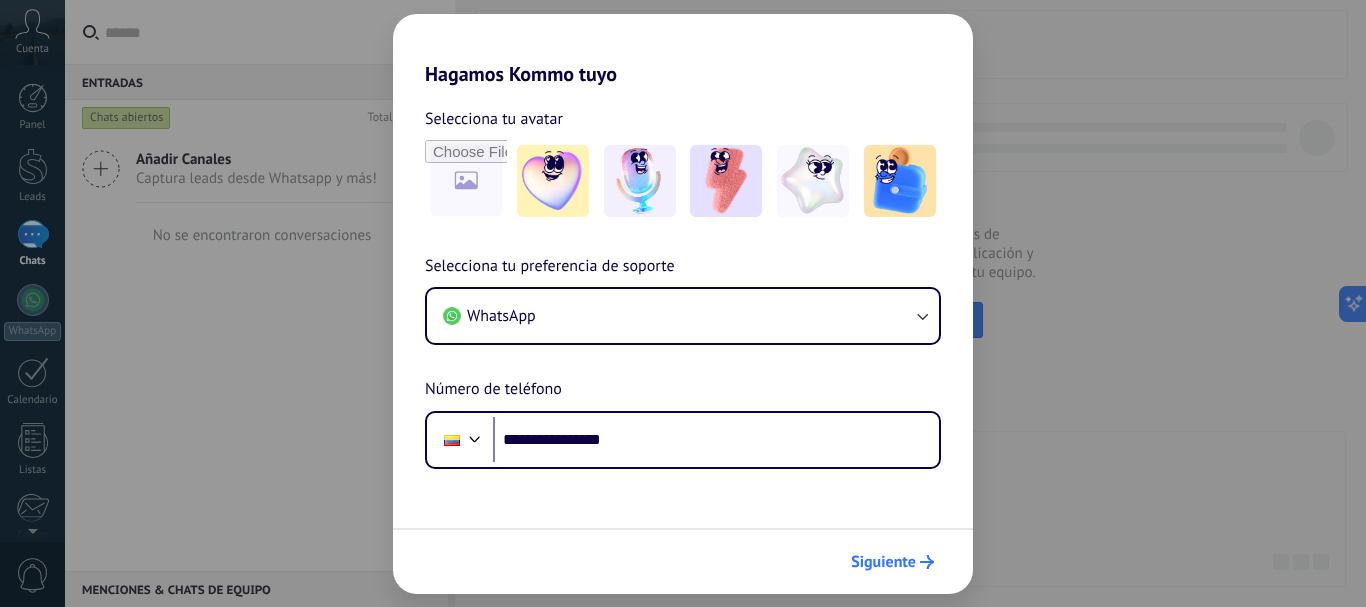 click on "Siguiente" at bounding box center [883, 562] 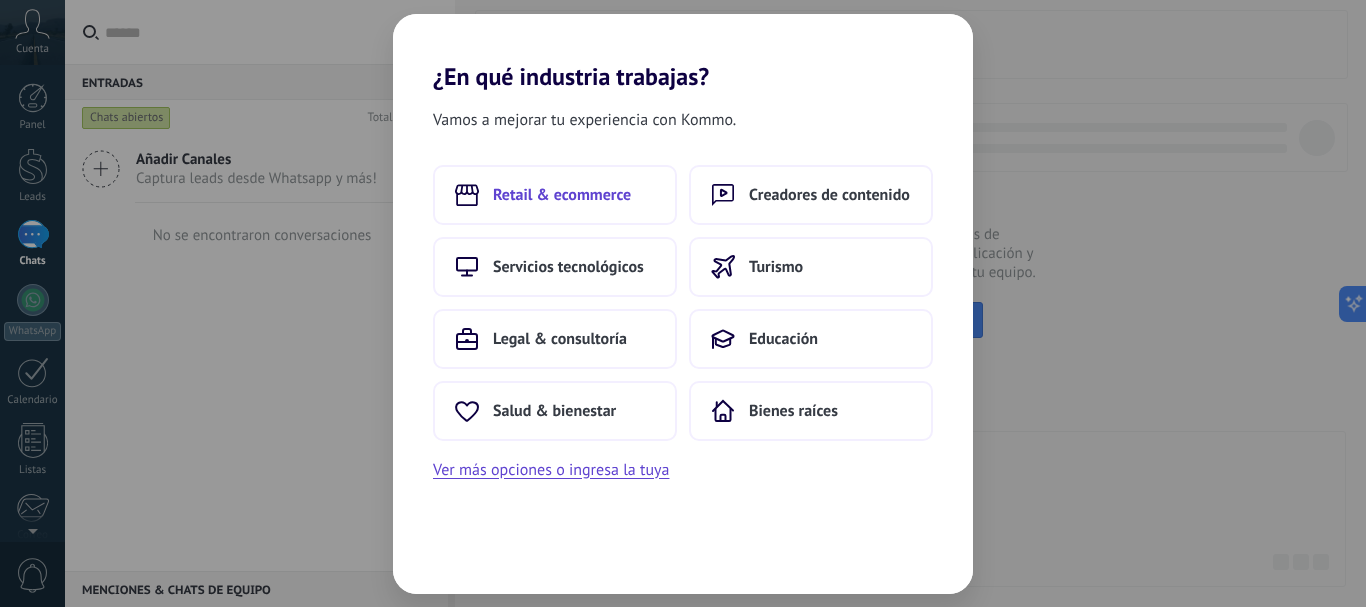 click on "Retail & ecommerce" at bounding box center (562, 195) 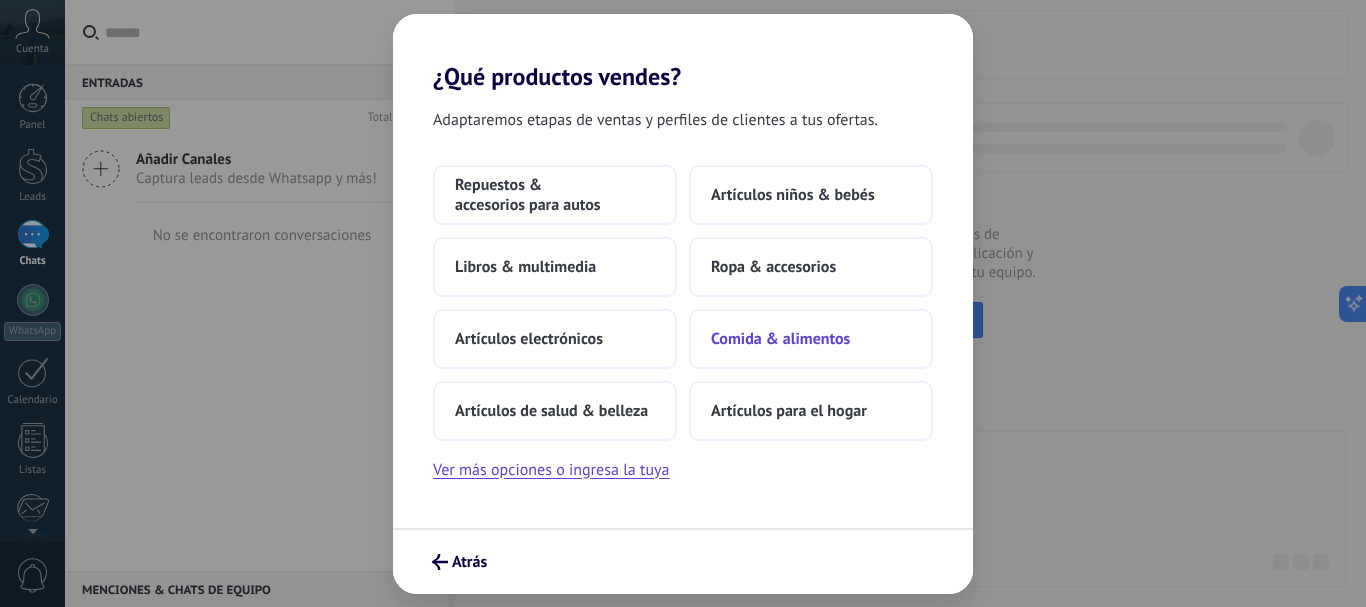 click on "Comida & alimentos" at bounding box center (780, 339) 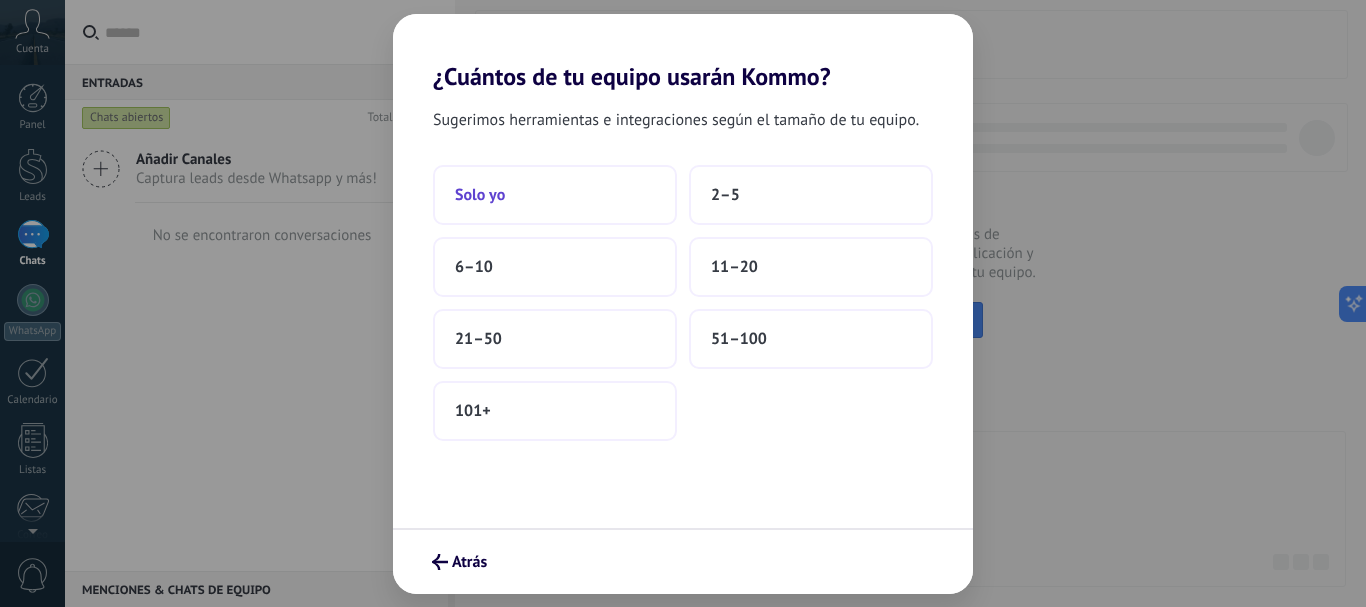 click on "Solo yo" at bounding box center (555, 195) 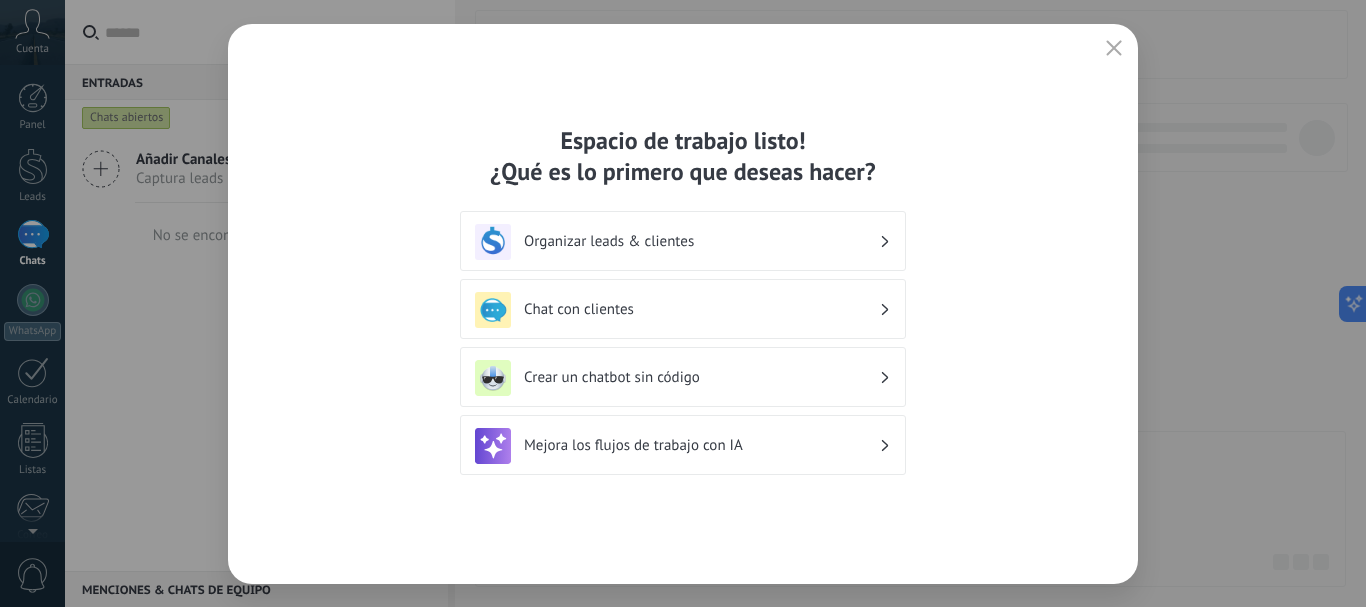 click on "Organizar leads & clientes" at bounding box center [701, 241] 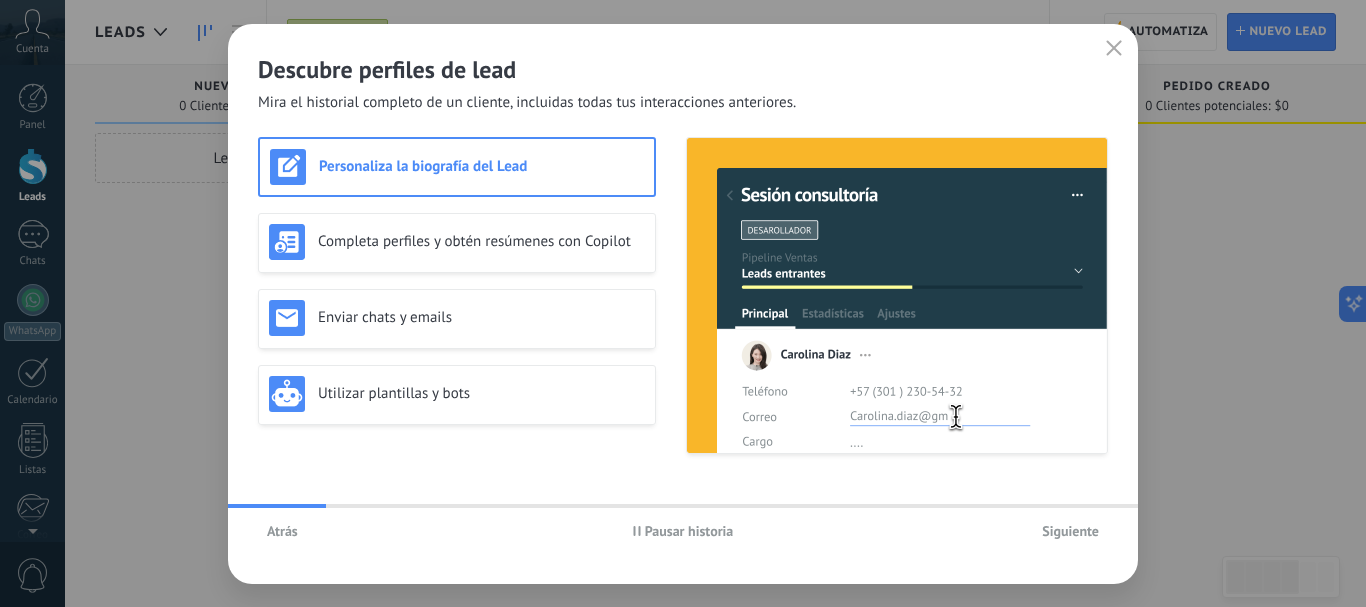 click at bounding box center (1114, 49) 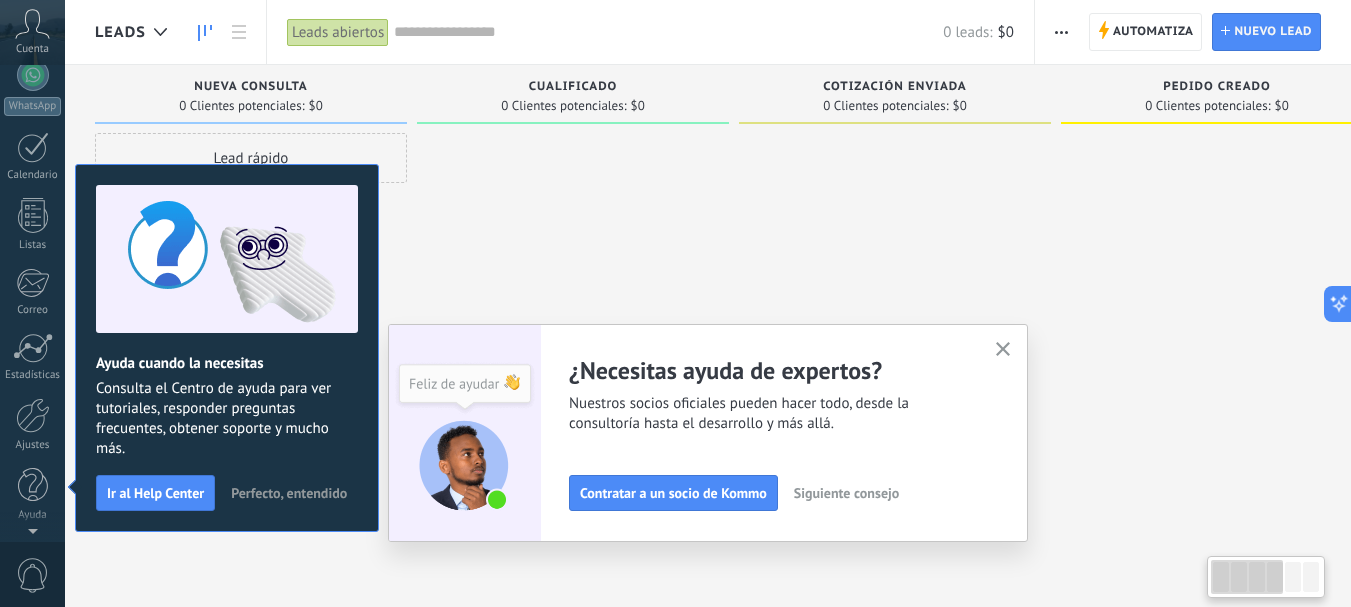 scroll, scrollTop: 0, scrollLeft: 0, axis: both 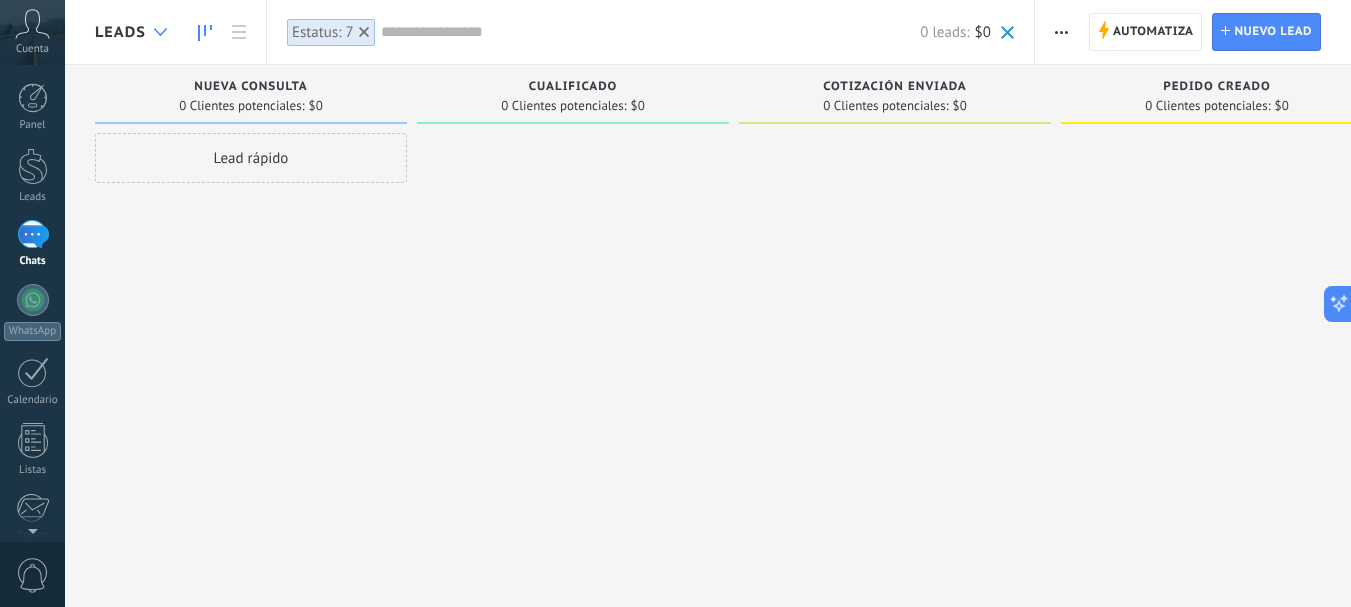 click 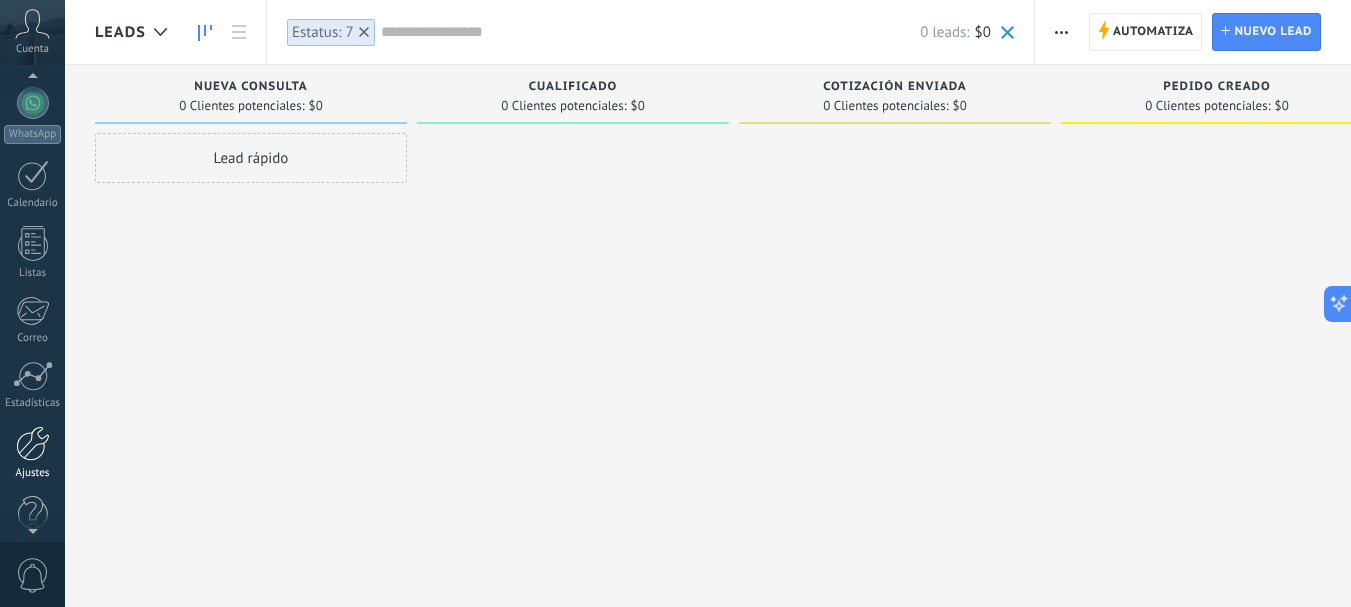 scroll, scrollTop: 225, scrollLeft: 0, axis: vertical 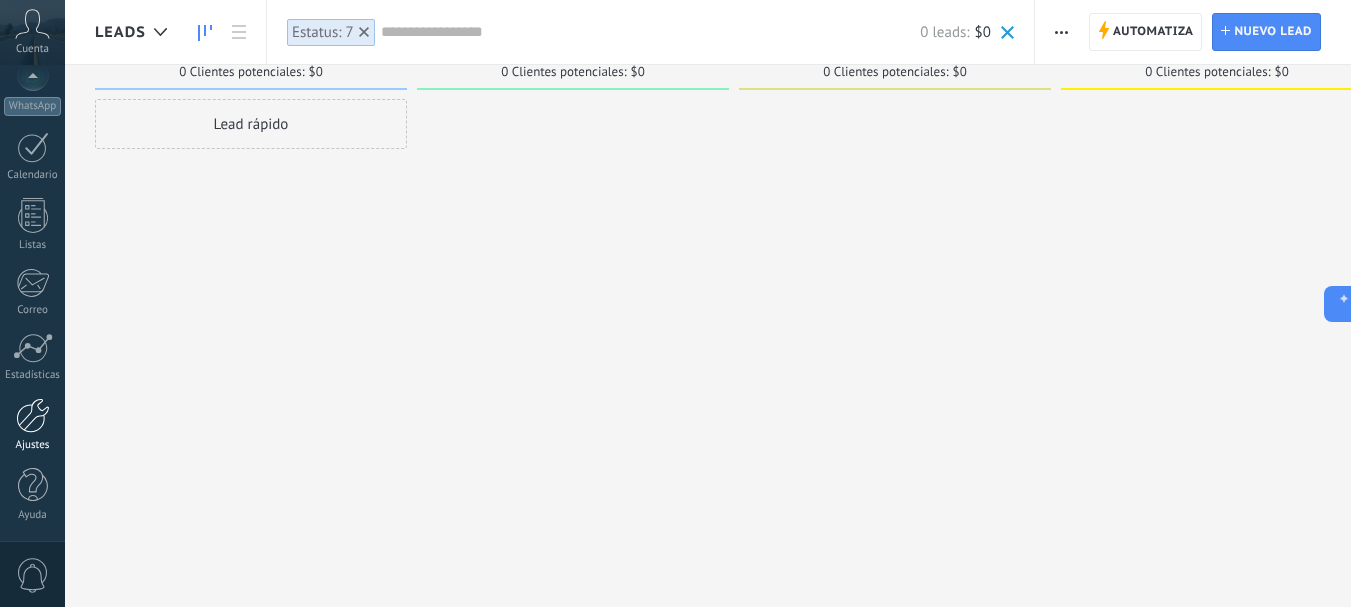 click at bounding box center [33, 415] 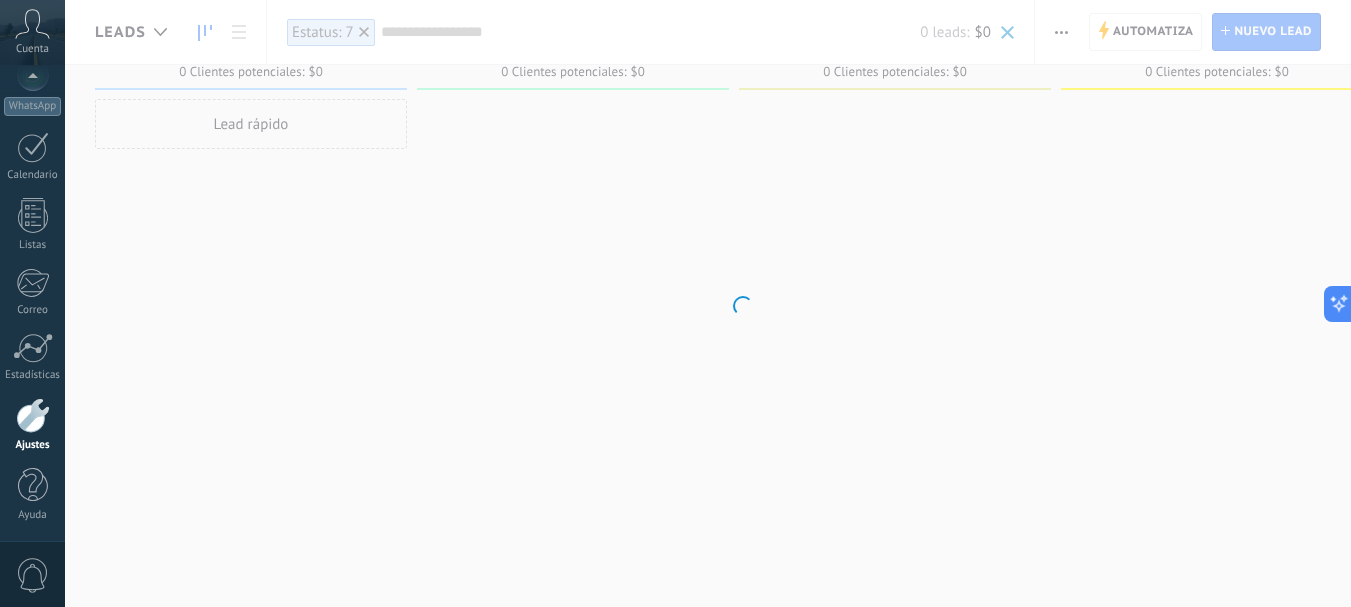 scroll, scrollTop: 0, scrollLeft: 0, axis: both 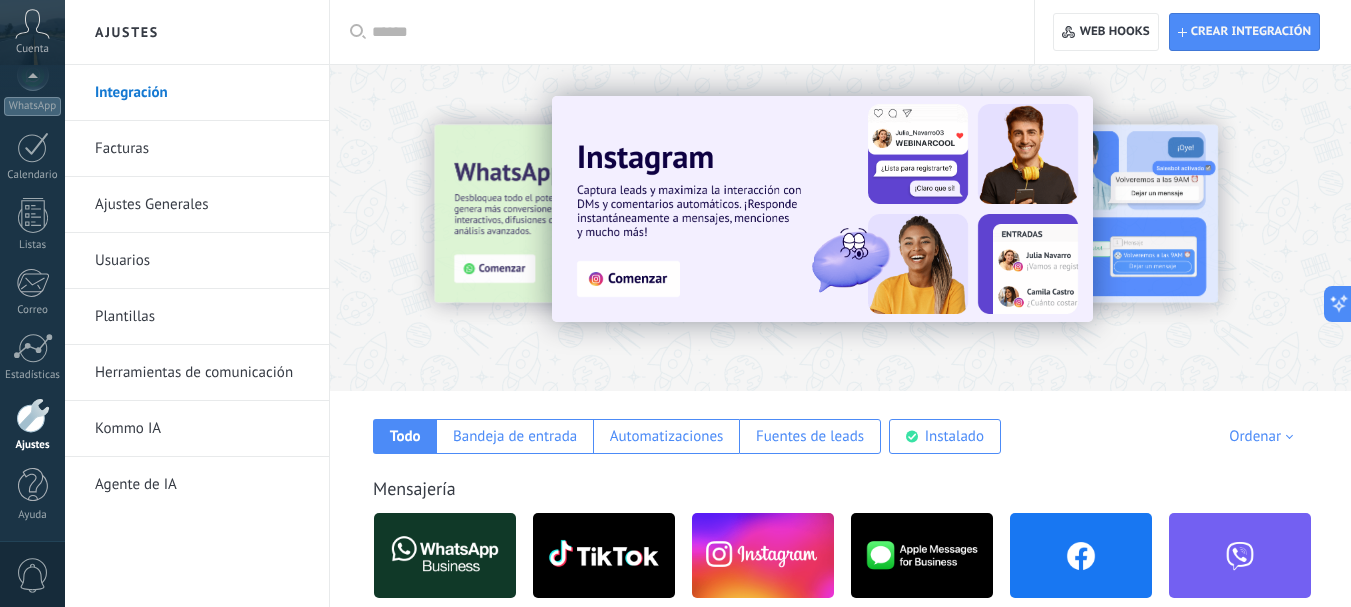 click on "Facturas" at bounding box center (202, 149) 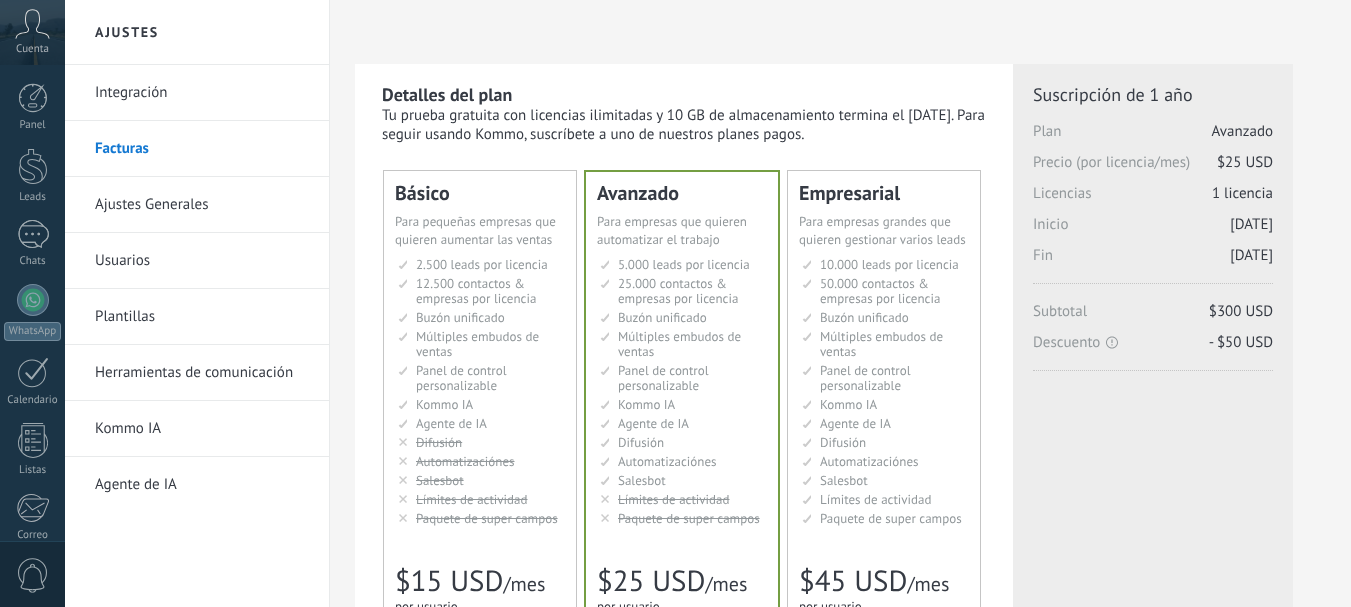 scroll, scrollTop: 0, scrollLeft: 0, axis: both 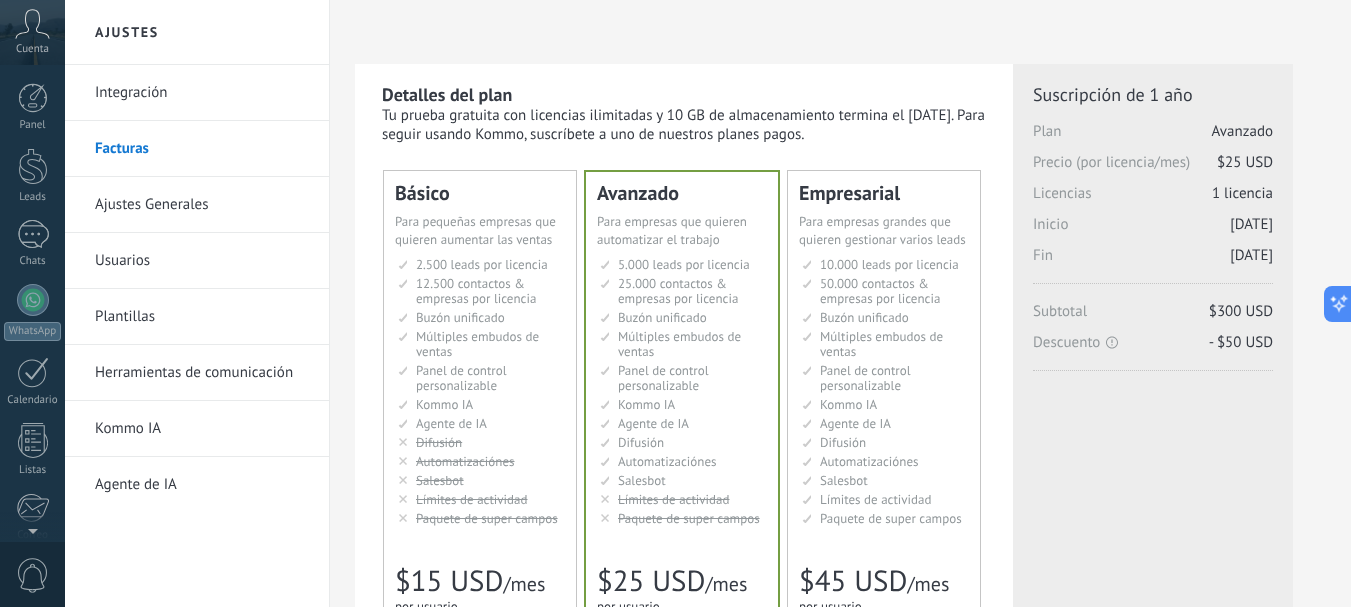 click 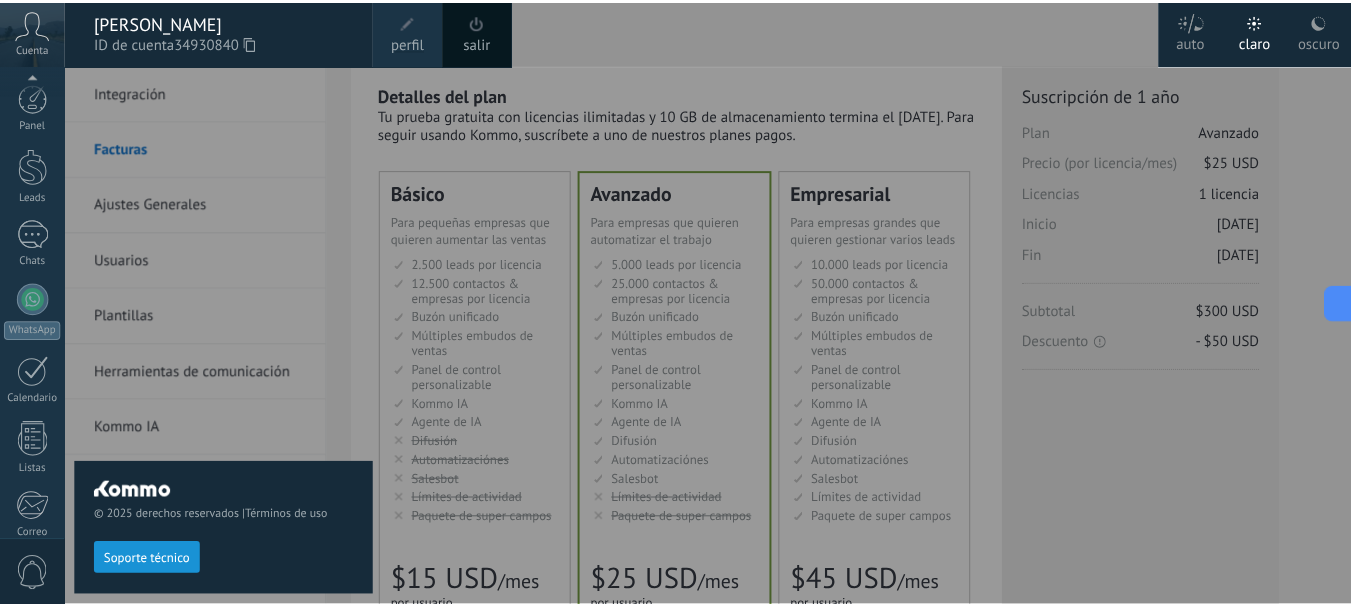 scroll, scrollTop: 225, scrollLeft: 0, axis: vertical 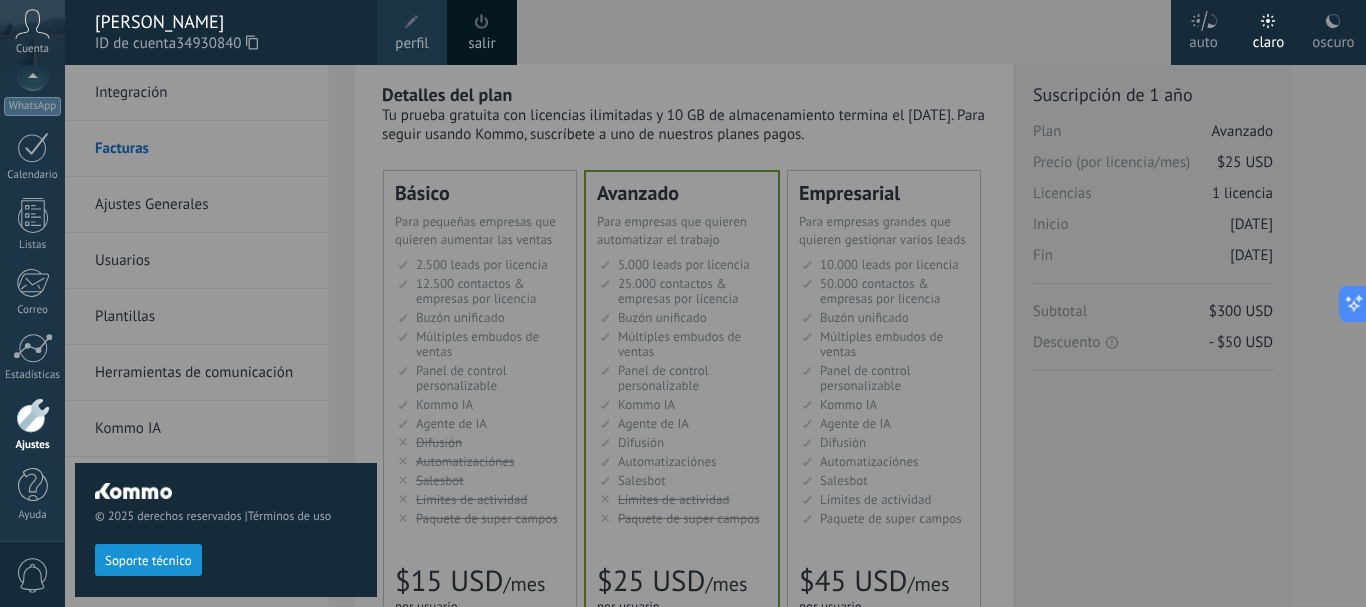 click at bounding box center [748, 303] 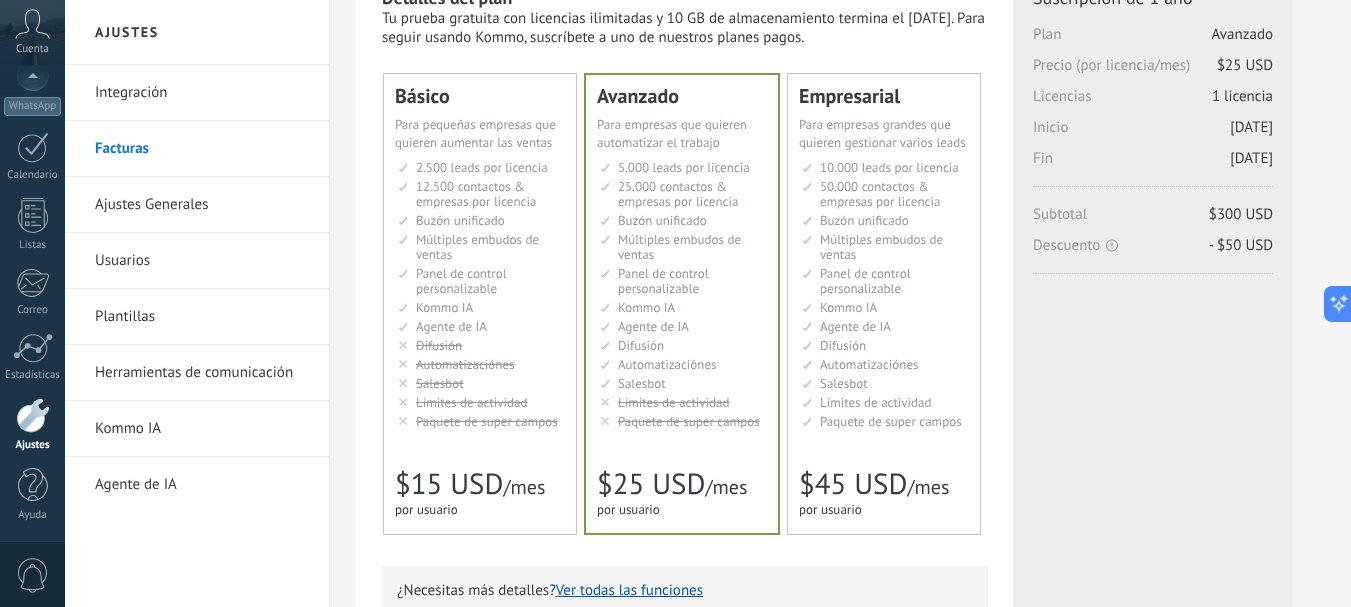 scroll, scrollTop: 0, scrollLeft: 0, axis: both 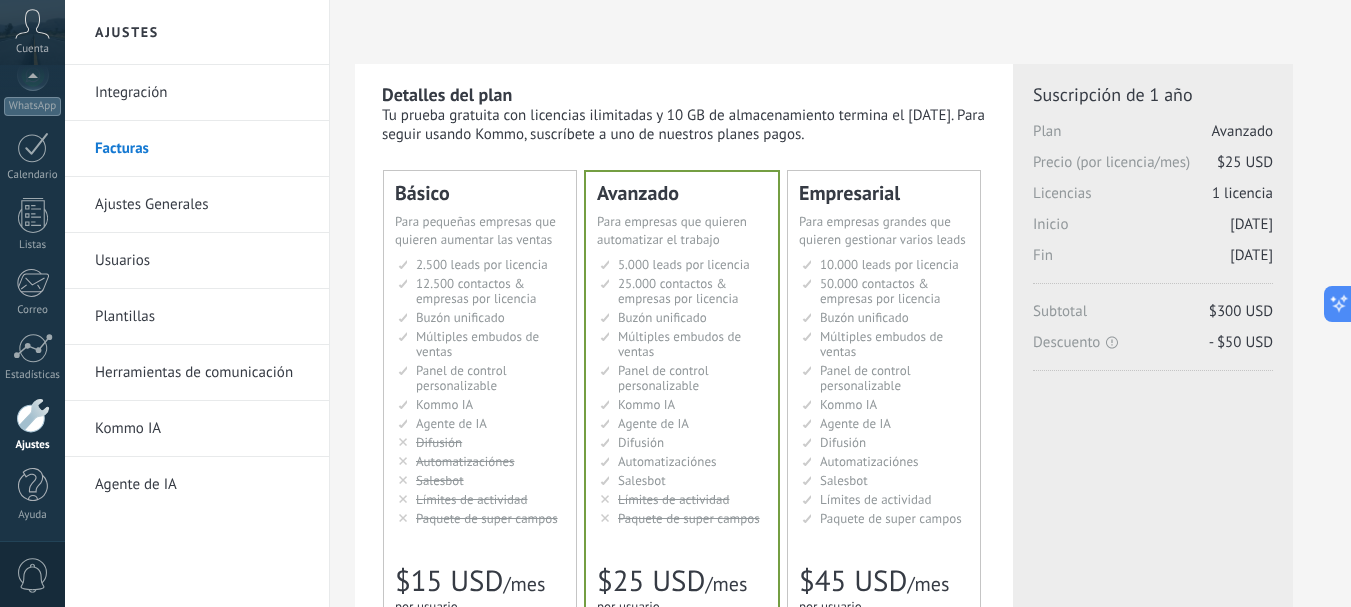 click on "Integración" at bounding box center (202, 93) 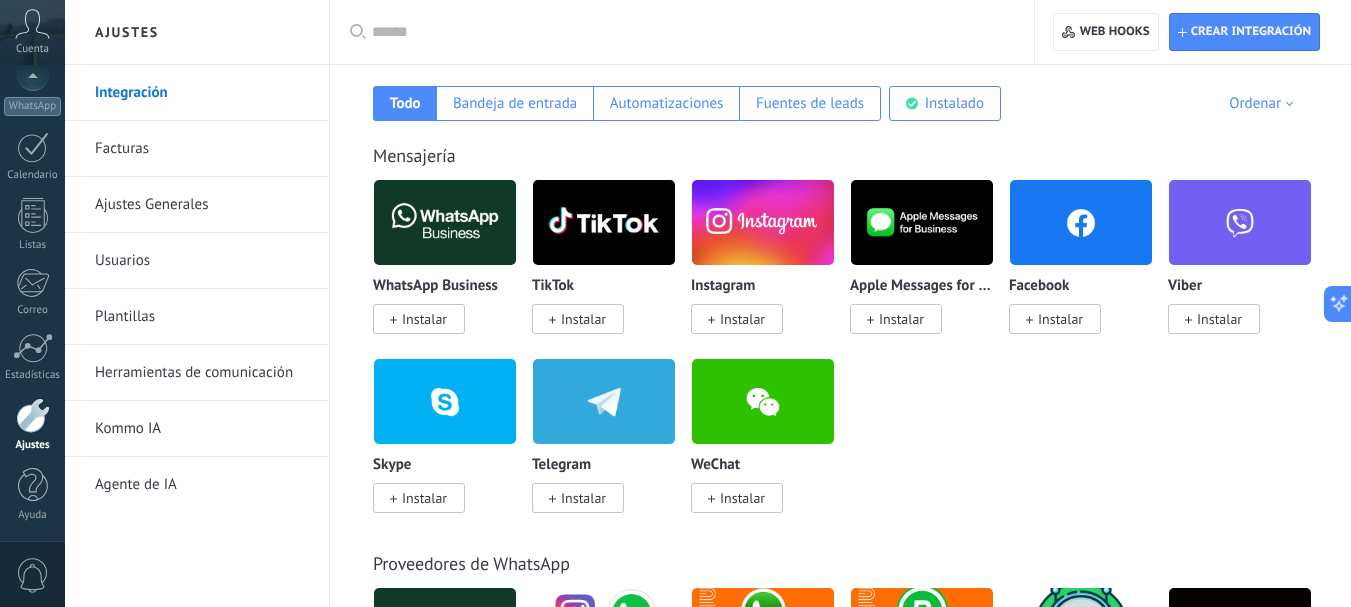 scroll, scrollTop: 0, scrollLeft: 0, axis: both 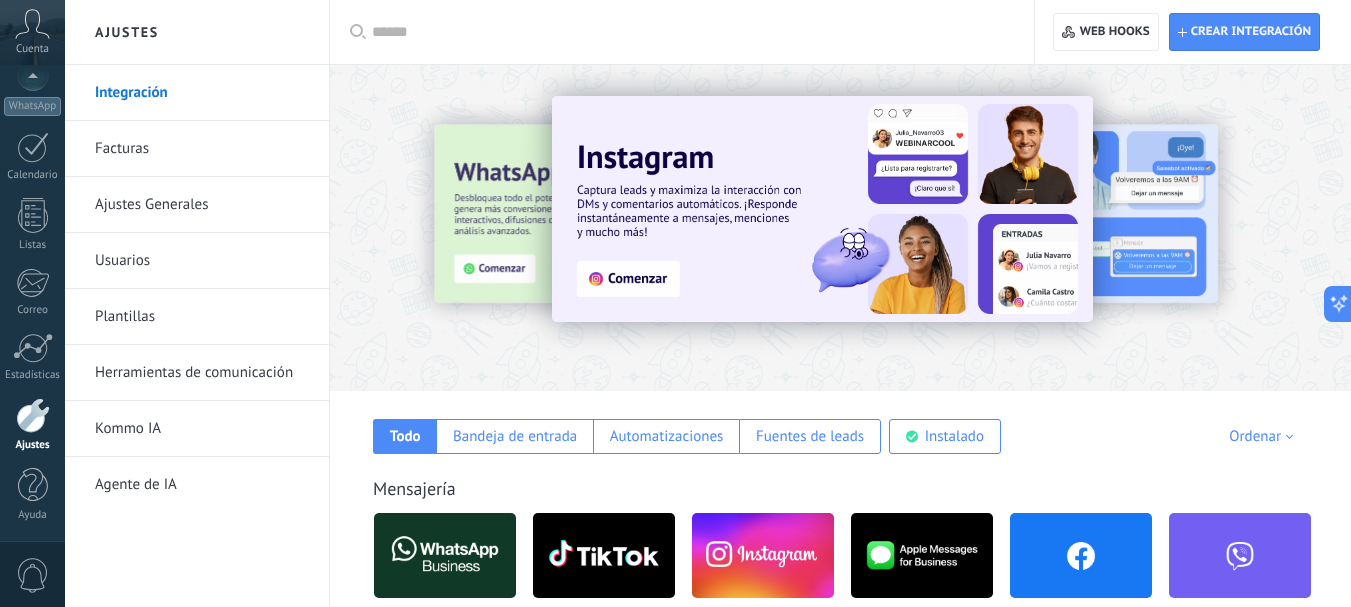 click on "Integración" at bounding box center (202, 93) 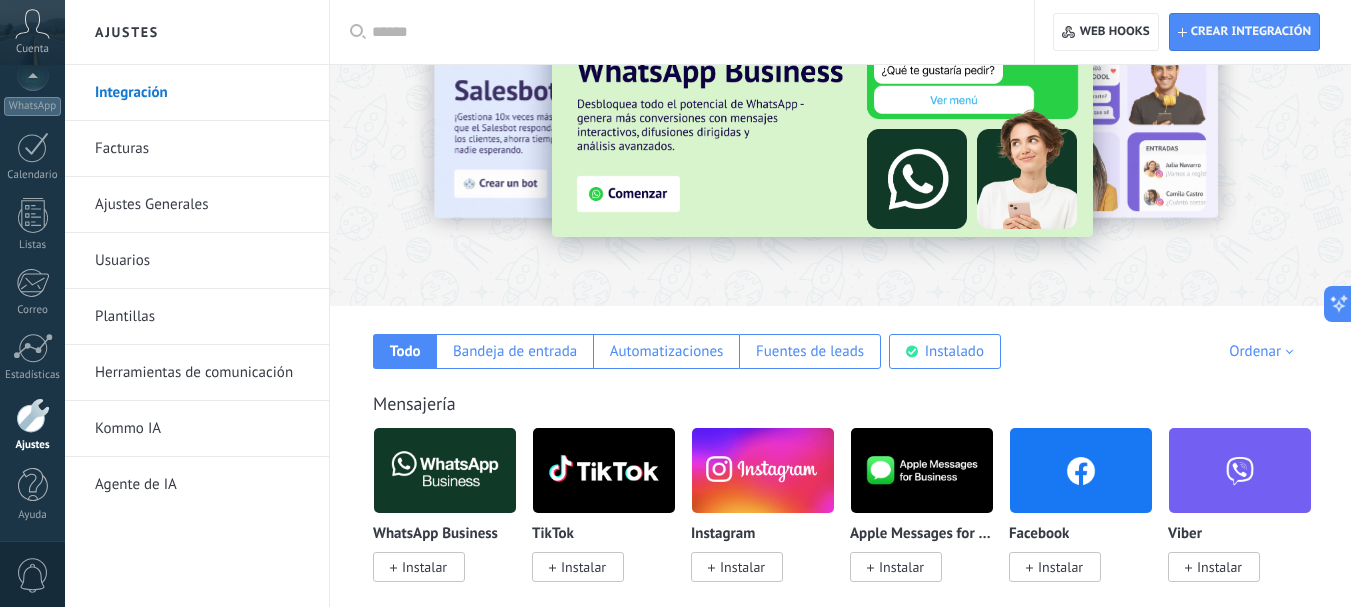 scroll, scrollTop: 0, scrollLeft: 0, axis: both 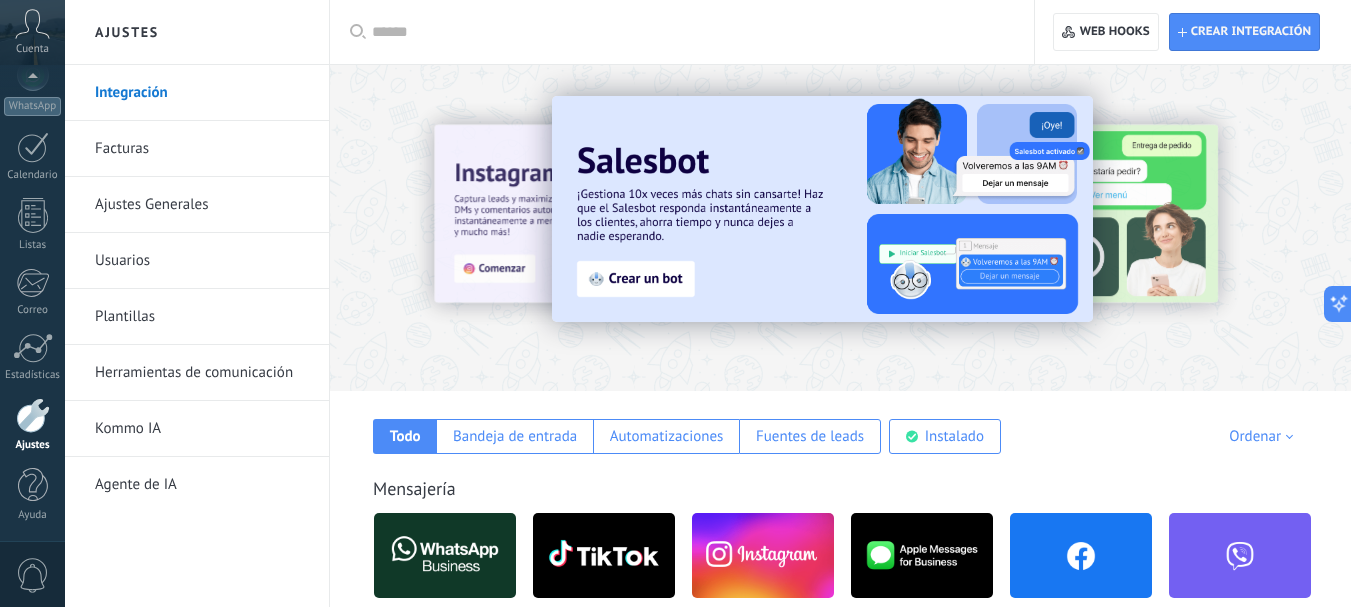 click 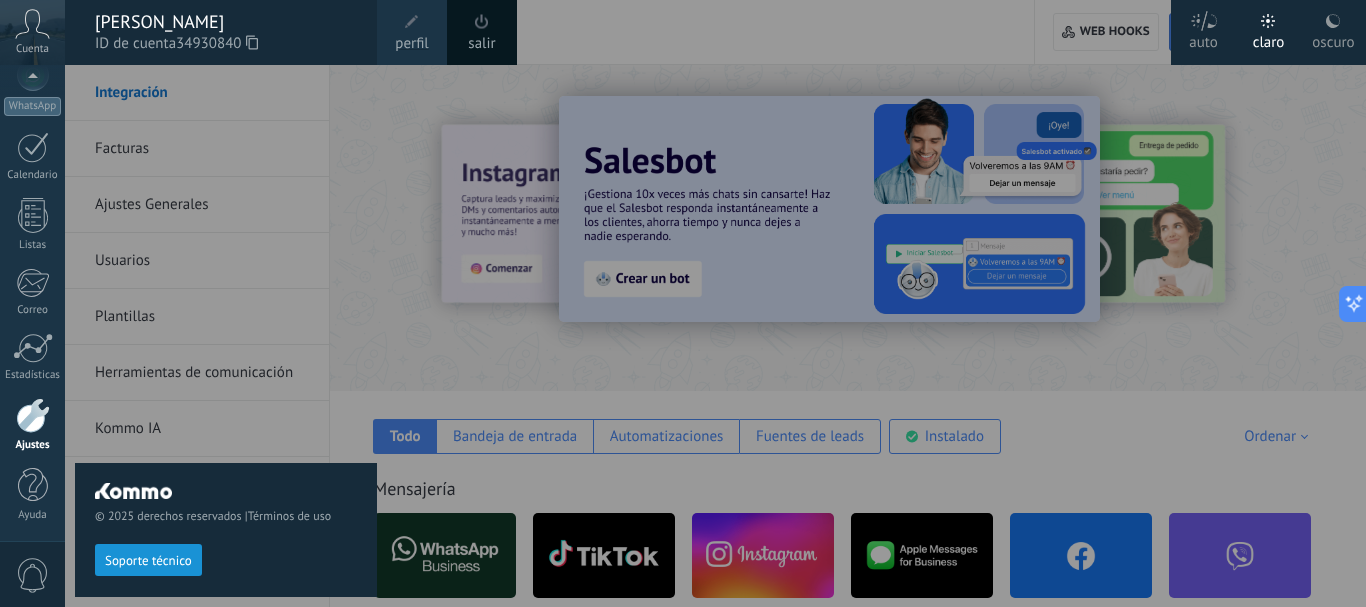 click on "perfil" at bounding box center (411, 44) 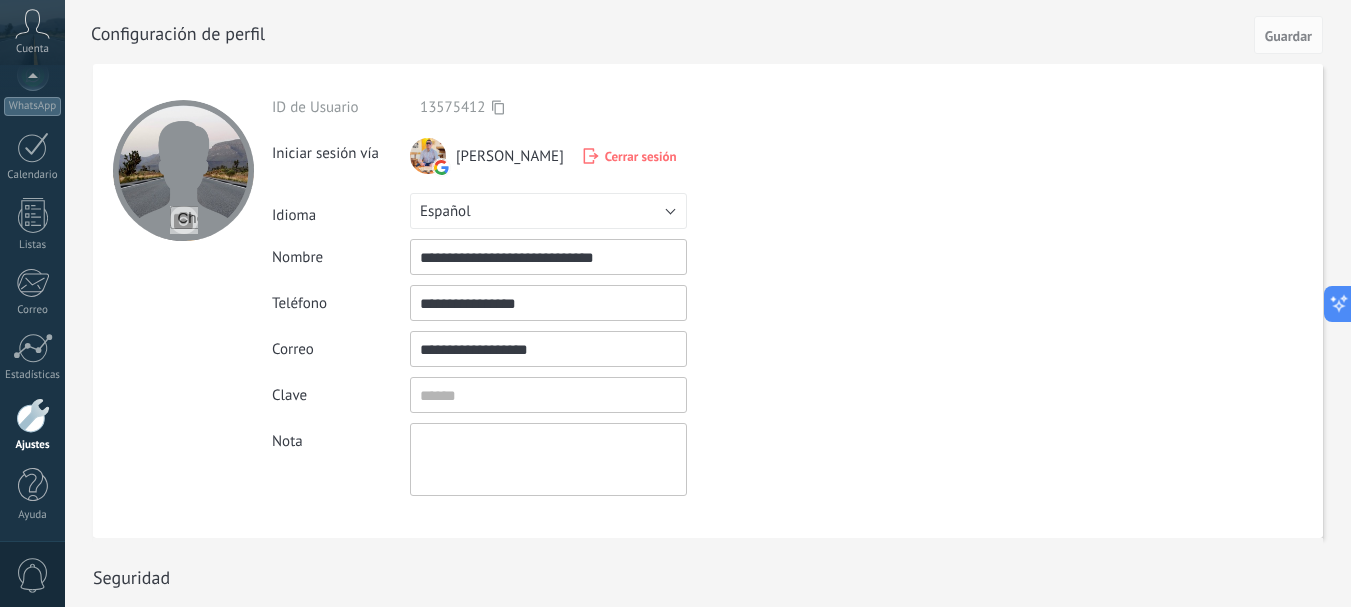 click at bounding box center [183, 170] 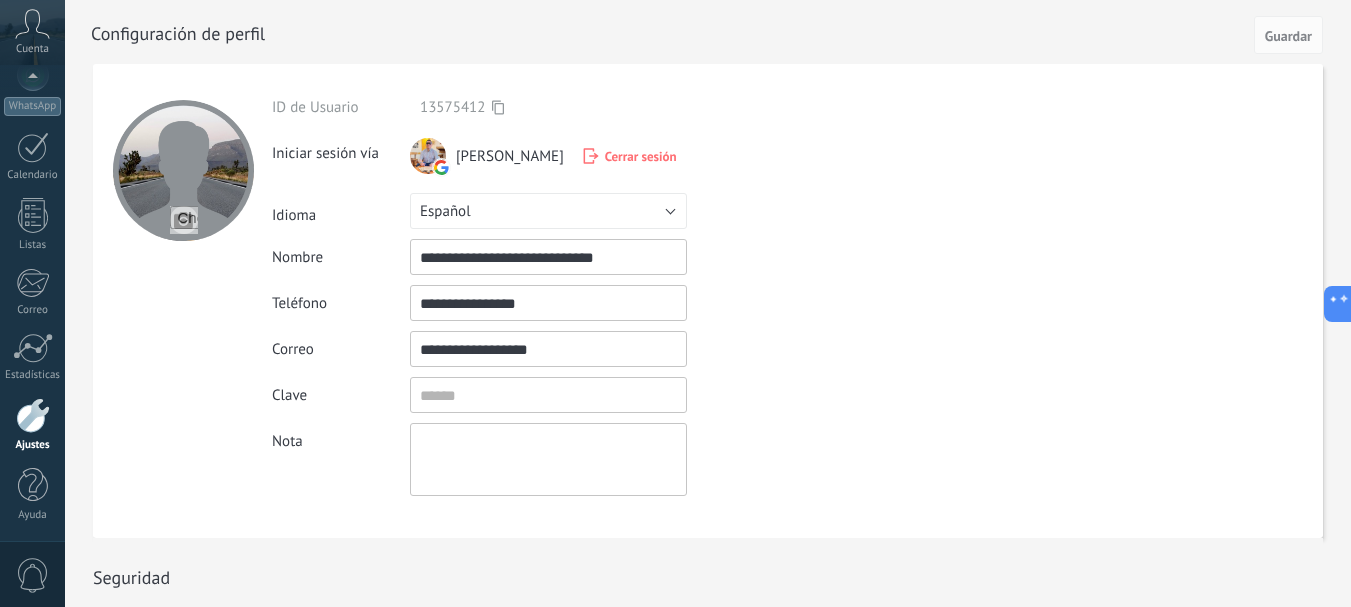 click at bounding box center (184, 220) 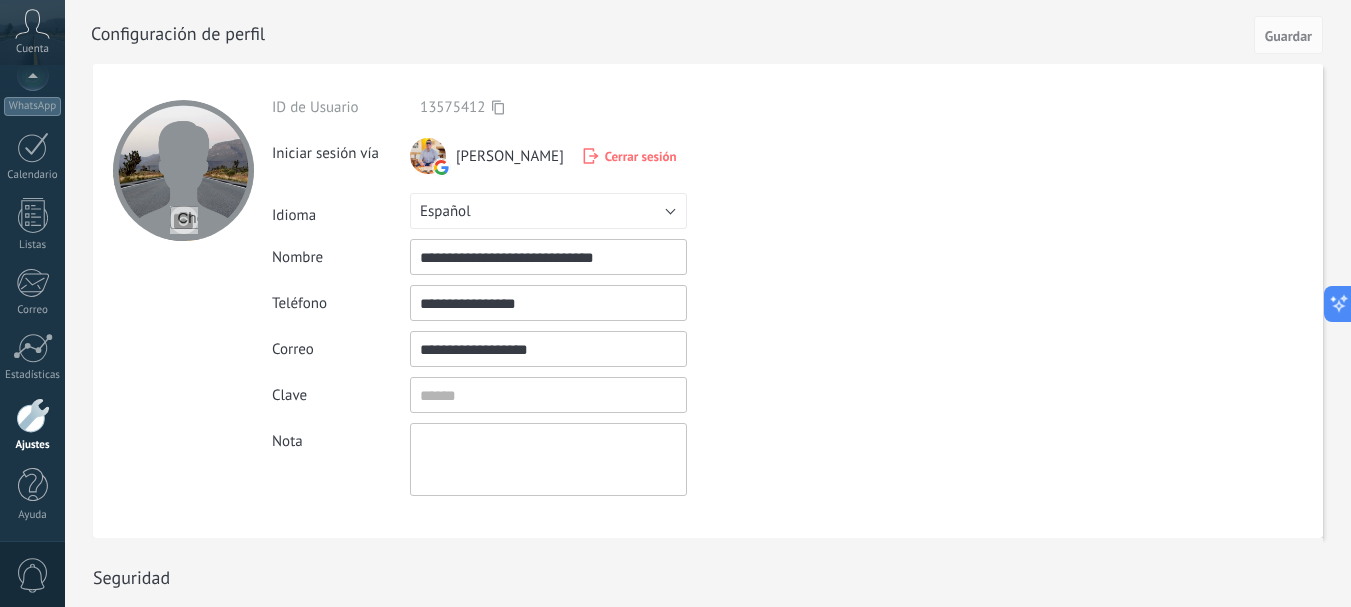 type on "**********" 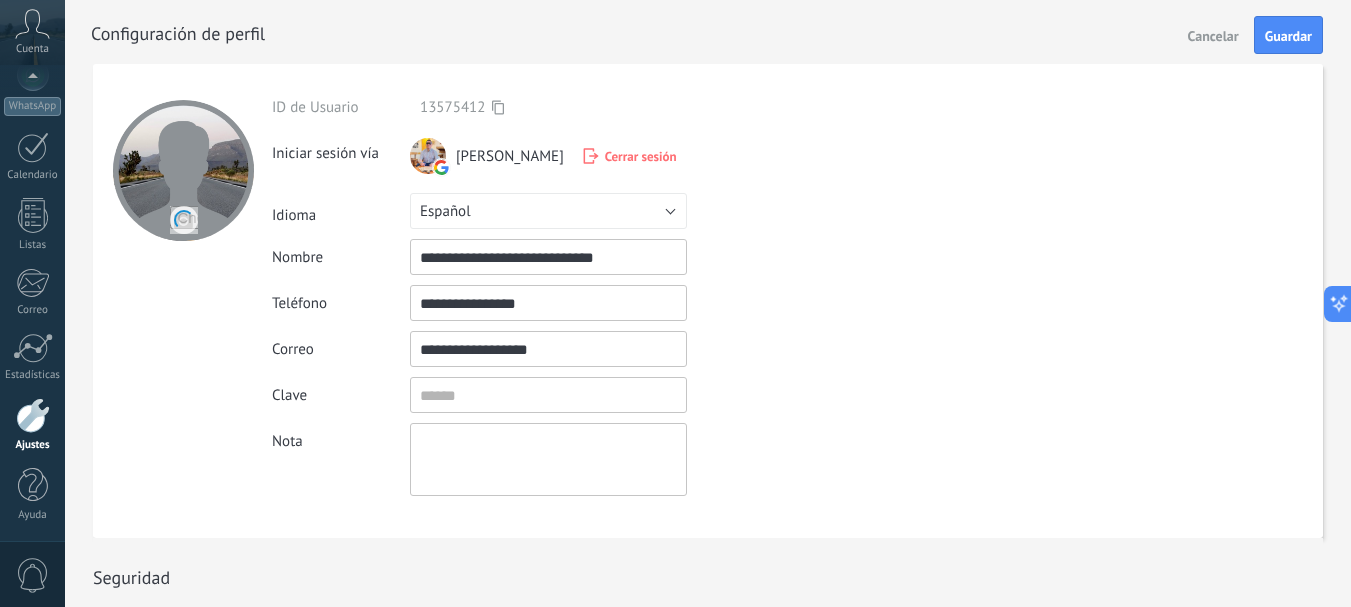 scroll, scrollTop: 0, scrollLeft: 0, axis: both 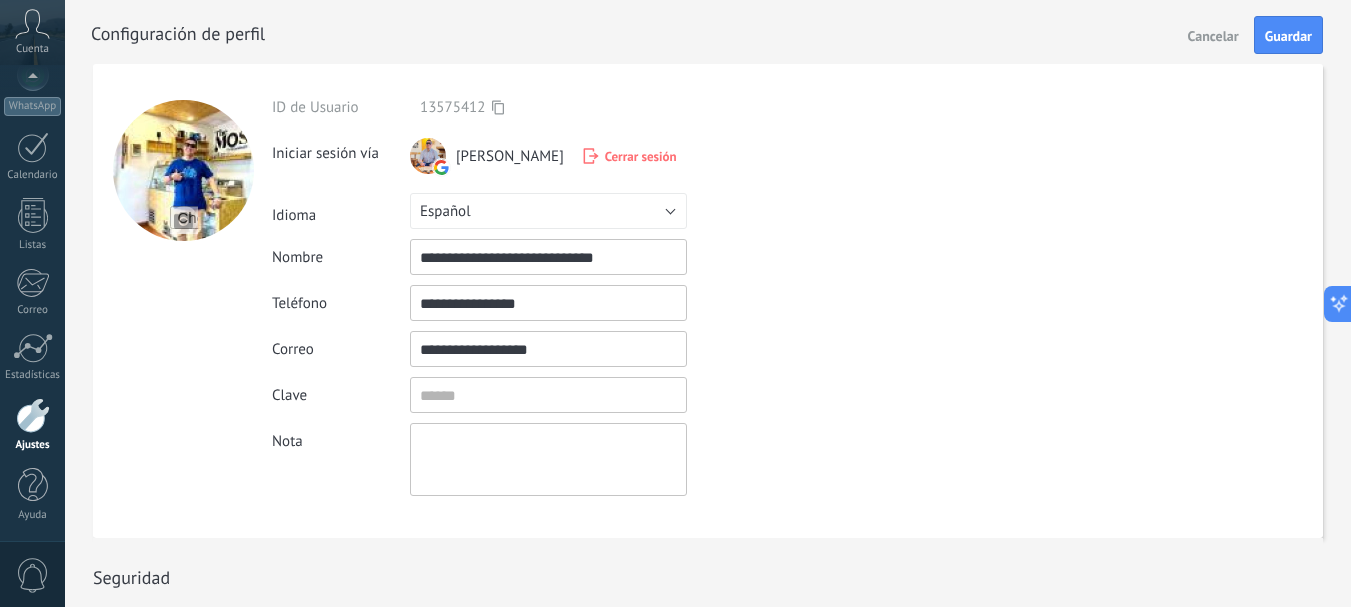 click at bounding box center [183, 170] 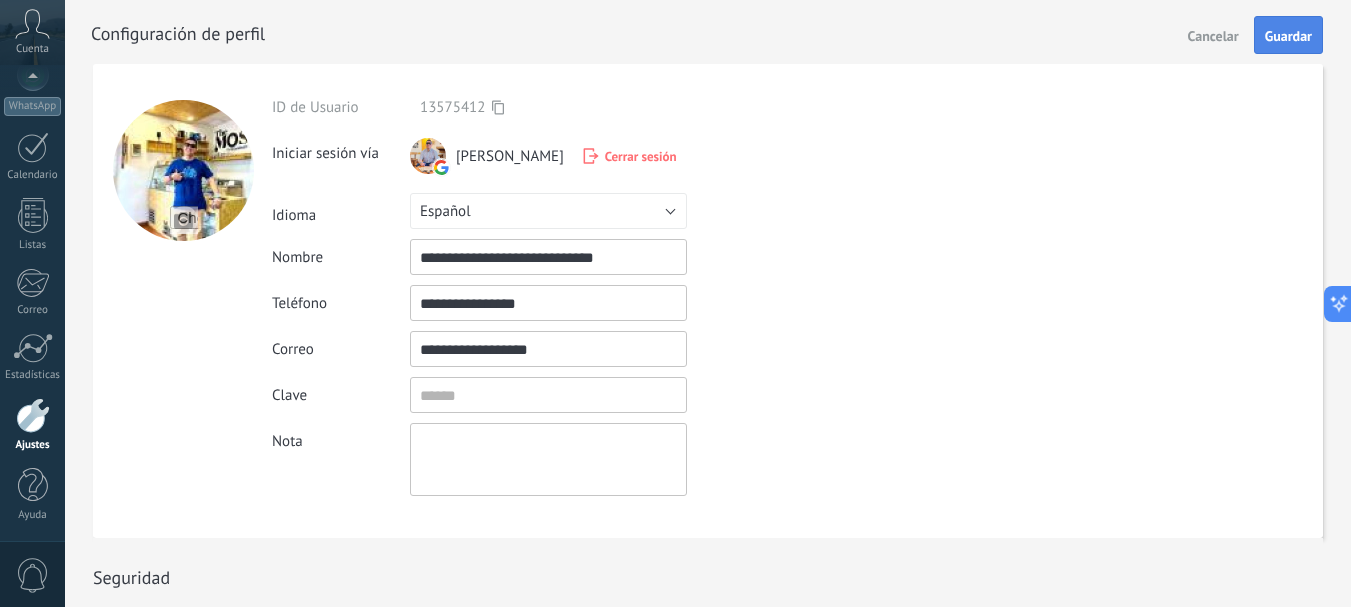 click on "Guardar" at bounding box center (1288, 35) 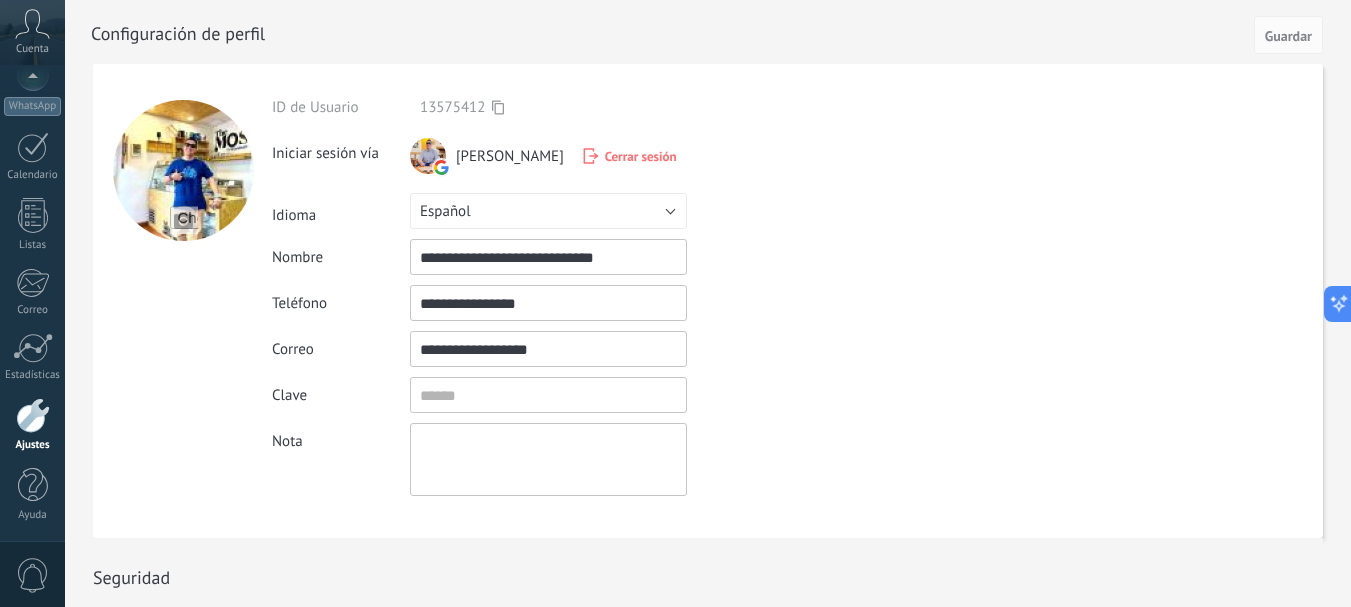 scroll, scrollTop: 204, scrollLeft: 0, axis: vertical 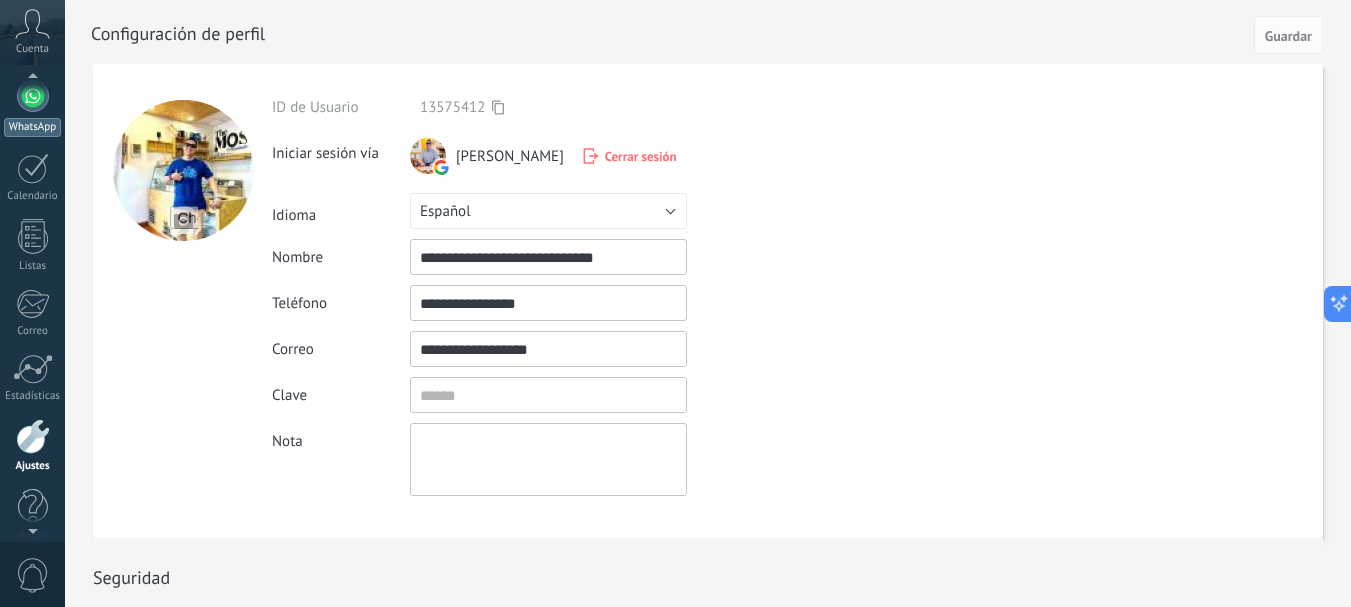 click at bounding box center [33, 96] 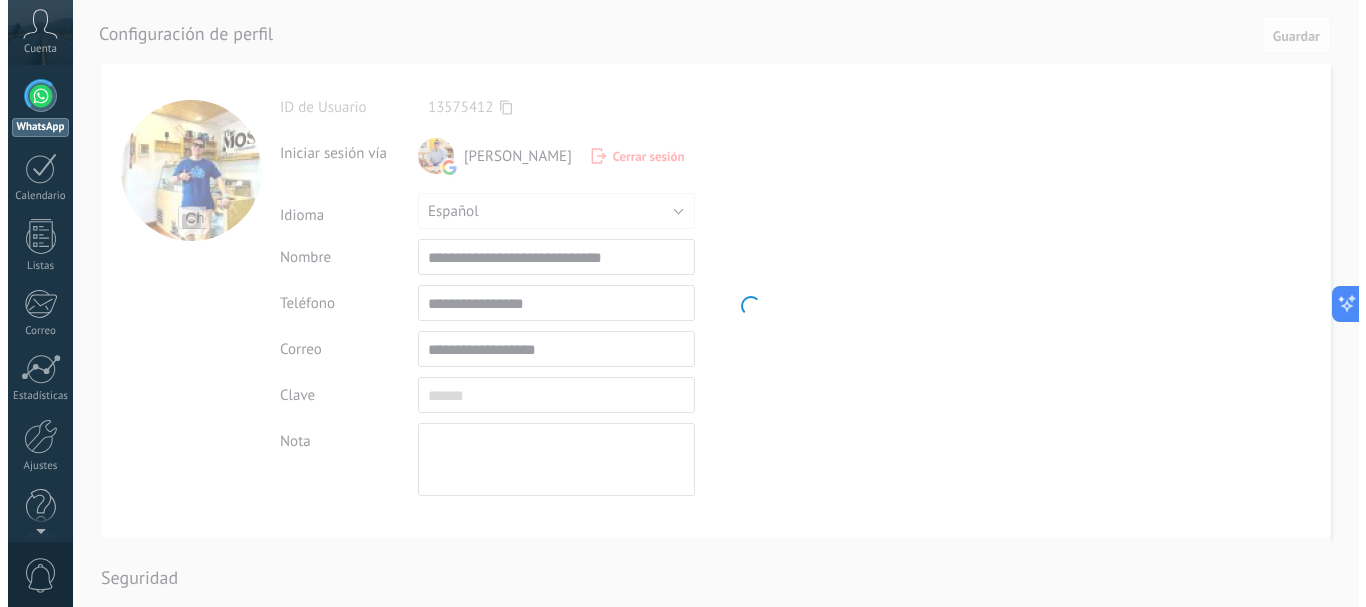 scroll, scrollTop: 0, scrollLeft: 0, axis: both 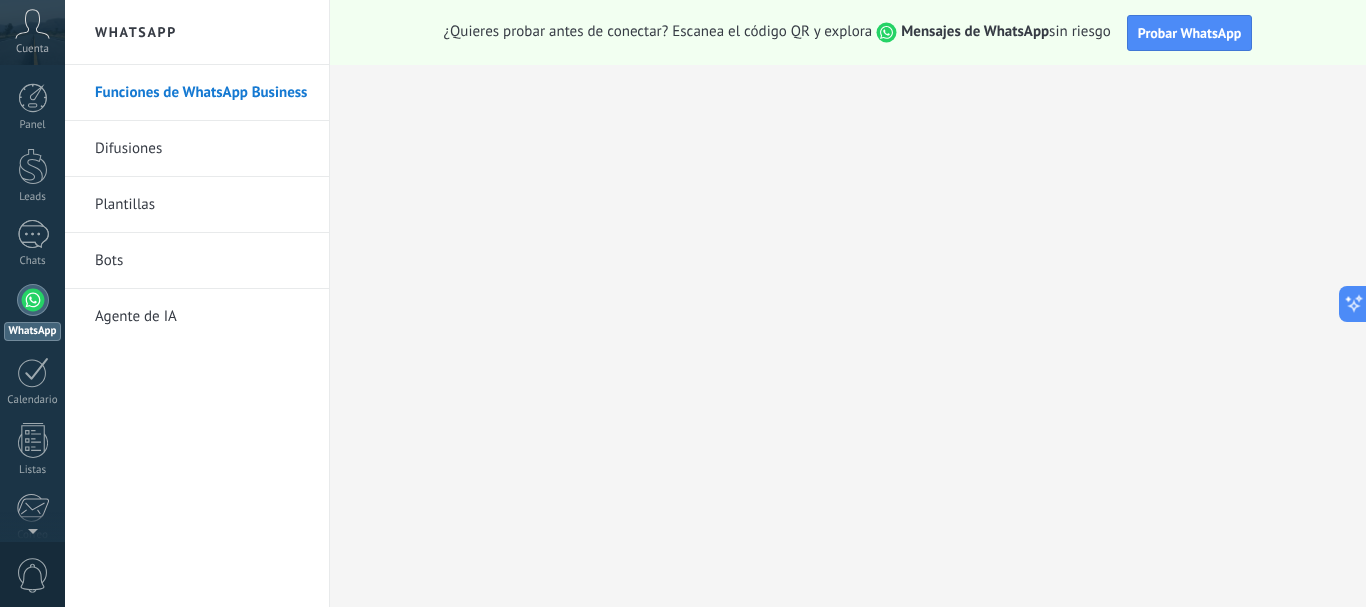 click 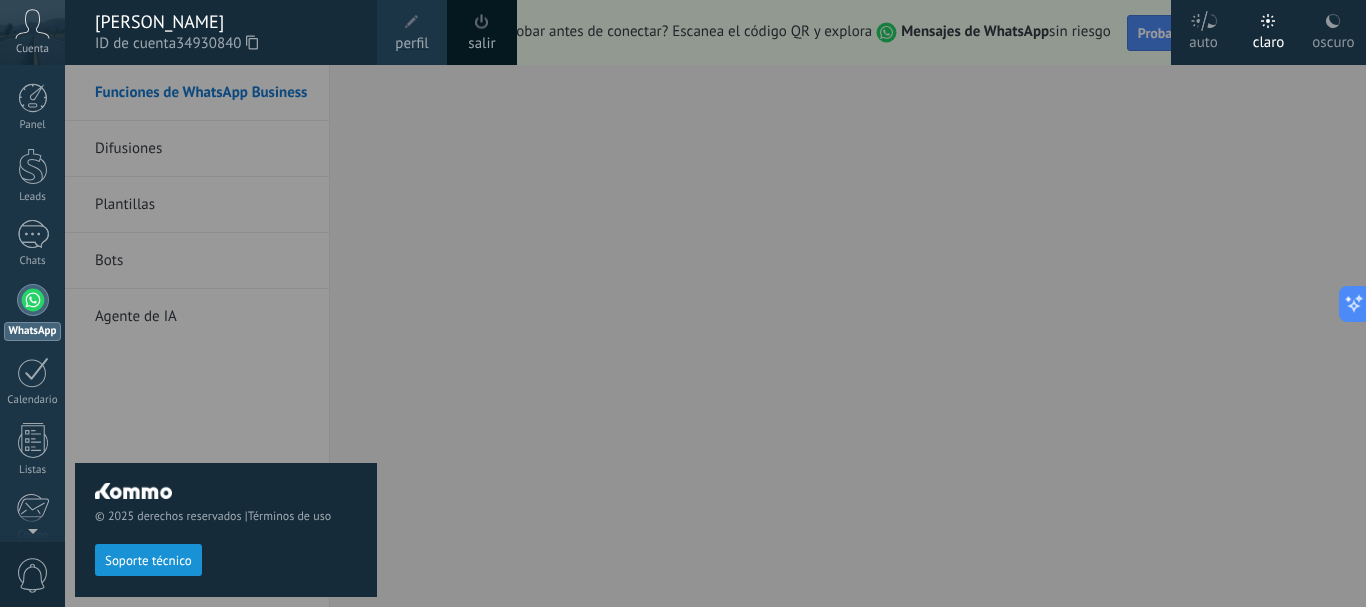 click 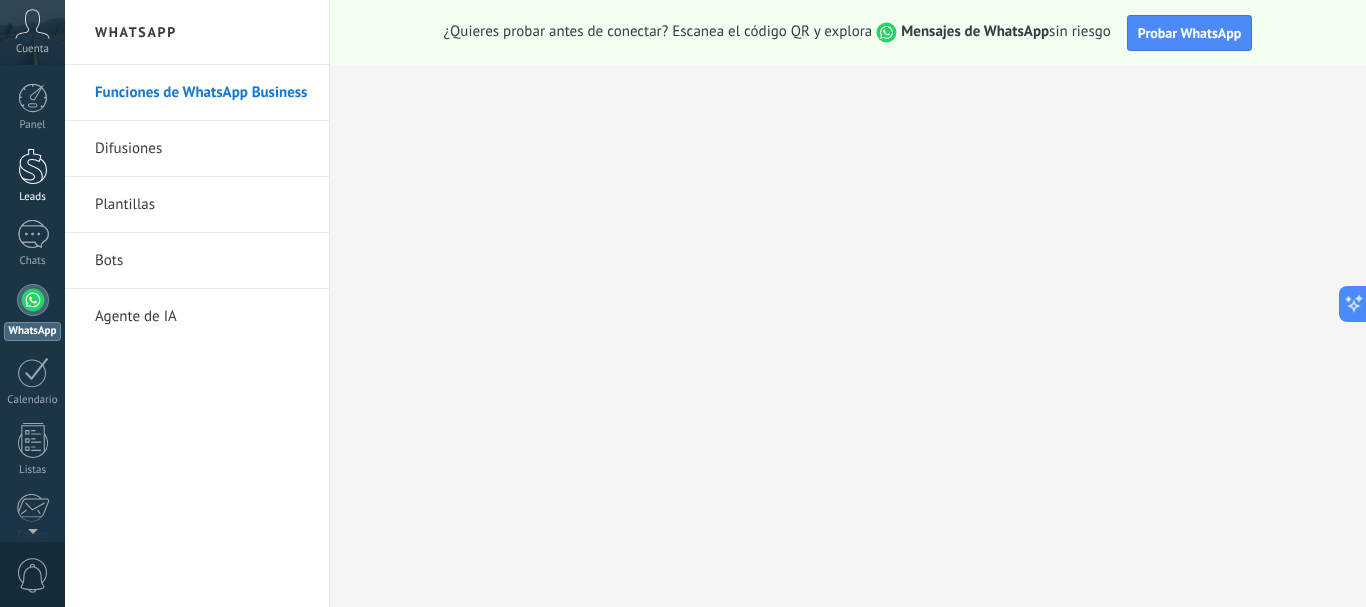 click on "Leads" at bounding box center [32, 176] 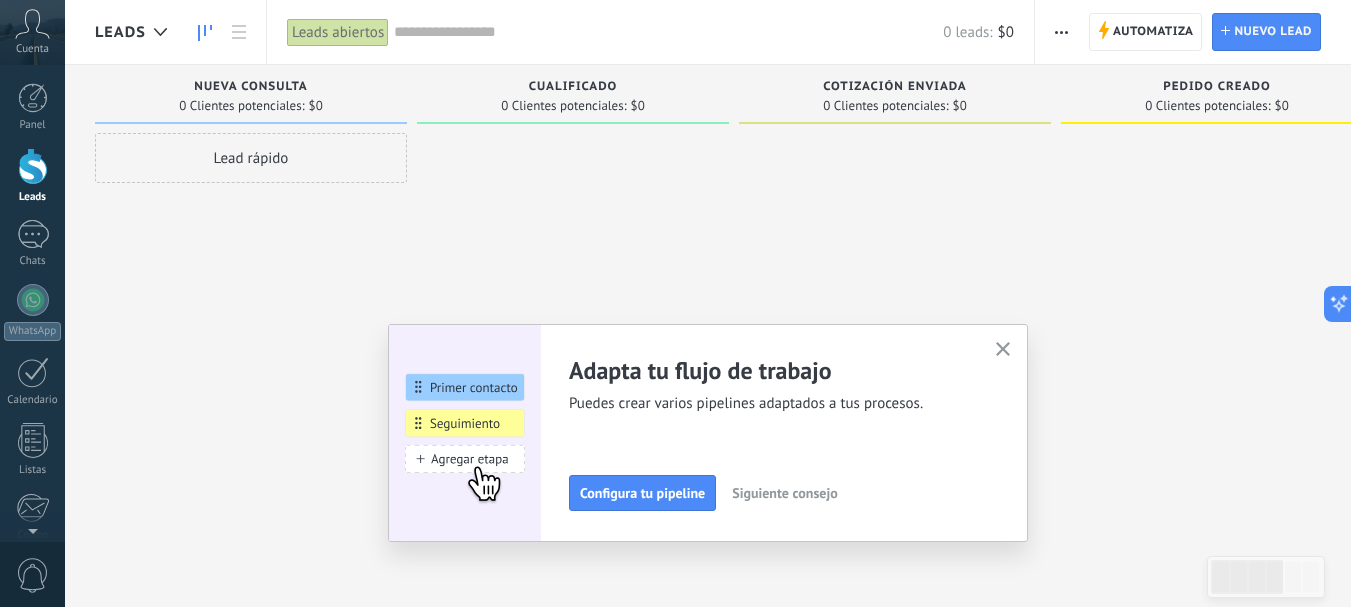 click at bounding box center (33, 166) 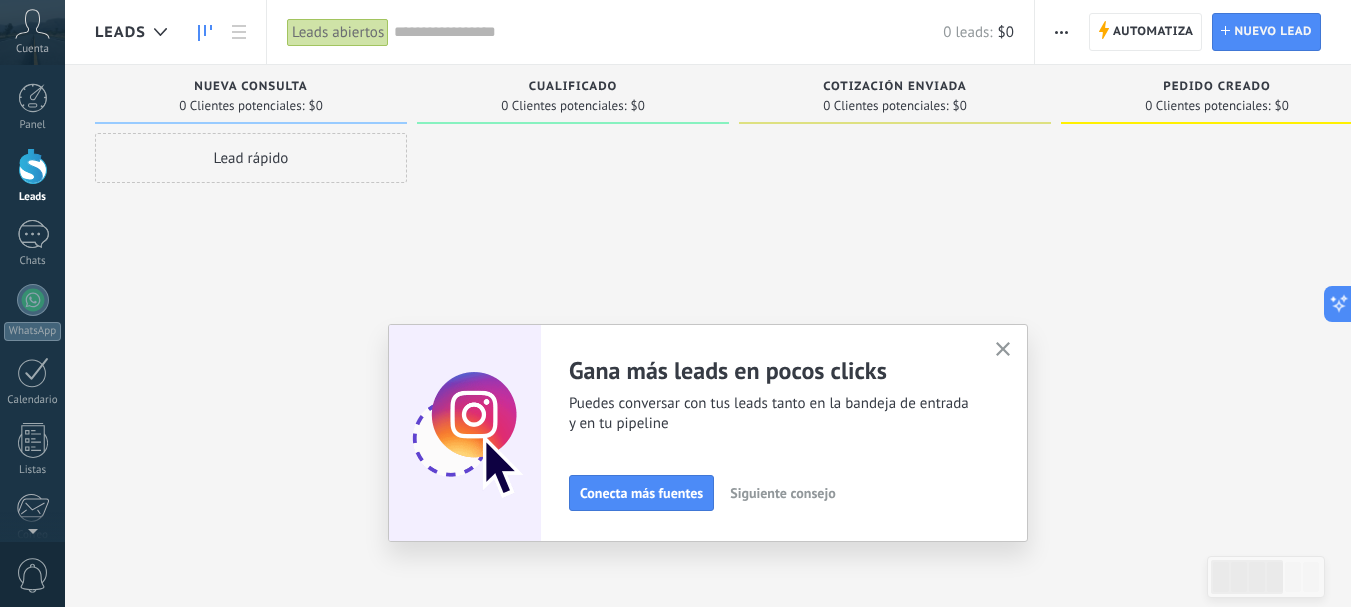 click at bounding box center [33, 166] 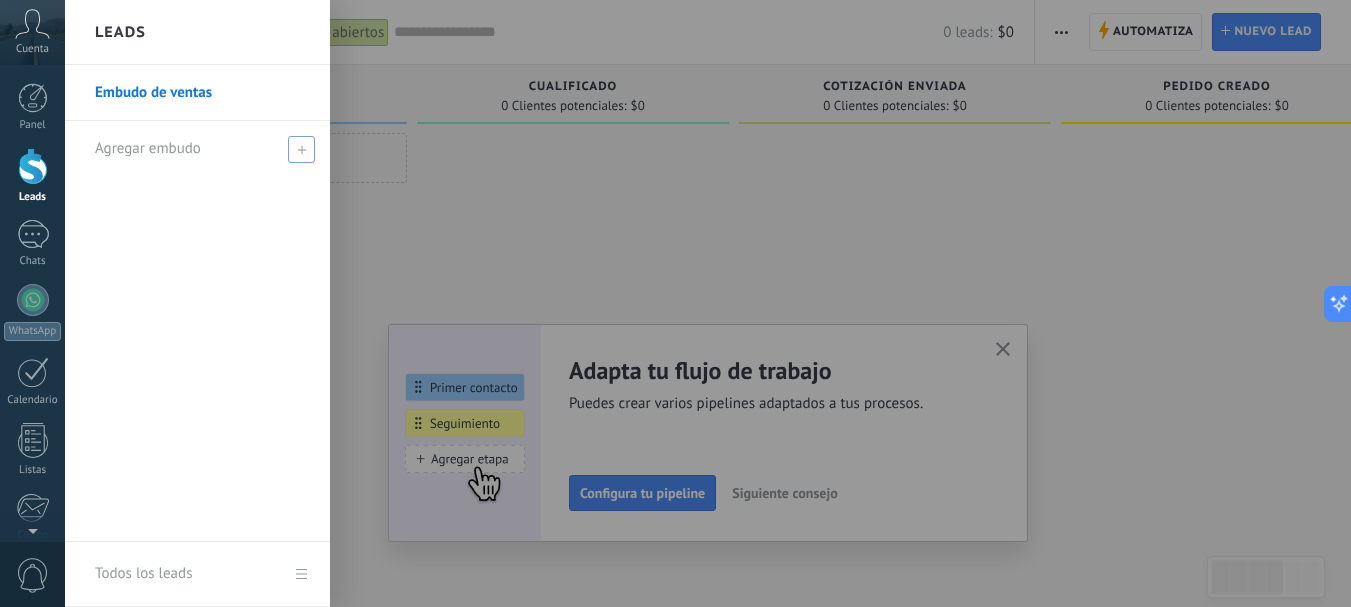 click on "Agregar embudo" at bounding box center [148, 148] 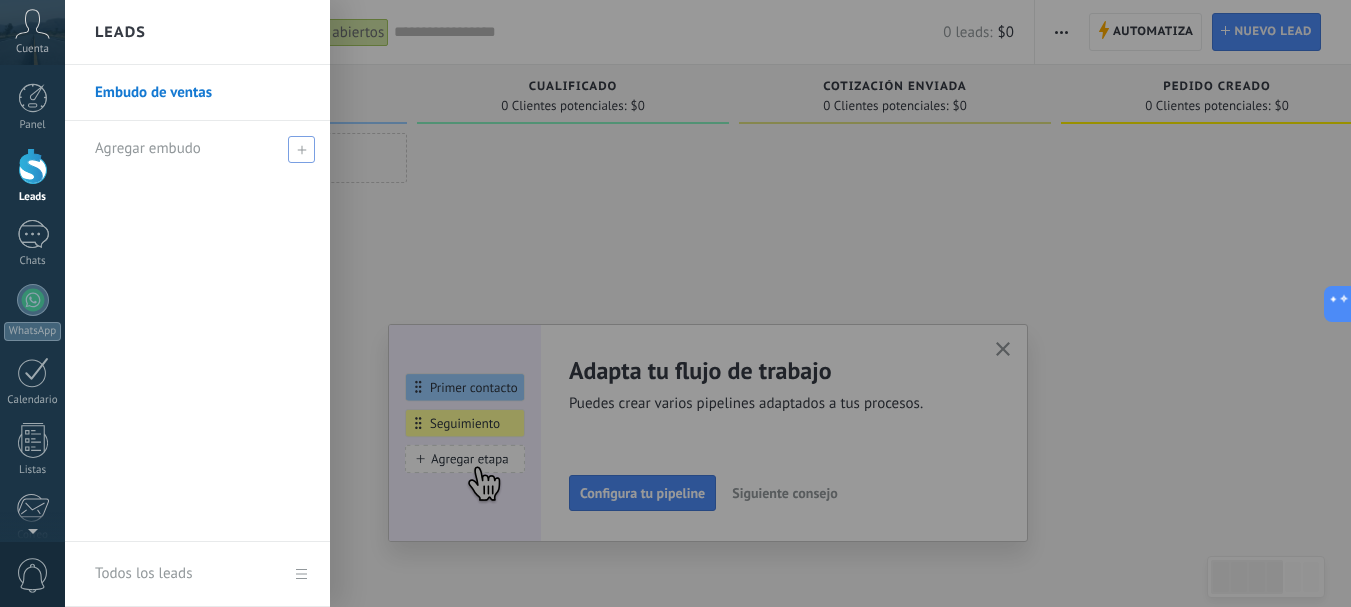 click 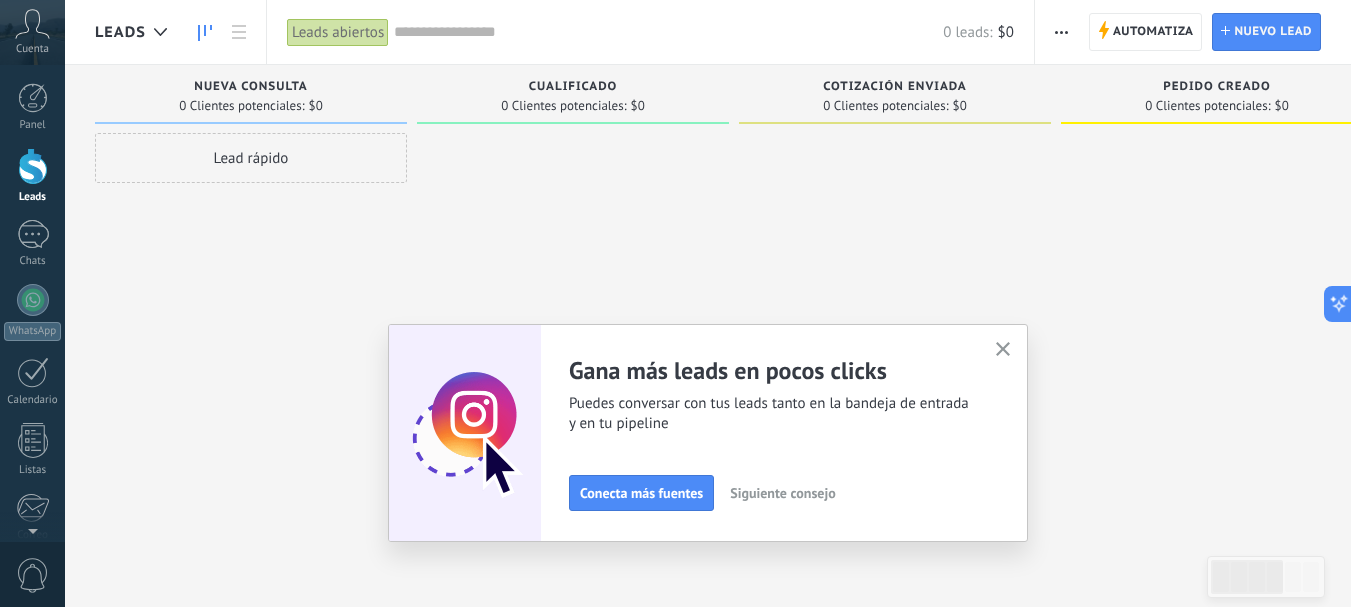 click at bounding box center (1003, 350) 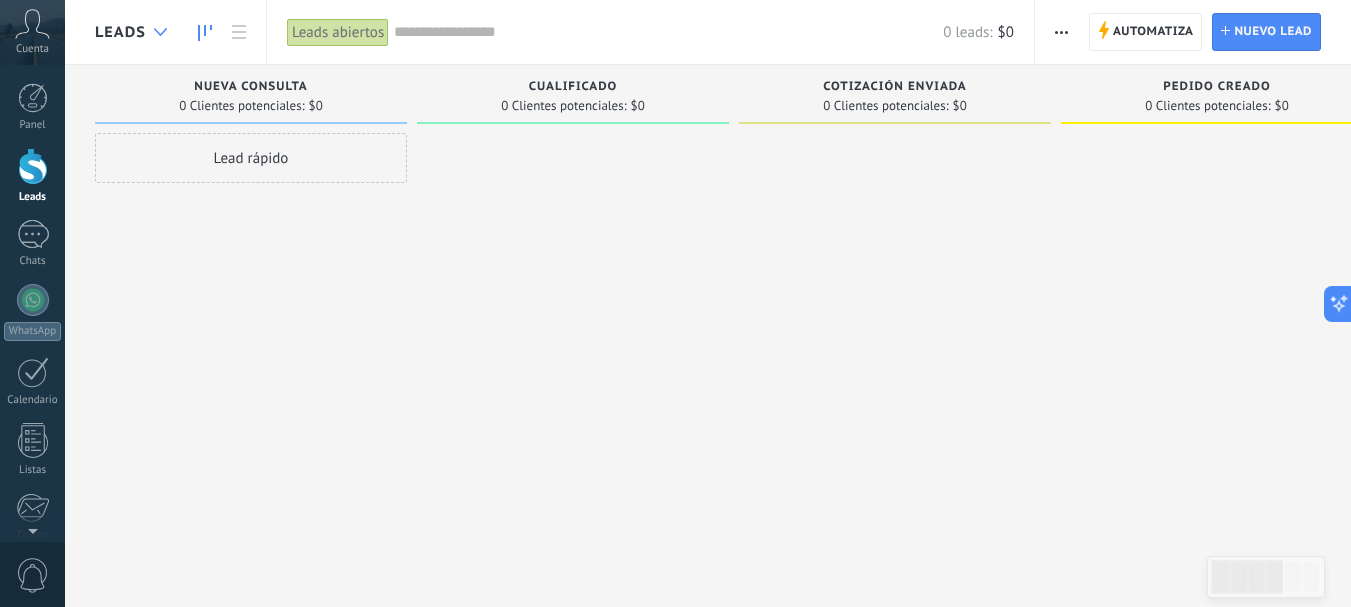 click 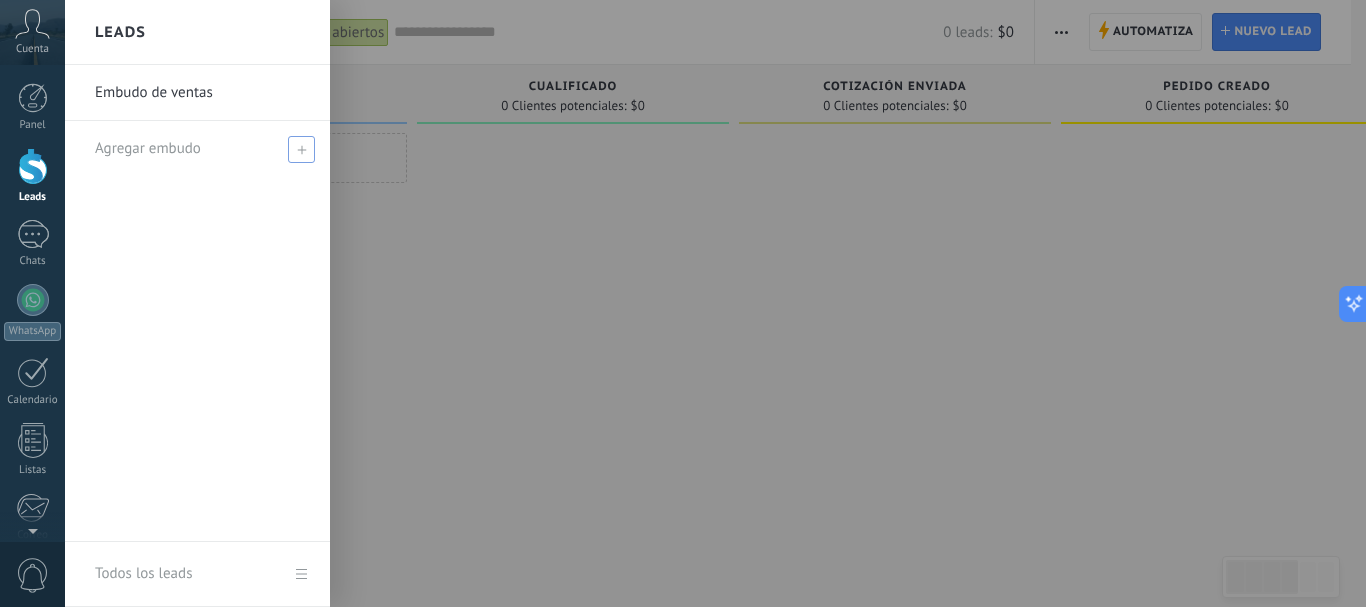 click at bounding box center [301, 149] 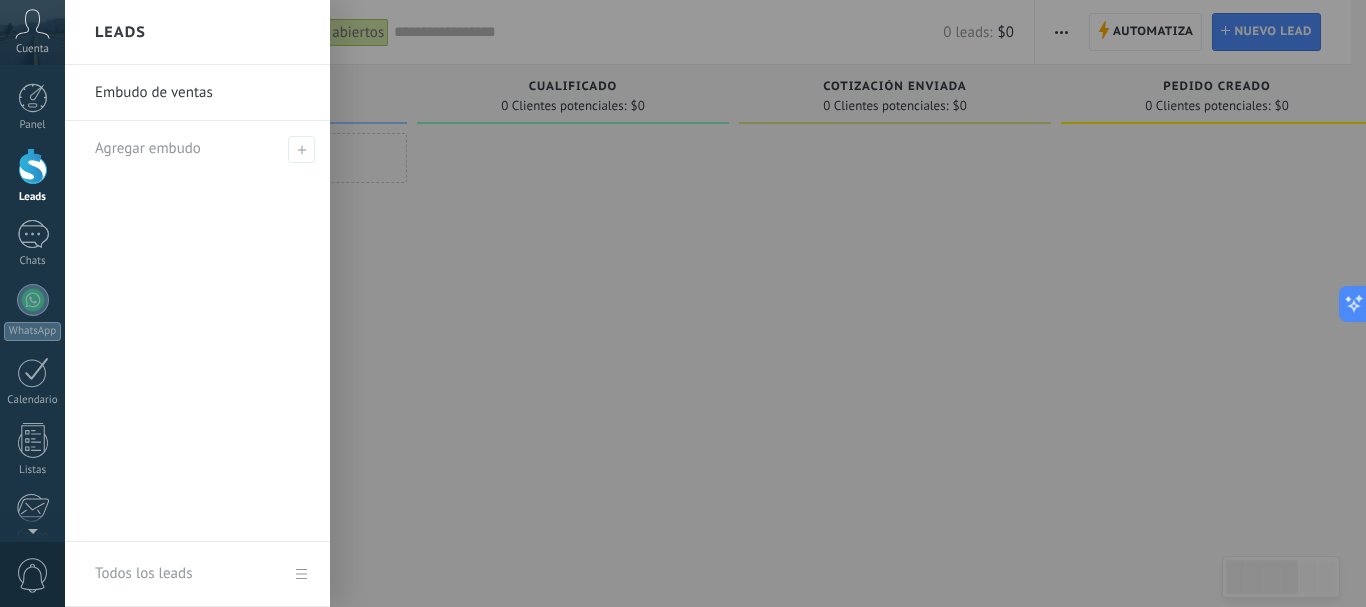click on "Embudo de ventas" at bounding box center (202, 93) 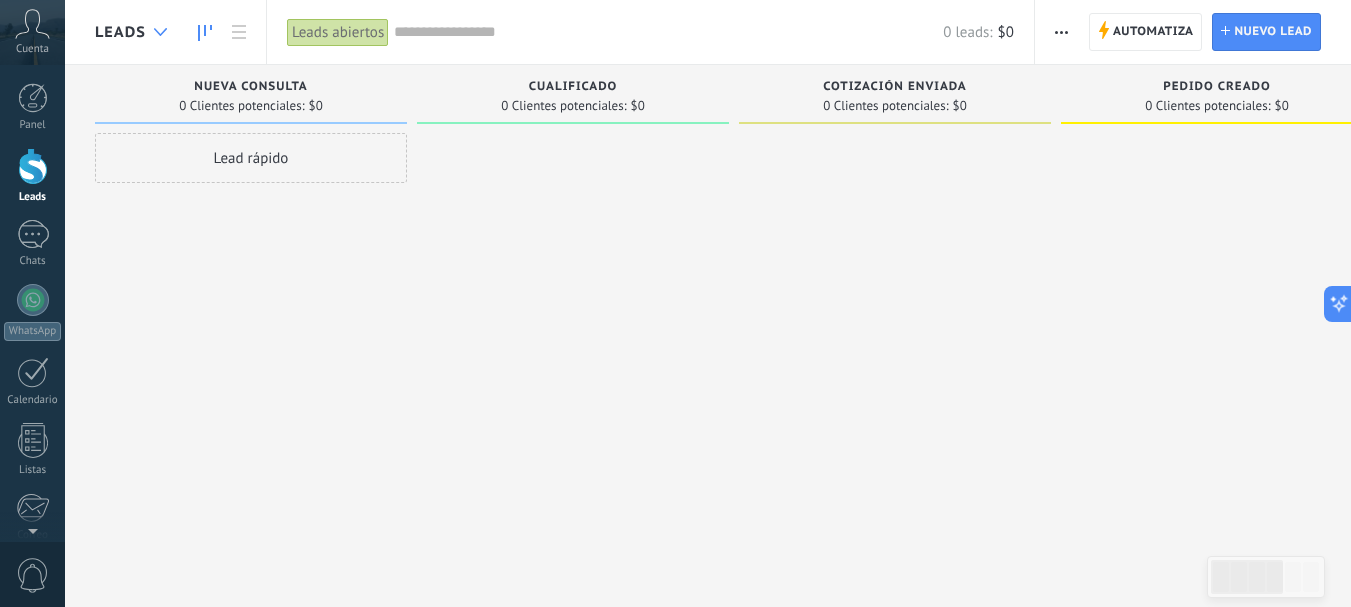click 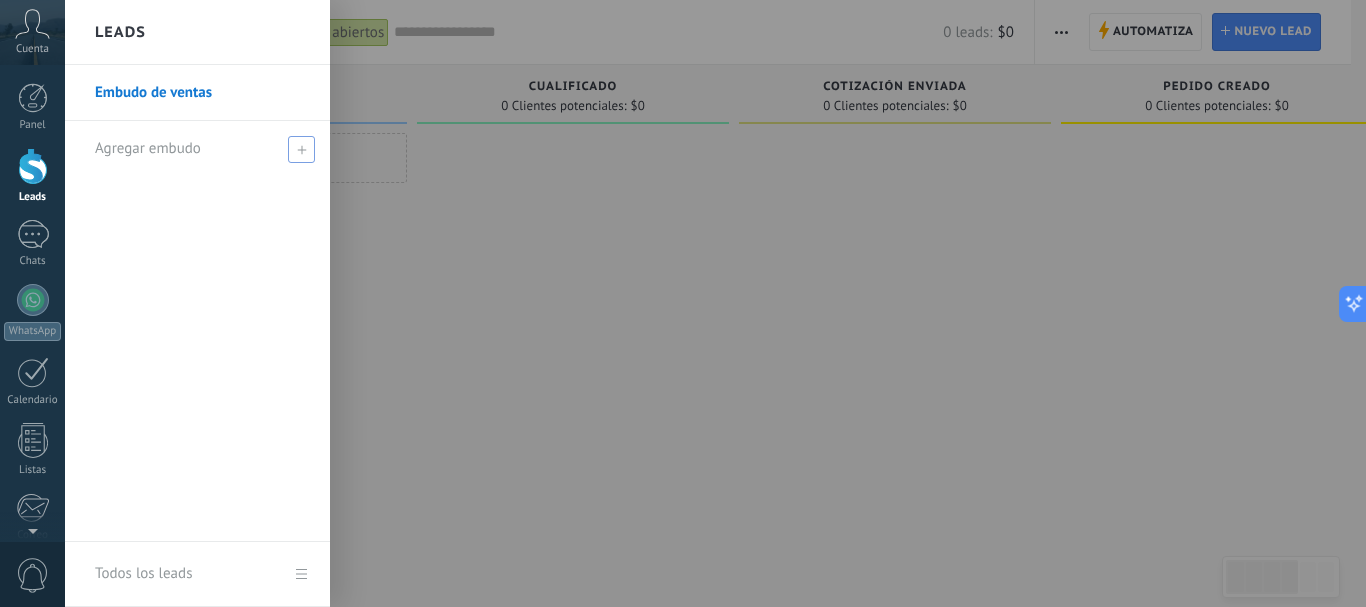 click on "Agregar embudo" at bounding box center [202, 148] 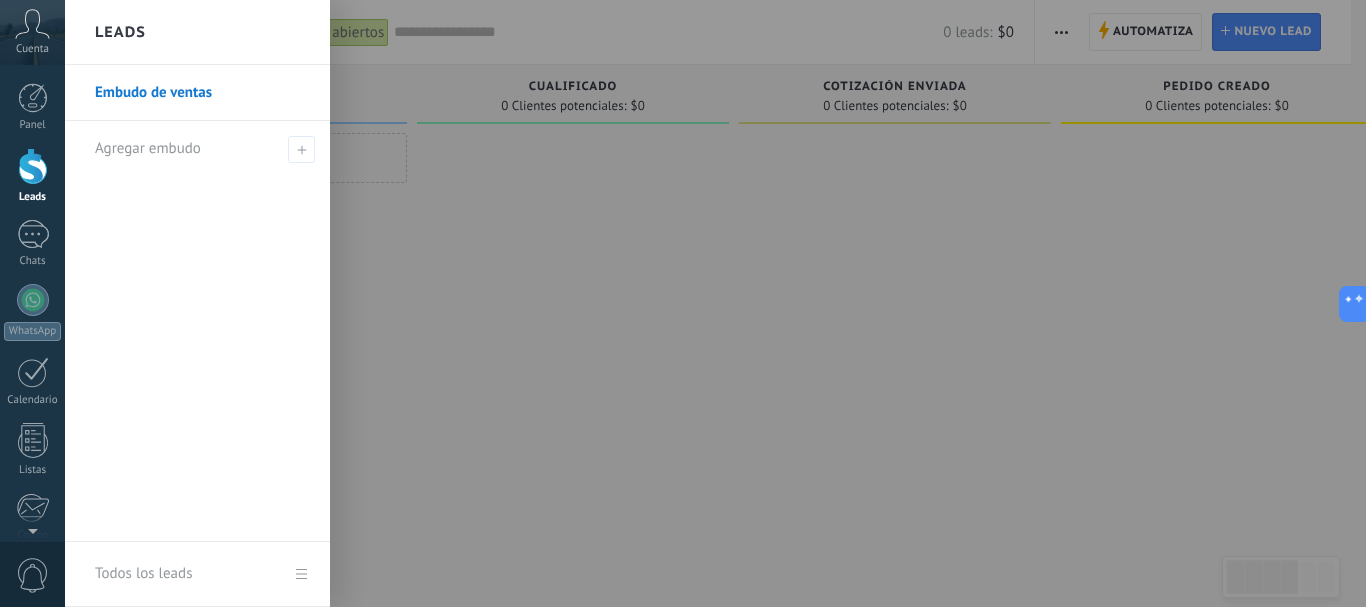 click at bounding box center (33, 166) 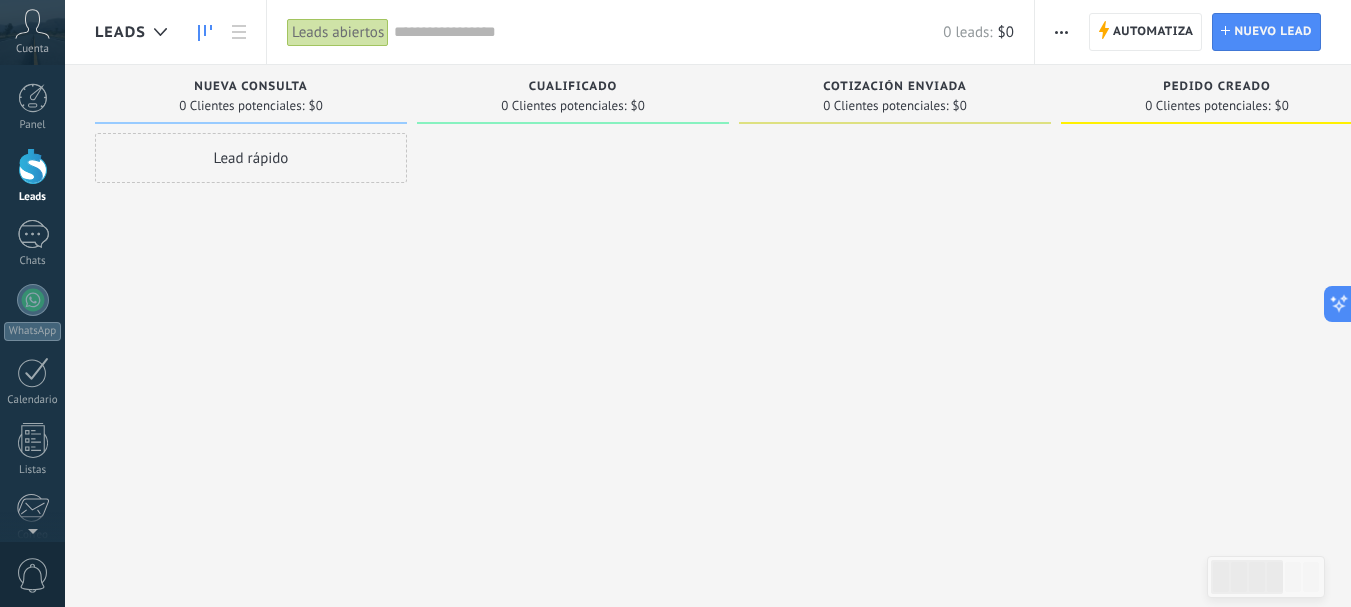 click at bounding box center (33, 166) 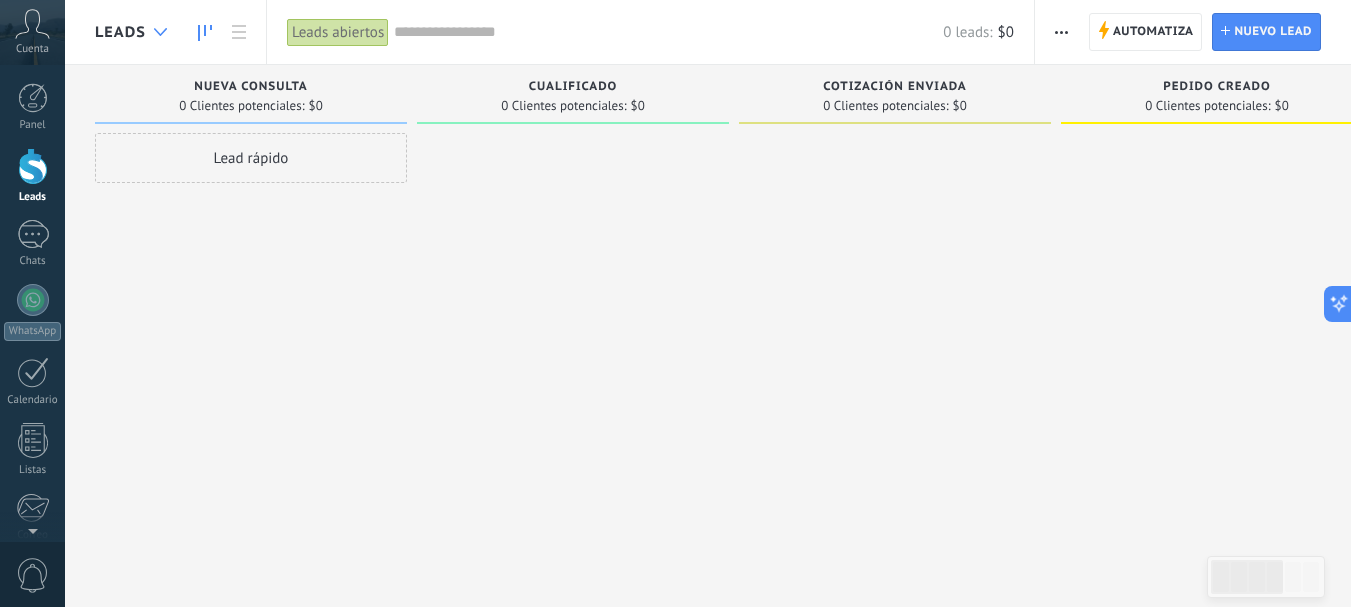click at bounding box center (160, 32) 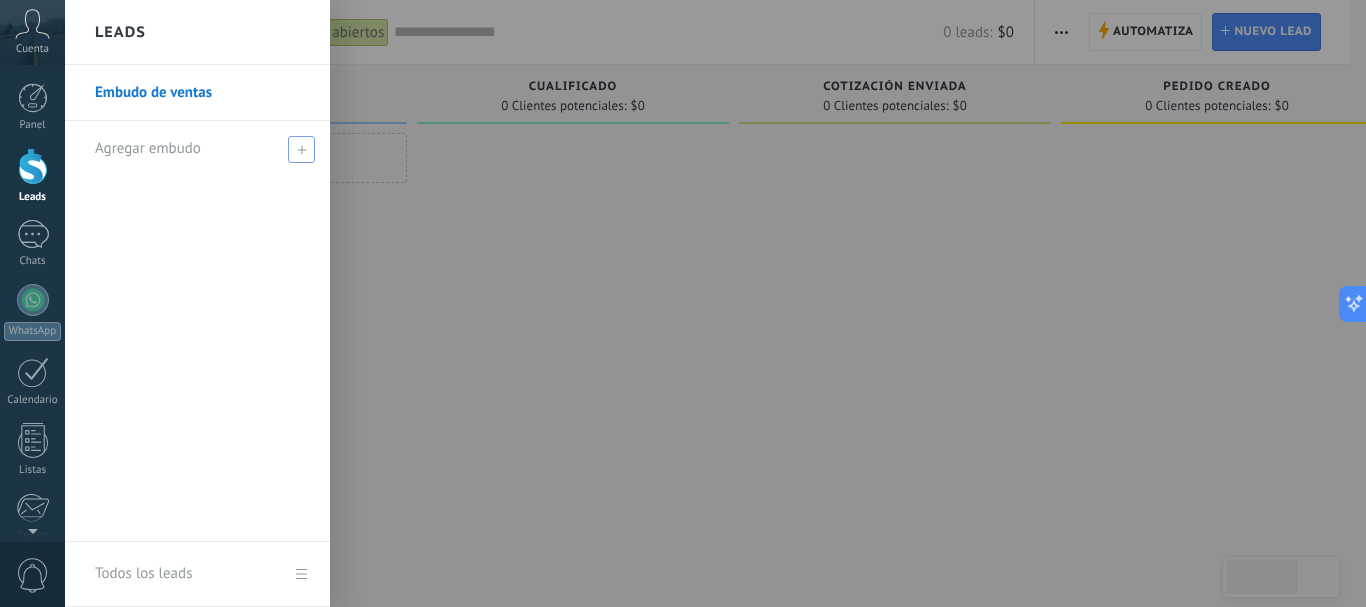 click on "Agregar embudo" at bounding box center (148, 148) 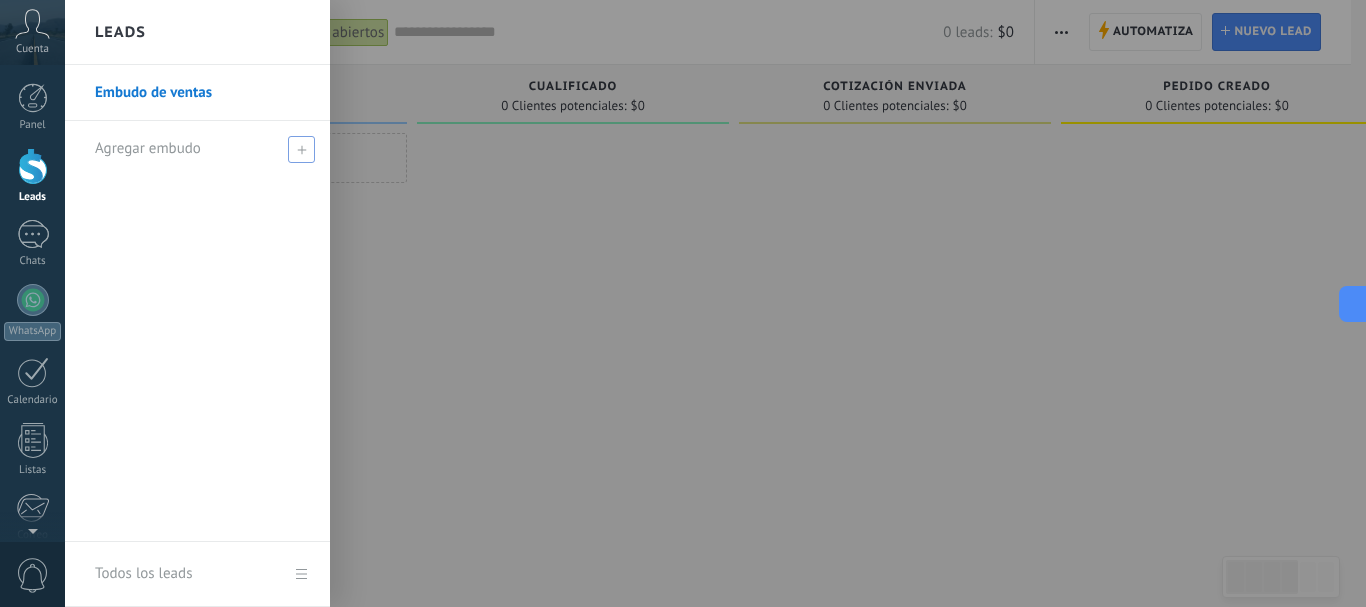 click on "Agregar embudo" at bounding box center (148, 148) 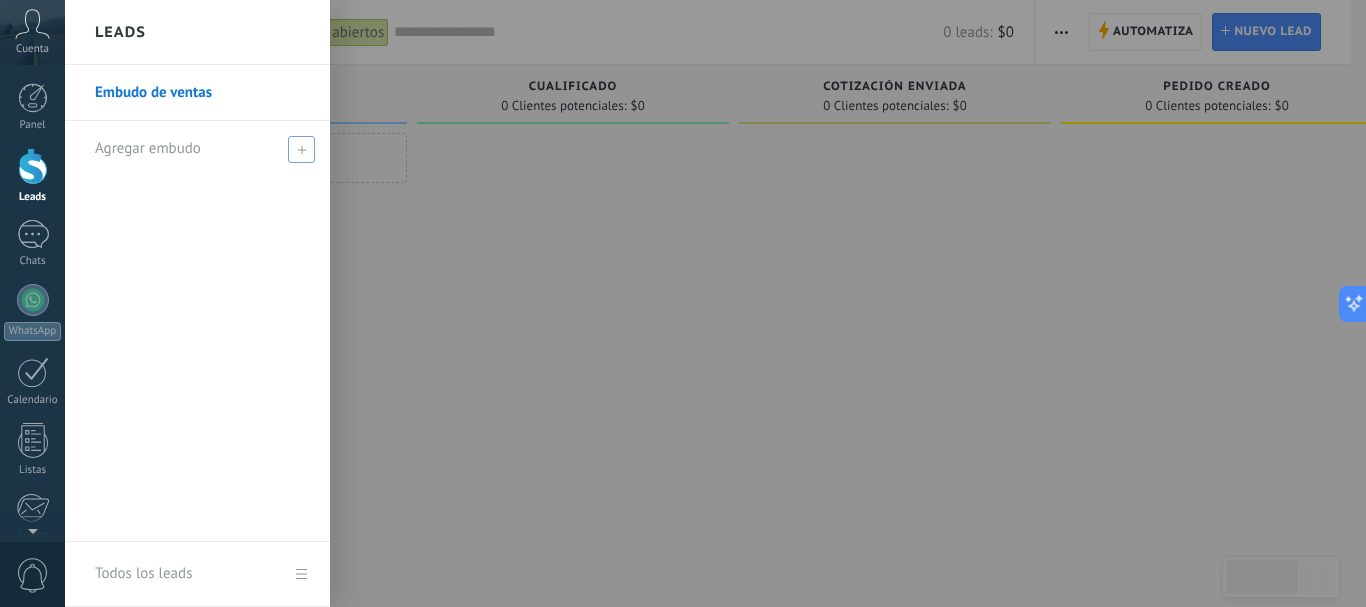 click at bounding box center (301, 149) 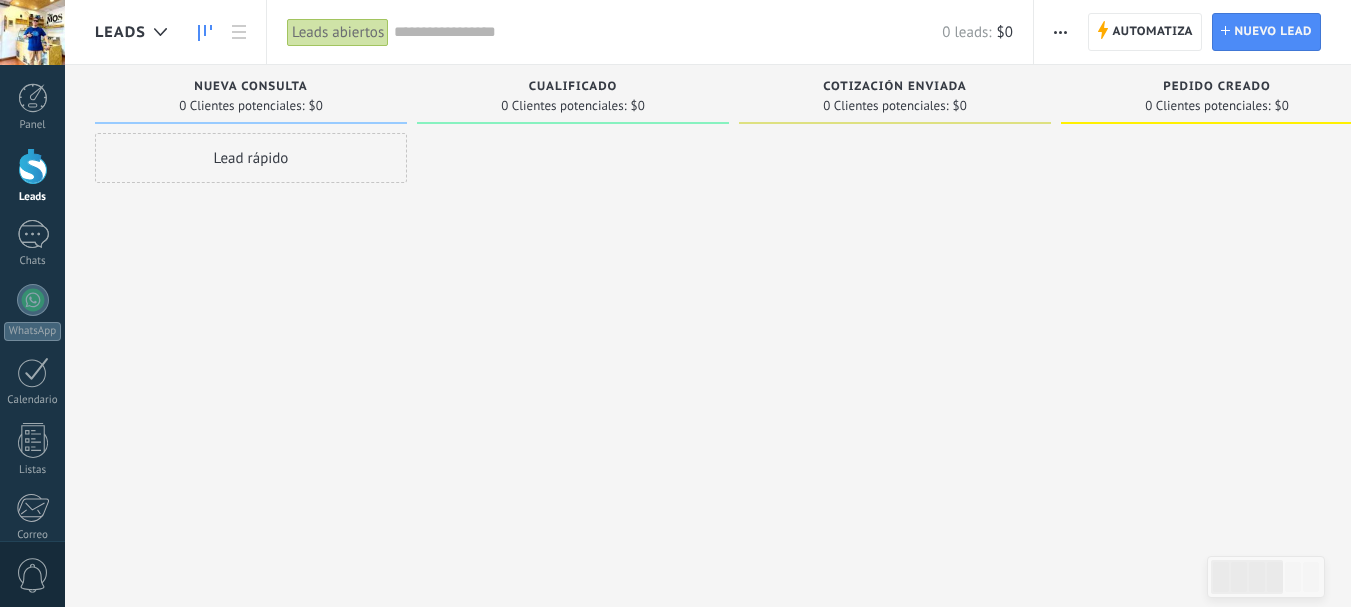 scroll, scrollTop: 0, scrollLeft: 0, axis: both 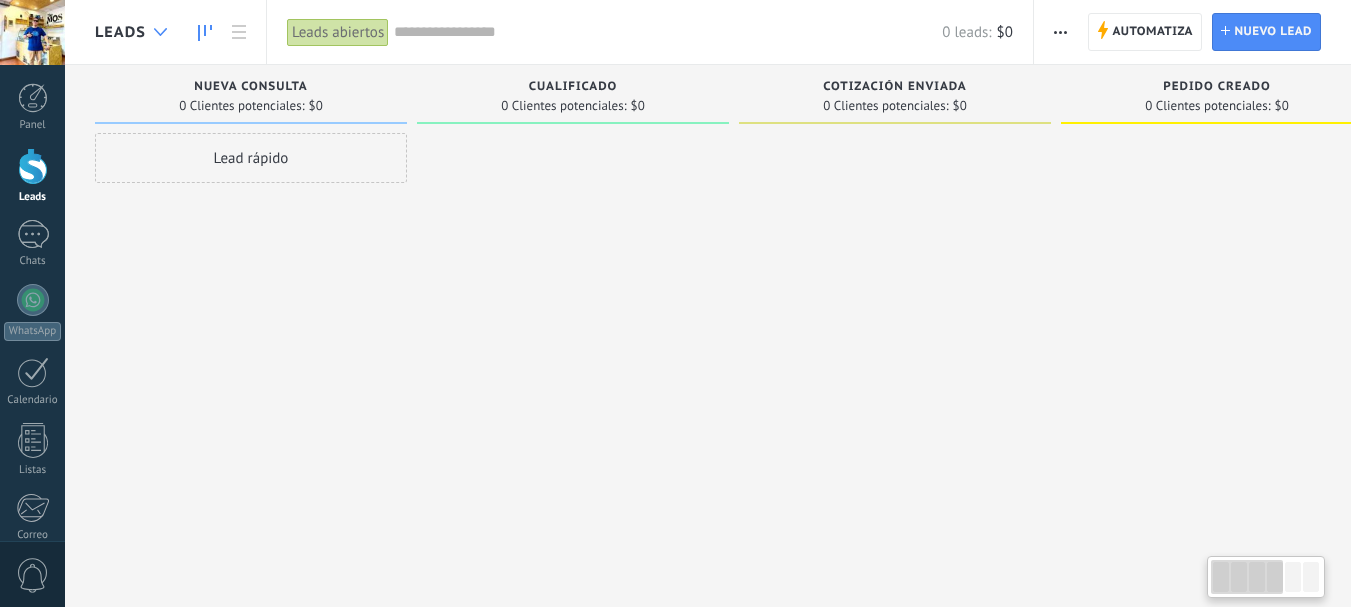 click at bounding box center [160, 32] 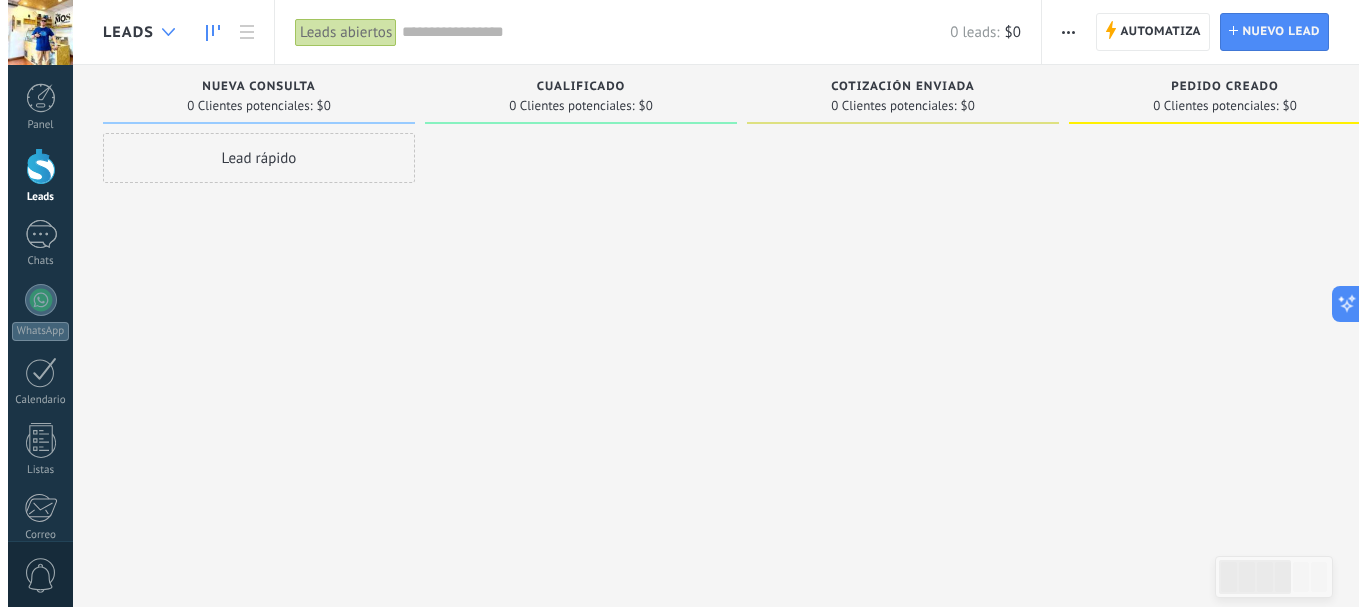 scroll, scrollTop: 0, scrollLeft: 0, axis: both 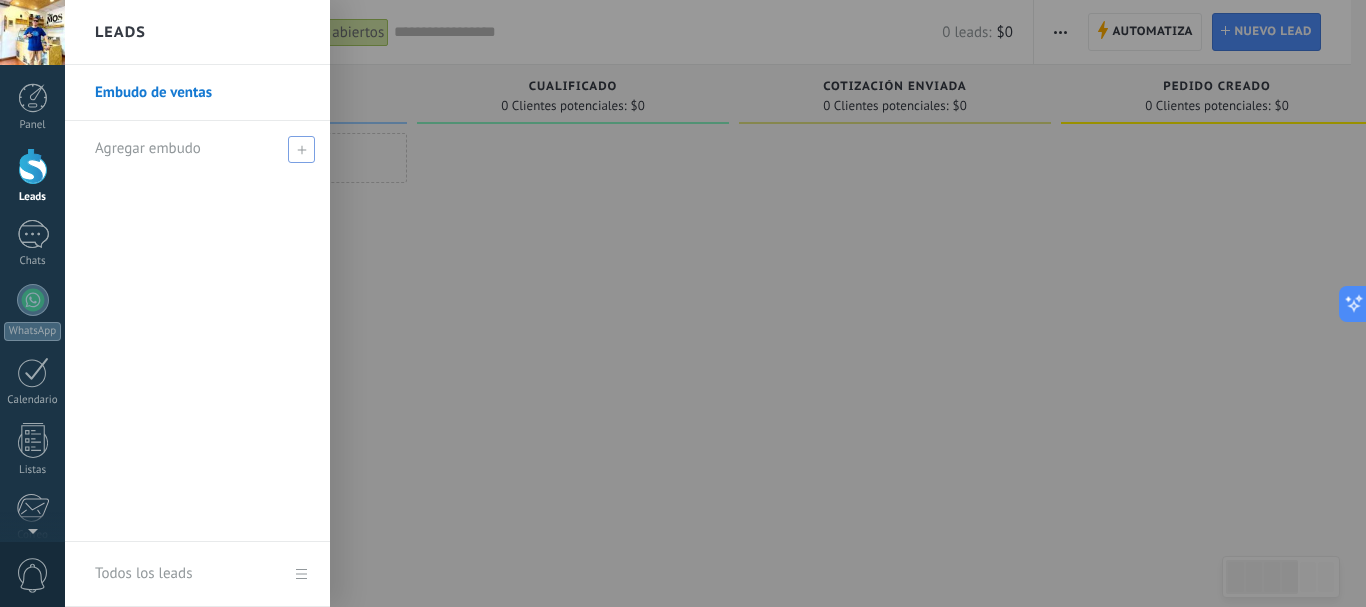 click on "Agregar embudo" at bounding box center (148, 148) 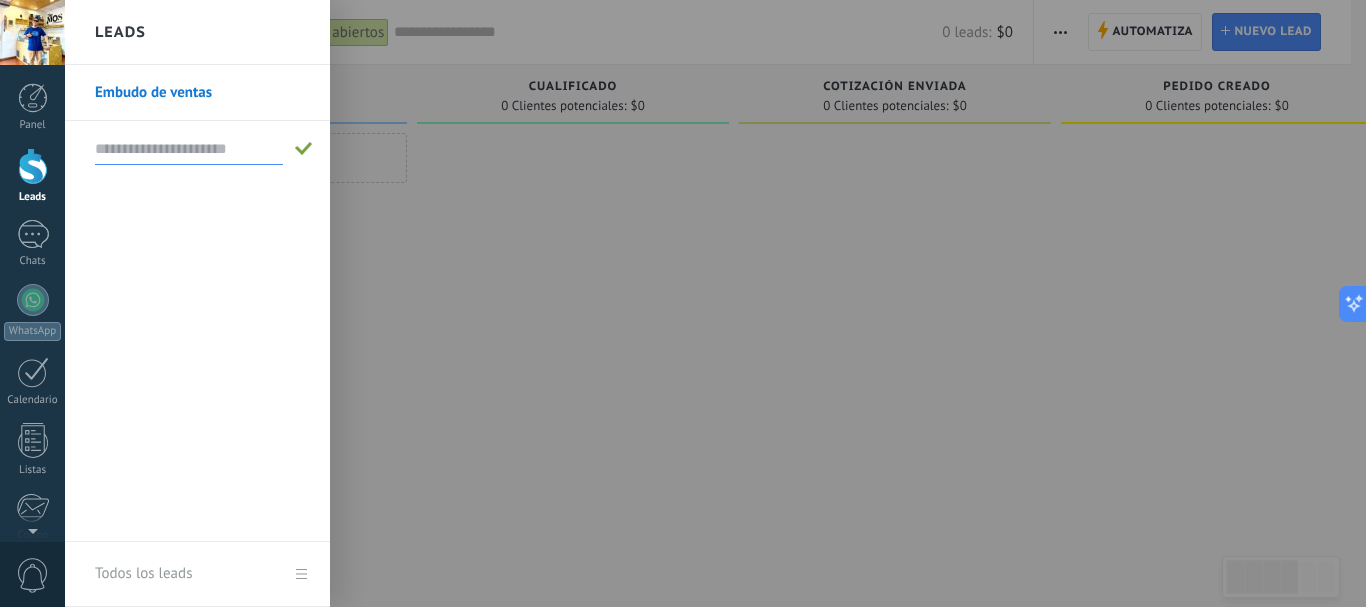 click at bounding box center [189, 149] 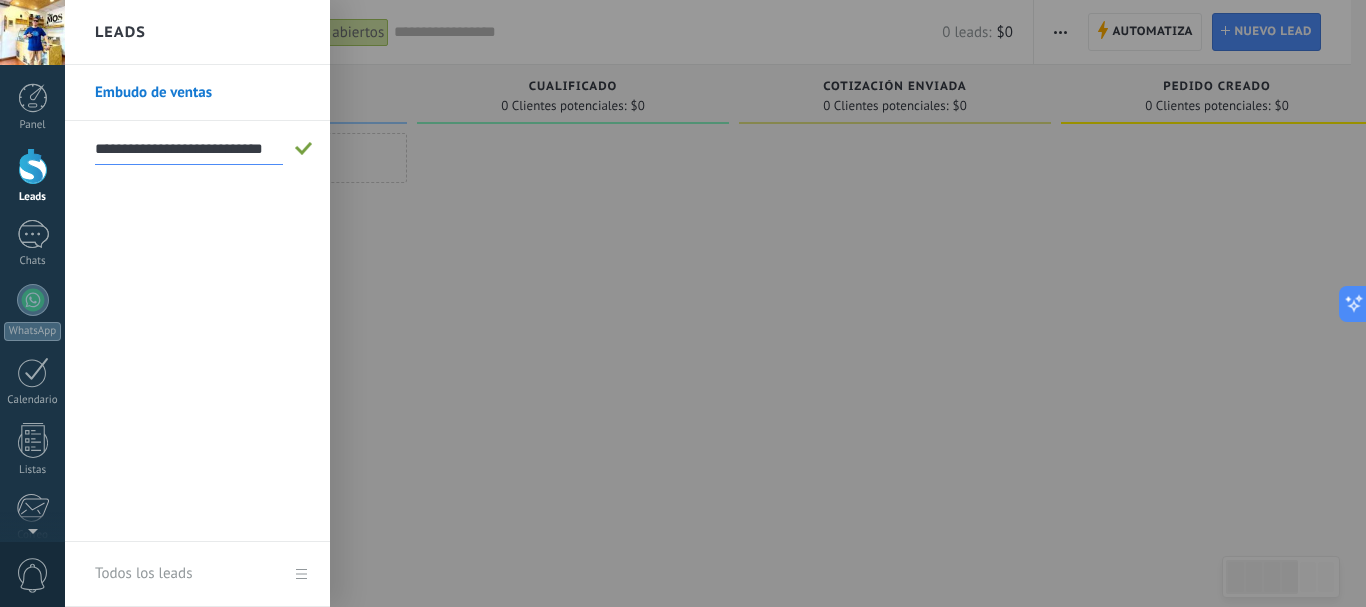 type on "**********" 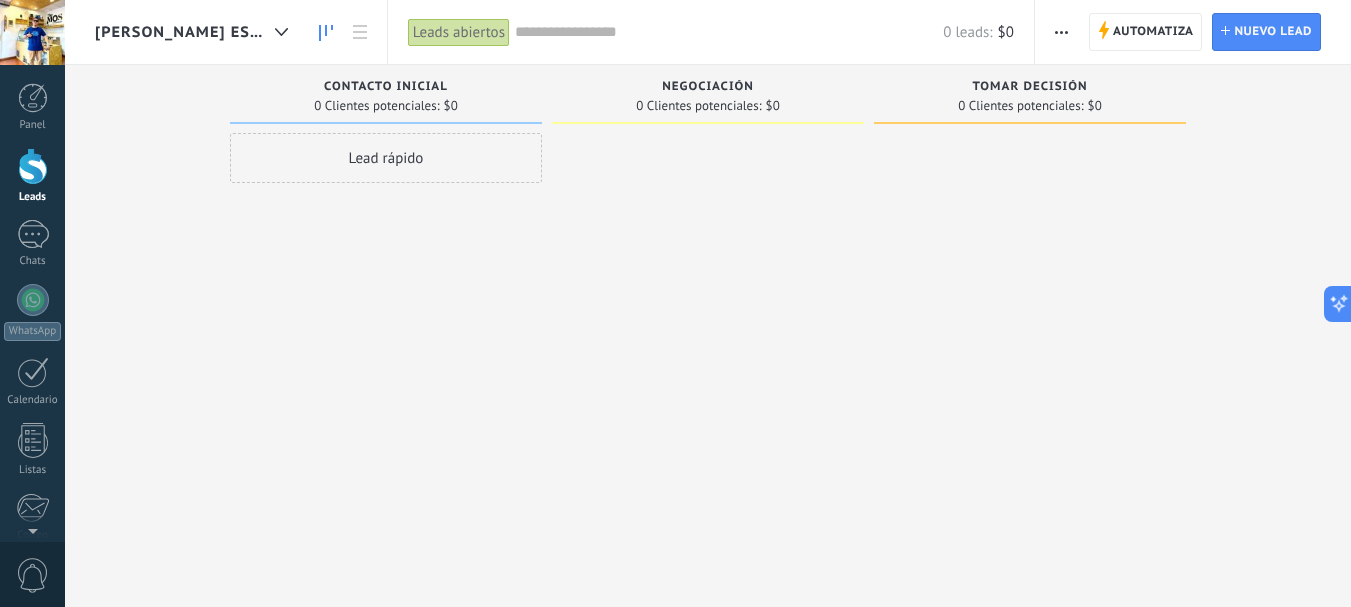 click 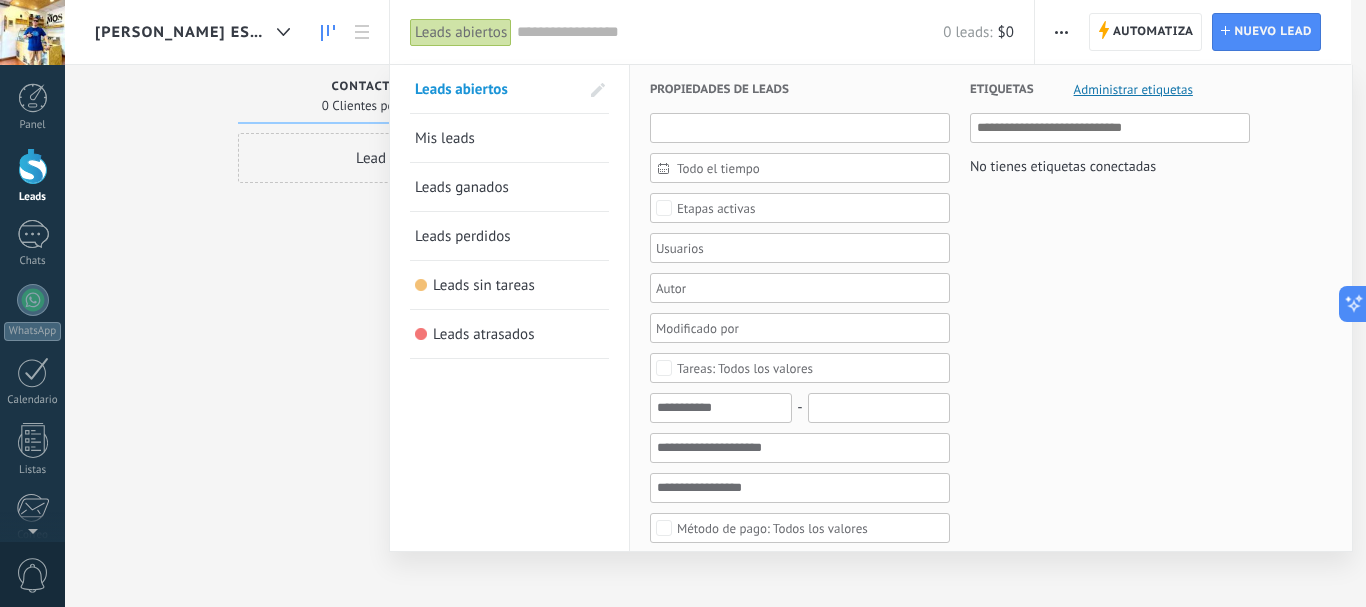click at bounding box center (800, 128) 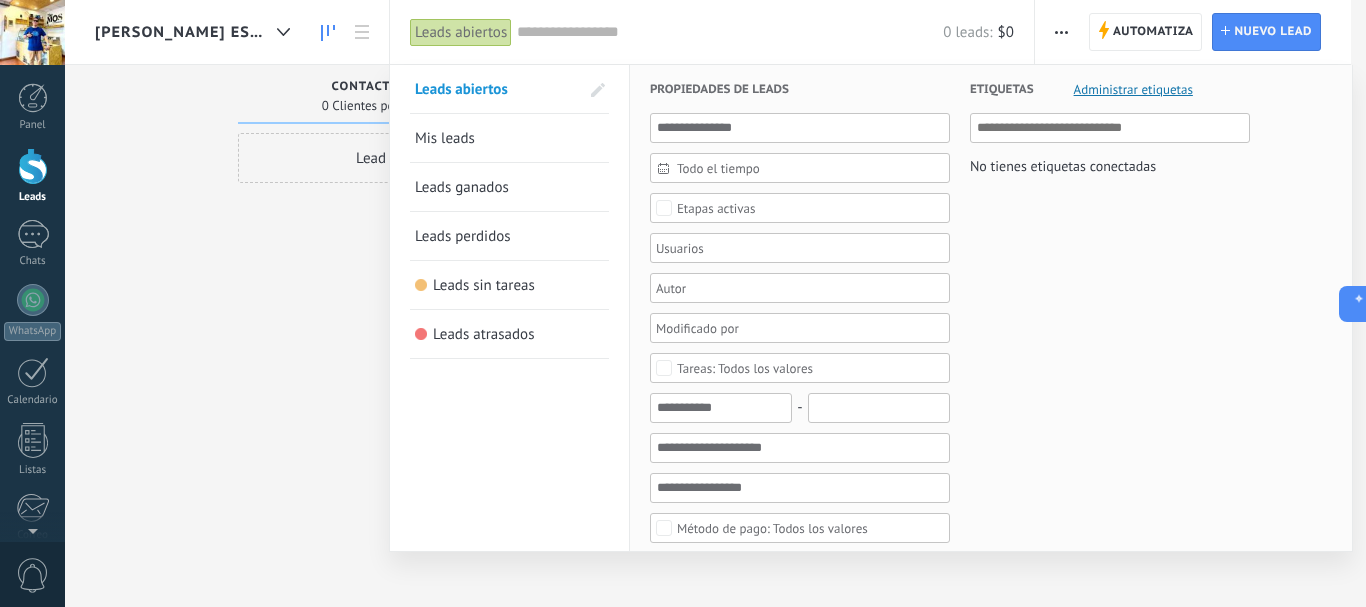 click on "Propiedades de leads Todo el tiempo Todo el tiempo [DATE] [DATE] Últimos  ** 30  dias Esta semana La última semana Este mes El mes pasado Este trimestre Este año   Ninguno Leads Entrantes Contacto inicial Negociación Tomar decisión Logrado con éxito Ventas Perdidos Etapas activas Seleccionar todo Presupuesto insuficiente No hay necesidad para el producto No satisfecho con las condiciones Comprado del competidor Razón no definida Razones de pérdidas Seleccionar todo Tel. Correo Formulario Chat Todos los valores Seleccionar todo [DATE] [DATE] Esta semana Este mes Este trimestre No hay tareas atrasadas Todos los valores - Seleccionar todo Vacío Factura Pago con tarjeta Efectivo Todos los  valores Seleccionar todo Vacío 5% 10% 15% Todos los  valores Seleccionar todo Vacío Precio Calidad Cambio de opinión Sin respuesta Spam Todos los  valores Fecha contrato Fecha contrato [DATE] [DATE] Últimos  ** 30  dias Esta semana La última semana Este mes El mes pasado Este trimestre Este año Seleccionar todo Vacío gclid" at bounding box center (991, 770) 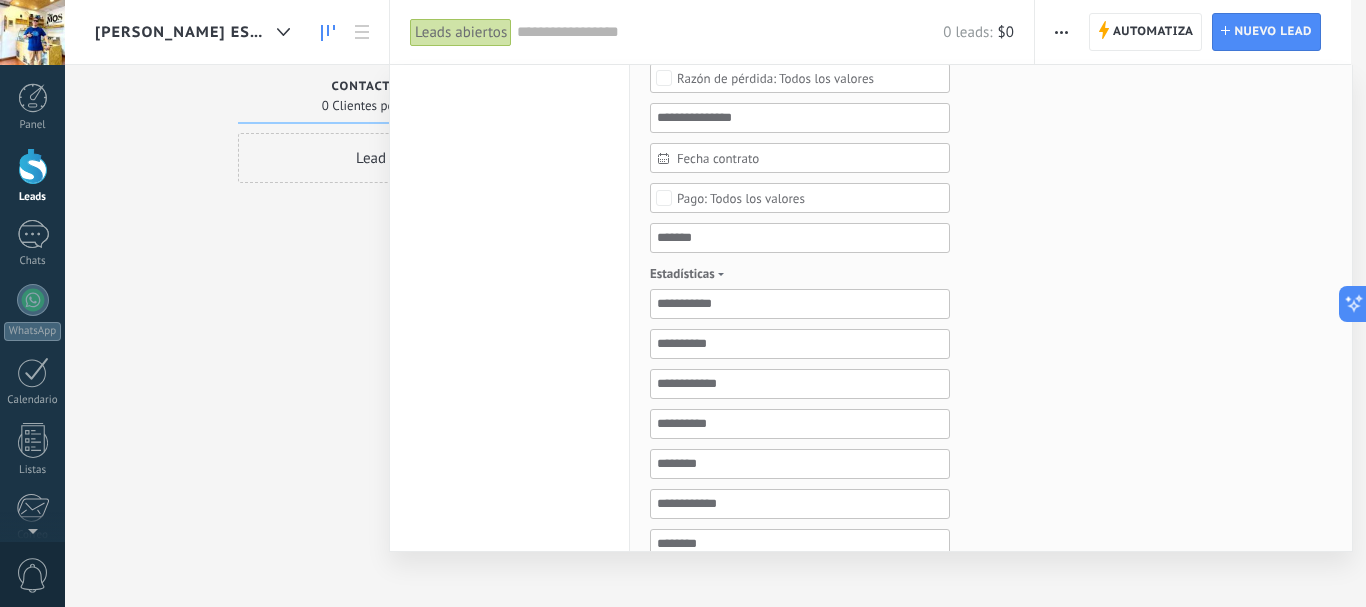 scroll, scrollTop: 0, scrollLeft: 0, axis: both 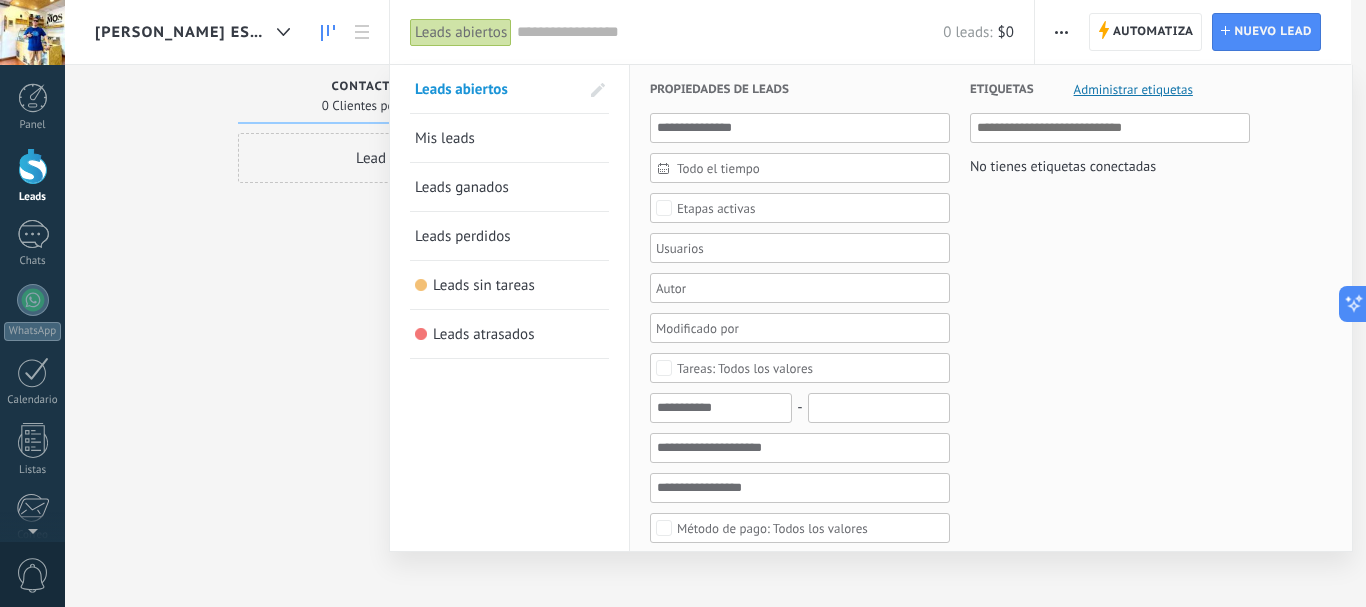 click at bounding box center [683, 303] 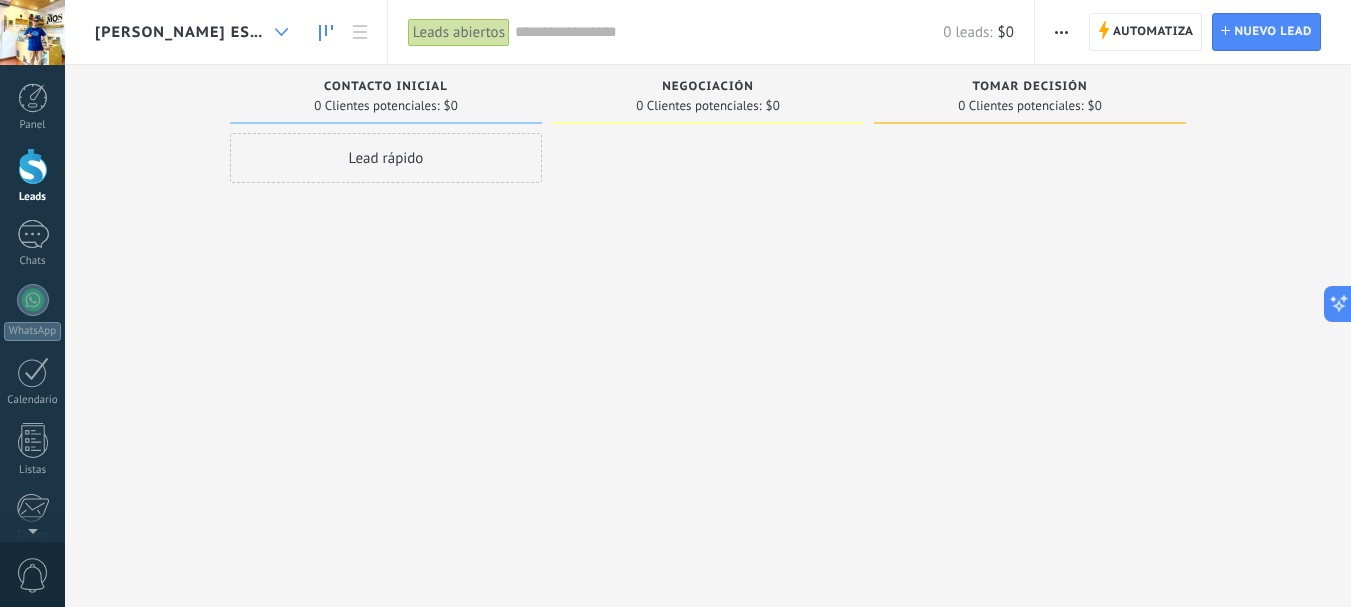 click 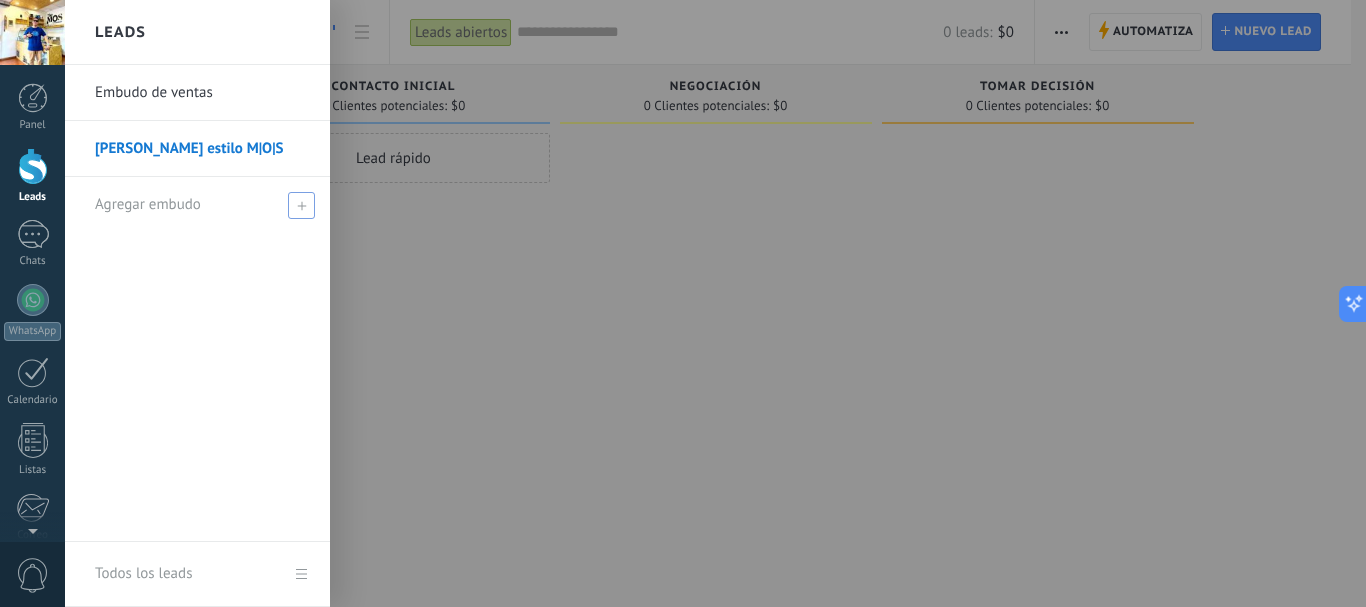 click on "Agregar embudo" at bounding box center (148, 204) 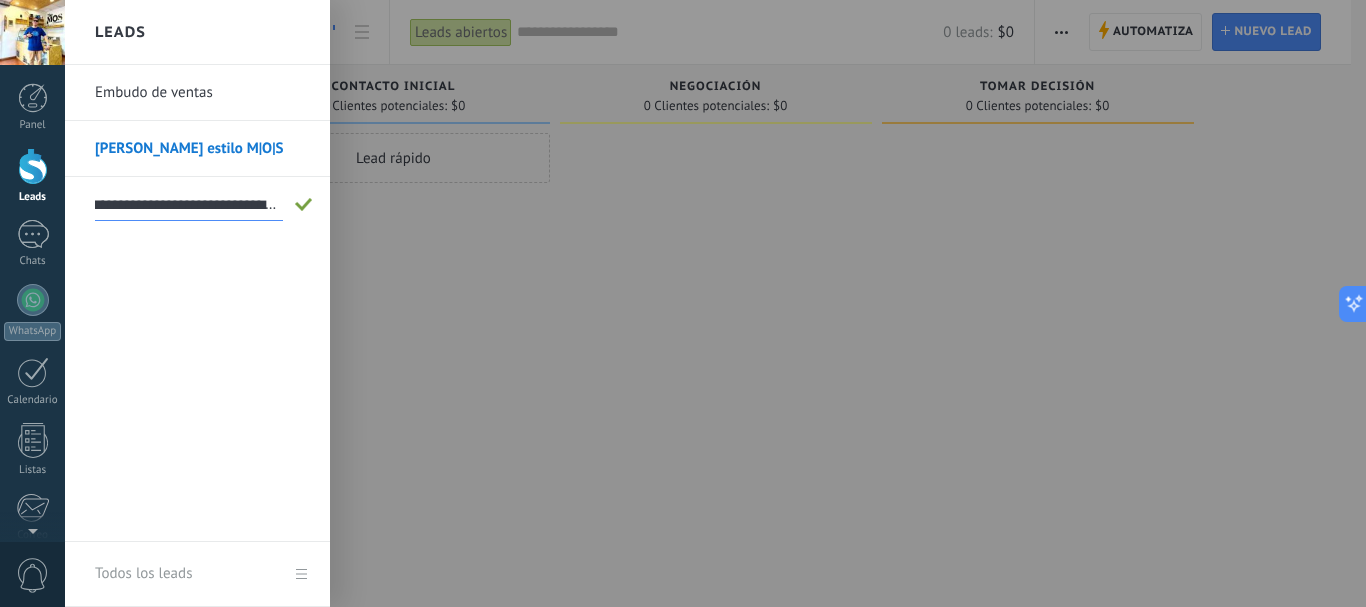scroll, scrollTop: 0, scrollLeft: 18, axis: horizontal 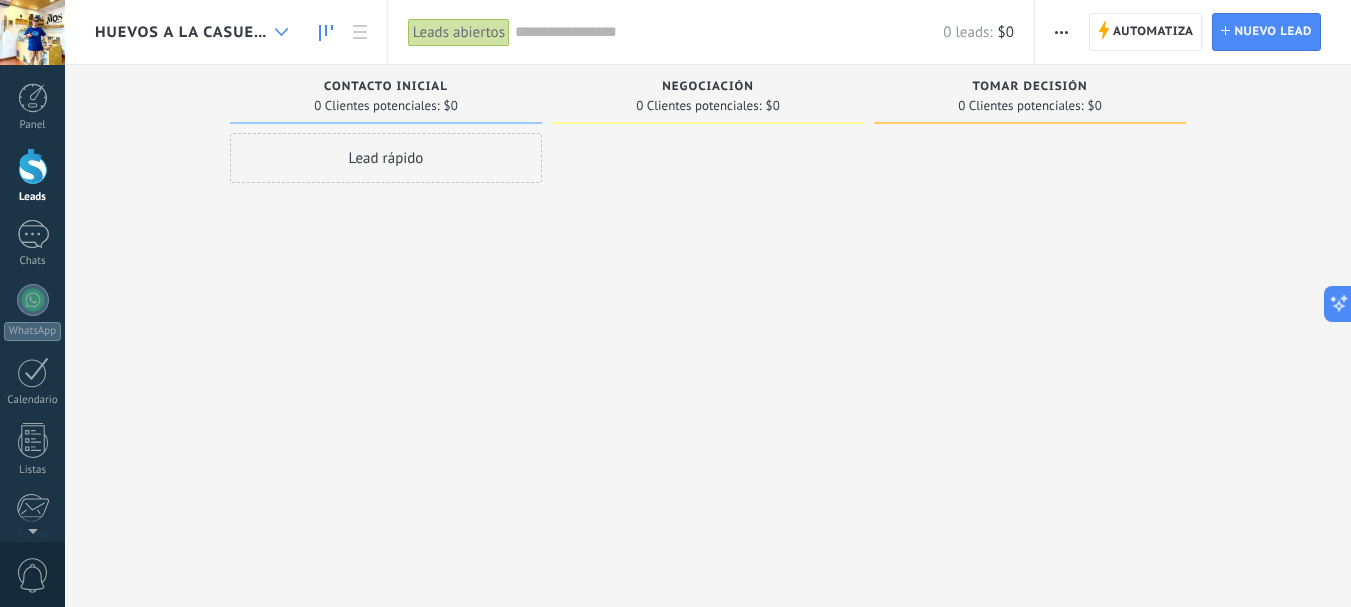 click at bounding box center (281, 32) 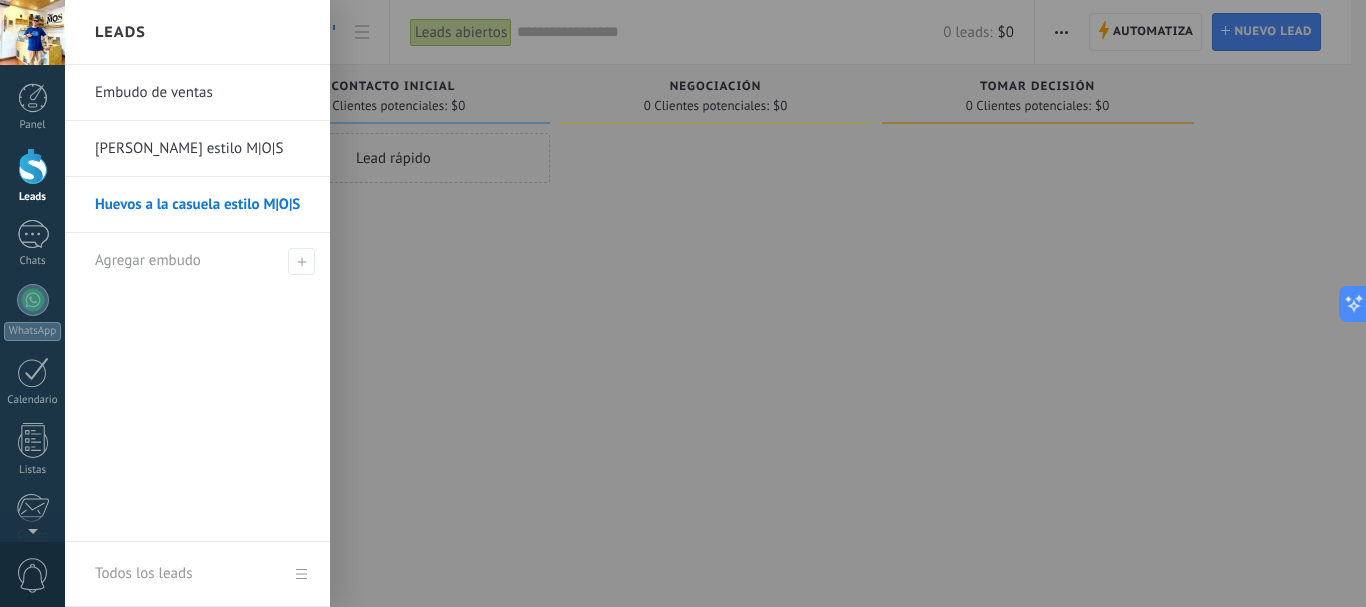 click on "Leads" at bounding box center (197, 32) 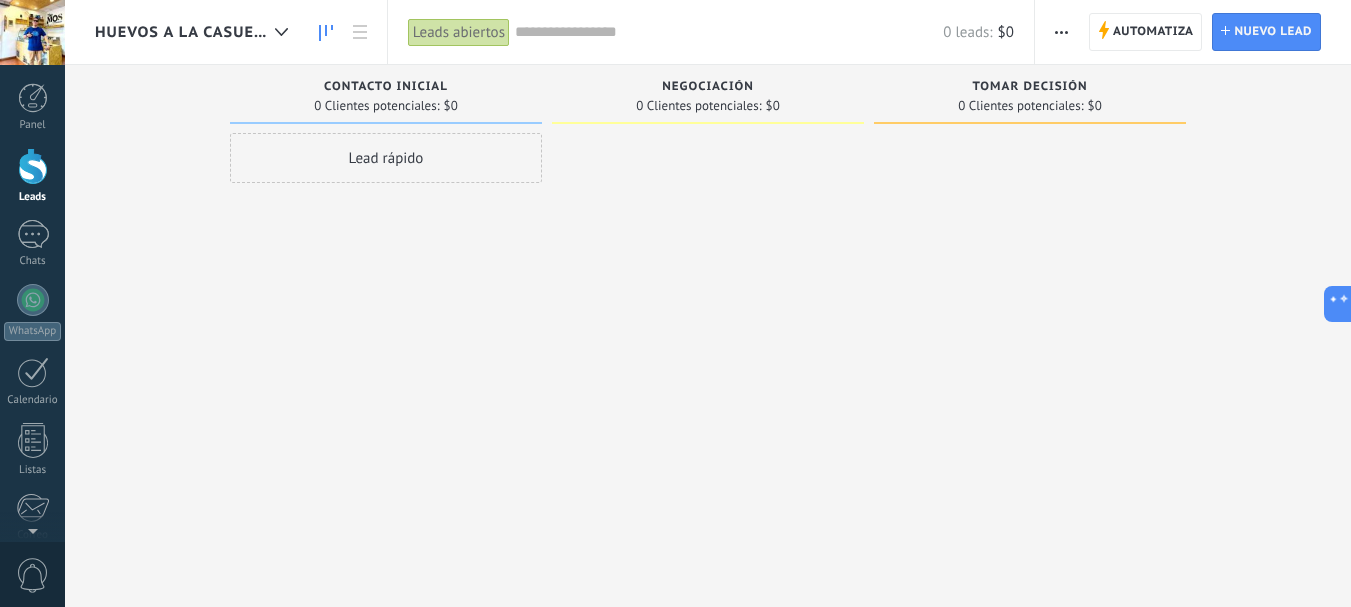 click on "Lead rápido" at bounding box center (386, 158) 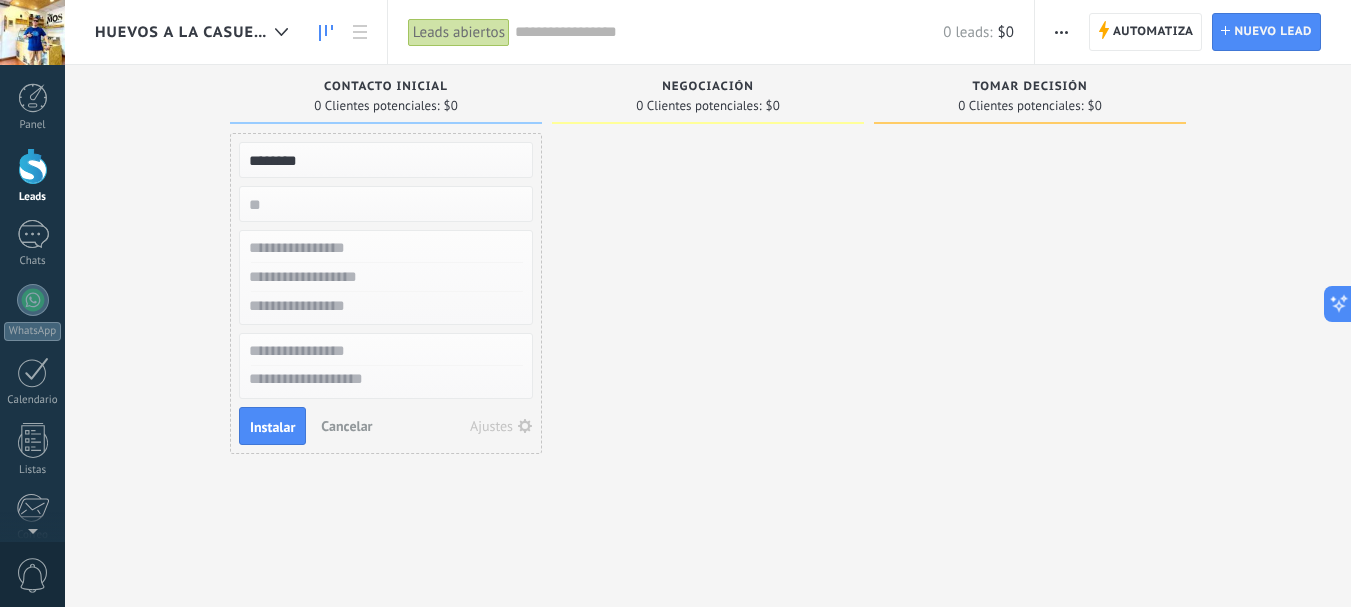 type on "********" 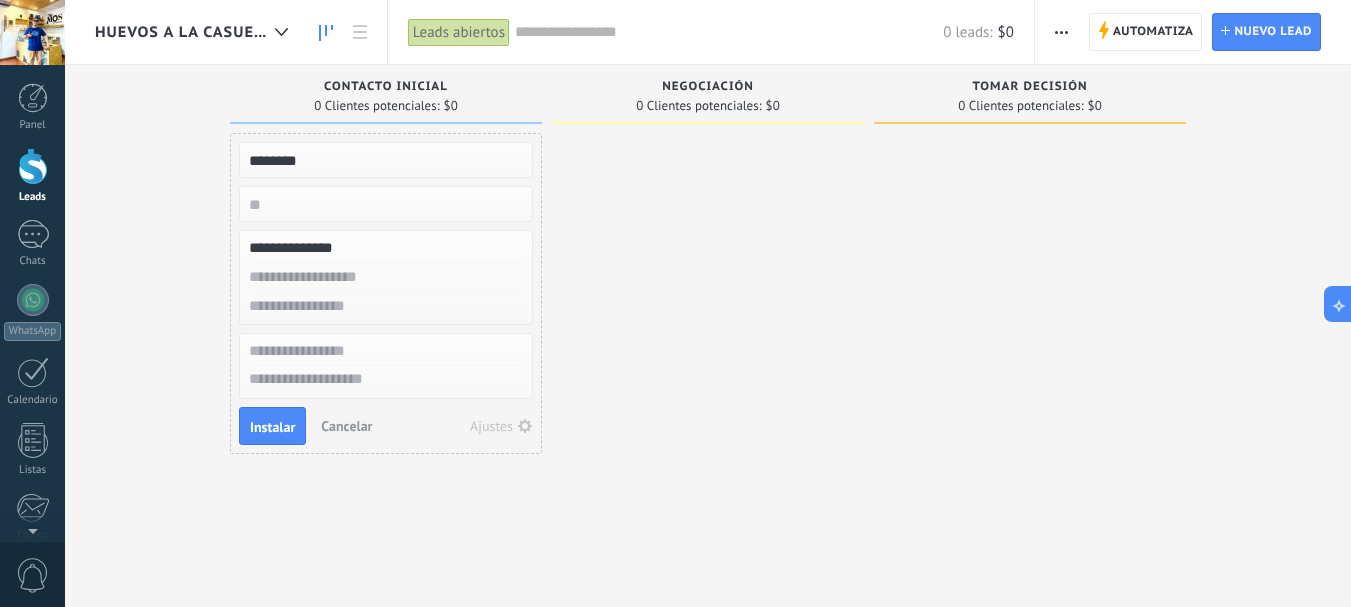 type on "**********" 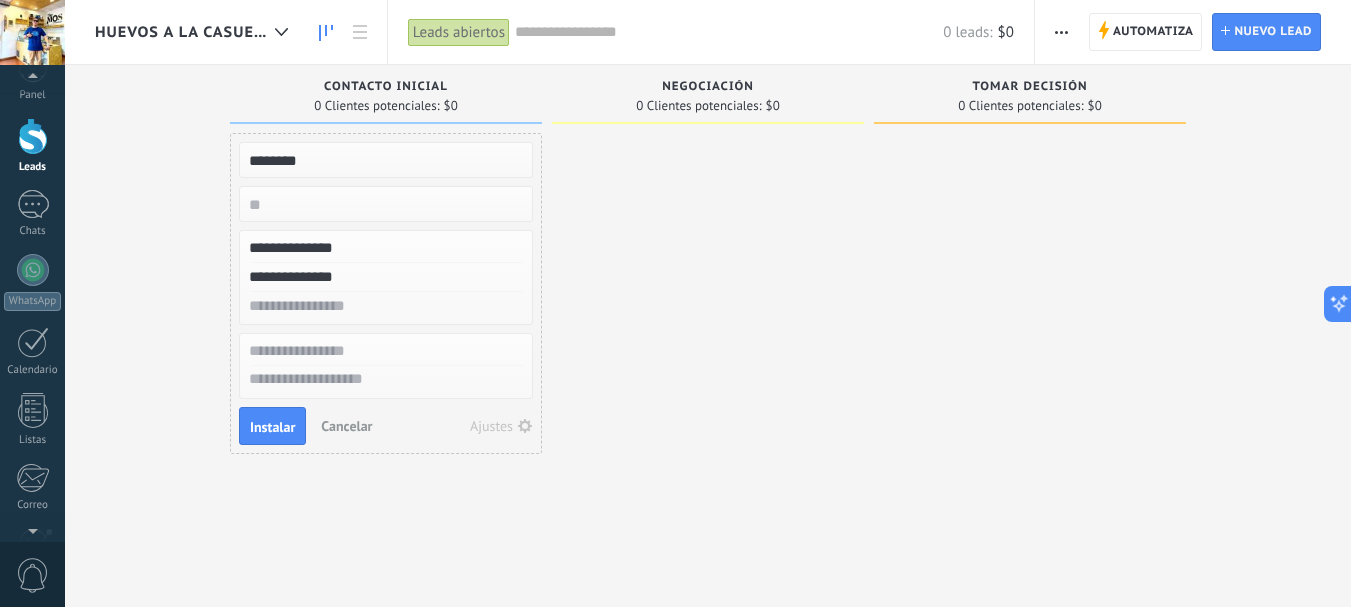 scroll, scrollTop: 0, scrollLeft: 0, axis: both 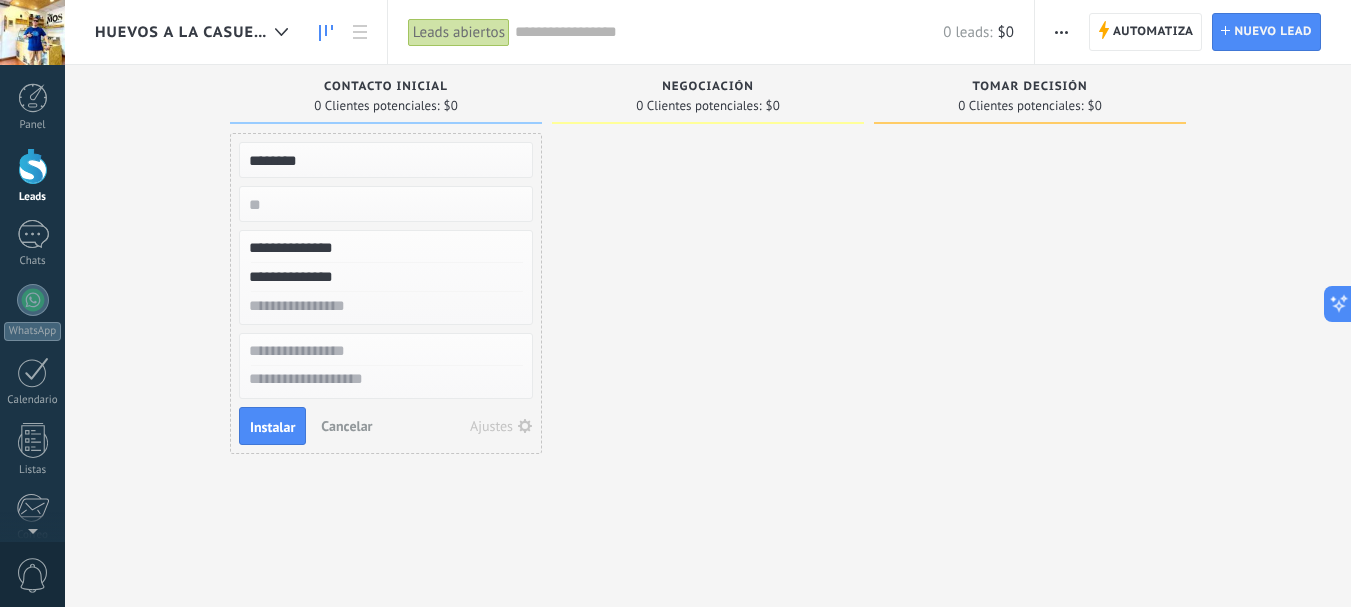 type on "**********" 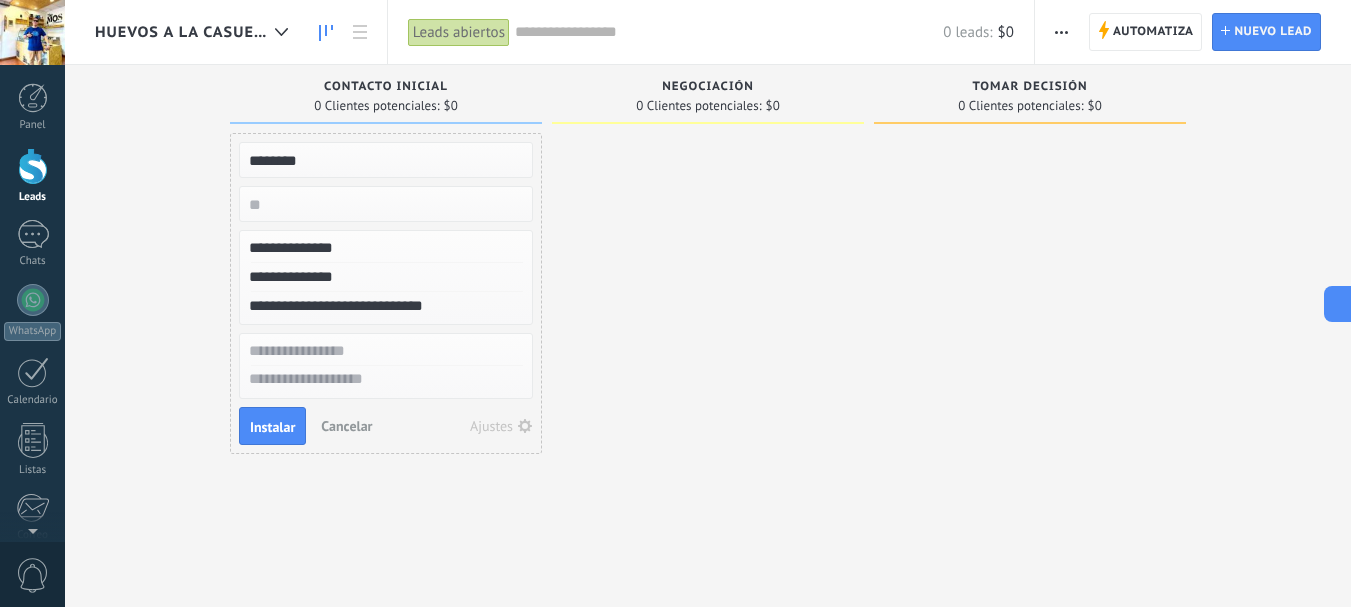 type on "**********" 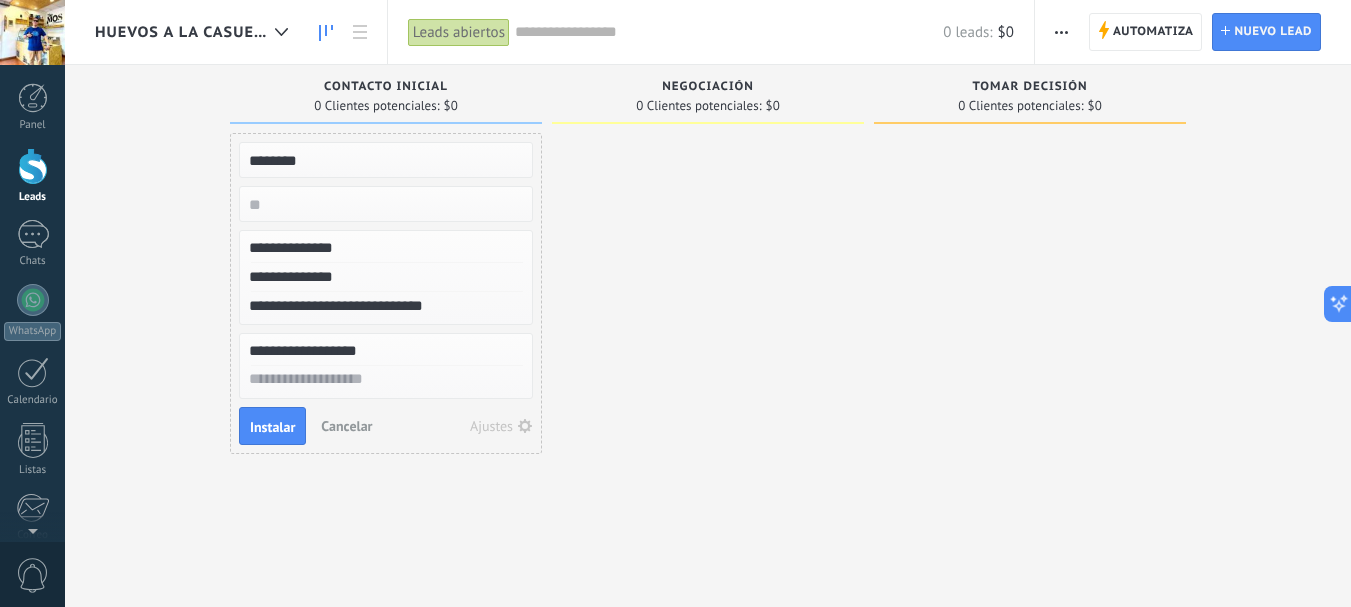 type on "**********" 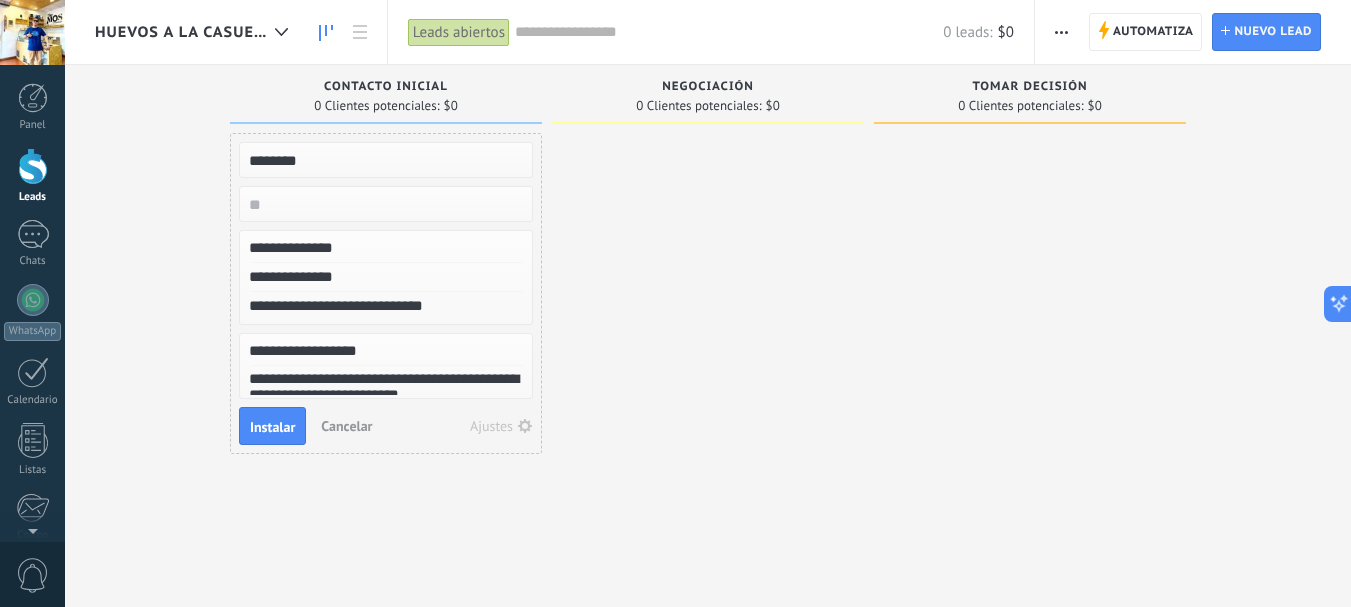 scroll, scrollTop: 57, scrollLeft: 0, axis: vertical 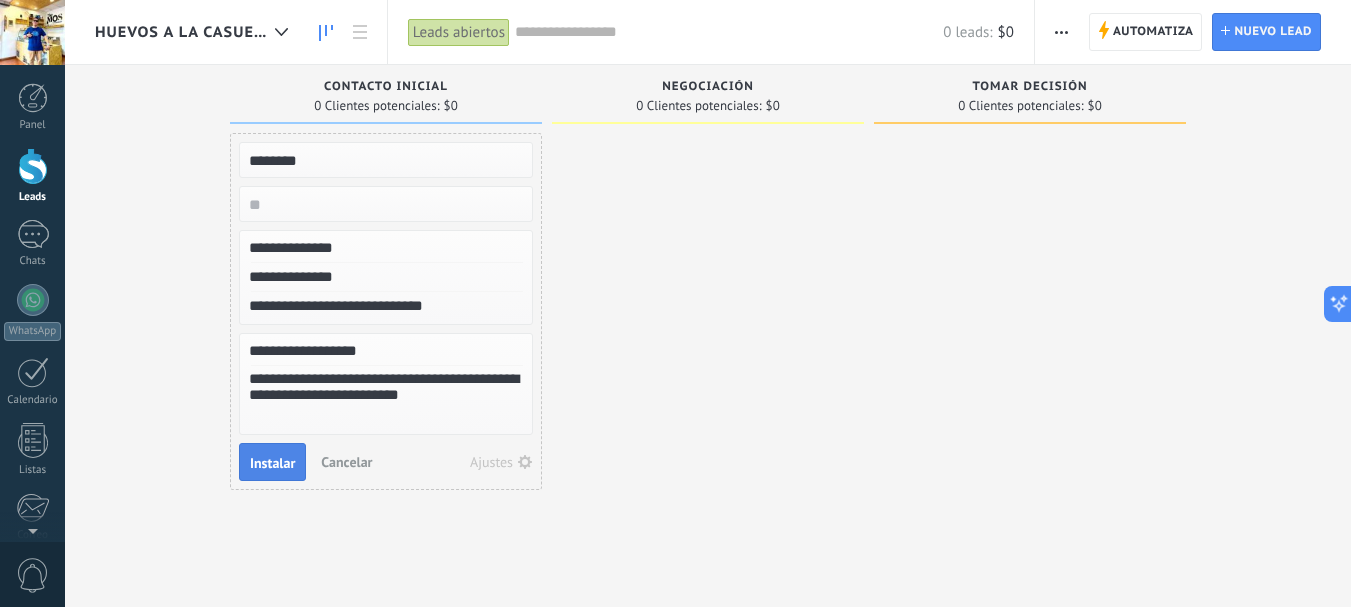 type on "**********" 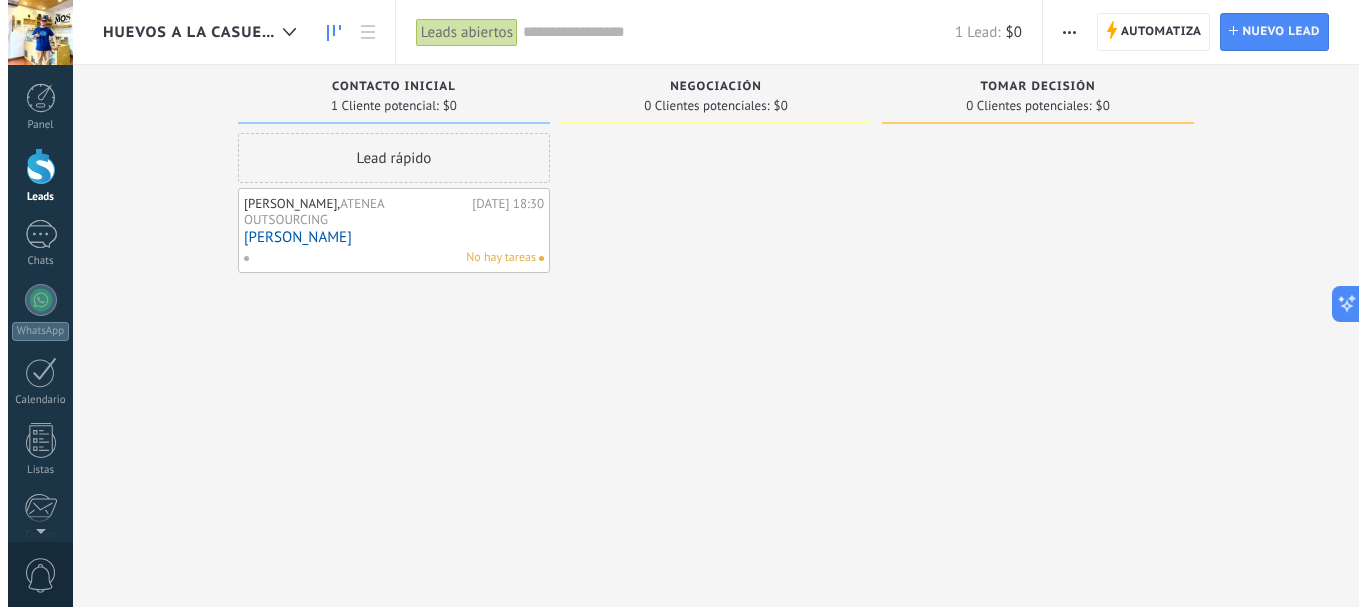 scroll, scrollTop: 19, scrollLeft: 0, axis: vertical 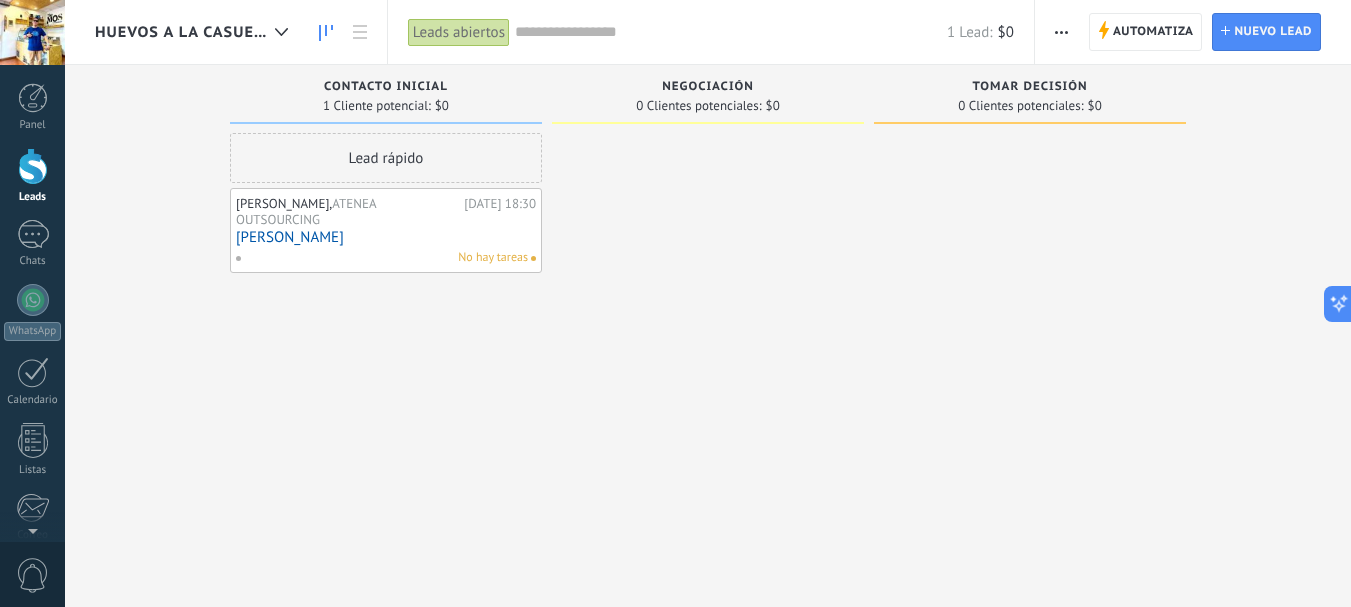 click on "Lead rápido [PERSON_NAME],  ATENEA OUTSOURCING [DATE] 18:30 [PERSON_NAME] hay tareas" at bounding box center (386, 306) 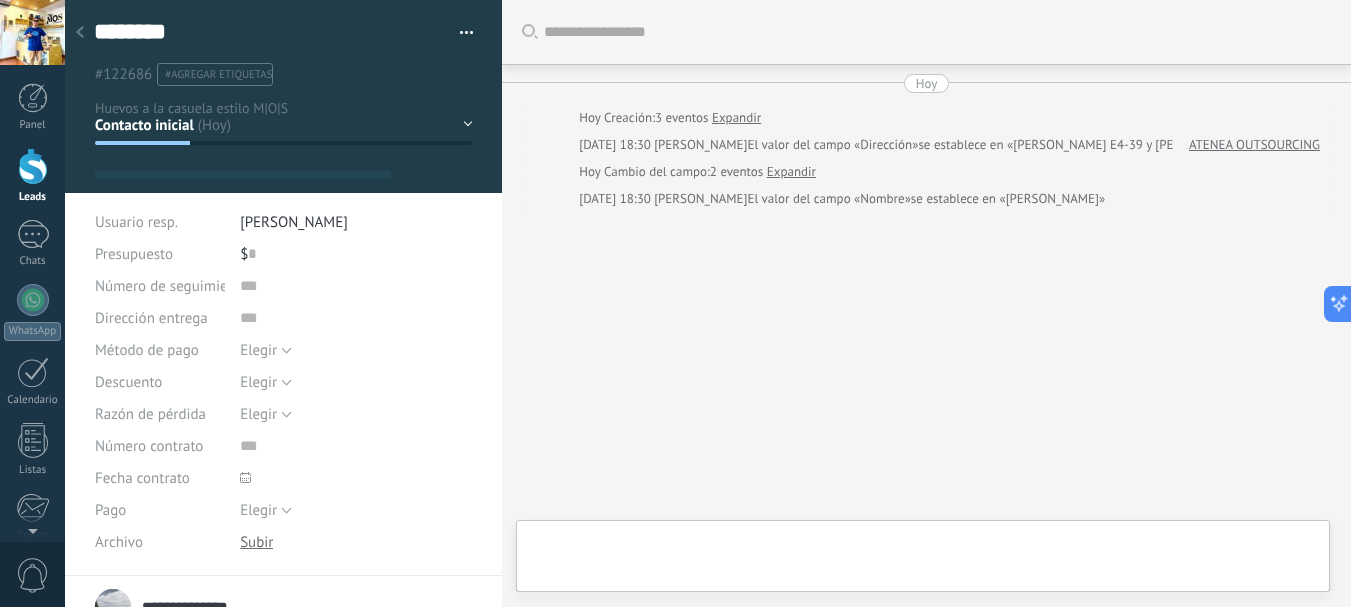 type on "**********" 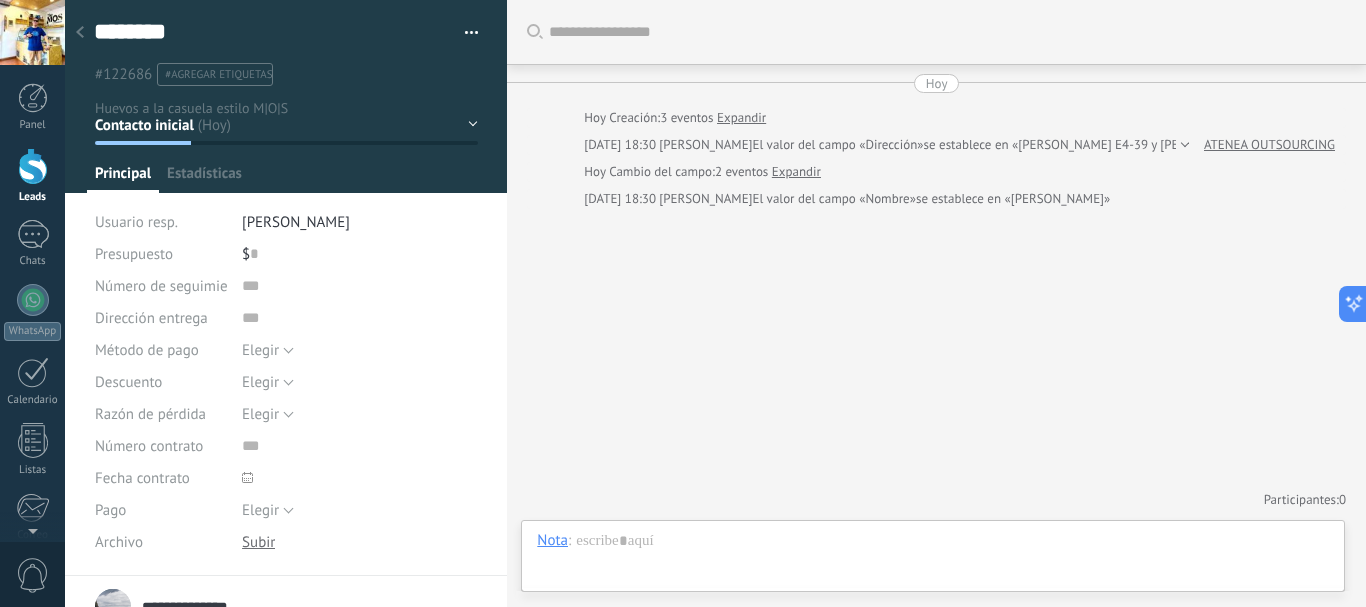 scroll, scrollTop: 40, scrollLeft: 0, axis: vertical 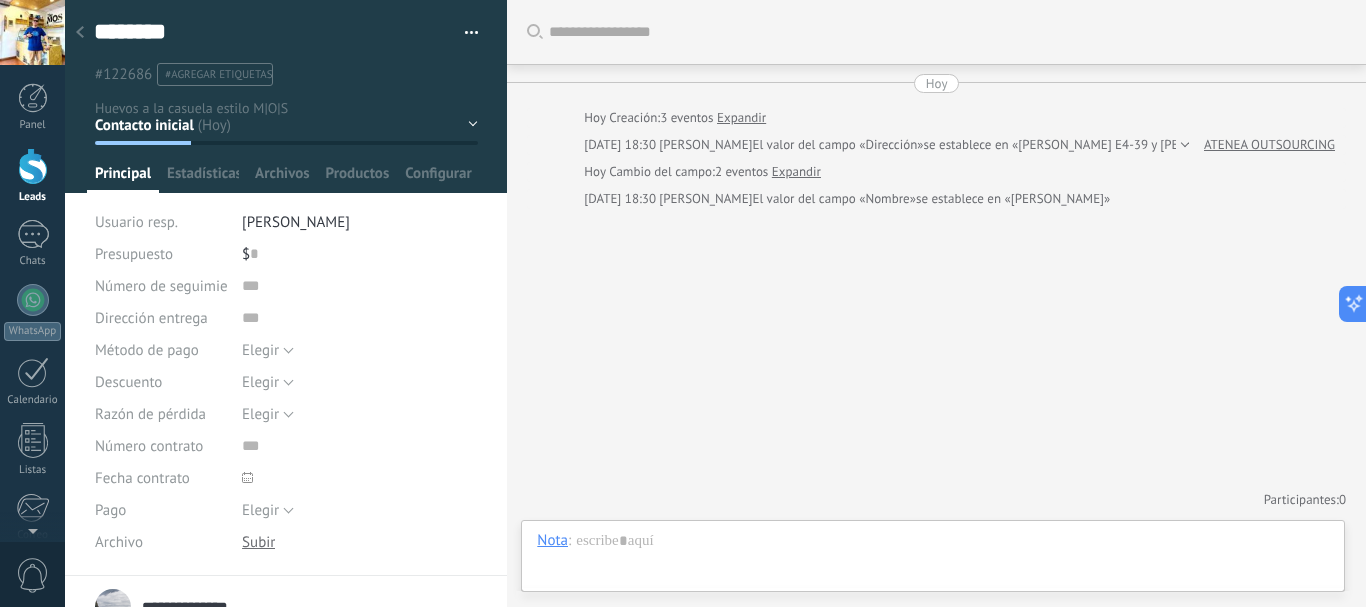click on "#agregar etiquetas" at bounding box center [218, 75] 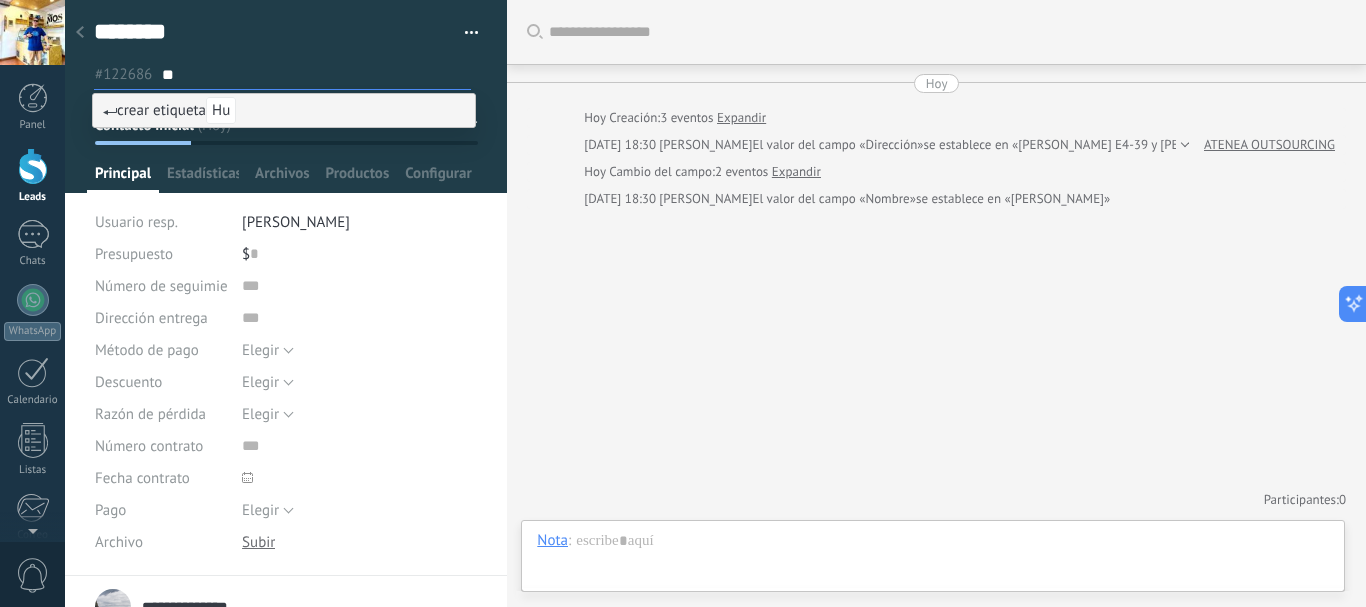 type on "*" 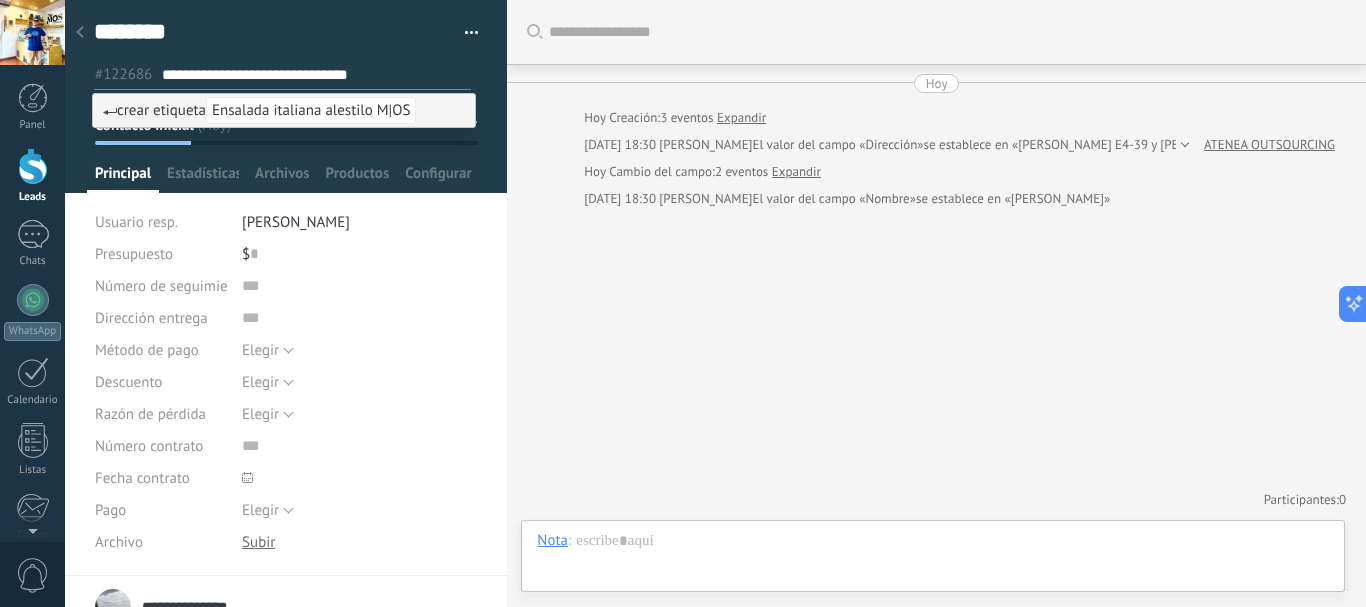 type on "**********" 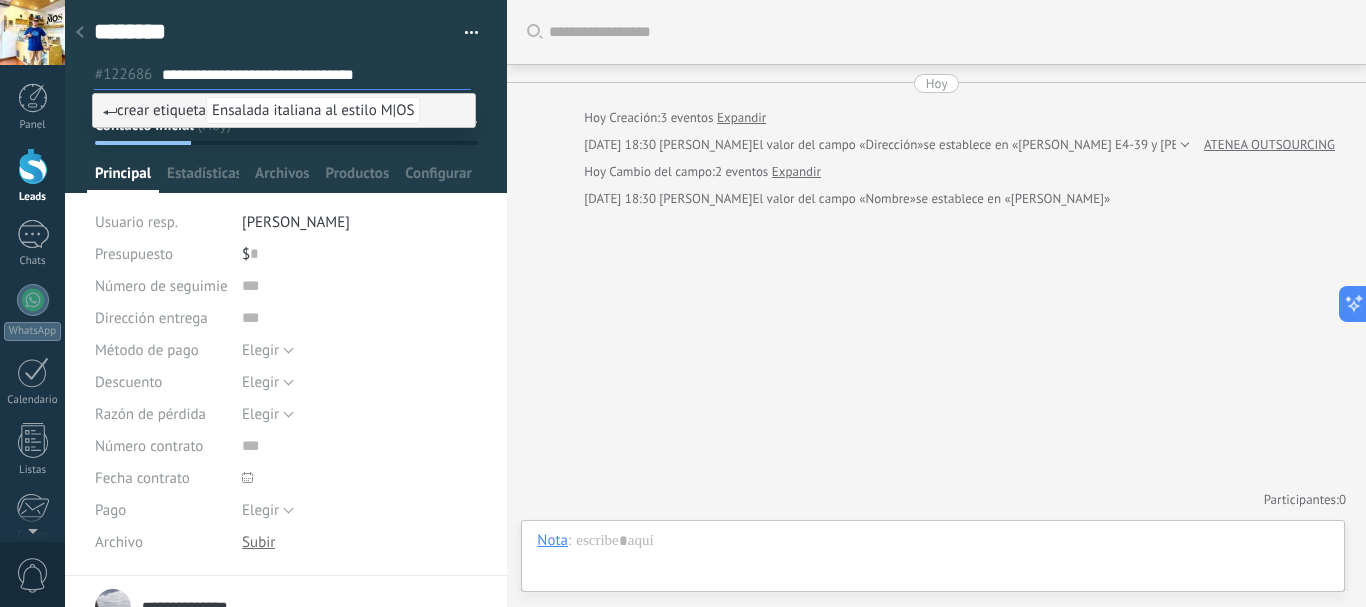 type 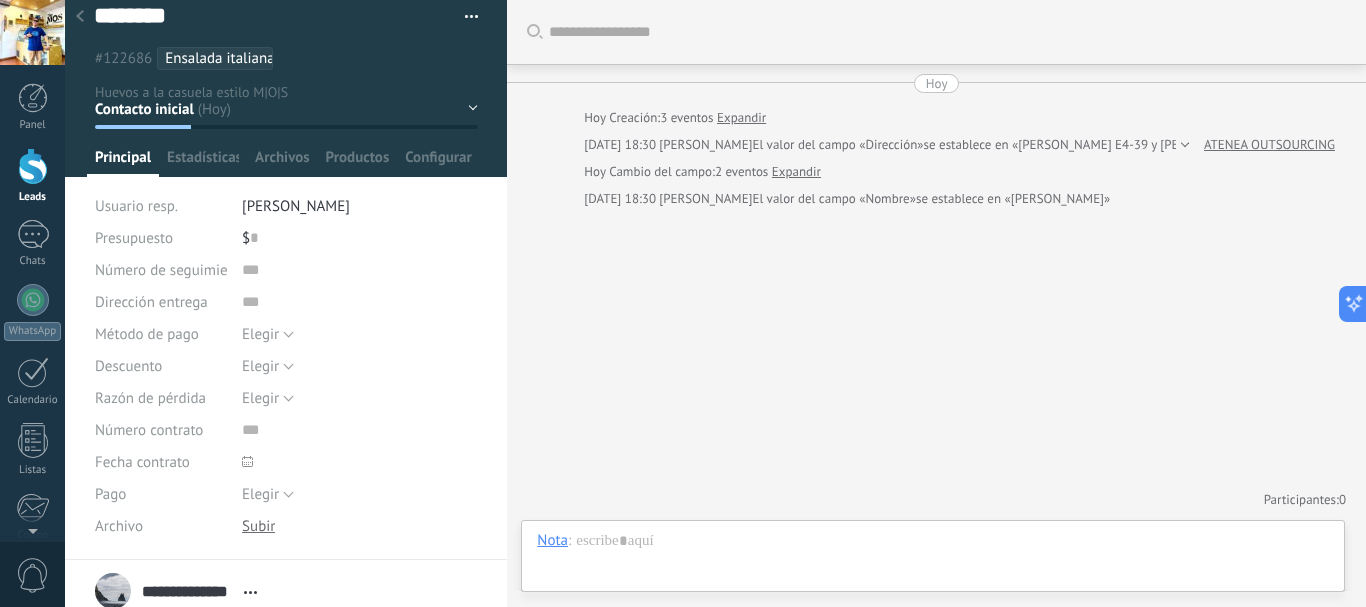 scroll, scrollTop: 0, scrollLeft: 0, axis: both 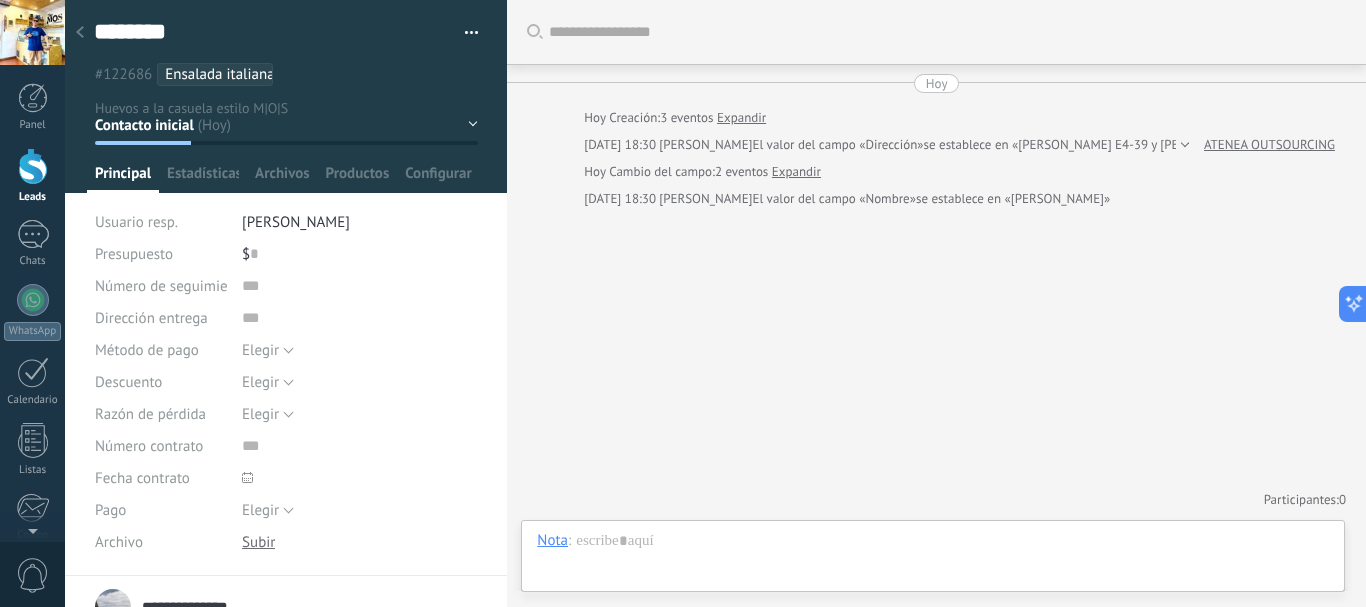 click on "Contacto inicial
Negociación
Tomar decisión
Logrado con éxito
Ventas Perdidos" at bounding box center (0, 0) 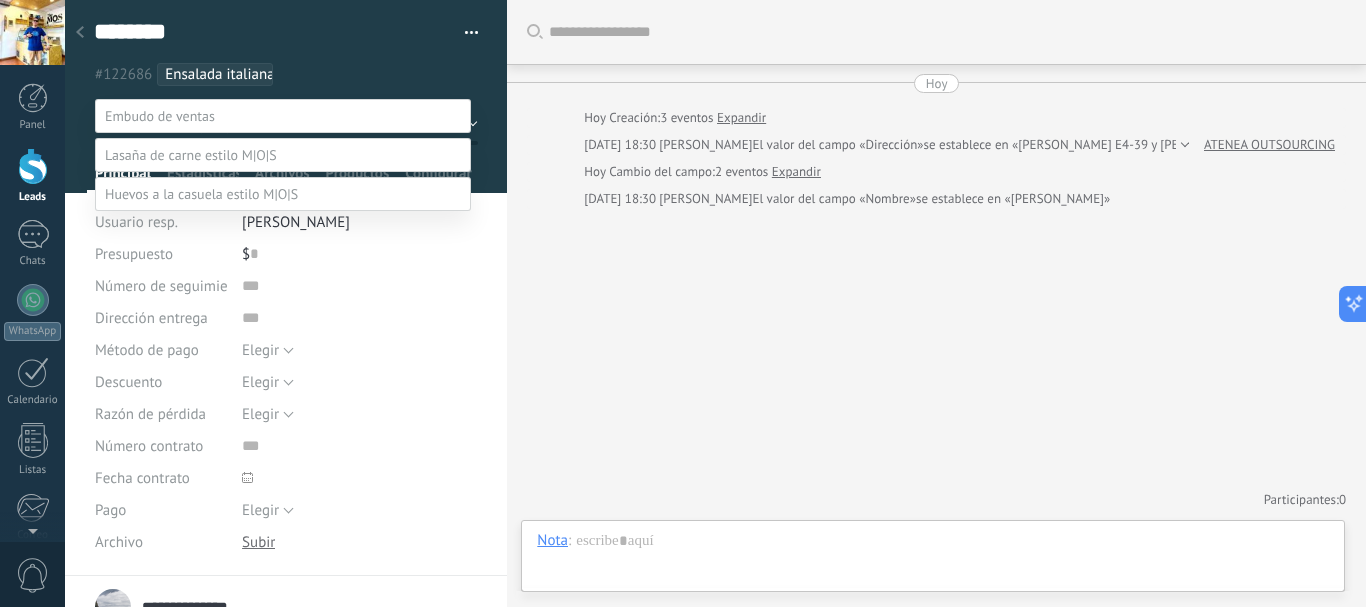 scroll, scrollTop: 78, scrollLeft: 0, axis: vertical 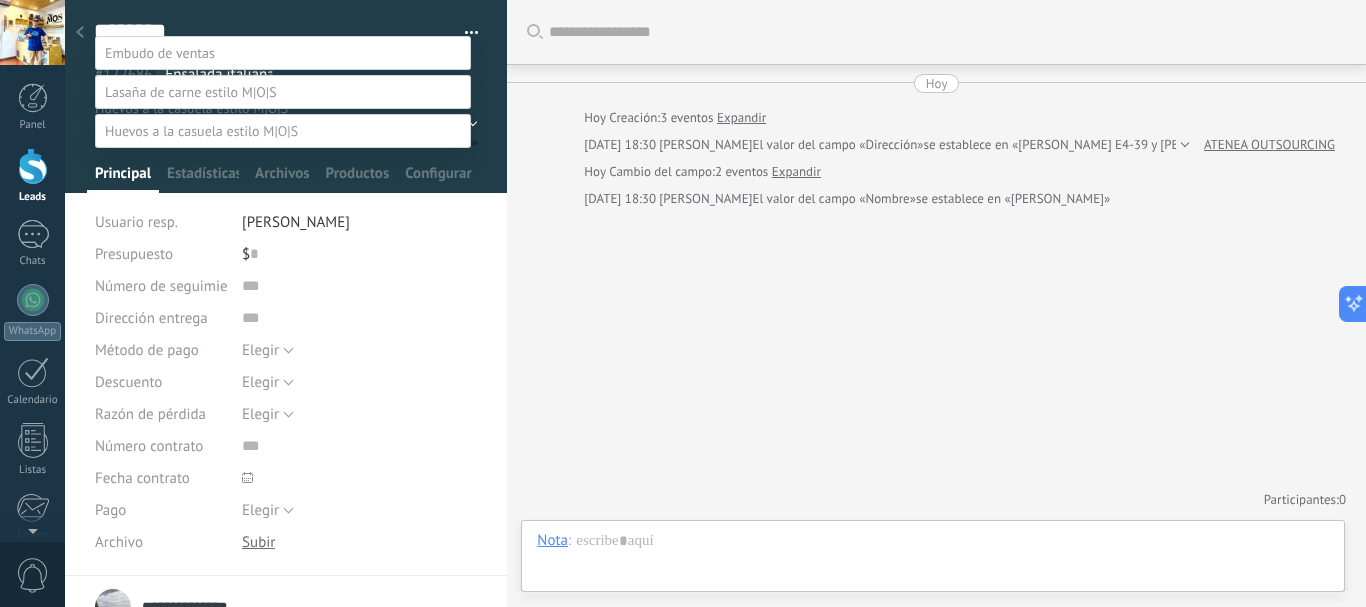 click at bounding box center [715, 240] 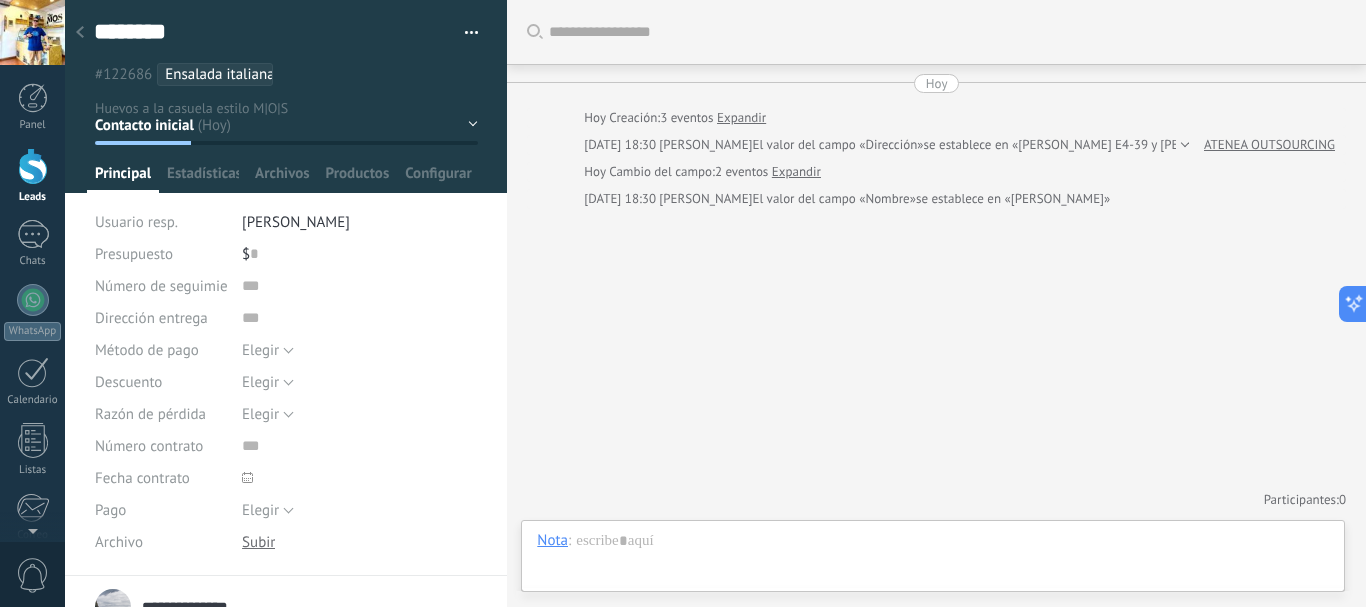 scroll, scrollTop: 167, scrollLeft: 0, axis: vertical 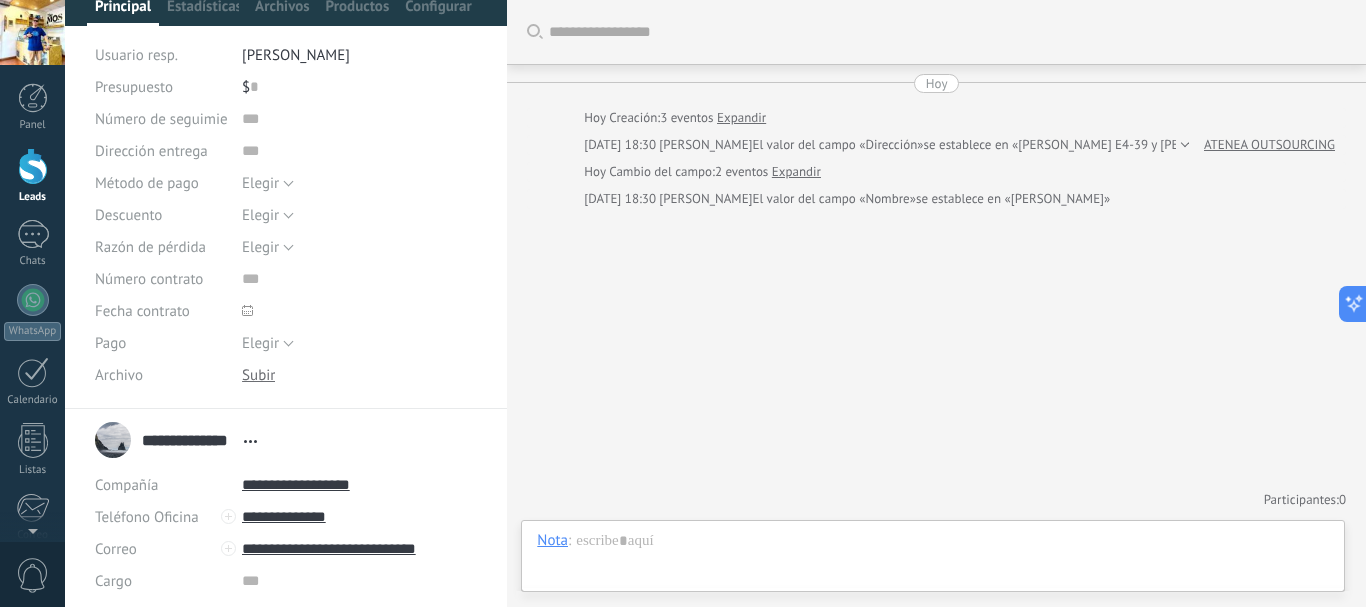 click on "**********" at bounding box center [181, 440] 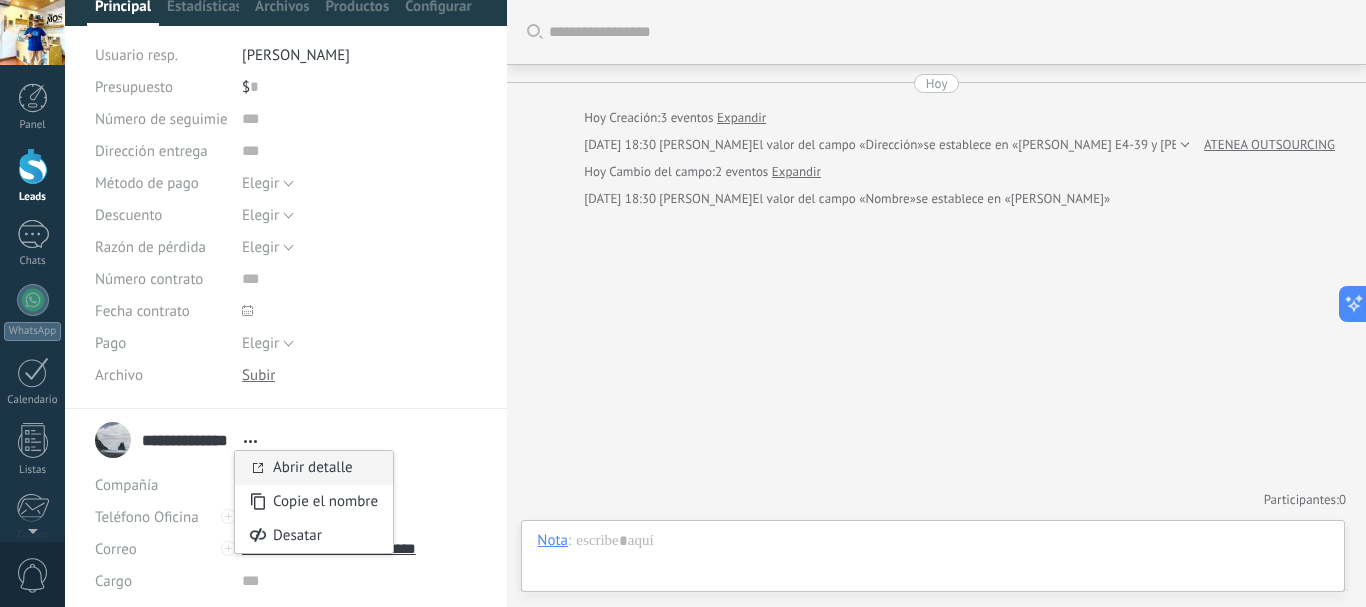 click on "Abrir detalle" at bounding box center [313, 467] 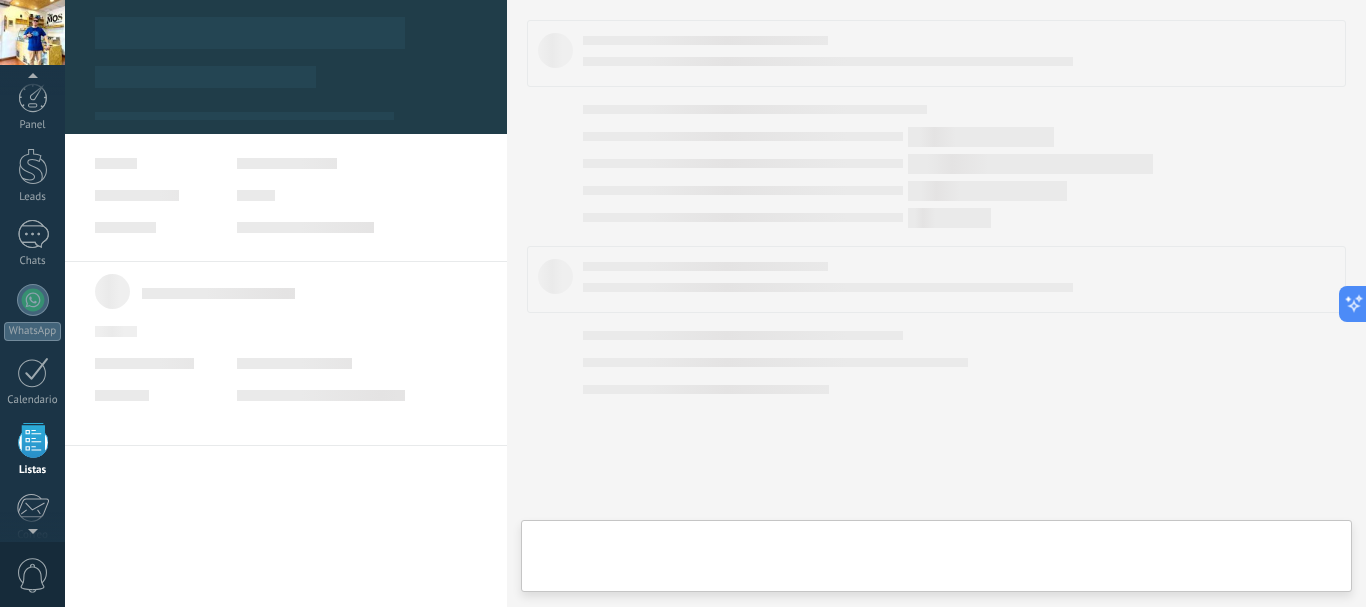 scroll, scrollTop: 124, scrollLeft: 0, axis: vertical 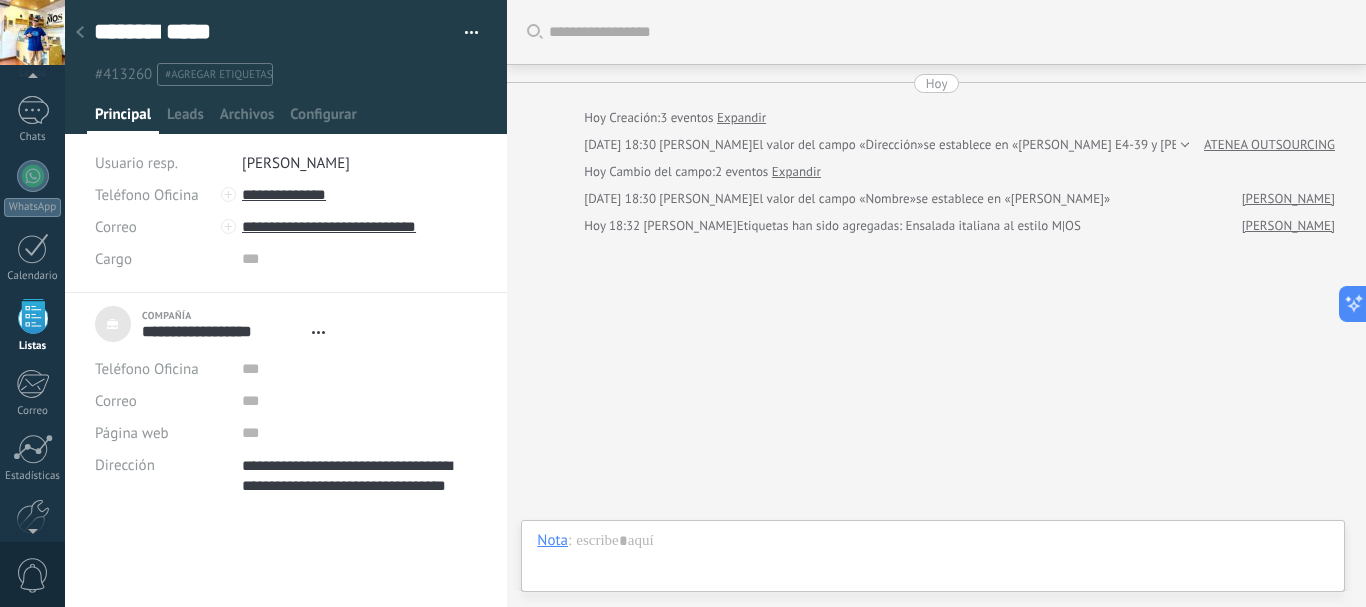 click on "Principal" at bounding box center (123, 119) 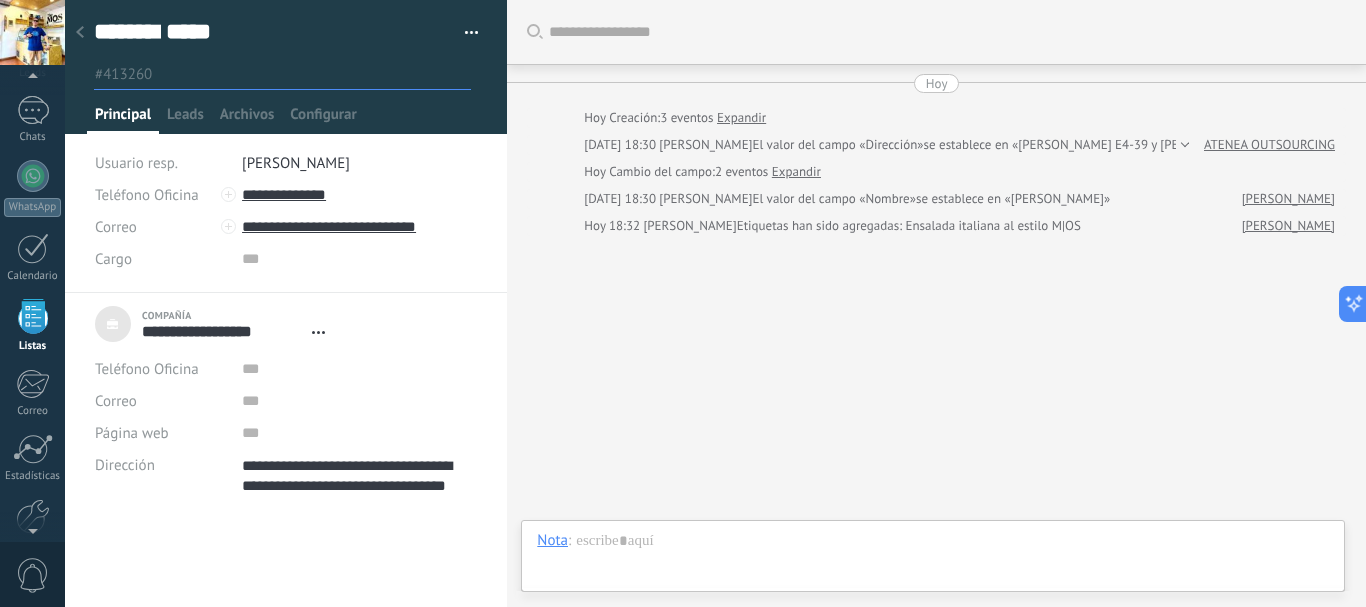 click on "Principal" at bounding box center [123, 119] 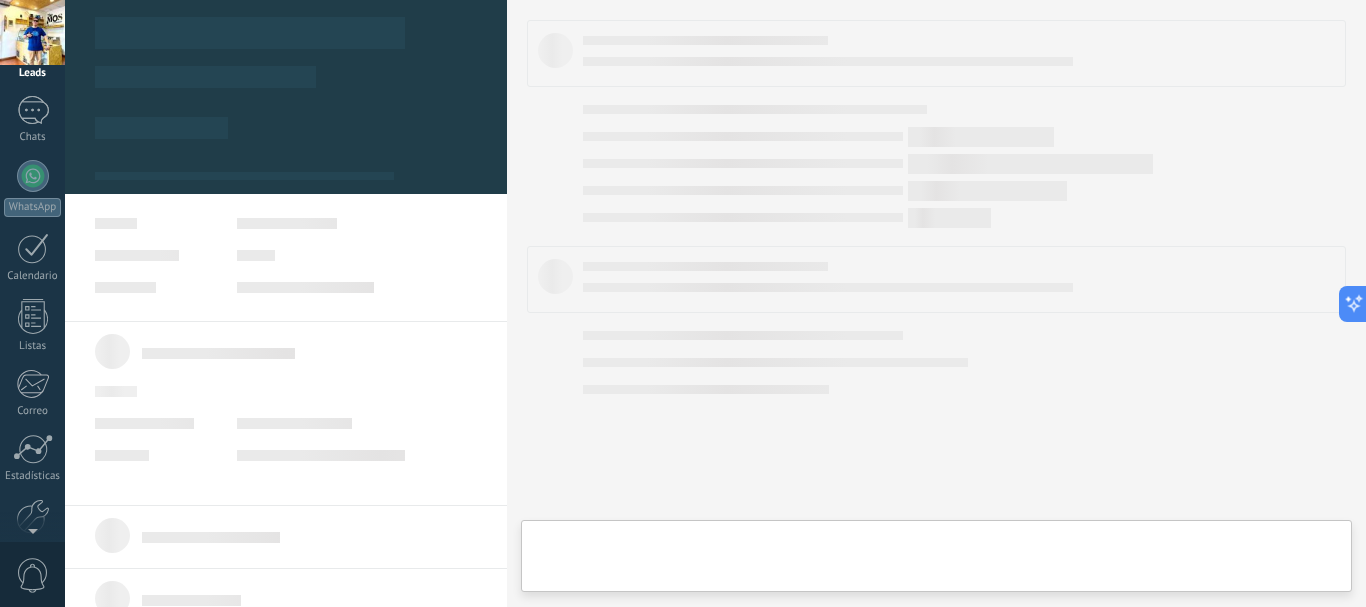 scroll, scrollTop: 0, scrollLeft: 0, axis: both 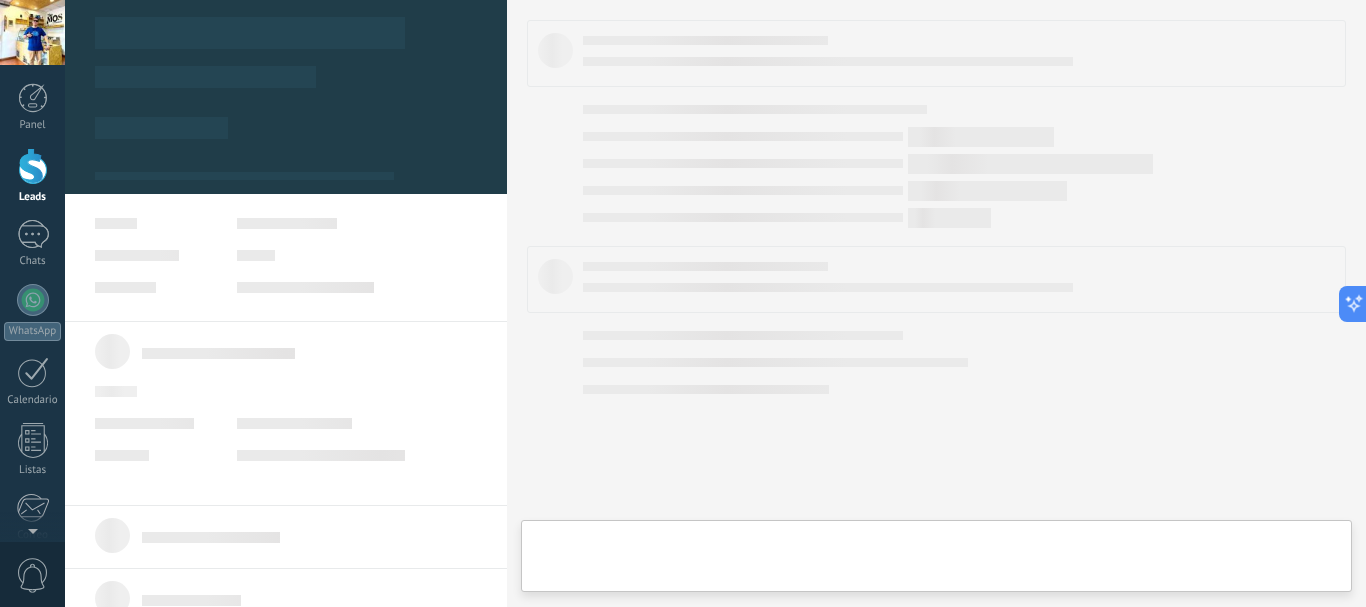 type on "**********" 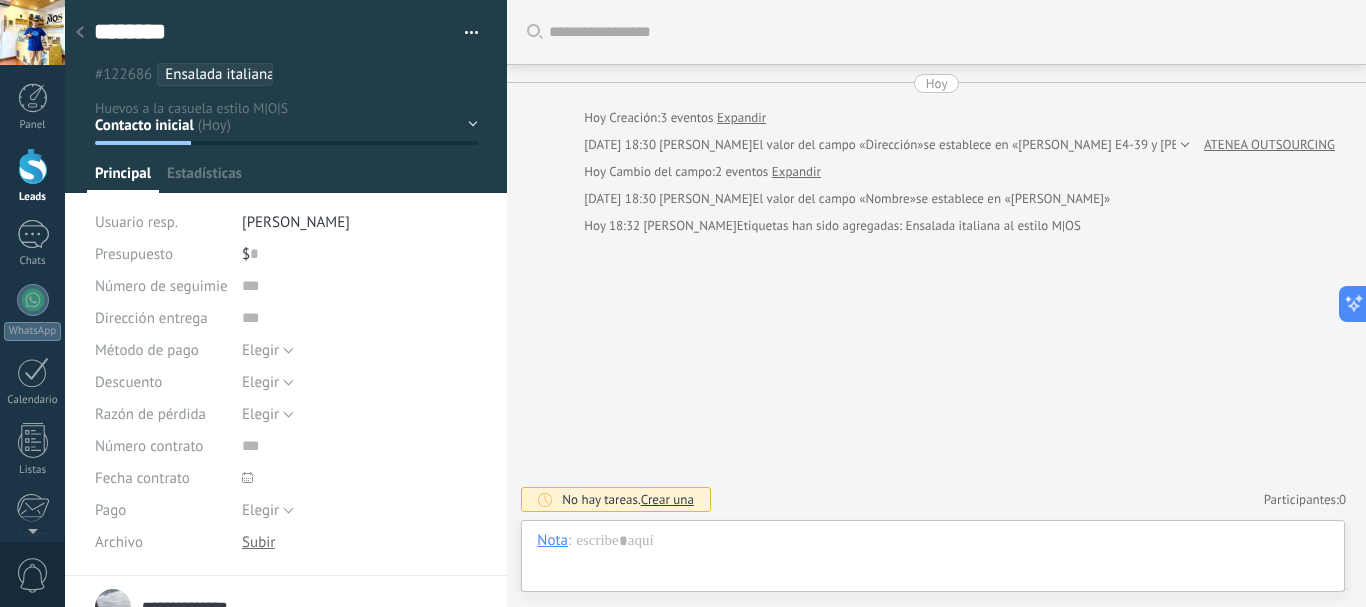 scroll, scrollTop: 40, scrollLeft: 0, axis: vertical 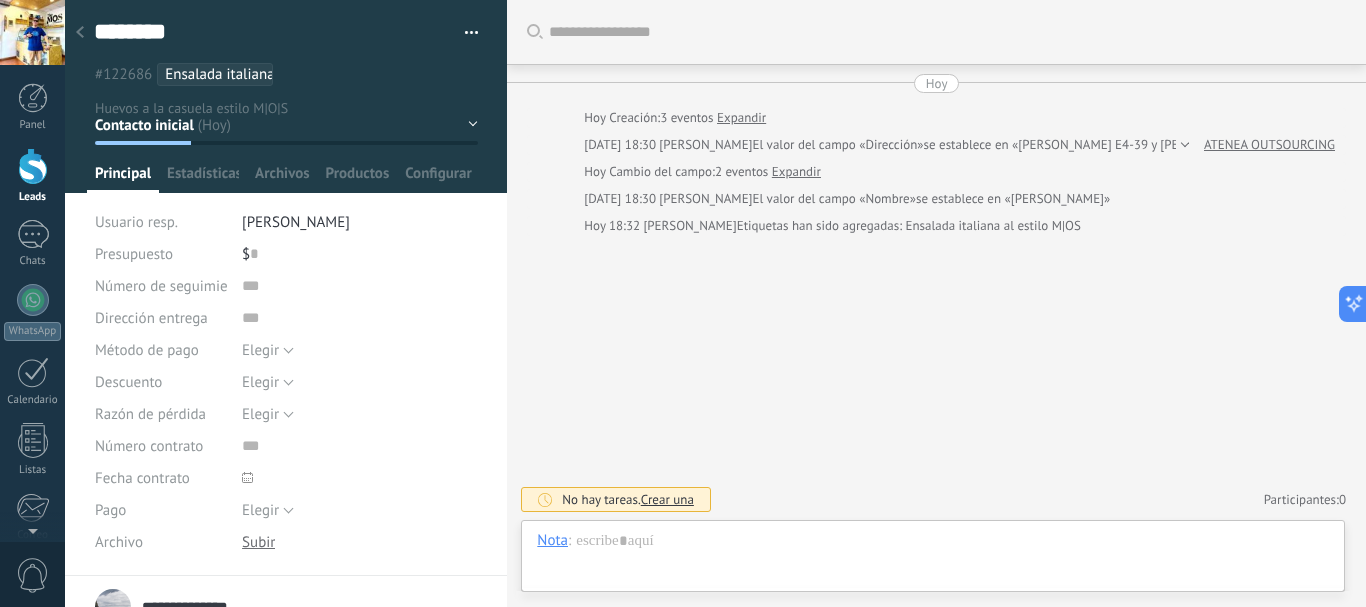click on "$
0" at bounding box center (360, 254) 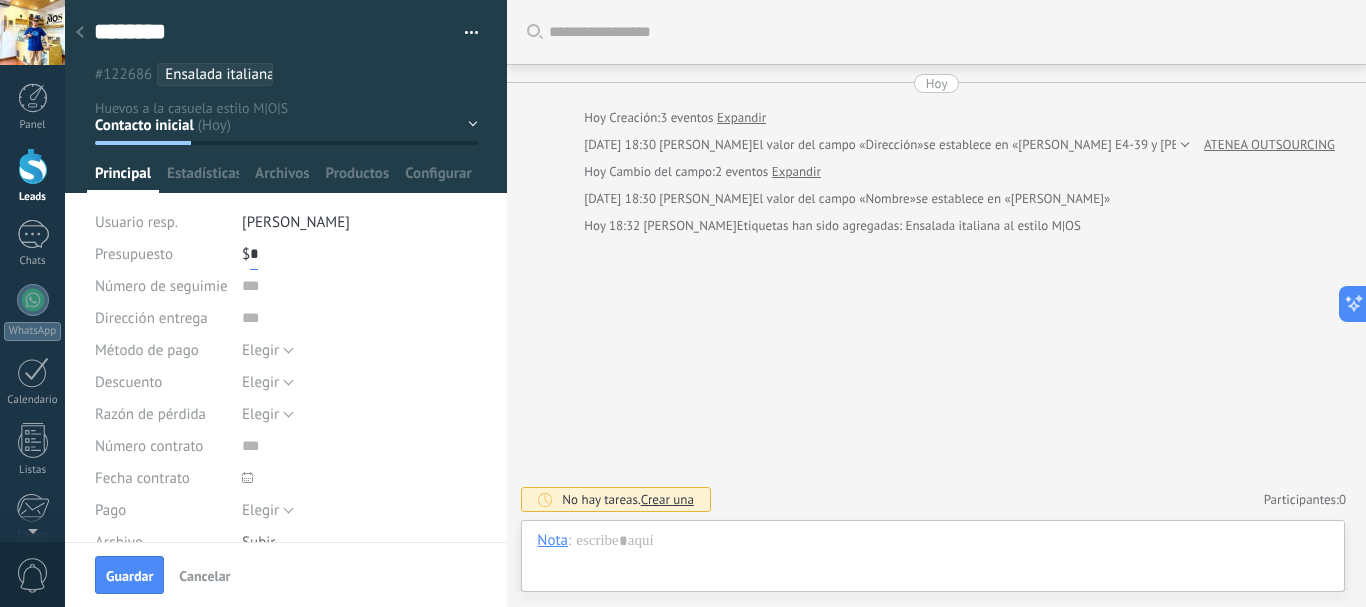 type on "*" 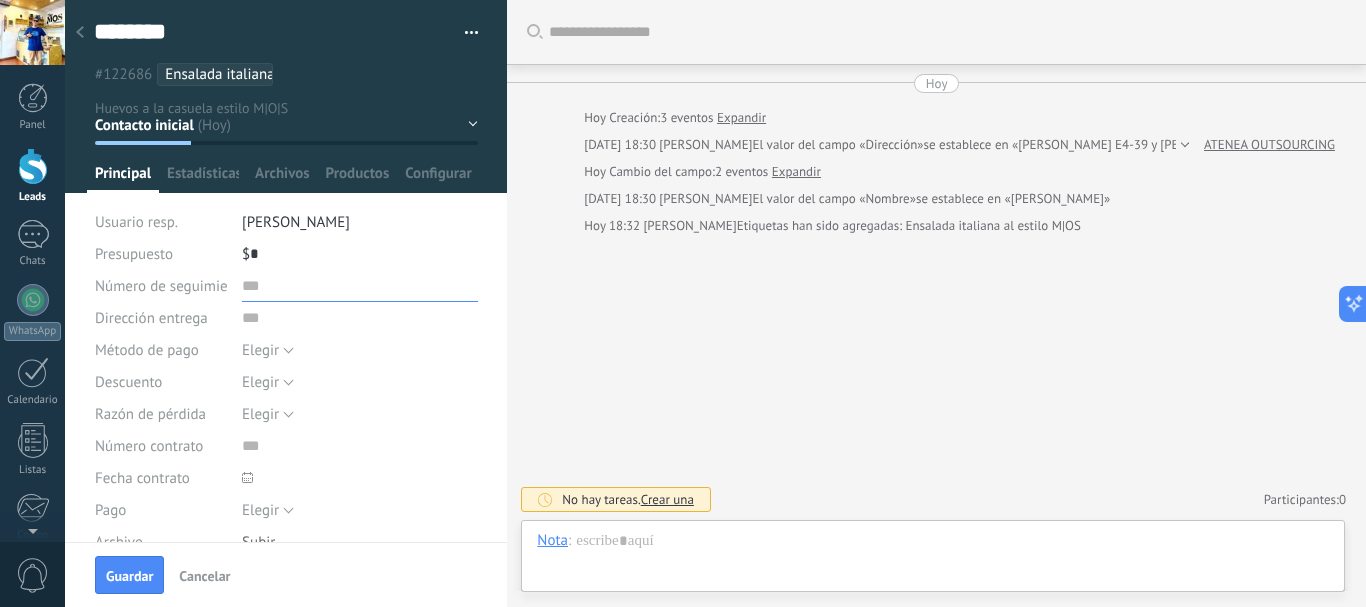 click at bounding box center (360, 286) 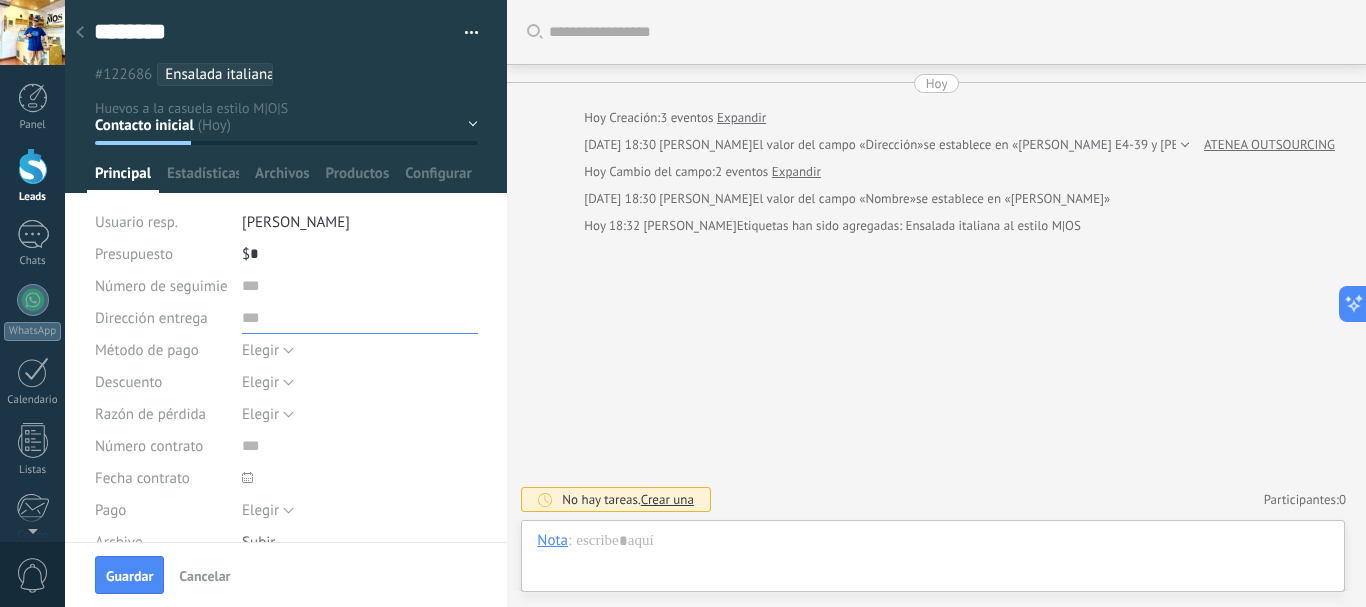 click at bounding box center [360, 318] 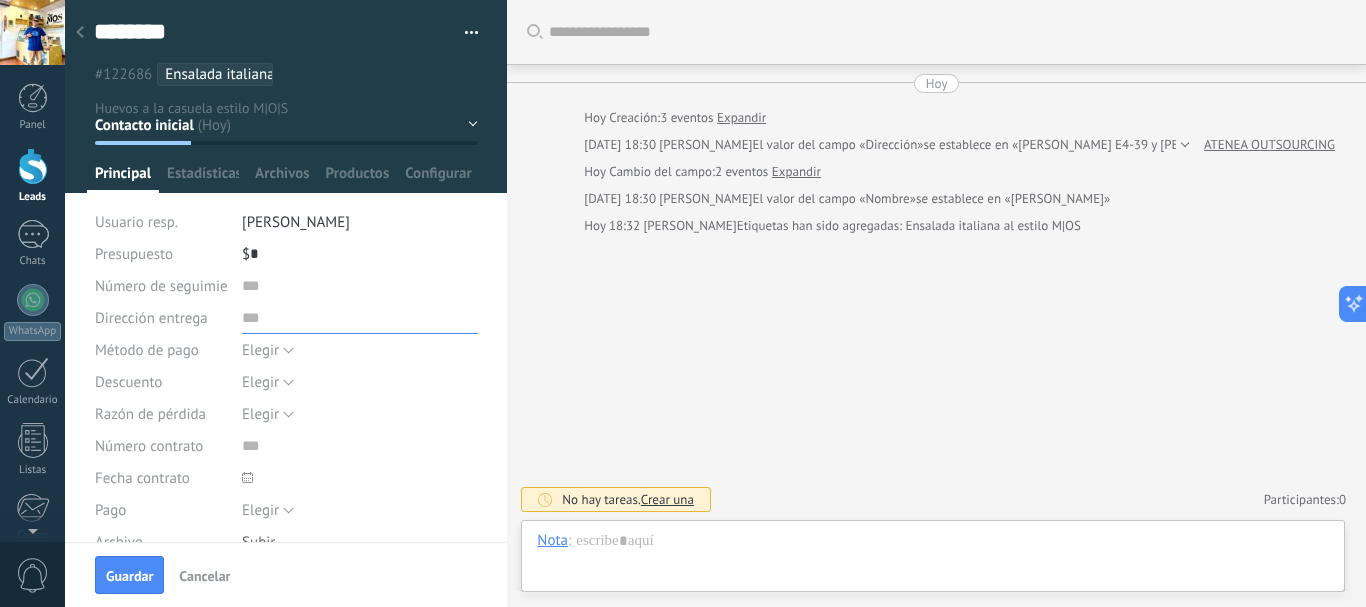 type on "**********" 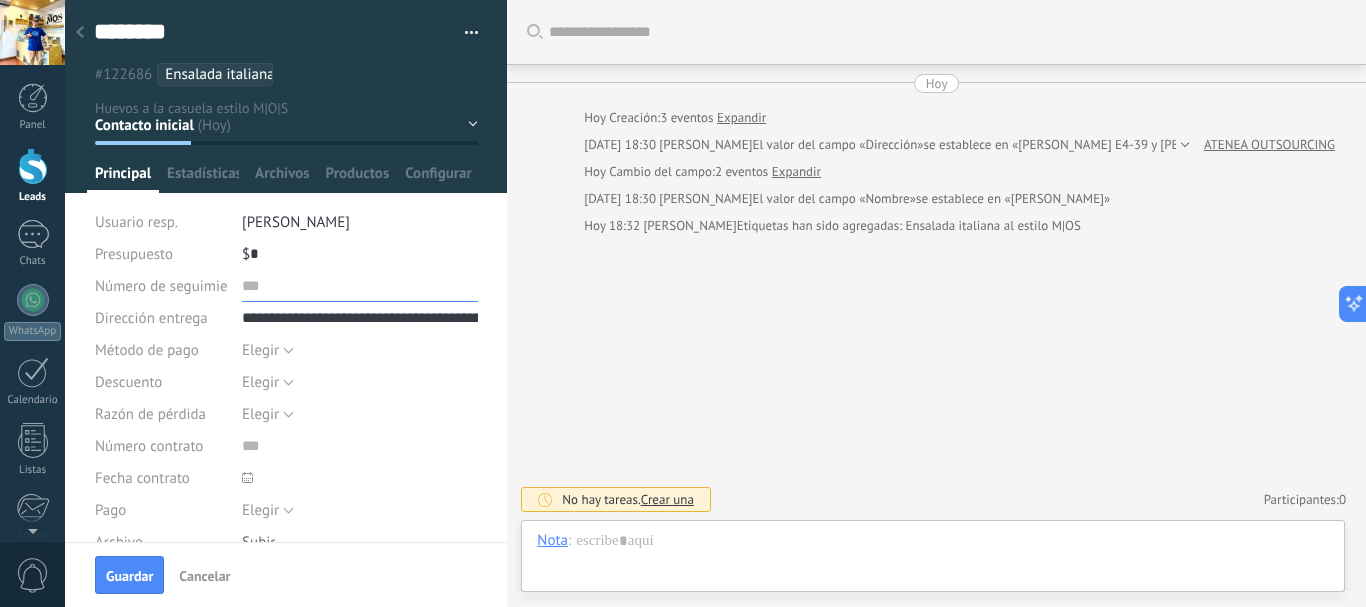 click at bounding box center (360, 286) 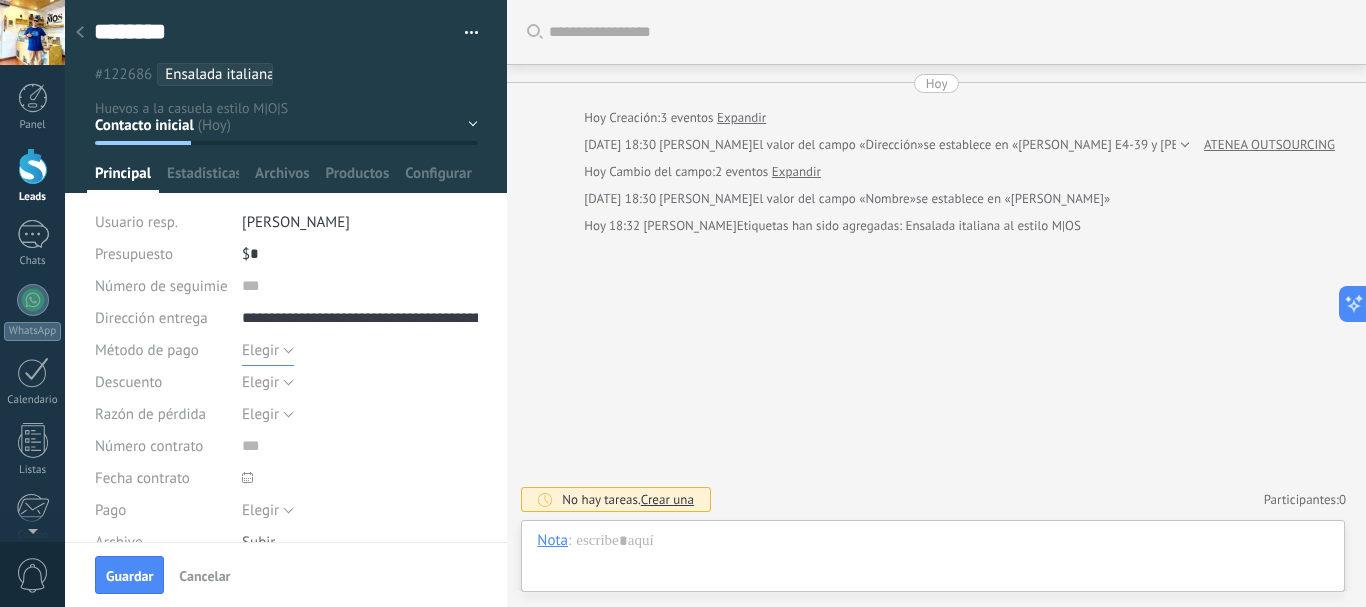 click on "Elegir" at bounding box center [268, 350] 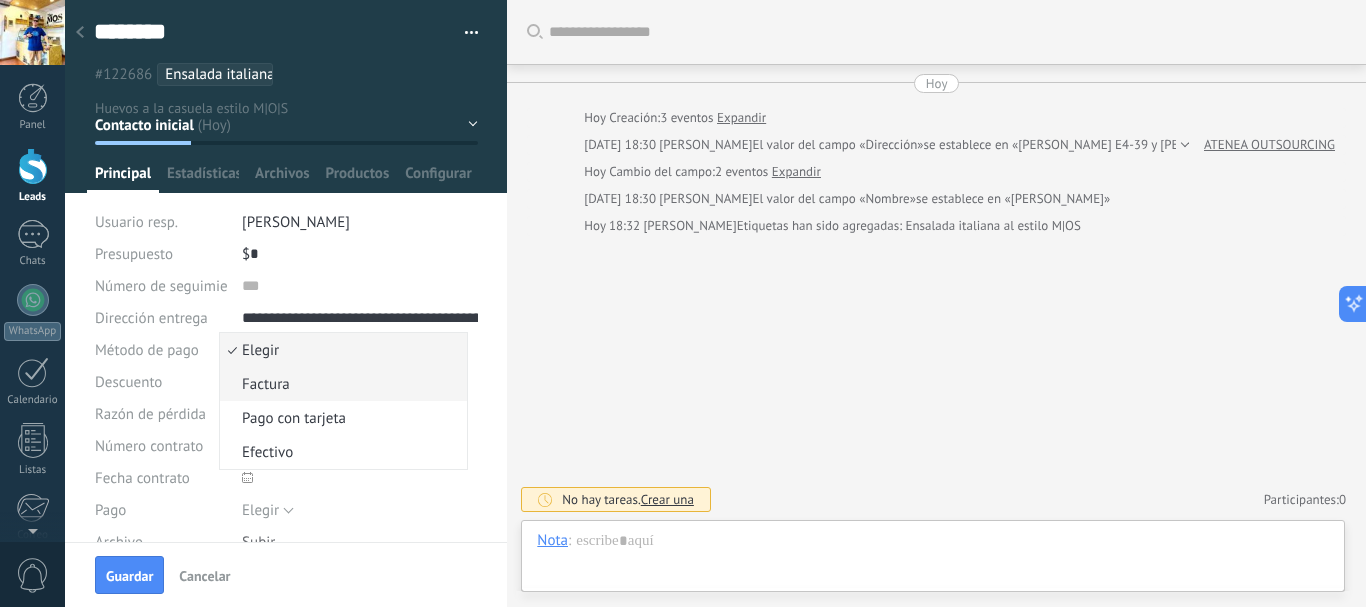 click on "Factura" at bounding box center [340, 384] 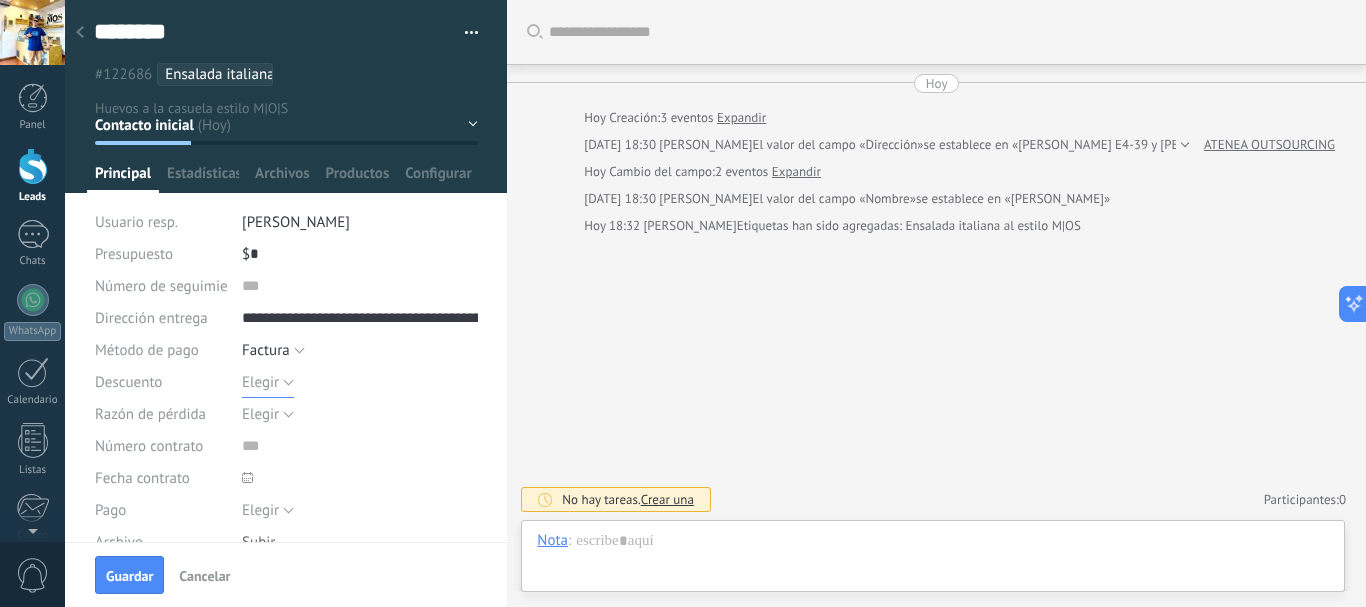 click on "Elegir" at bounding box center [268, 382] 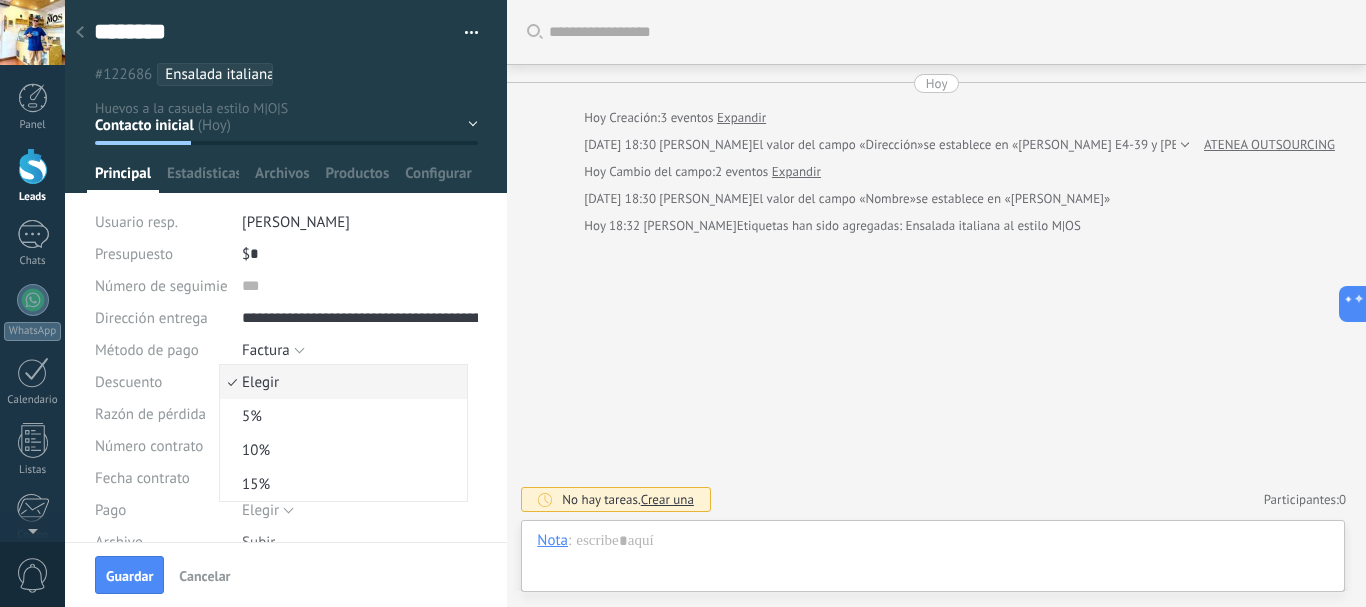 click on "Elegir" at bounding box center [340, 382] 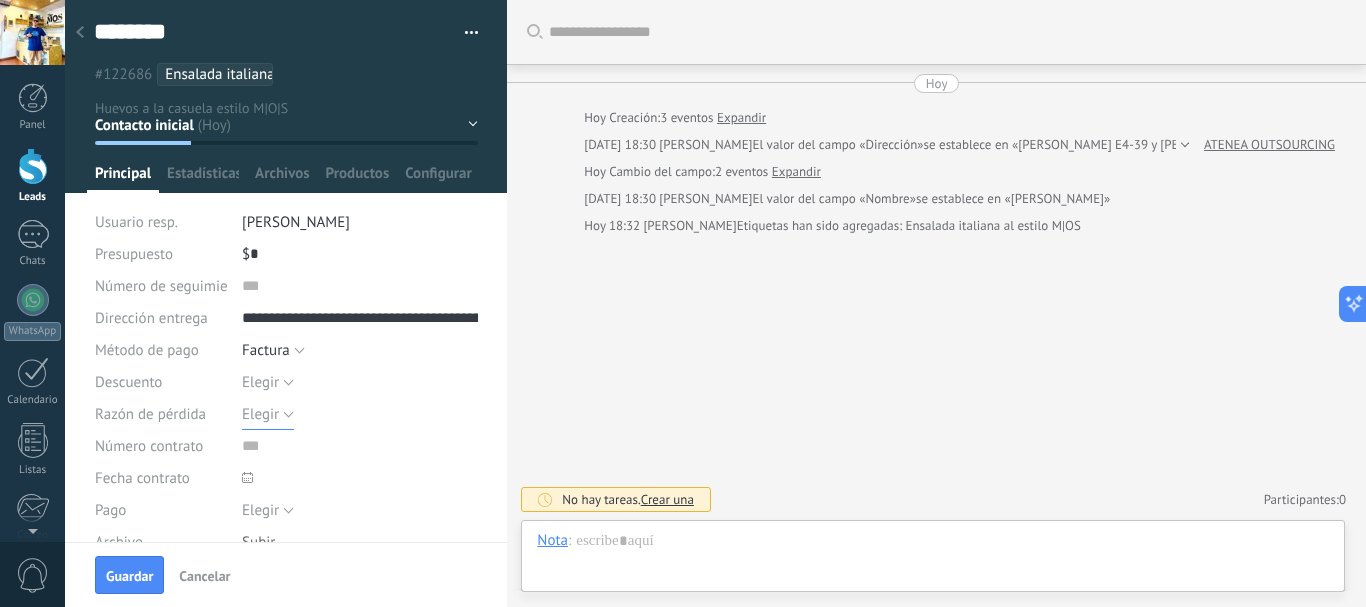 click on "Elegir" at bounding box center (268, 414) 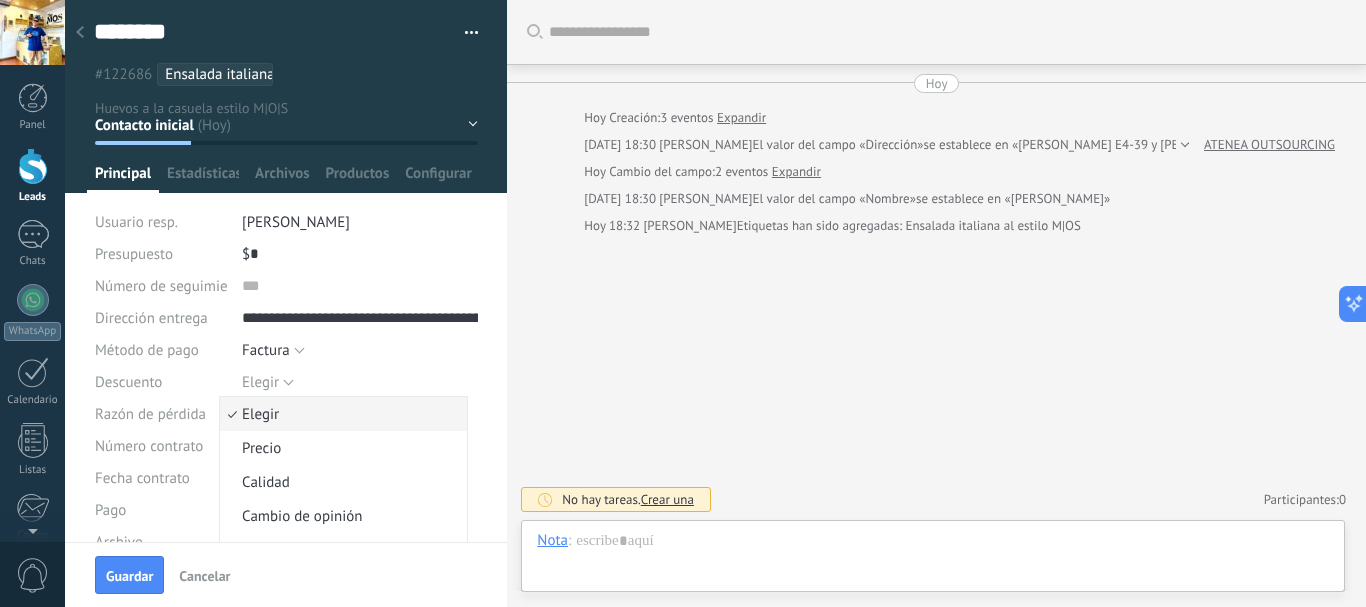 click on "Elegir" at bounding box center [340, 414] 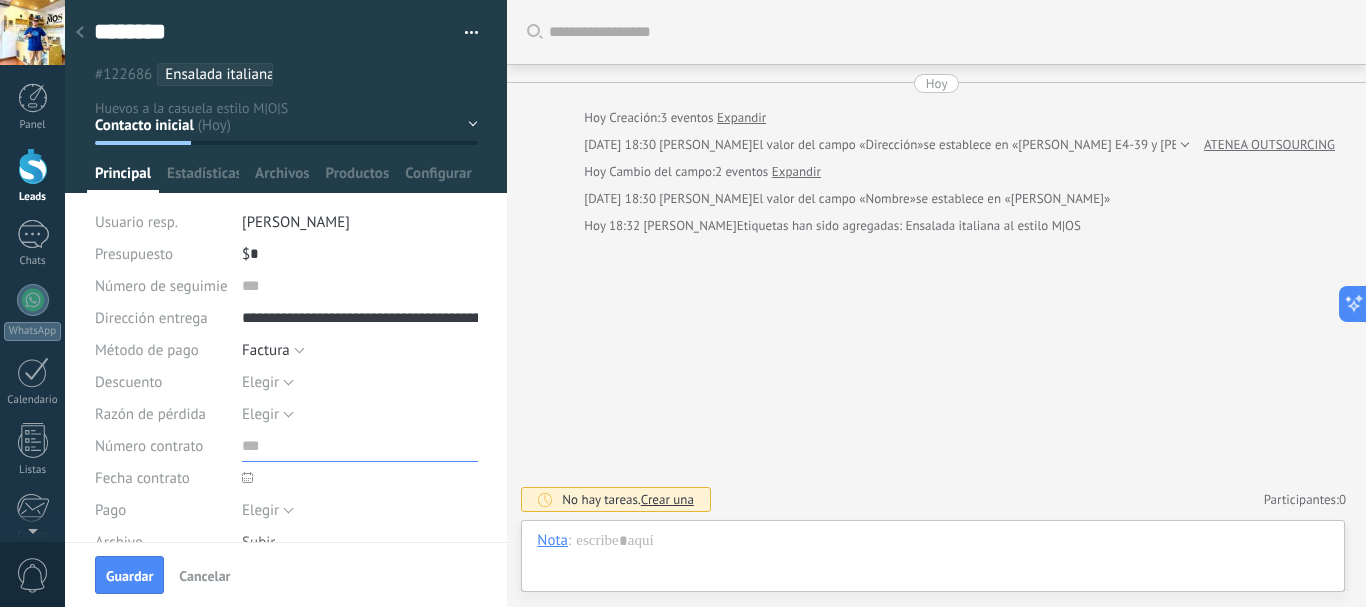 click at bounding box center (360, 446) 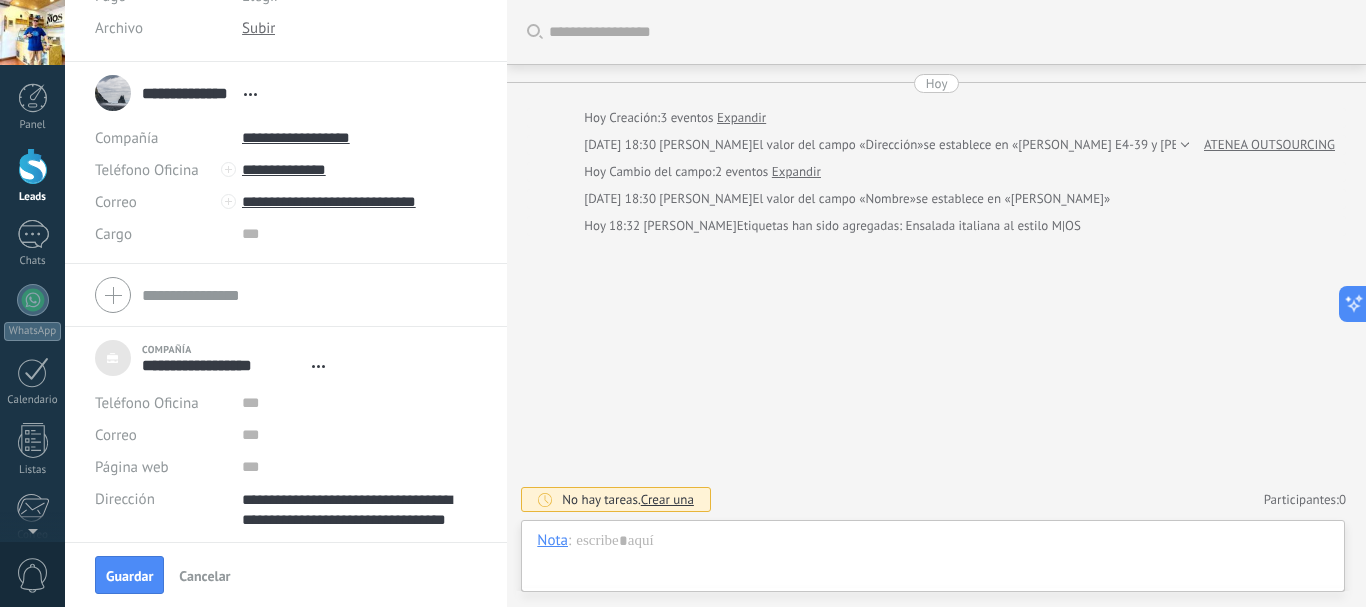 scroll, scrollTop: 516, scrollLeft: 0, axis: vertical 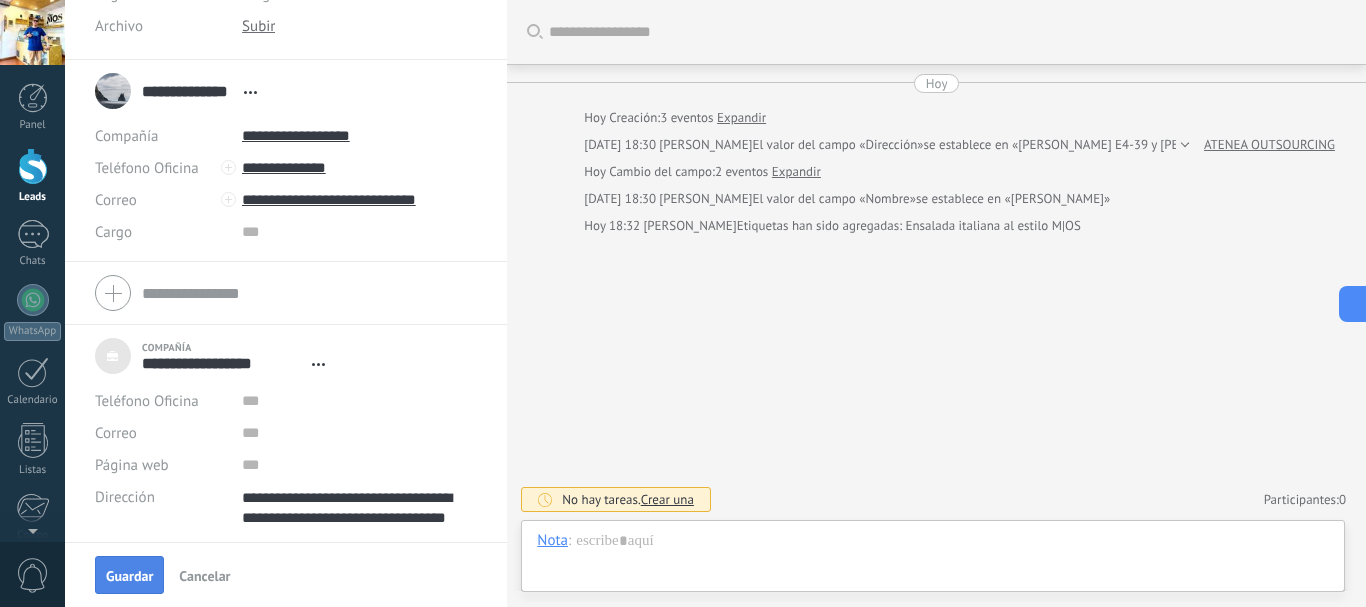 click on "Guardar" at bounding box center [129, 575] 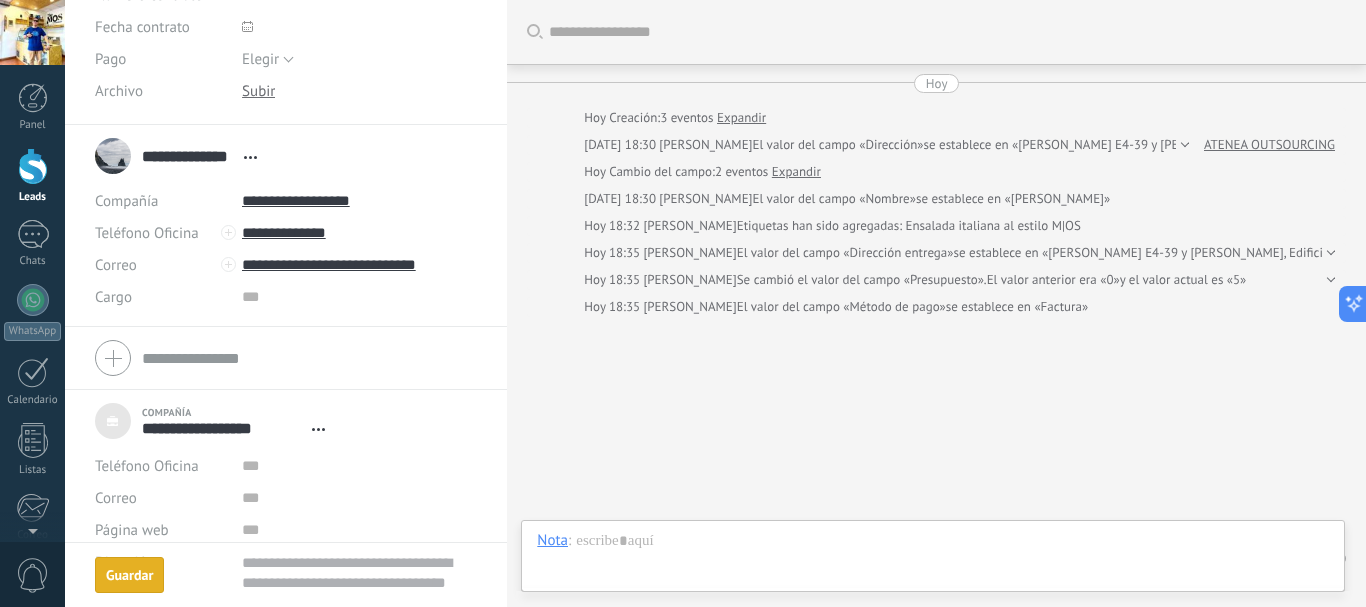 scroll, scrollTop: 451, scrollLeft: 0, axis: vertical 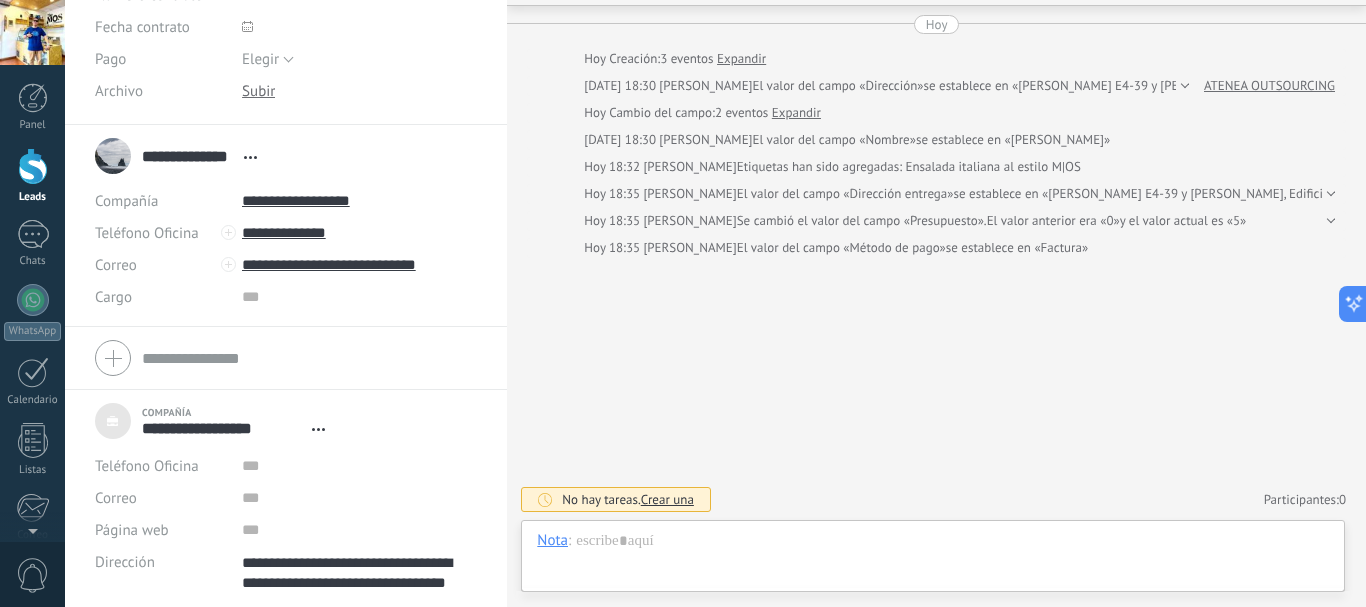 click at bounding box center [1328, 221] 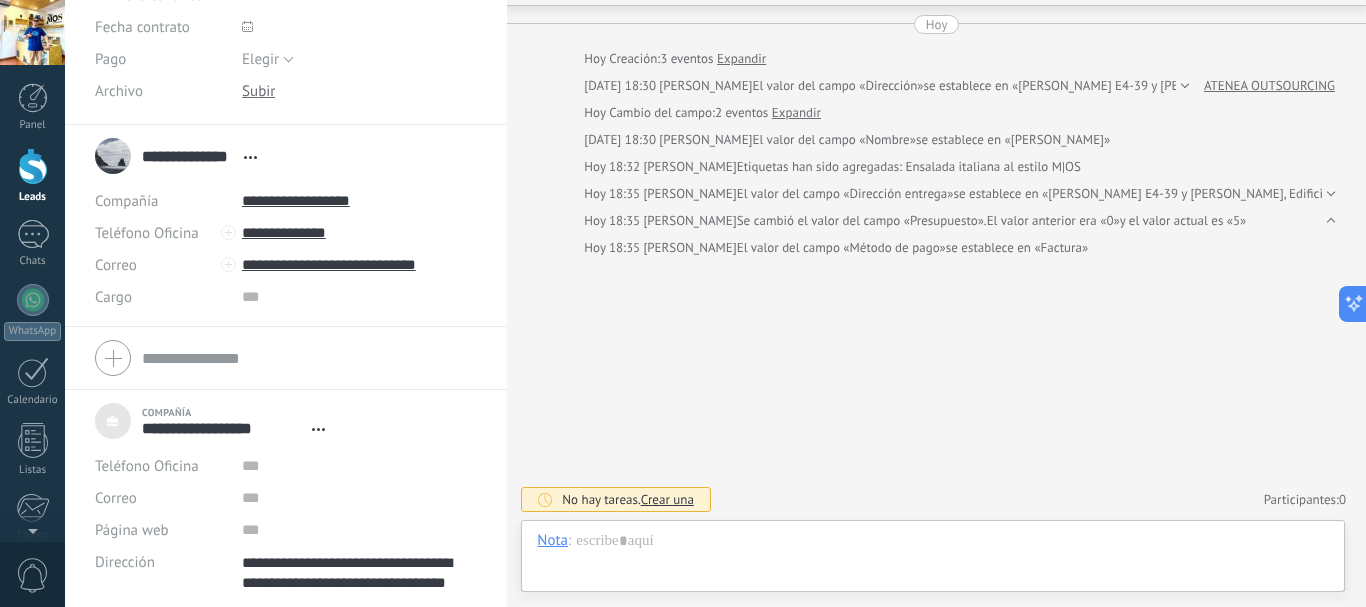 click at bounding box center (1328, 221) 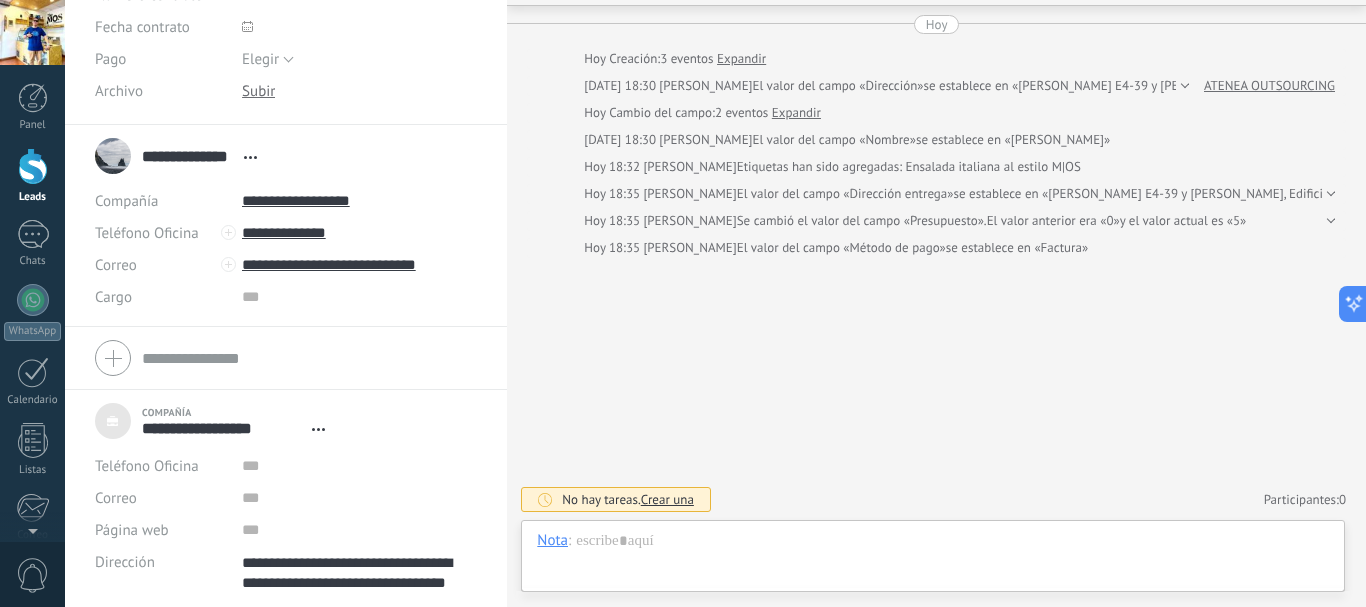 click at bounding box center [1328, 221] 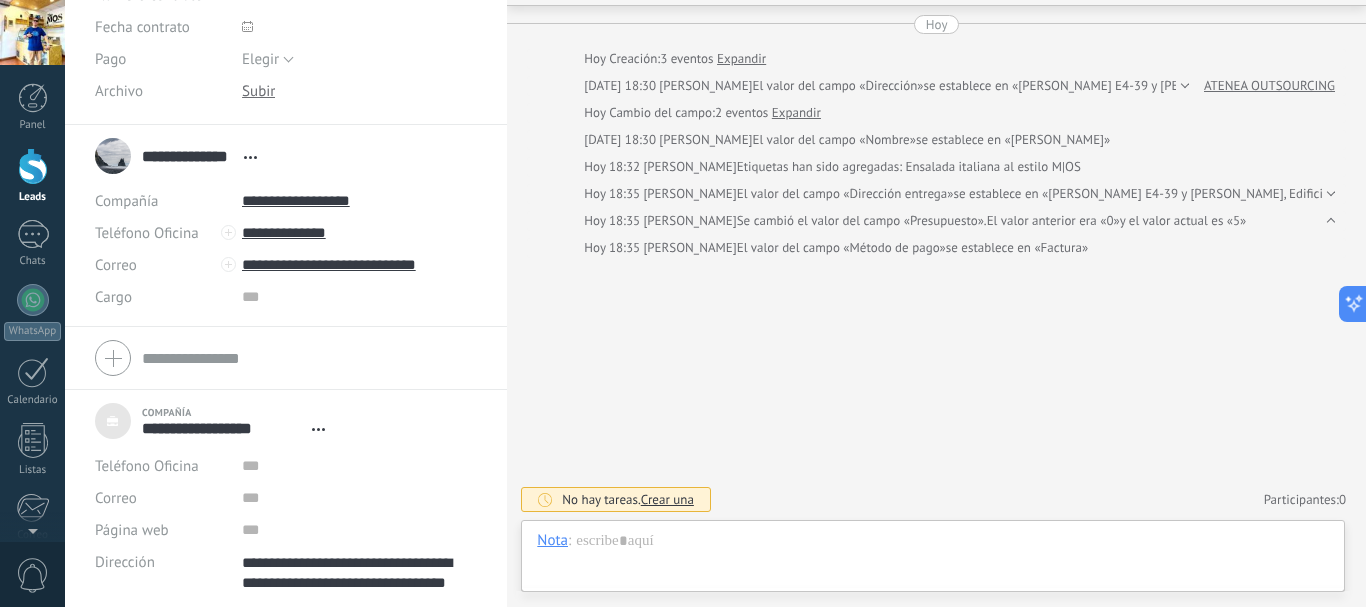 click at bounding box center [1328, 194] 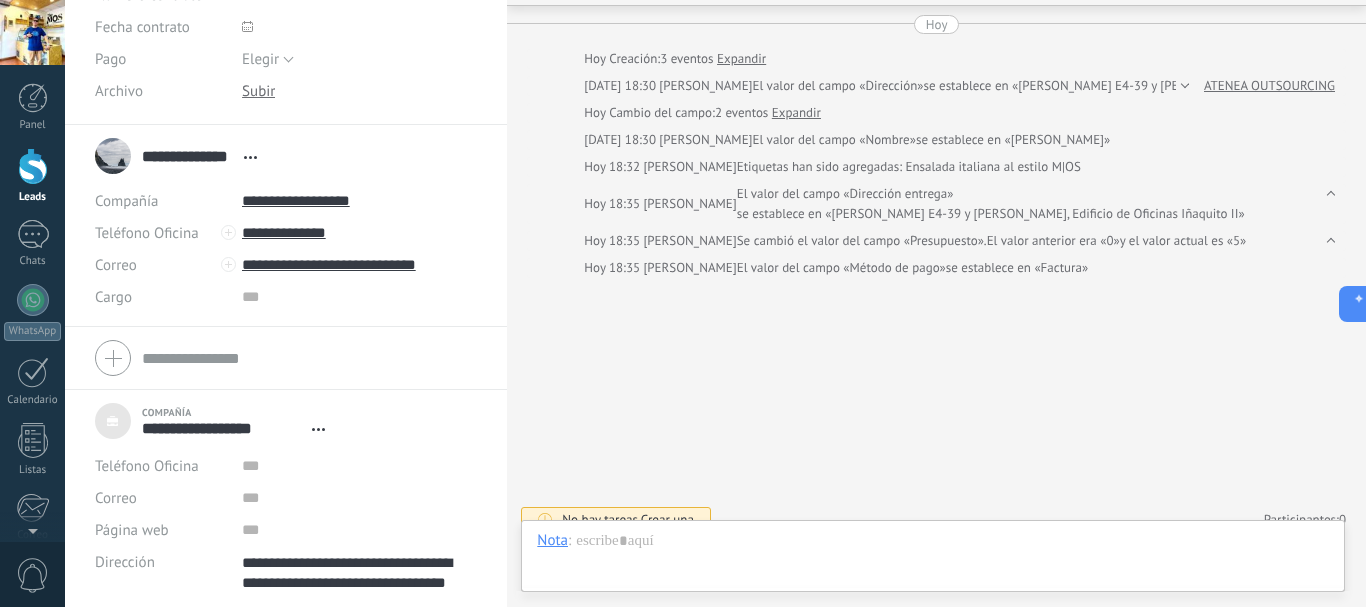 scroll, scrollTop: 0, scrollLeft: 0, axis: both 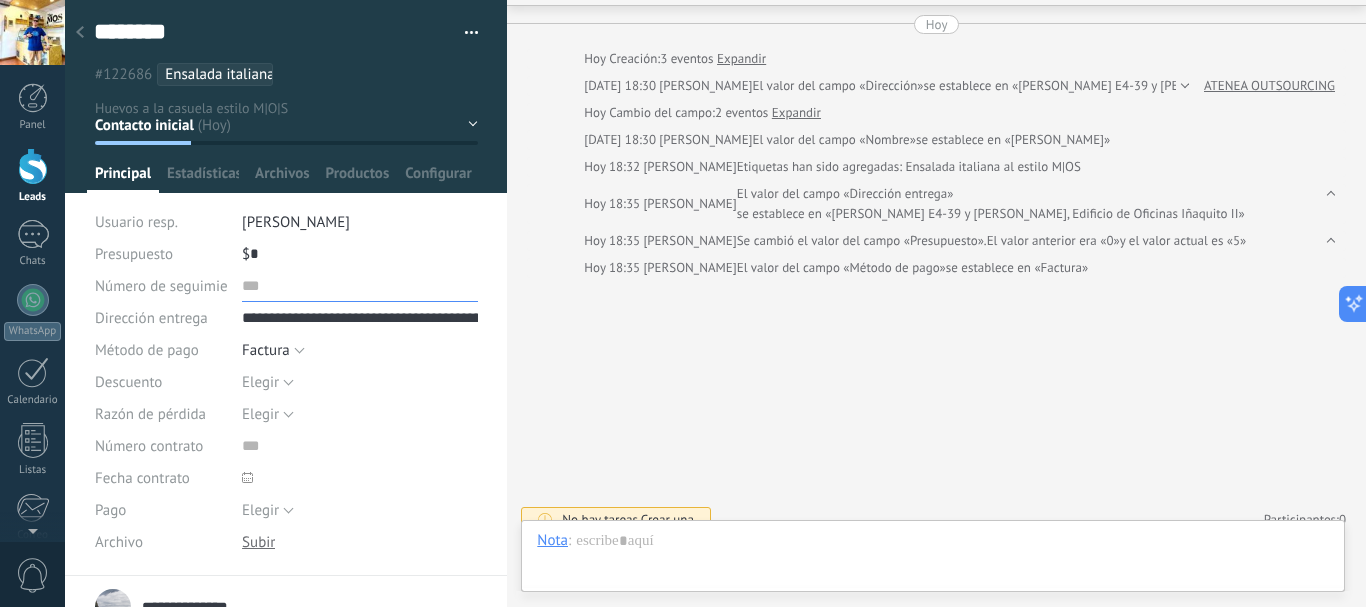 click at bounding box center [360, 286] 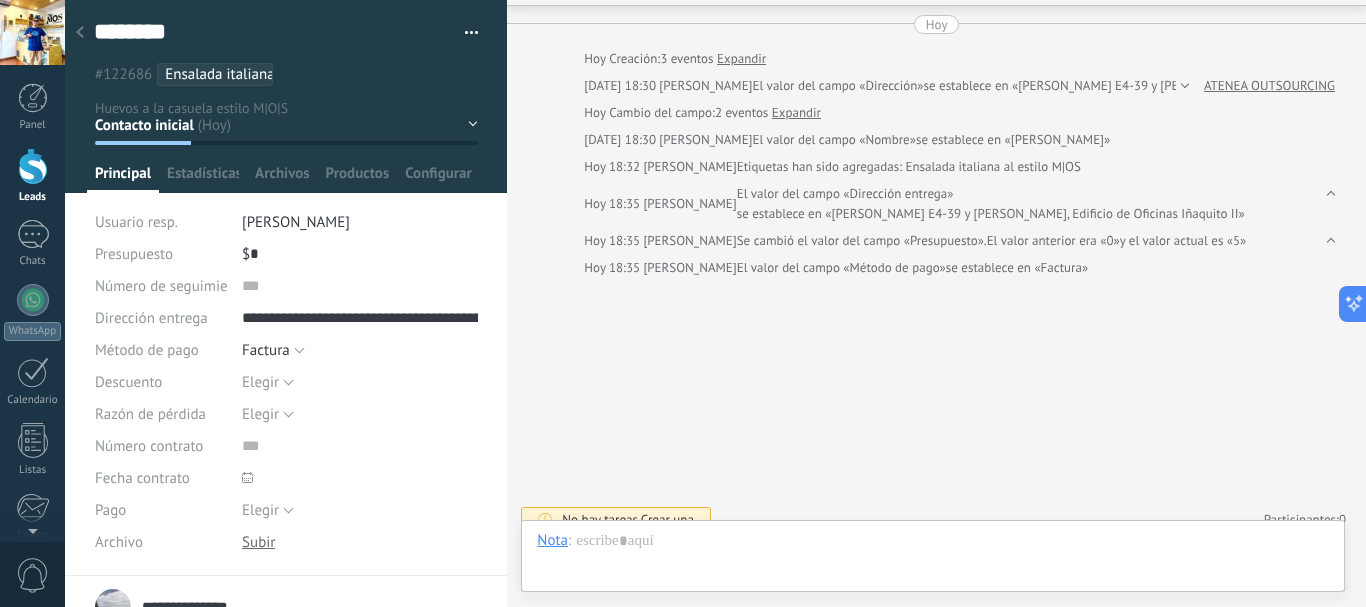 click on "Elegir
5%
10%
15%
[GEOGRAPHIC_DATA]" at bounding box center [360, 382] 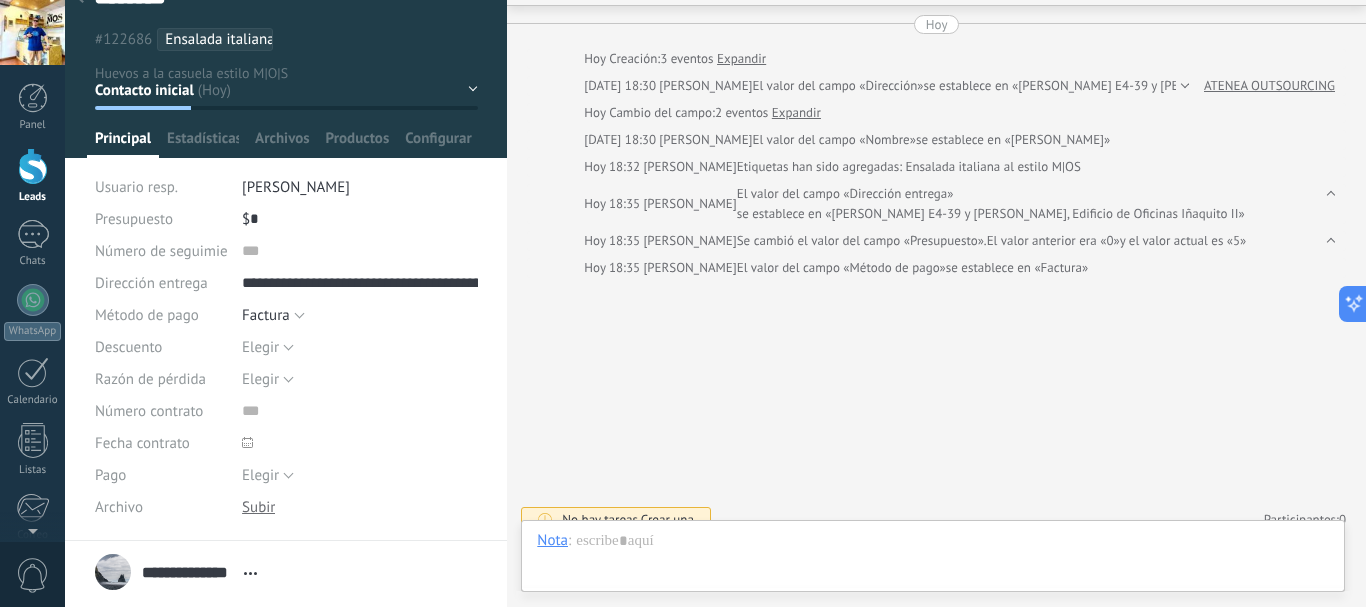 scroll, scrollTop: 0, scrollLeft: 0, axis: both 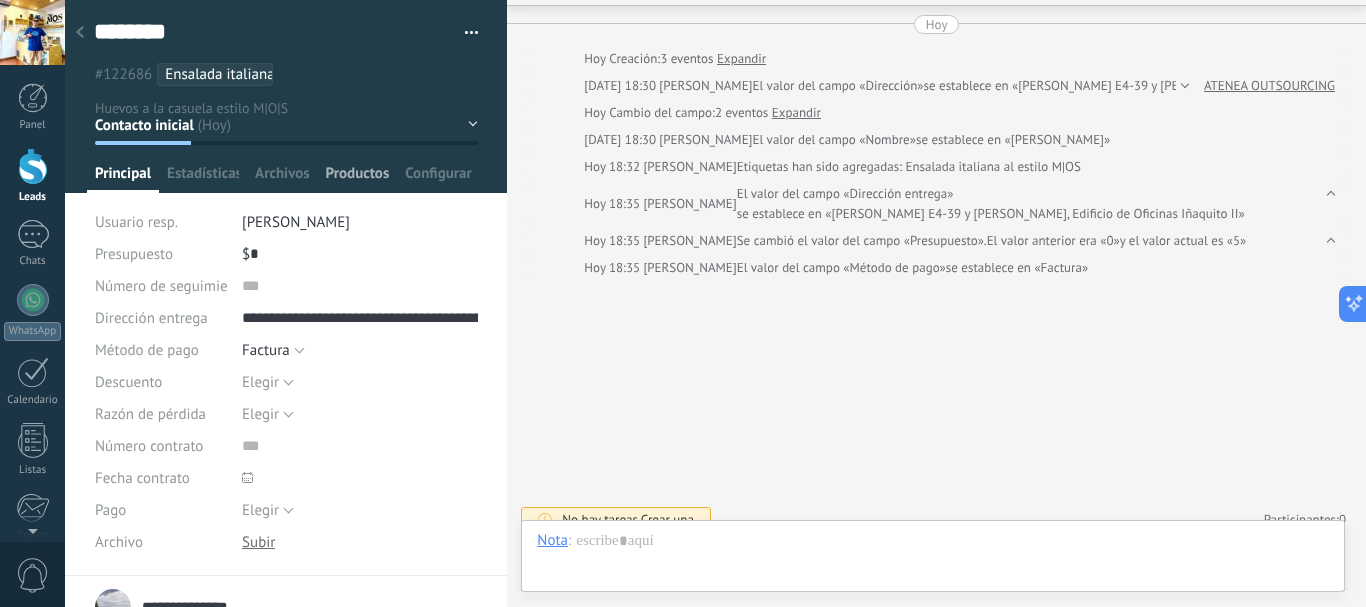 click on "Productos" at bounding box center [358, 178] 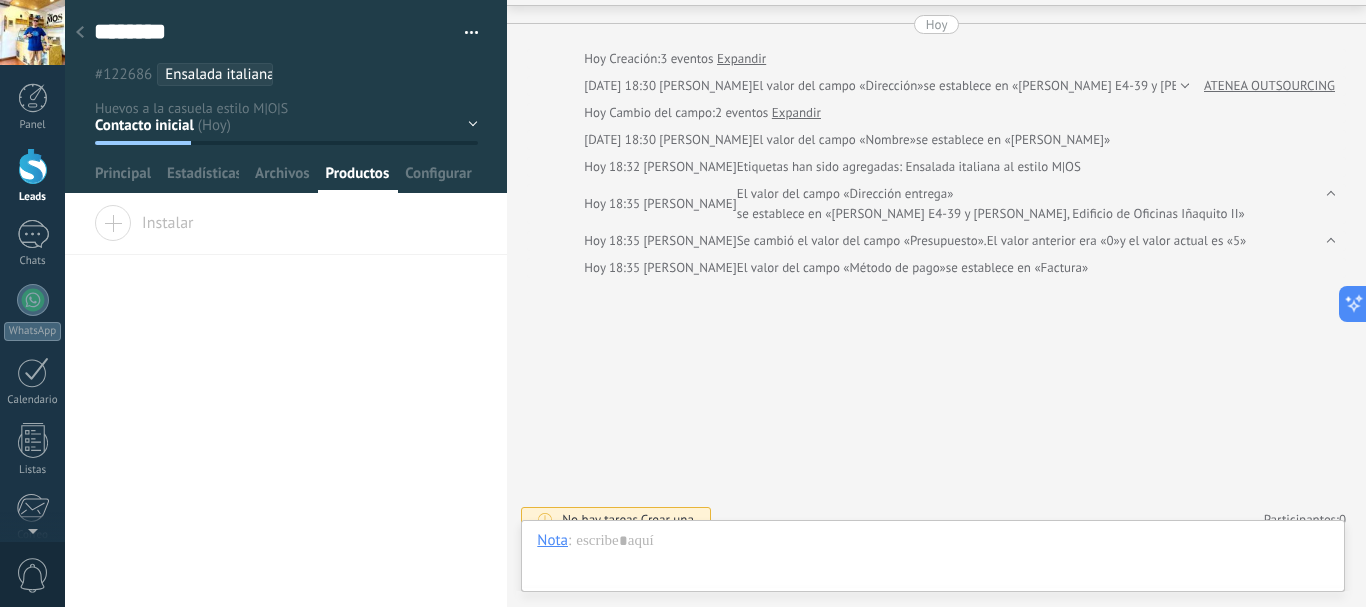 click on "Productos" at bounding box center (358, 178) 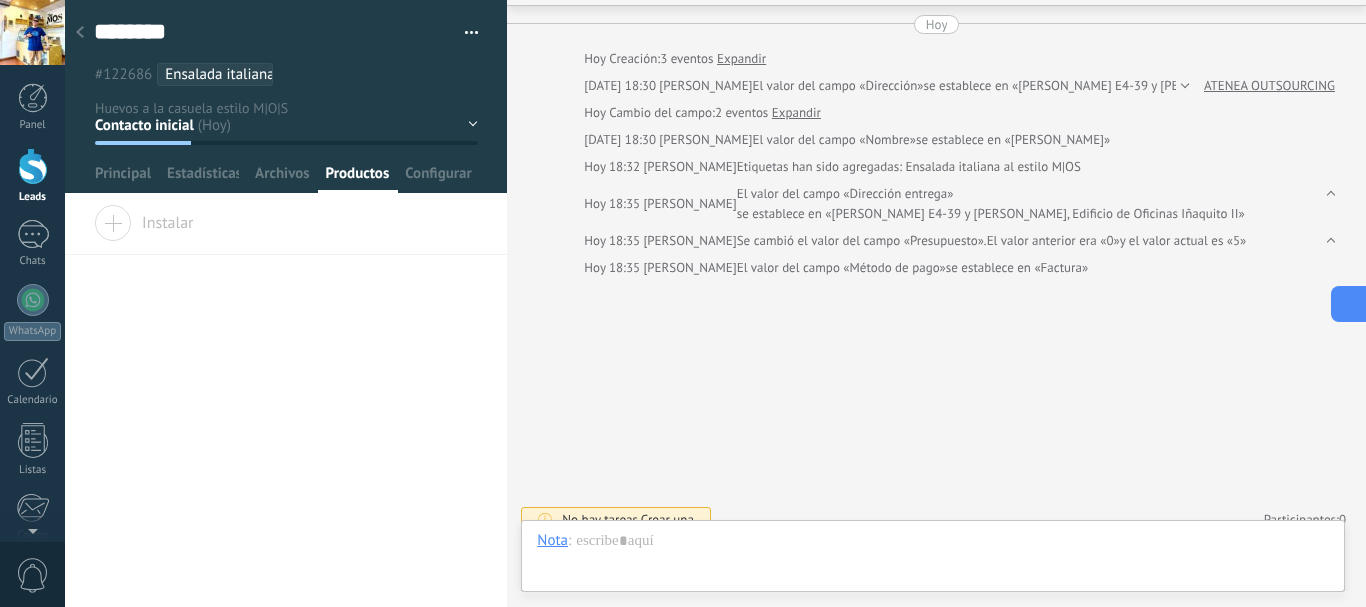 click 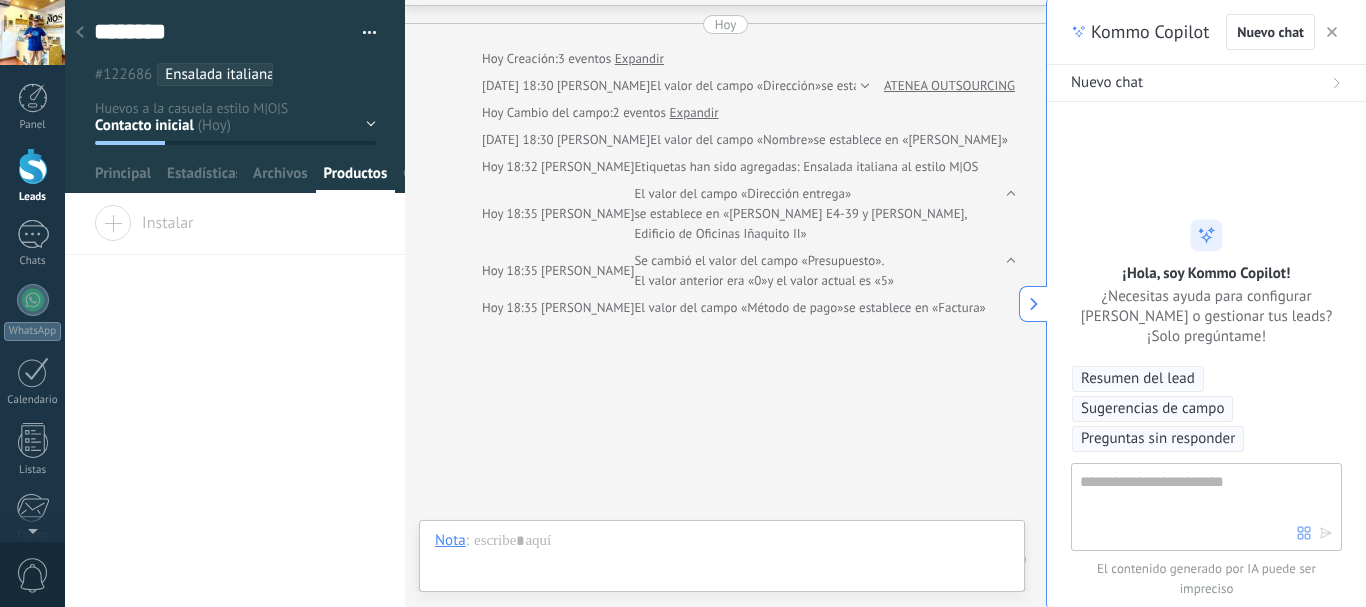scroll, scrollTop: 100, scrollLeft: 0, axis: vertical 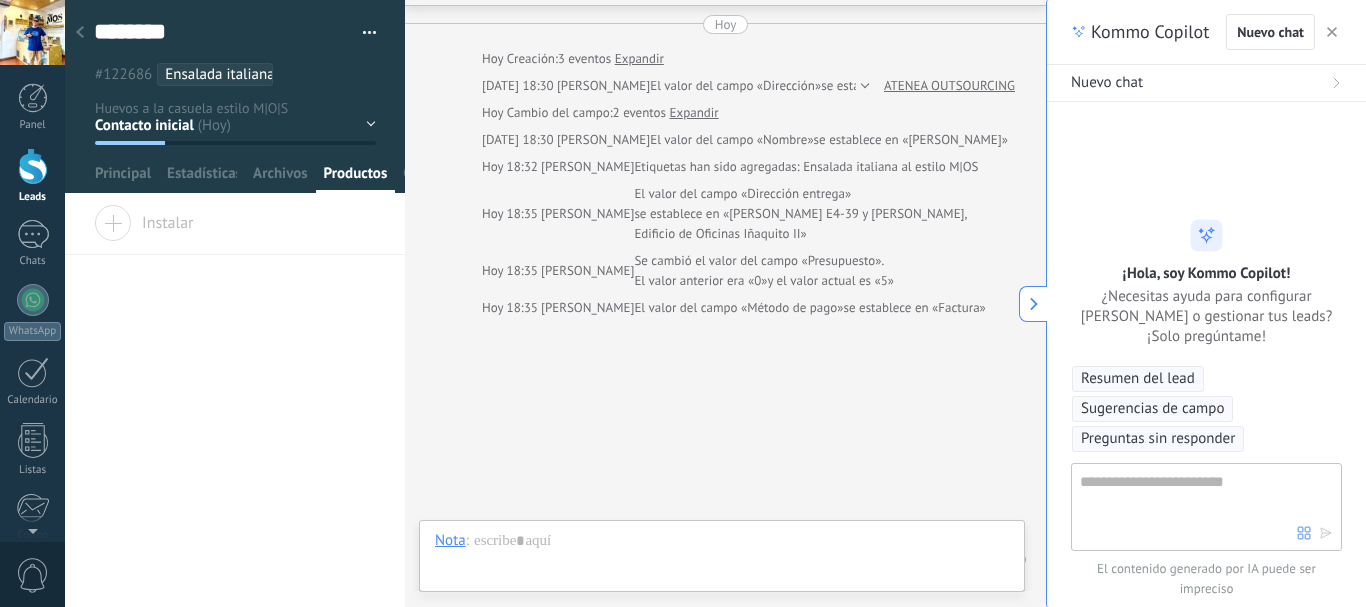 click at bounding box center (32, 32) 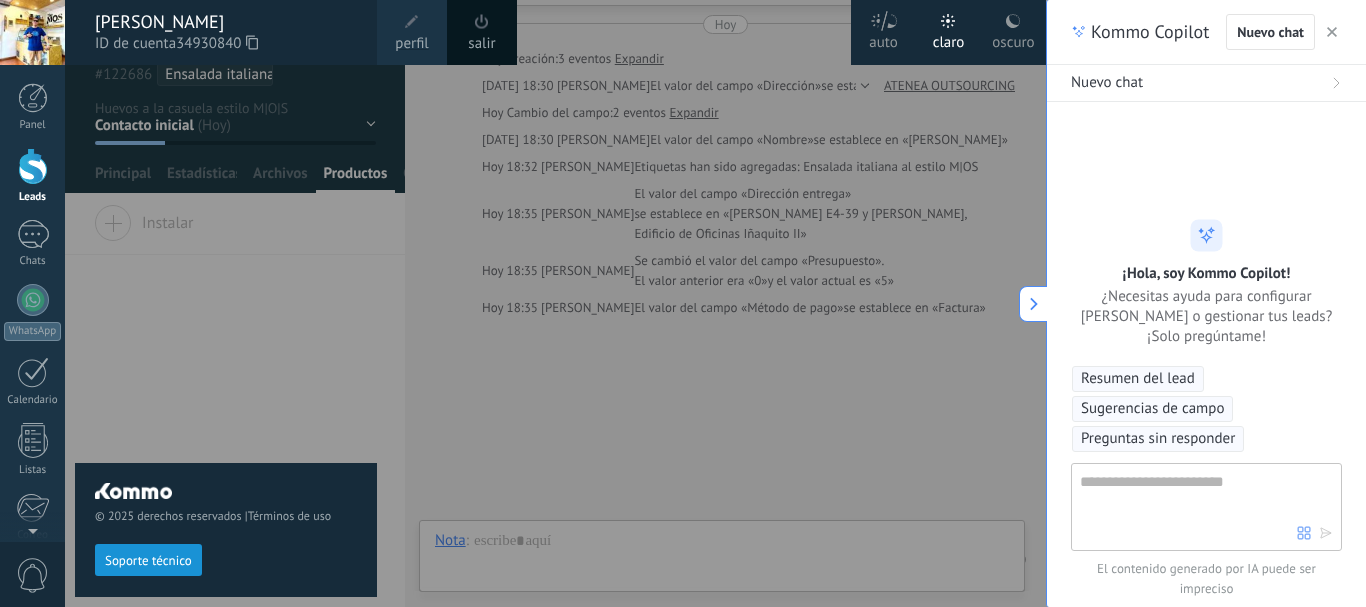 click on "ID de cuenta
34930840" at bounding box center (226, 44) 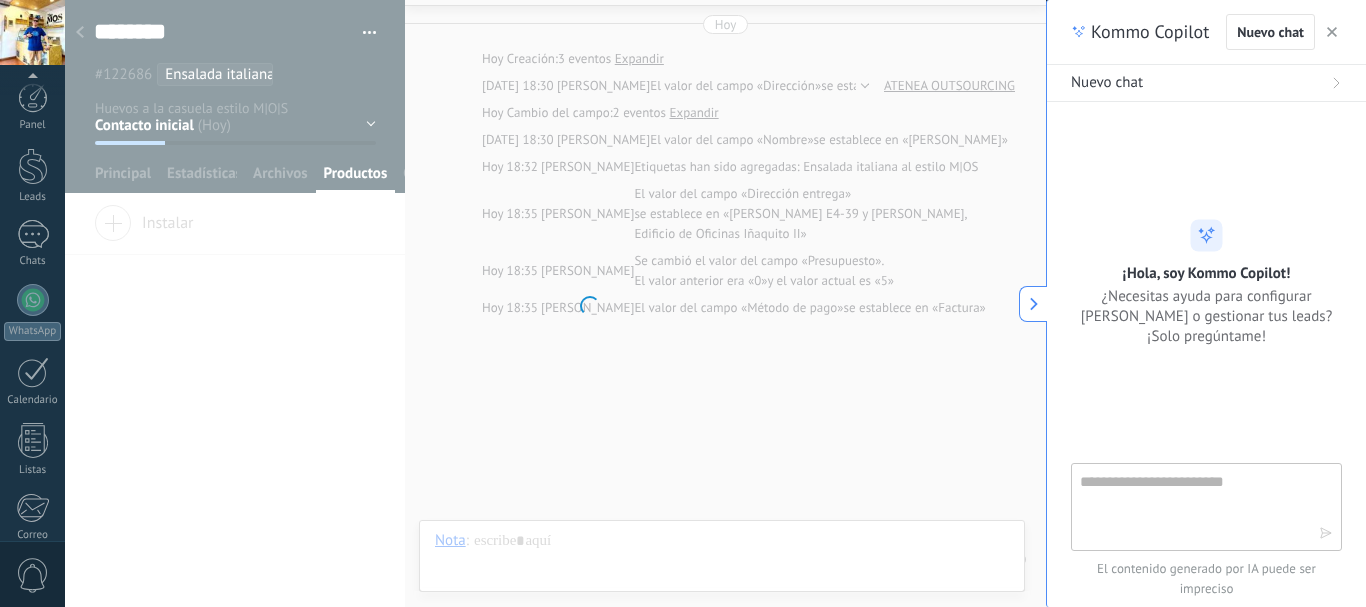 click at bounding box center [32, 32] 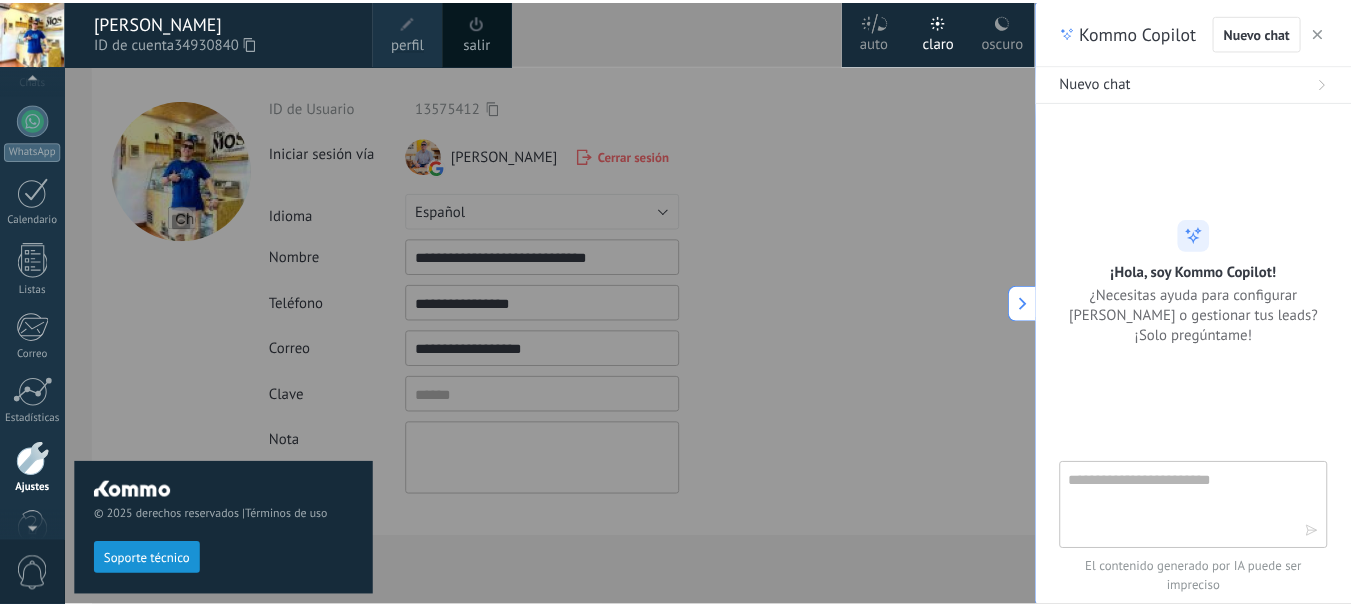 scroll, scrollTop: 147, scrollLeft: 0, axis: vertical 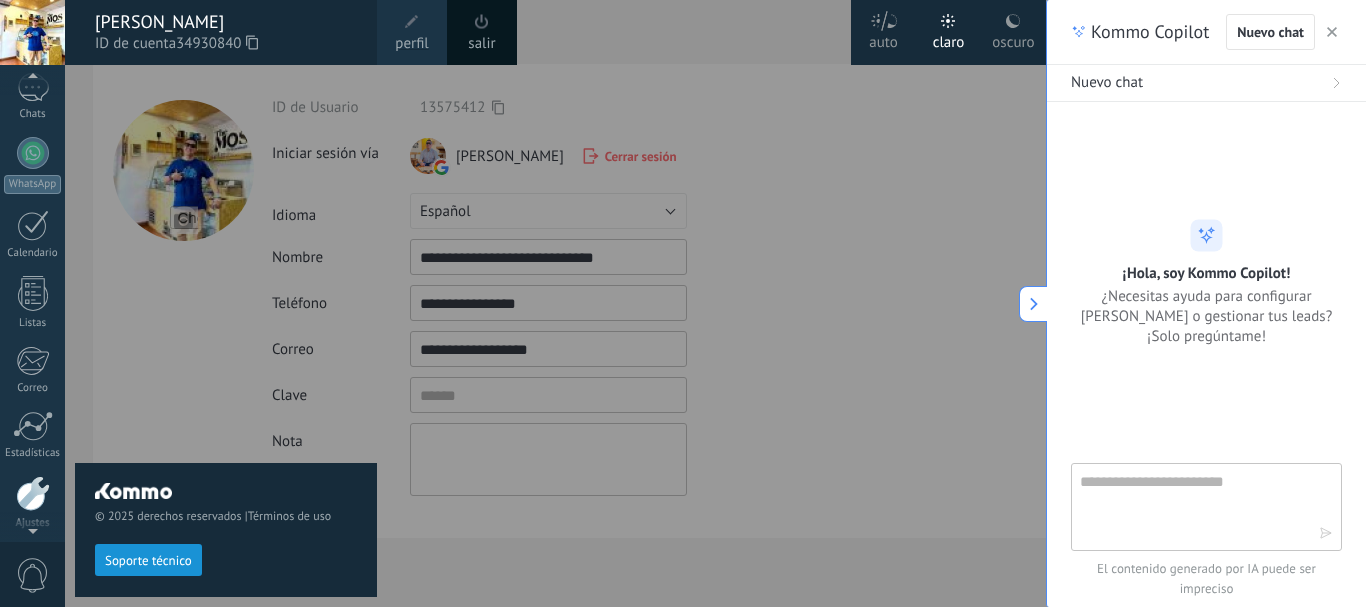 click at bounding box center [32, 32] 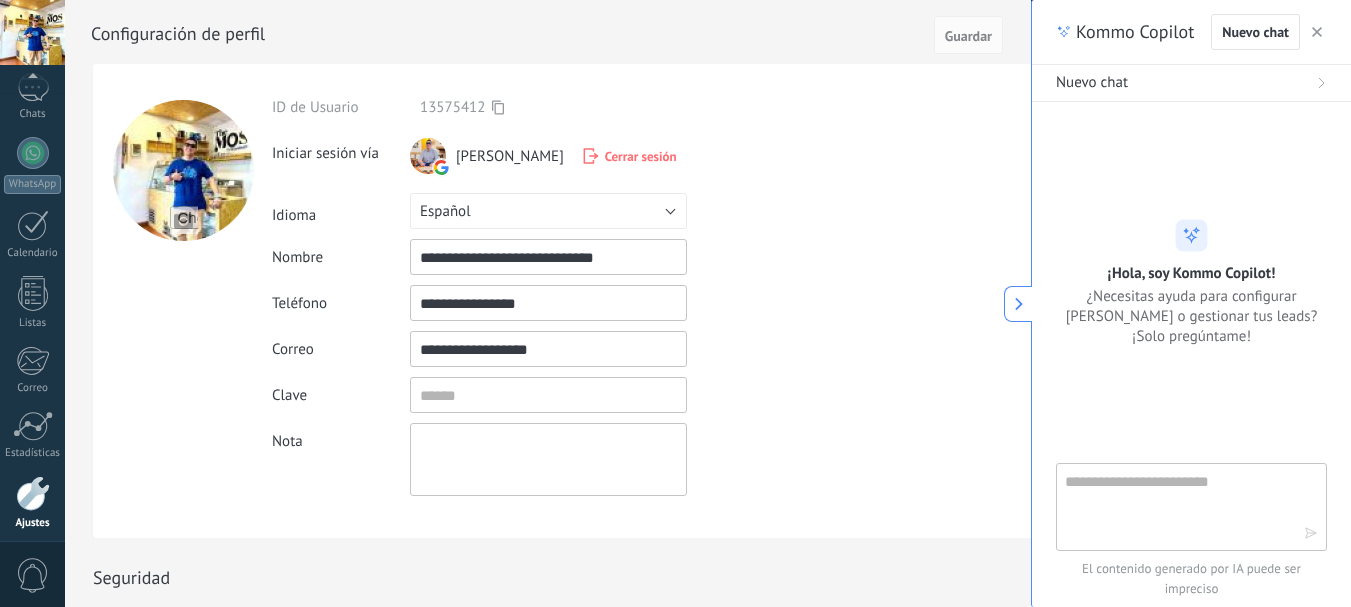 scroll, scrollTop: 225, scrollLeft: 0, axis: vertical 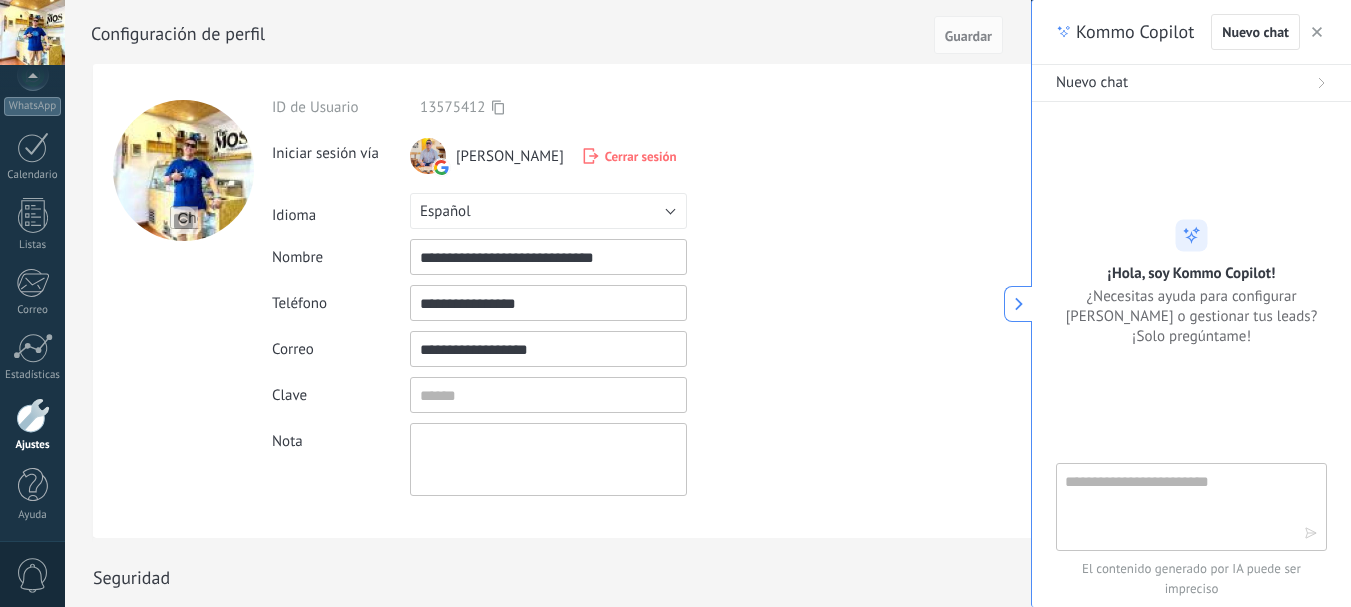 click 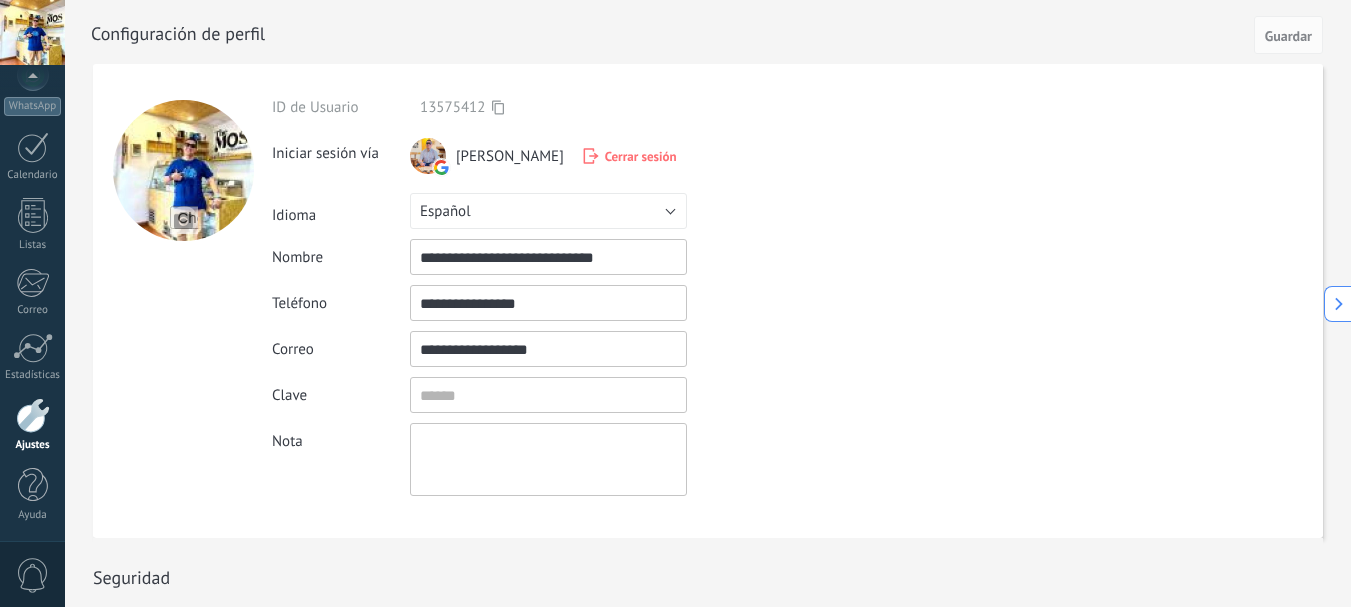 scroll, scrollTop: 95, scrollLeft: 0, axis: vertical 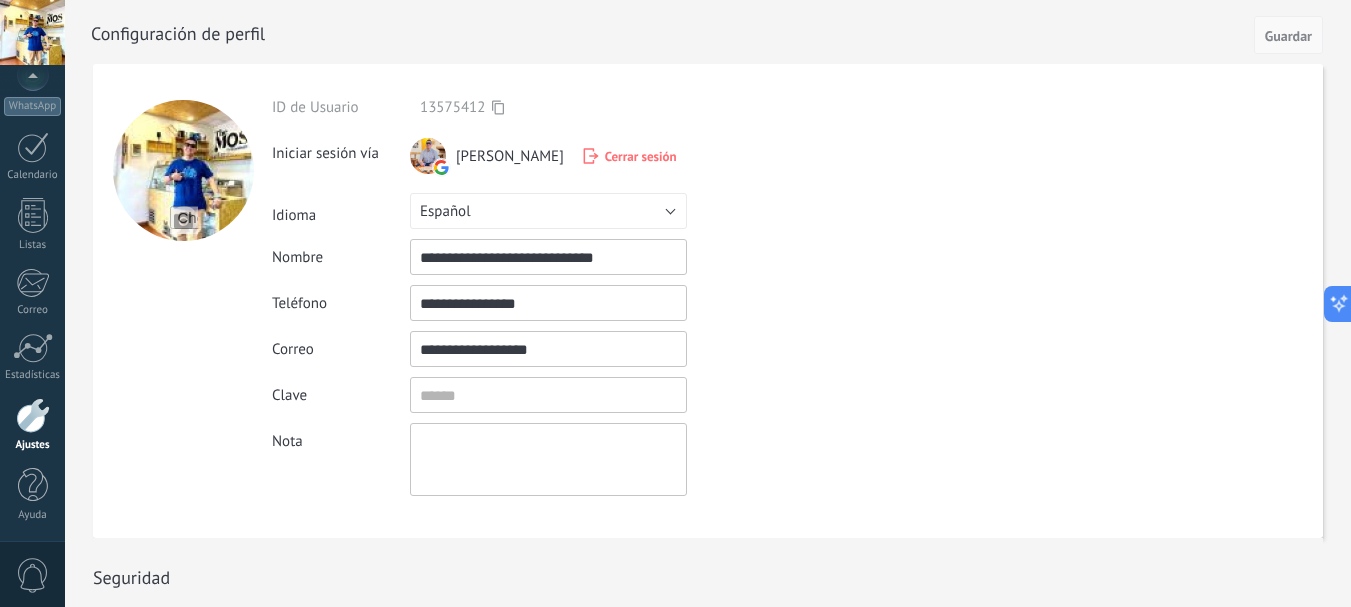 click on "Guardar" at bounding box center [1288, 36] 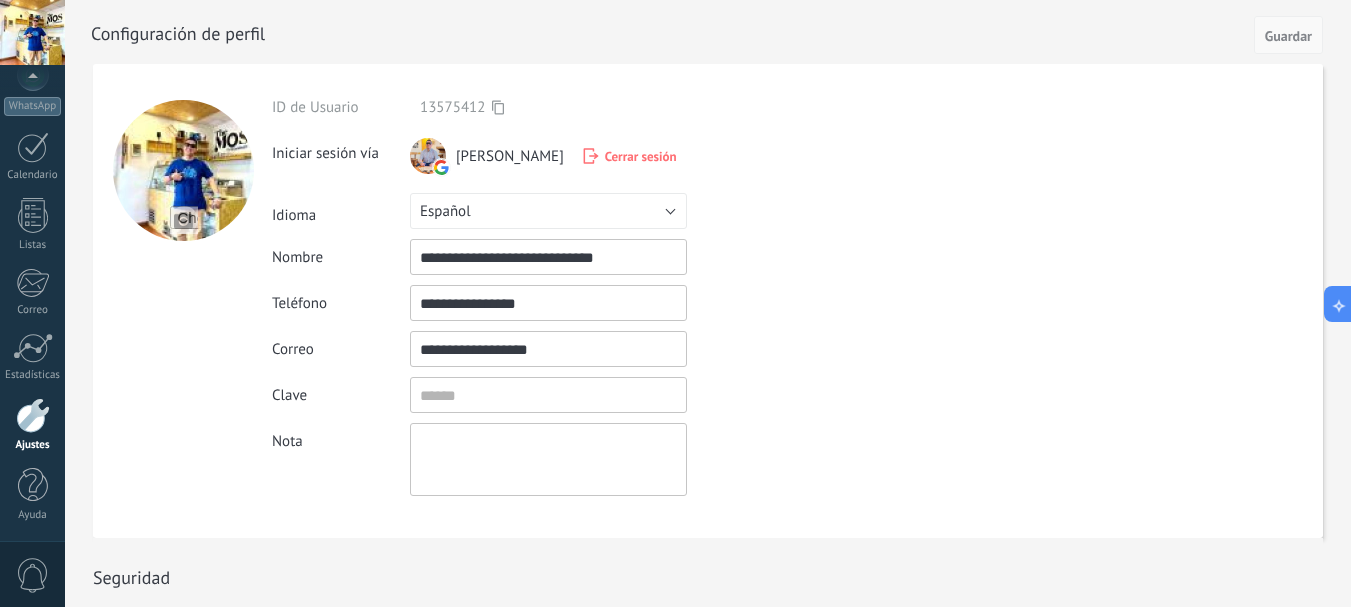 click on "Guardar" at bounding box center (1288, 36) 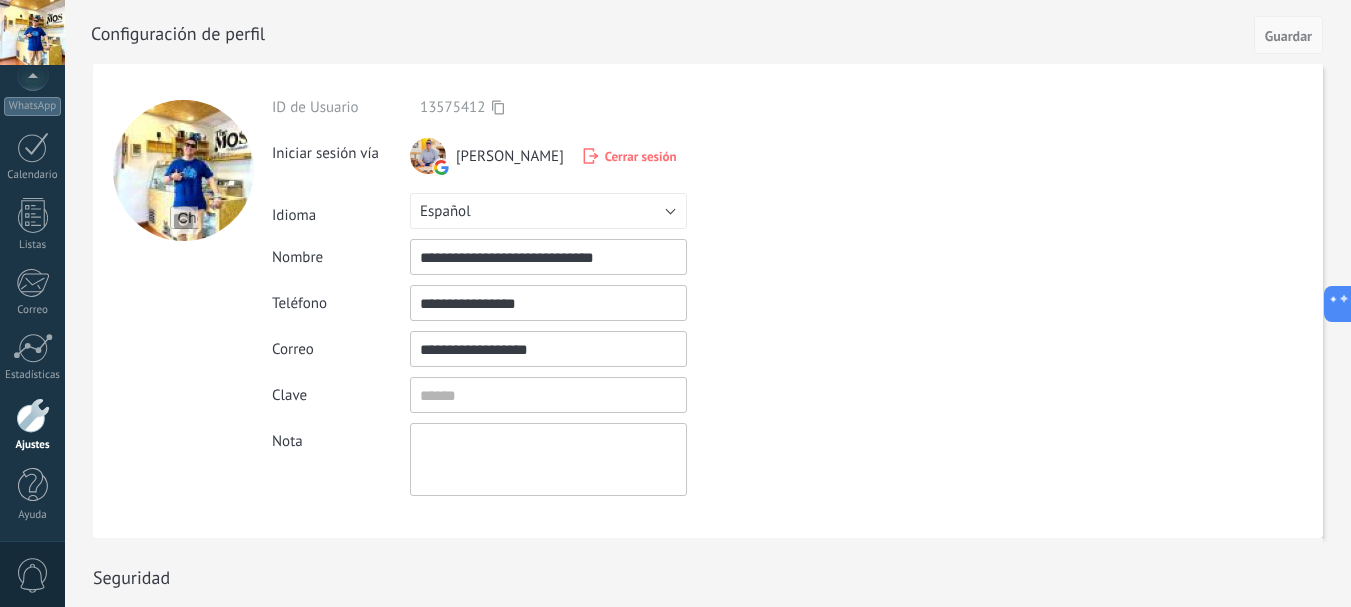 click on "Guardar" at bounding box center (1288, 36) 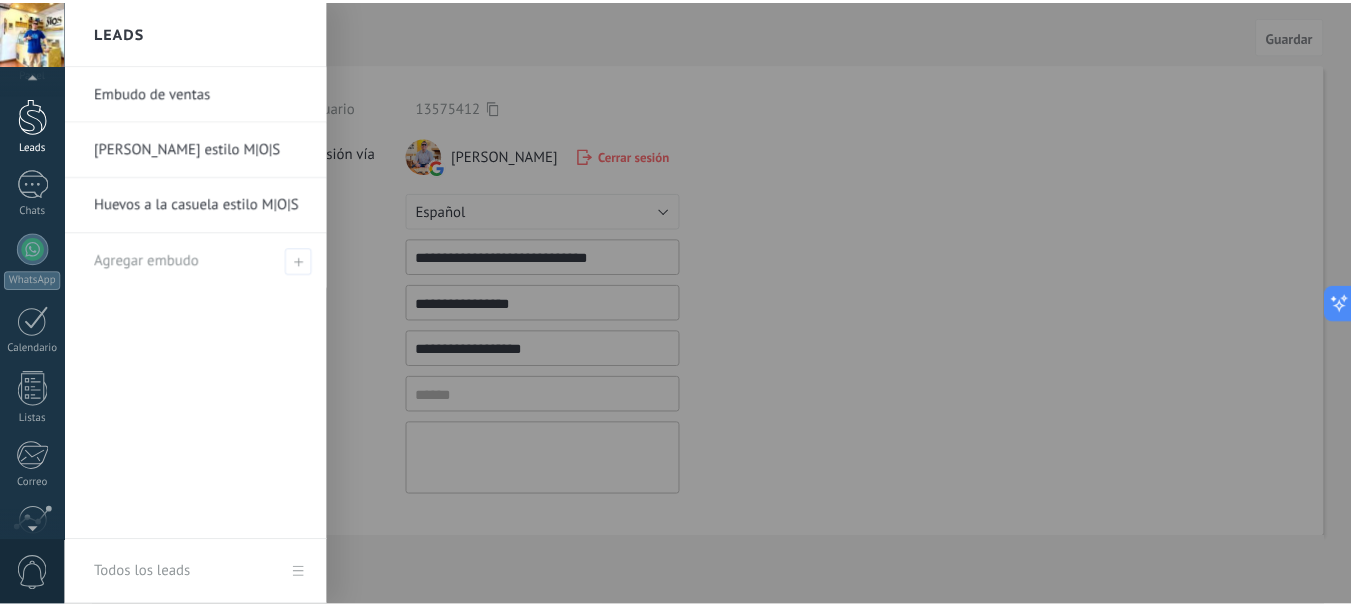 scroll, scrollTop: 0, scrollLeft: 0, axis: both 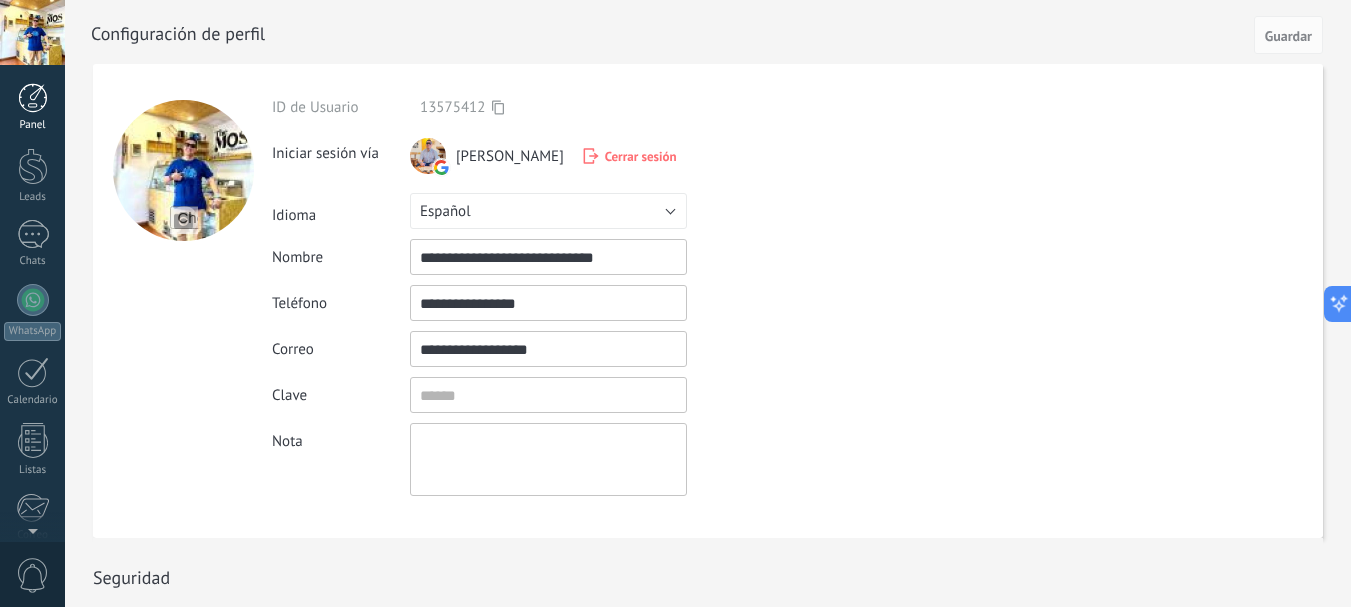 click at bounding box center (33, 98) 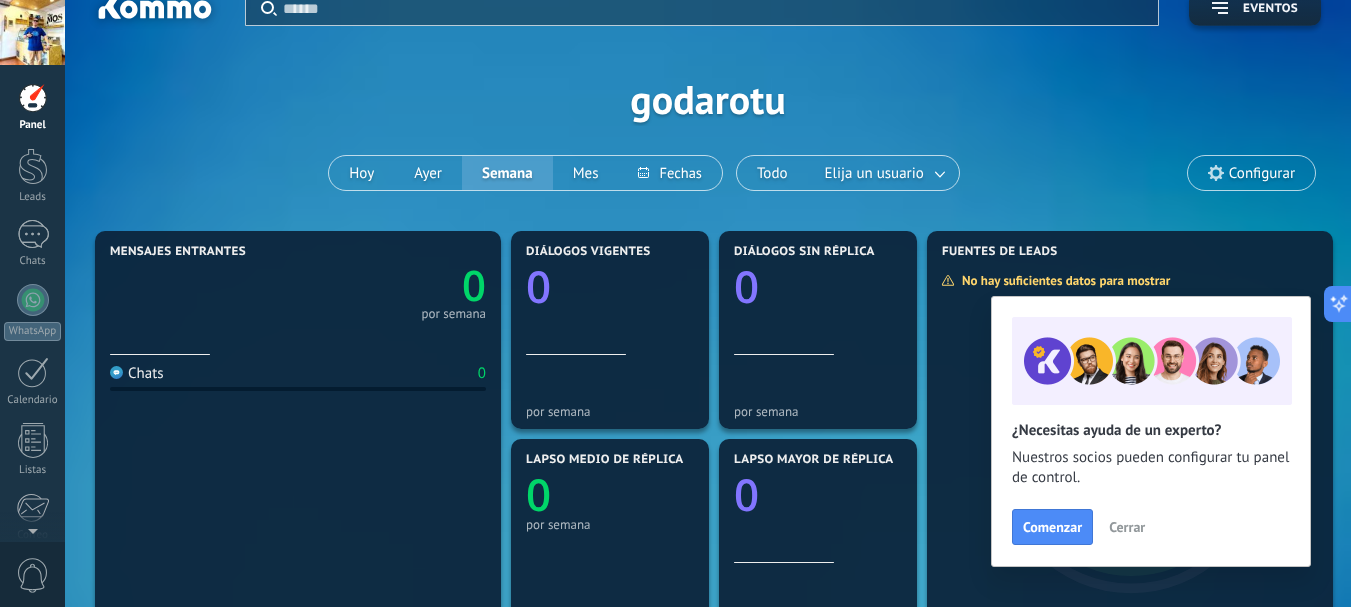 scroll, scrollTop: 0, scrollLeft: 0, axis: both 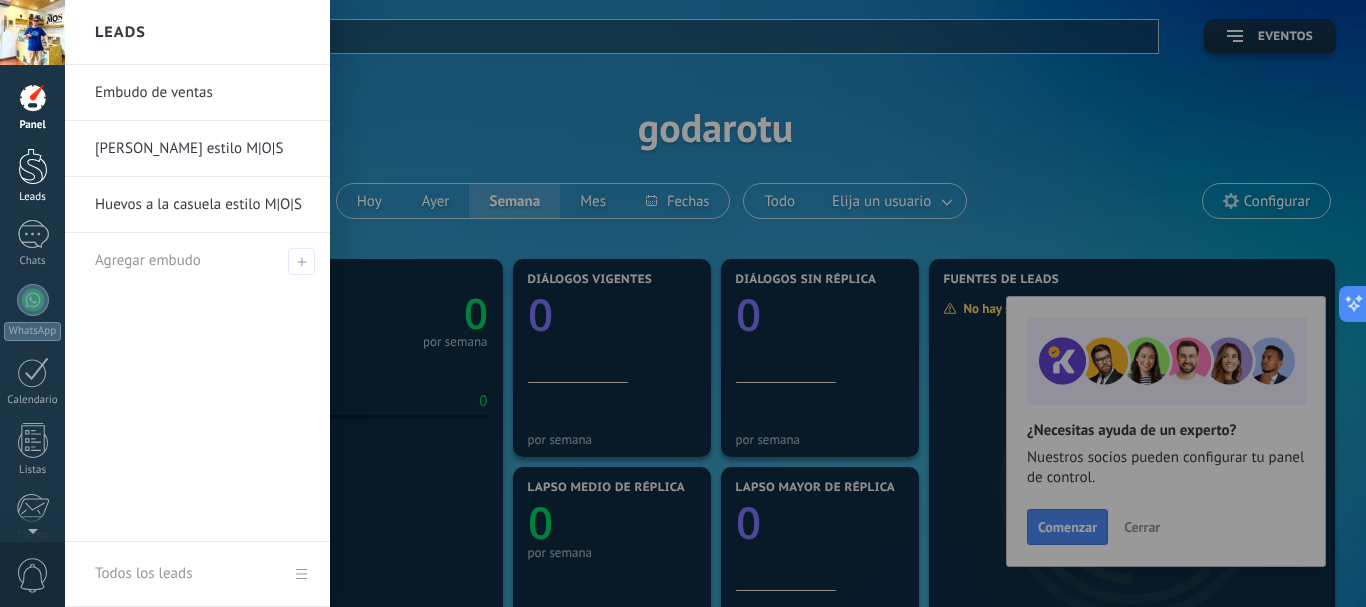 click on "Leads" at bounding box center [32, 176] 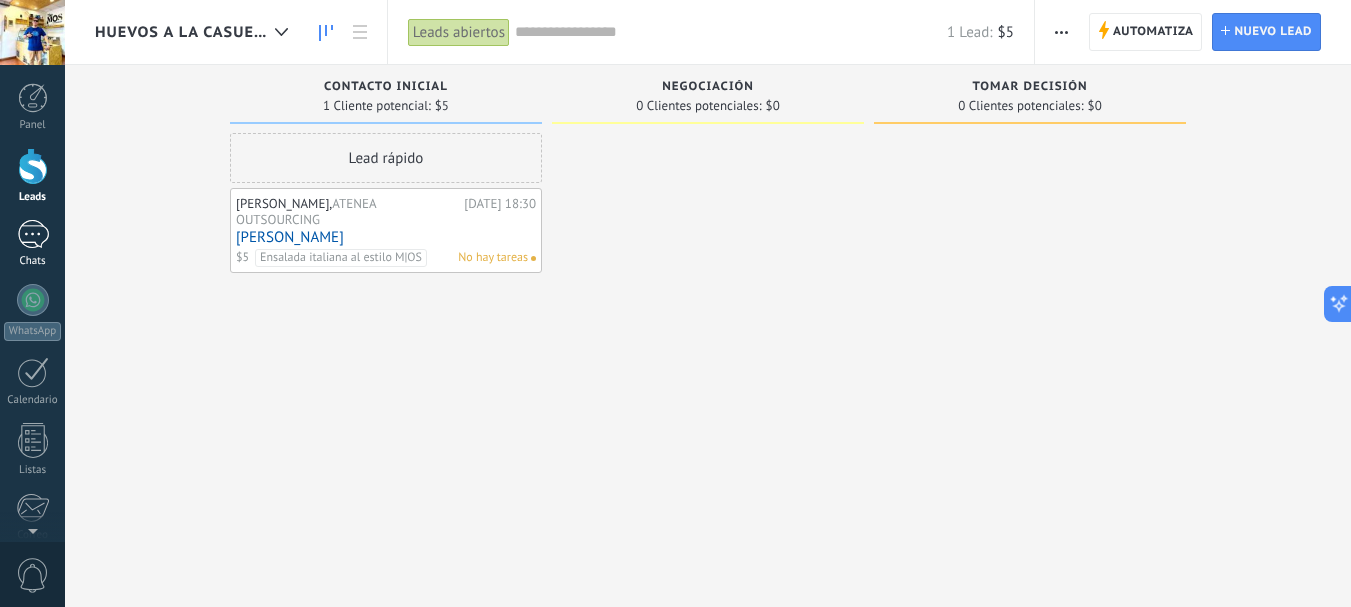 click at bounding box center [33, 234] 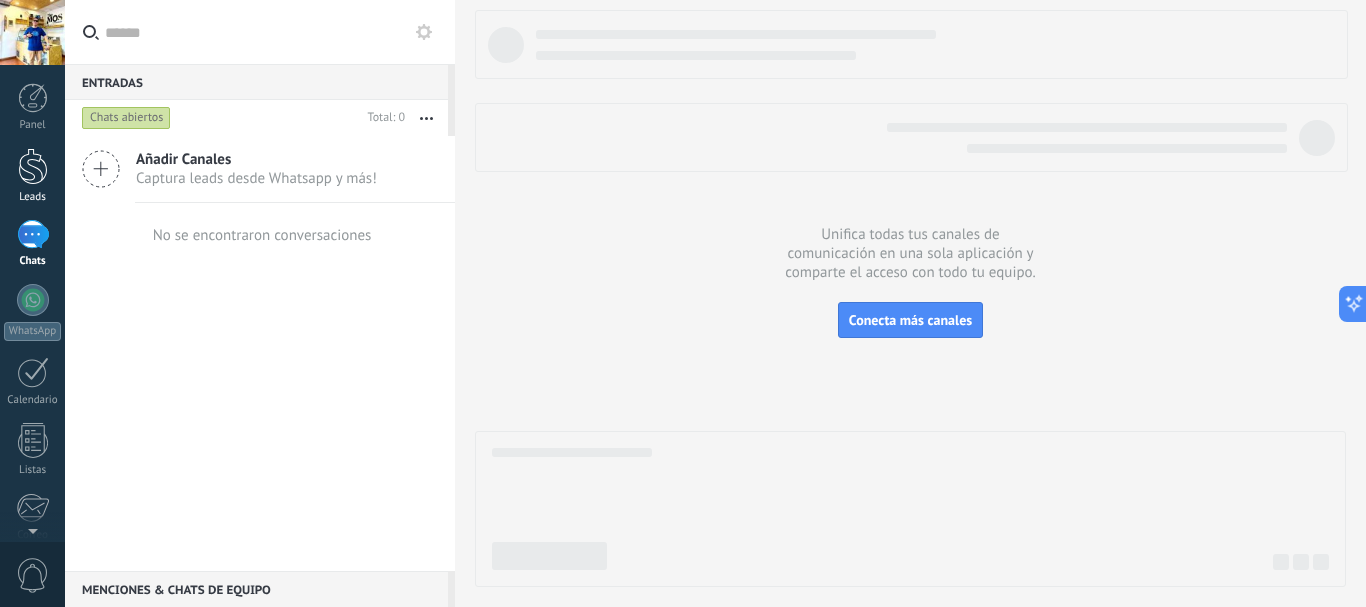 click at bounding box center [33, 166] 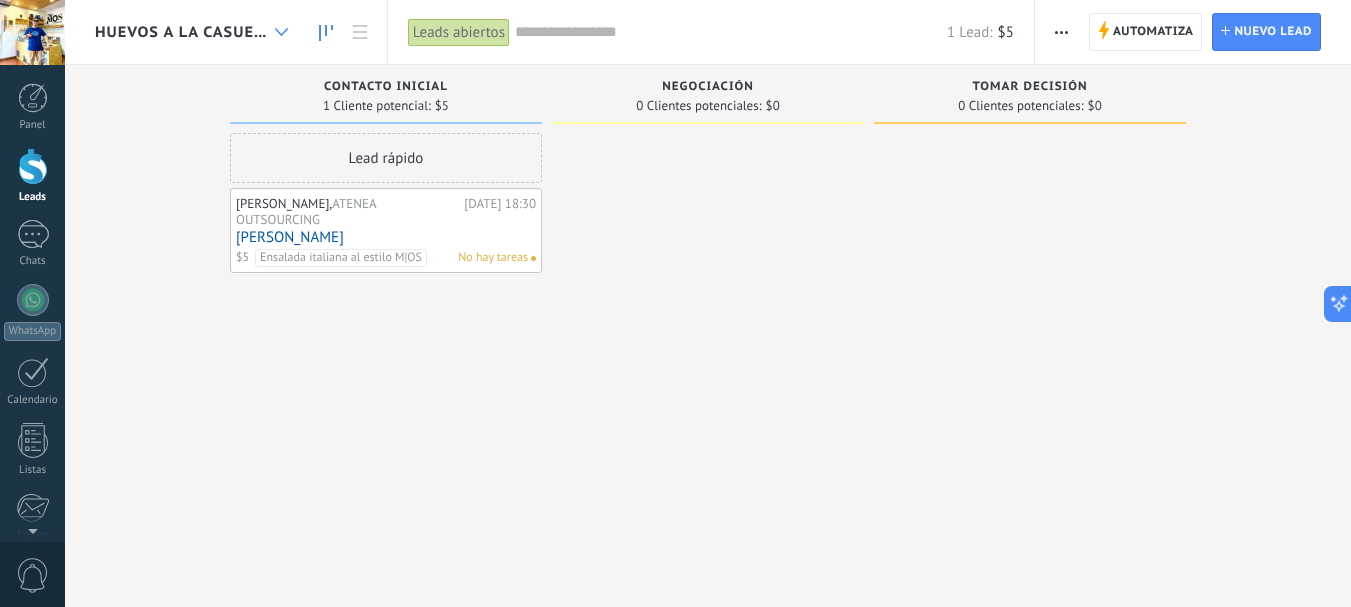 click at bounding box center [281, 32] 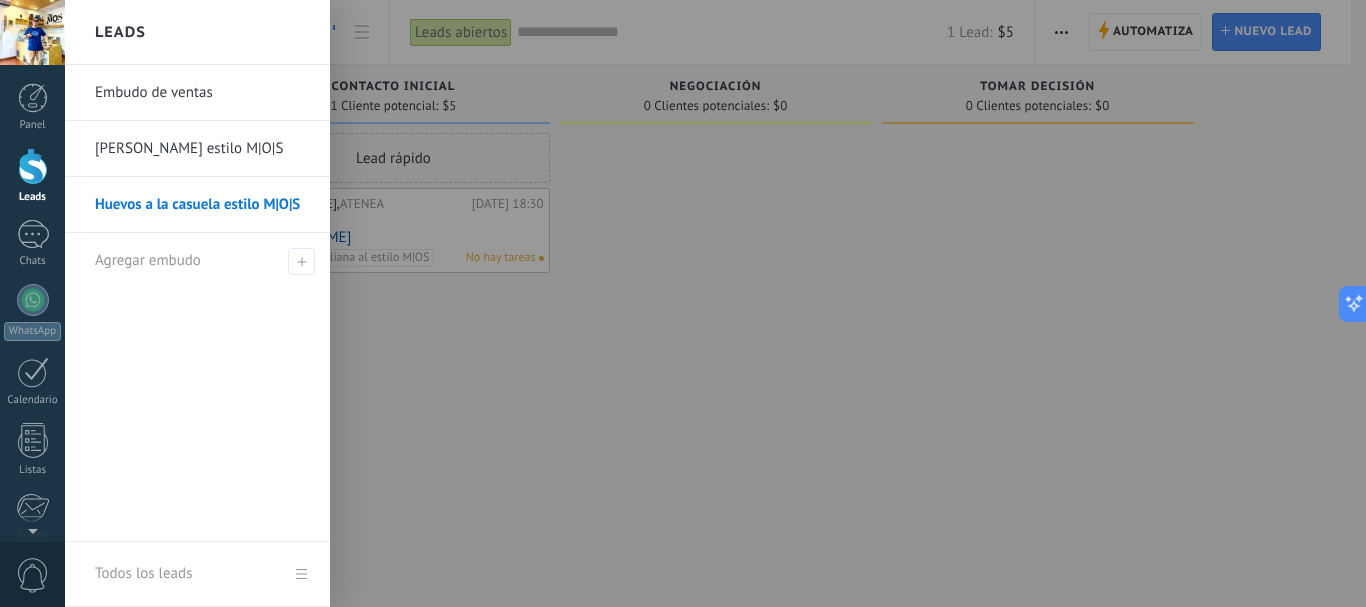 click at bounding box center [748, 303] 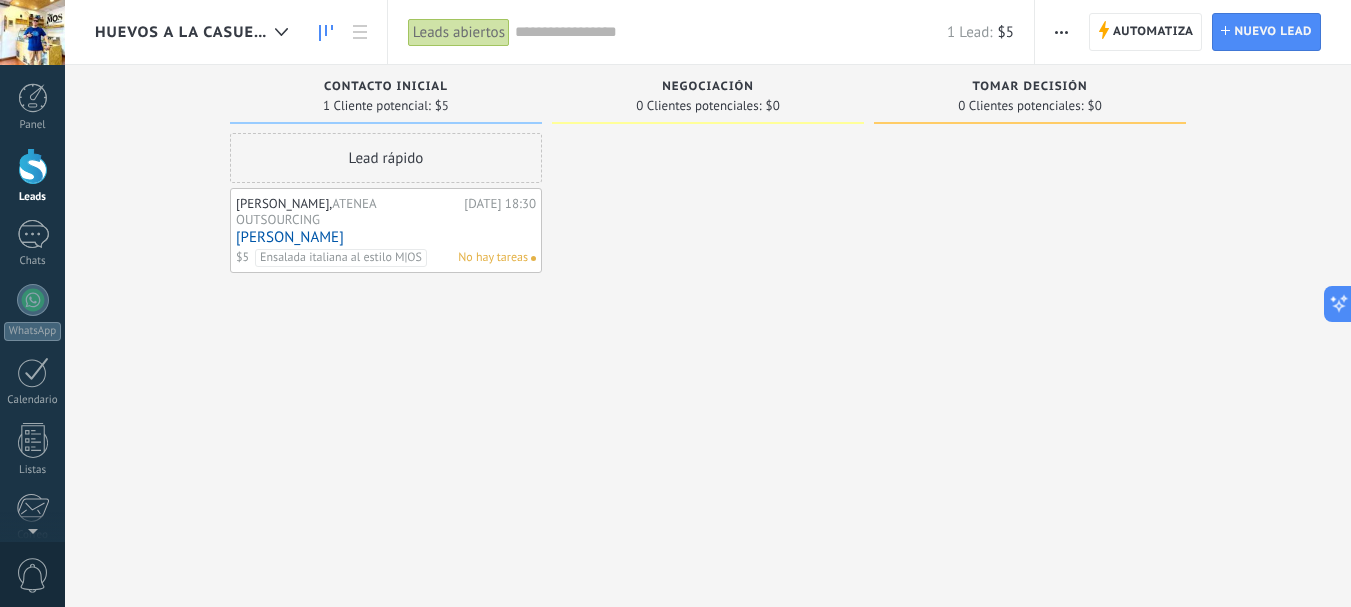 click at bounding box center (708, 306) 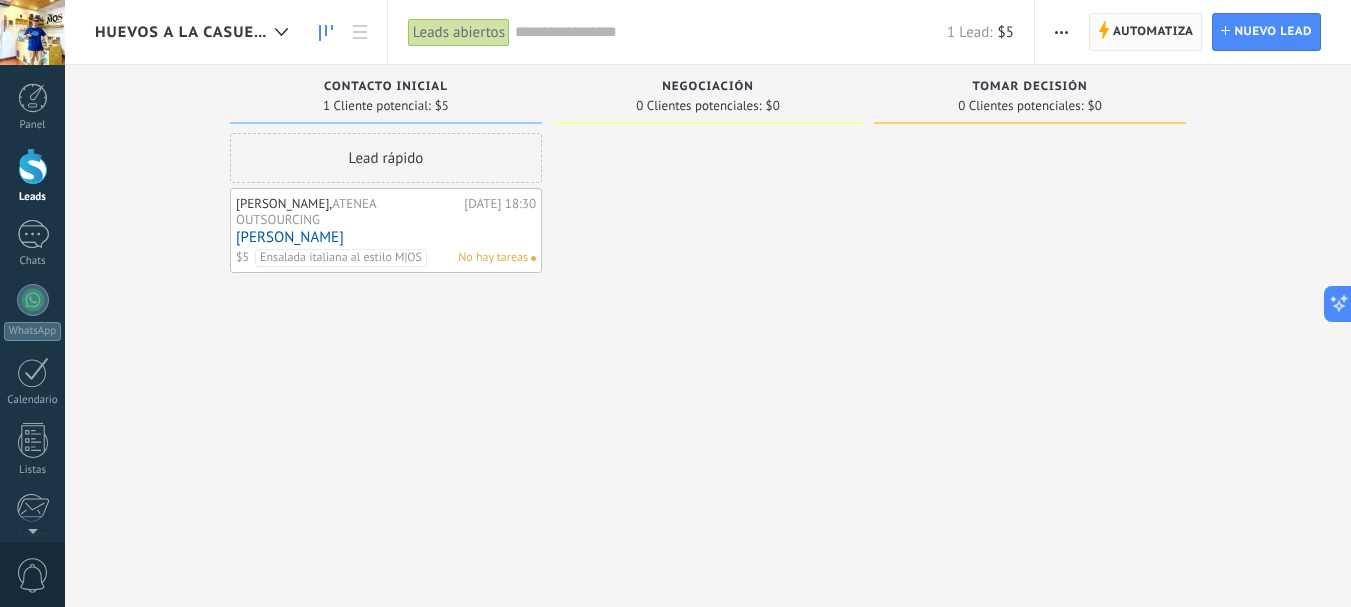 click on "Automatiza" at bounding box center (1153, 32) 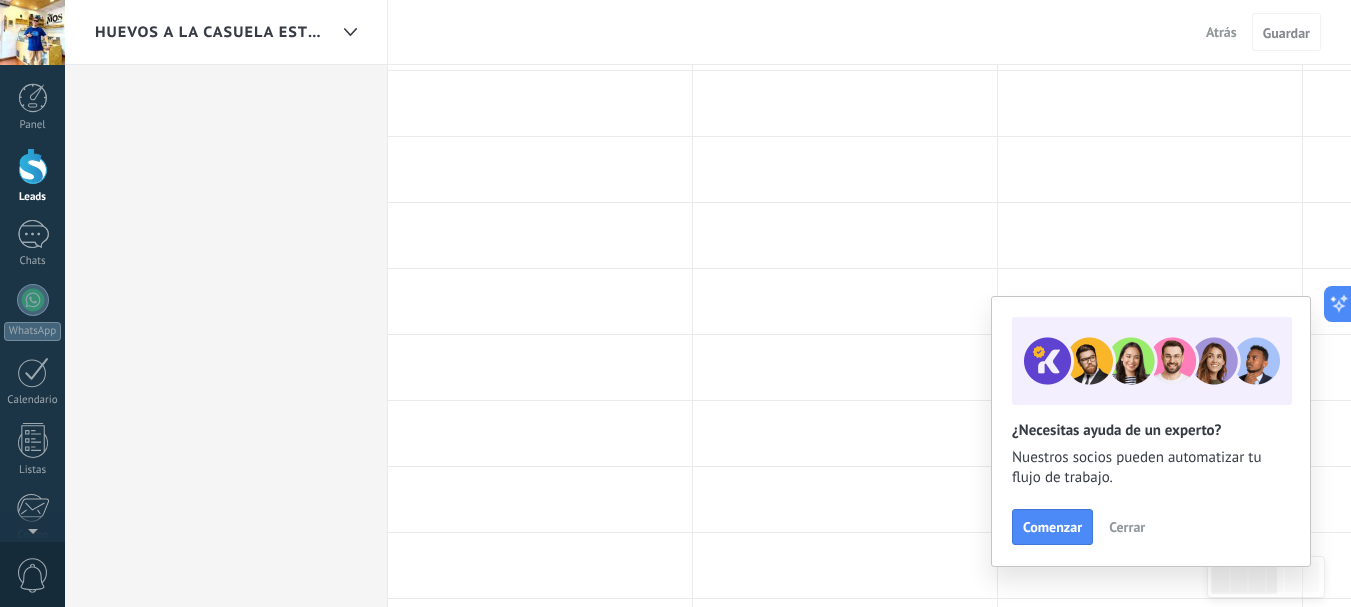 scroll, scrollTop: 0, scrollLeft: 0, axis: both 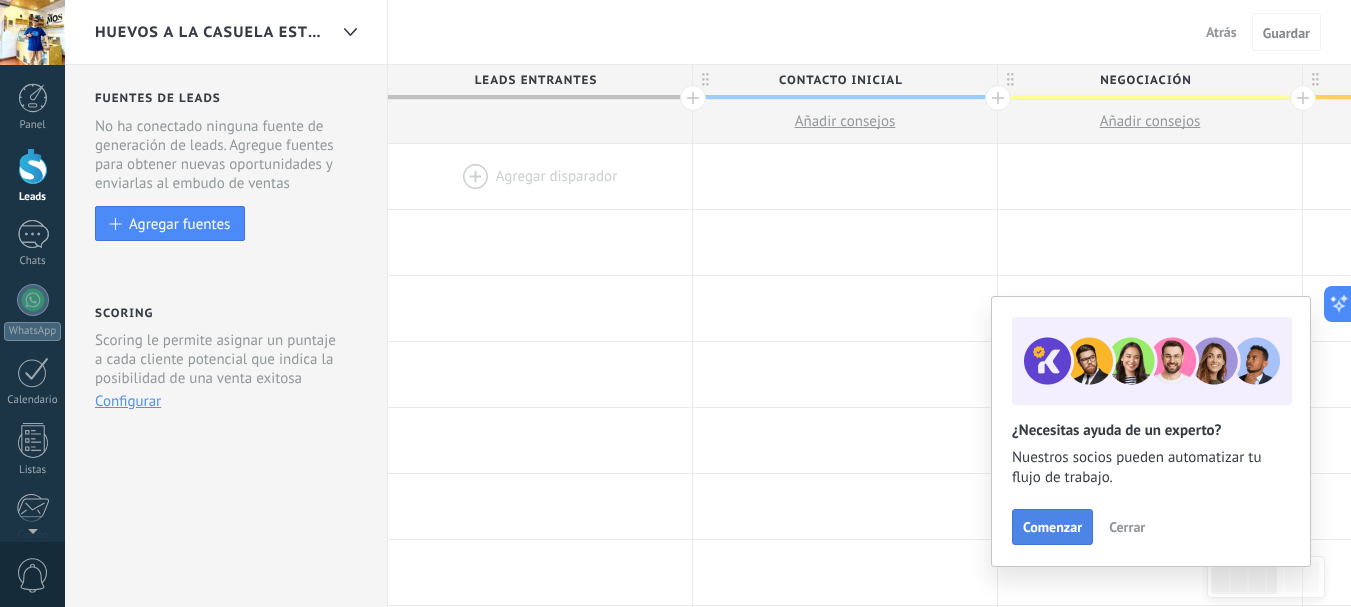 click on "Comenzar" at bounding box center [1052, 527] 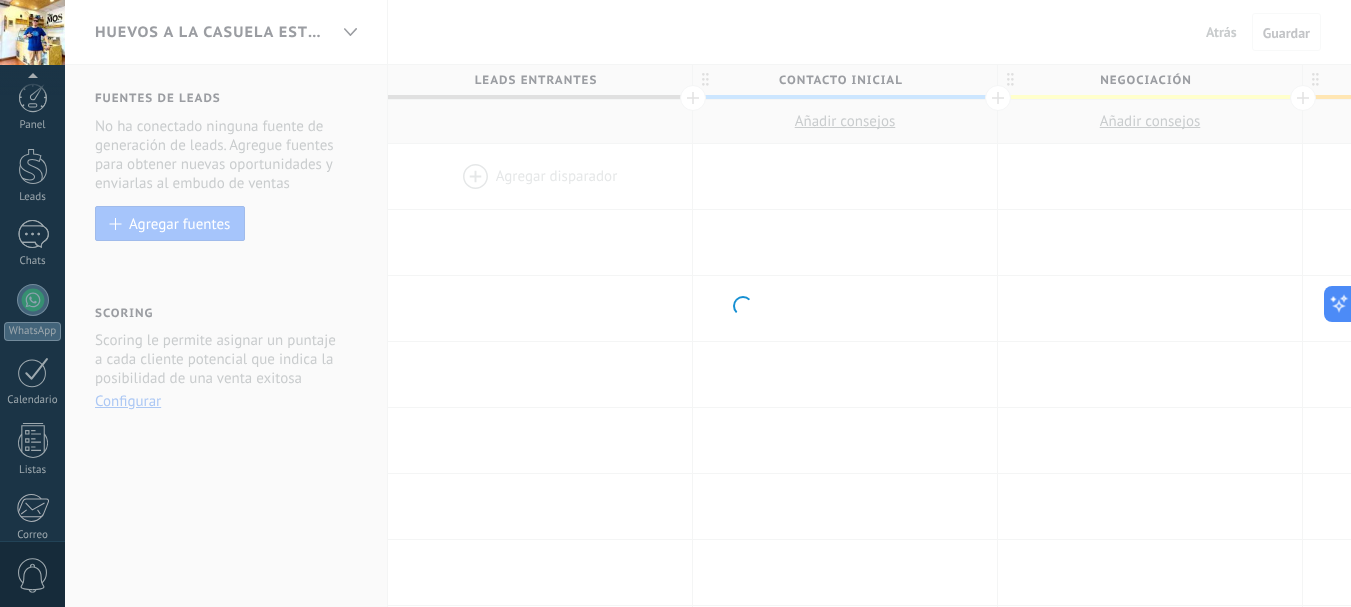 scroll, scrollTop: 225, scrollLeft: 0, axis: vertical 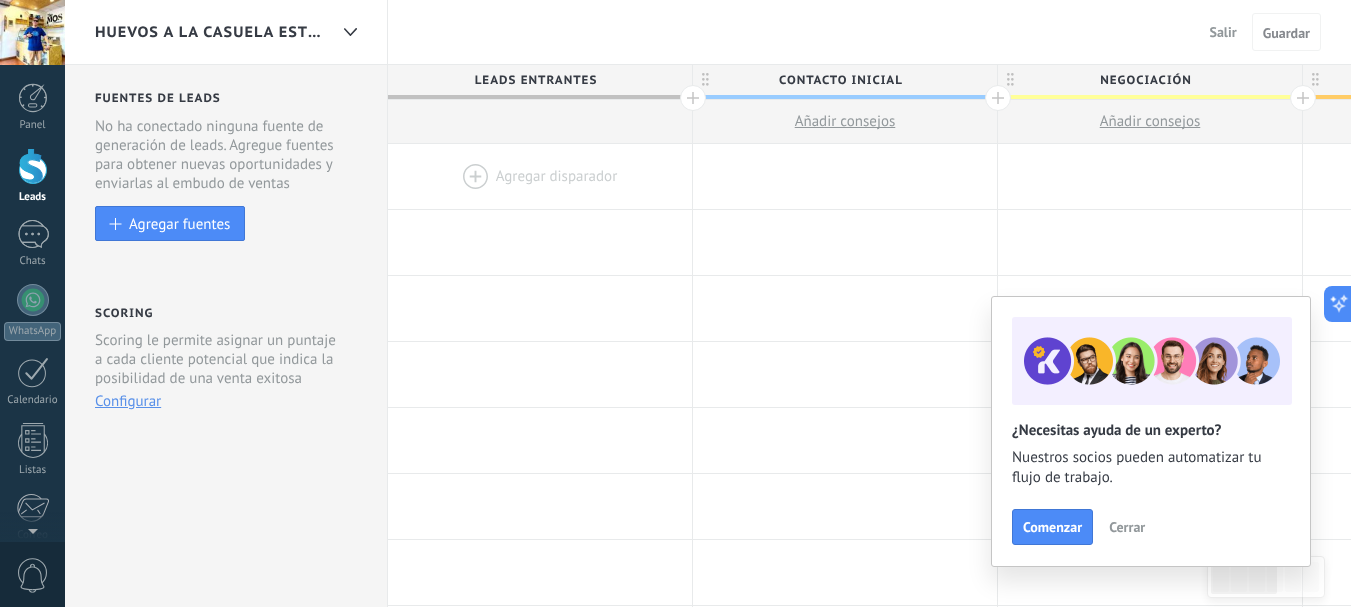 click on "Cerrar" at bounding box center (1127, 527) 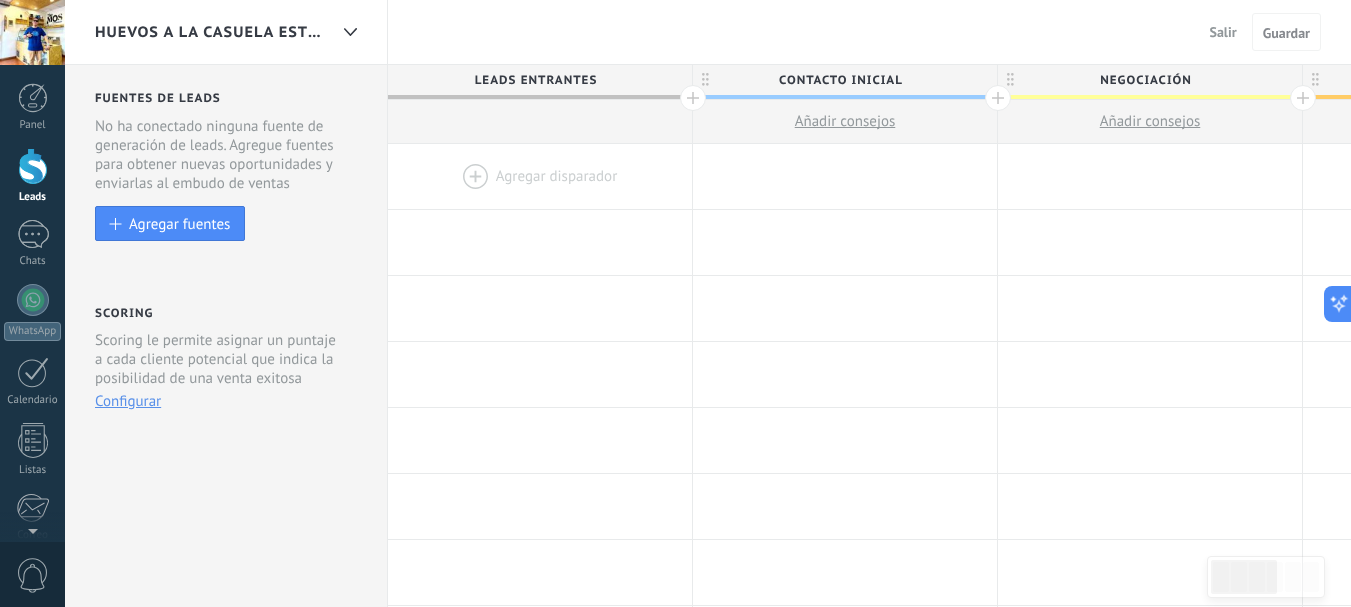 click at bounding box center [540, 176] 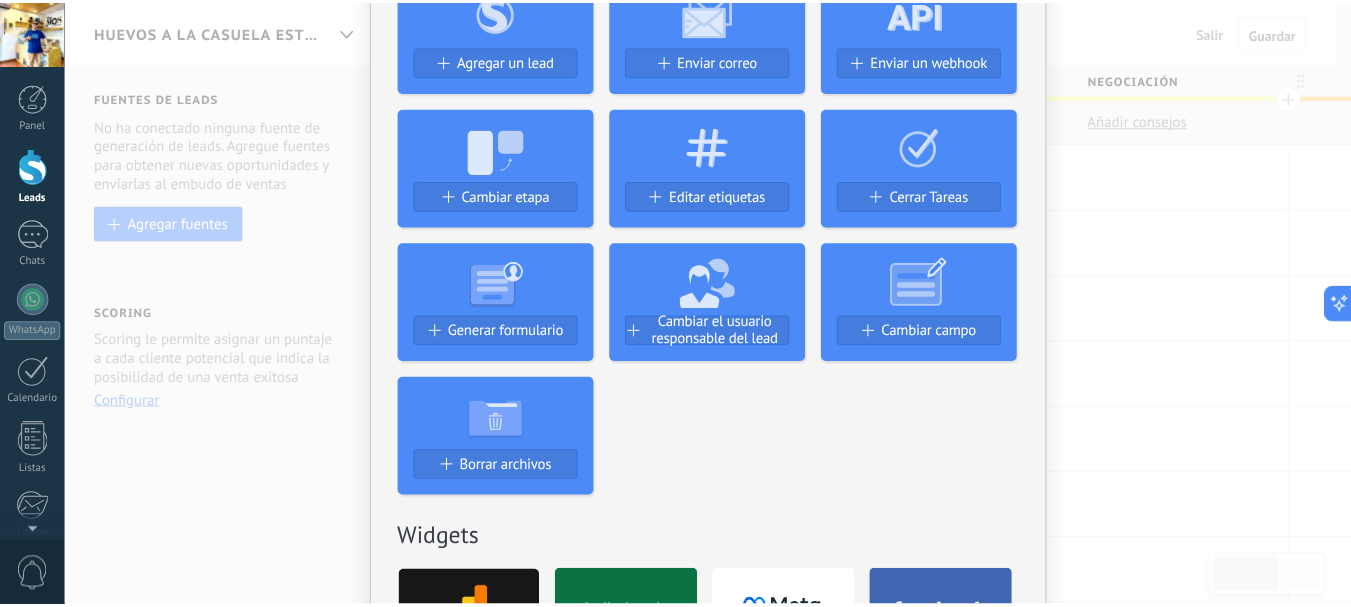 scroll, scrollTop: 0, scrollLeft: 0, axis: both 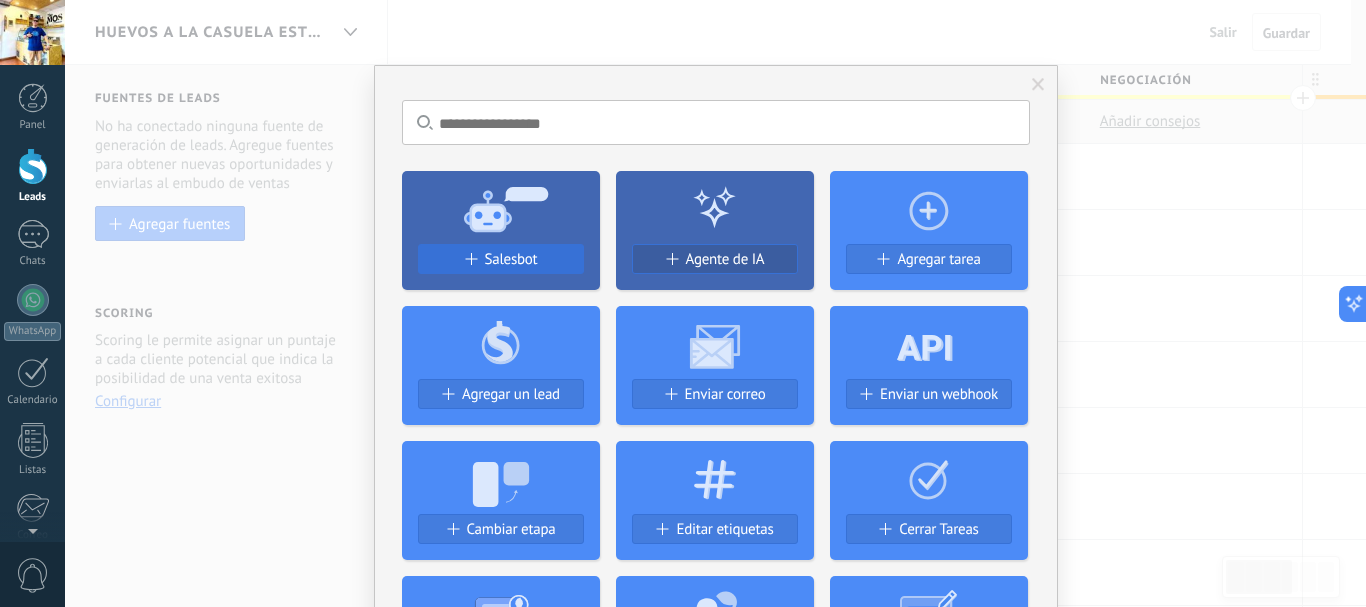 click on "Salesbot" at bounding box center [501, 259] 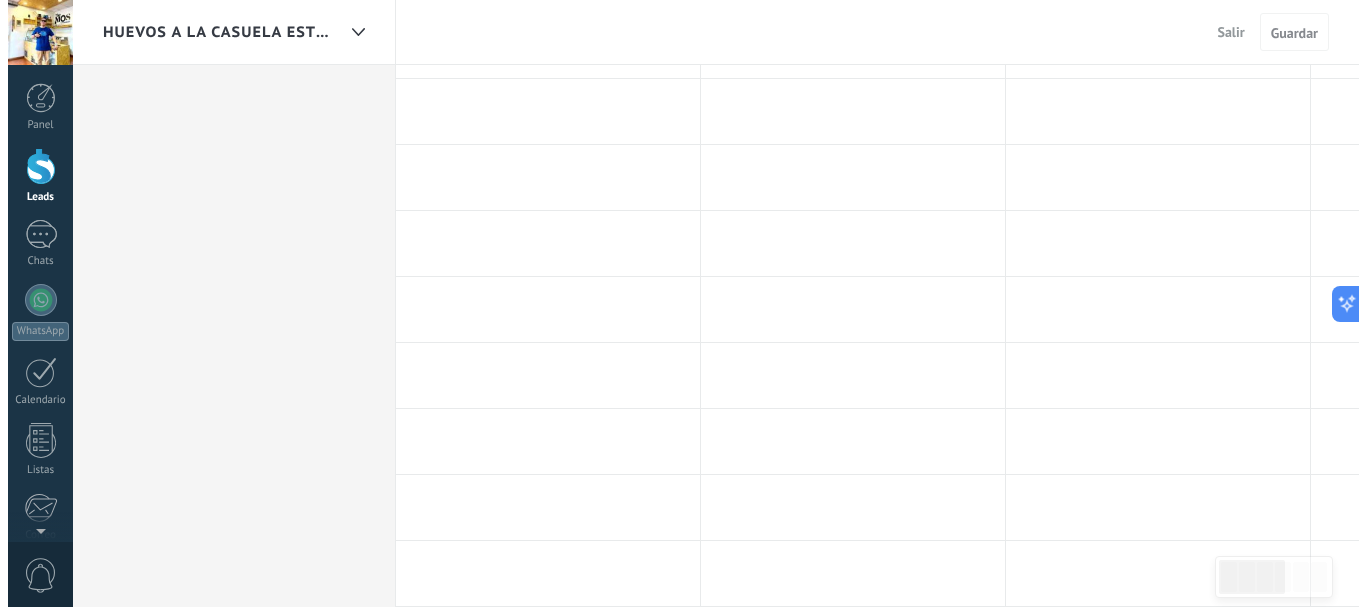 scroll, scrollTop: 0, scrollLeft: 0, axis: both 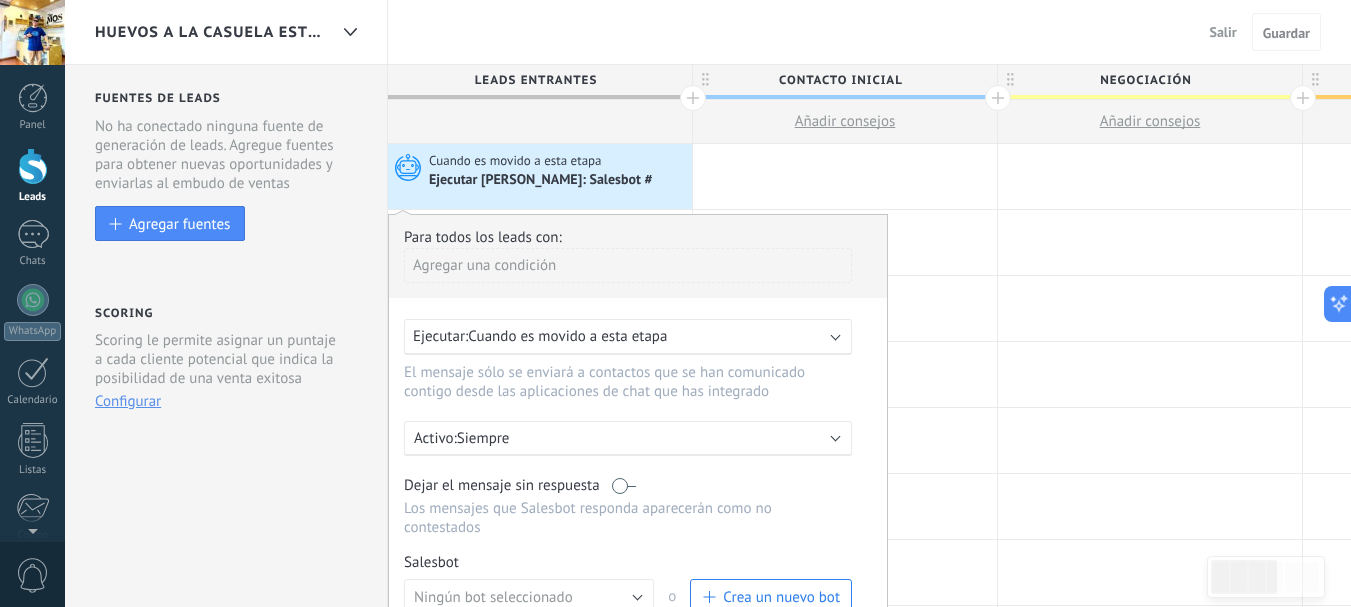 click on "Agregar una condición" at bounding box center (628, 265) 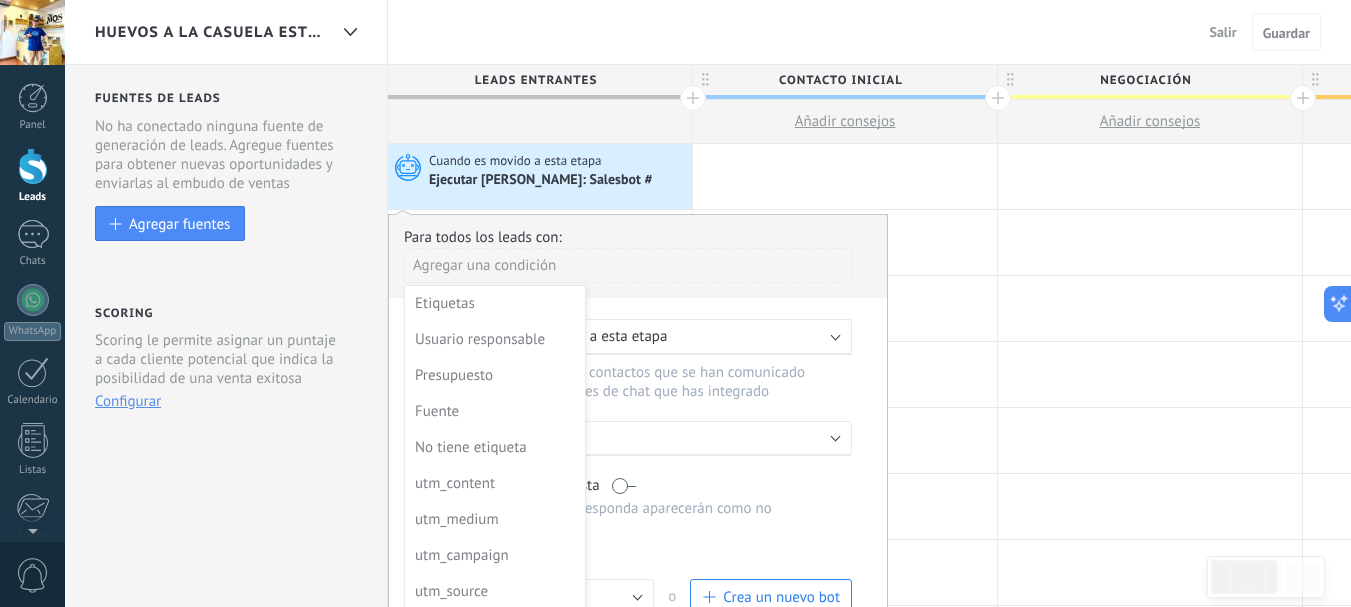 click at bounding box center (638, 484) 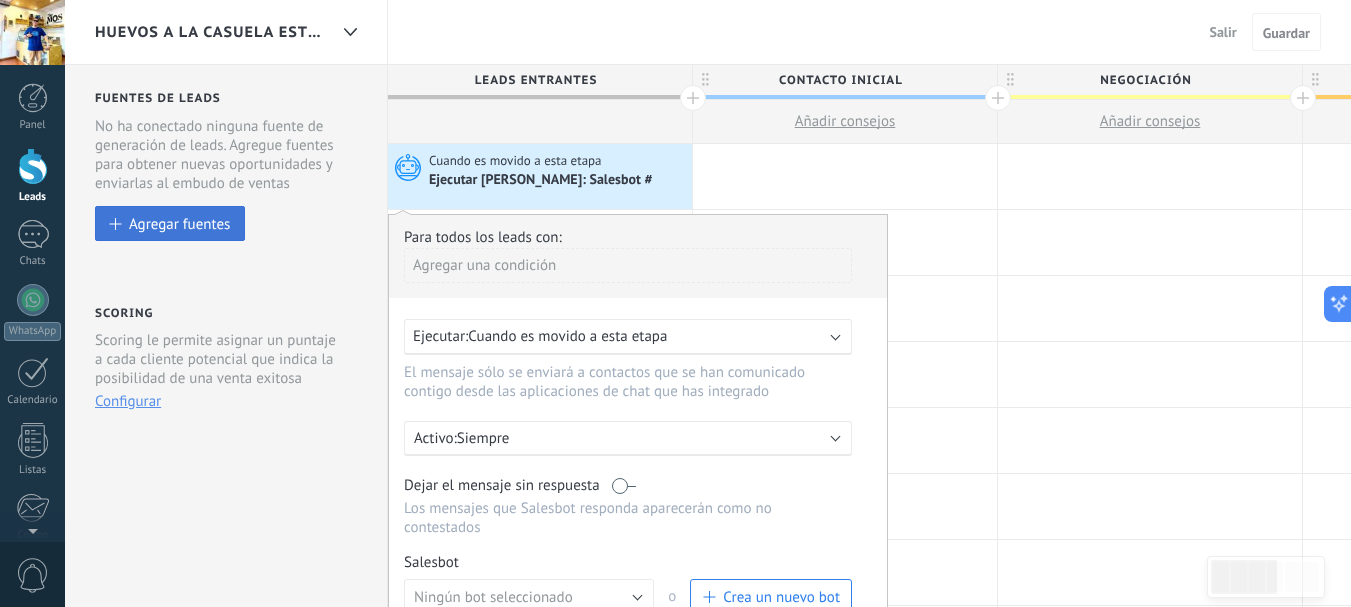 click on "Agregar fuentes" at bounding box center (179, 223) 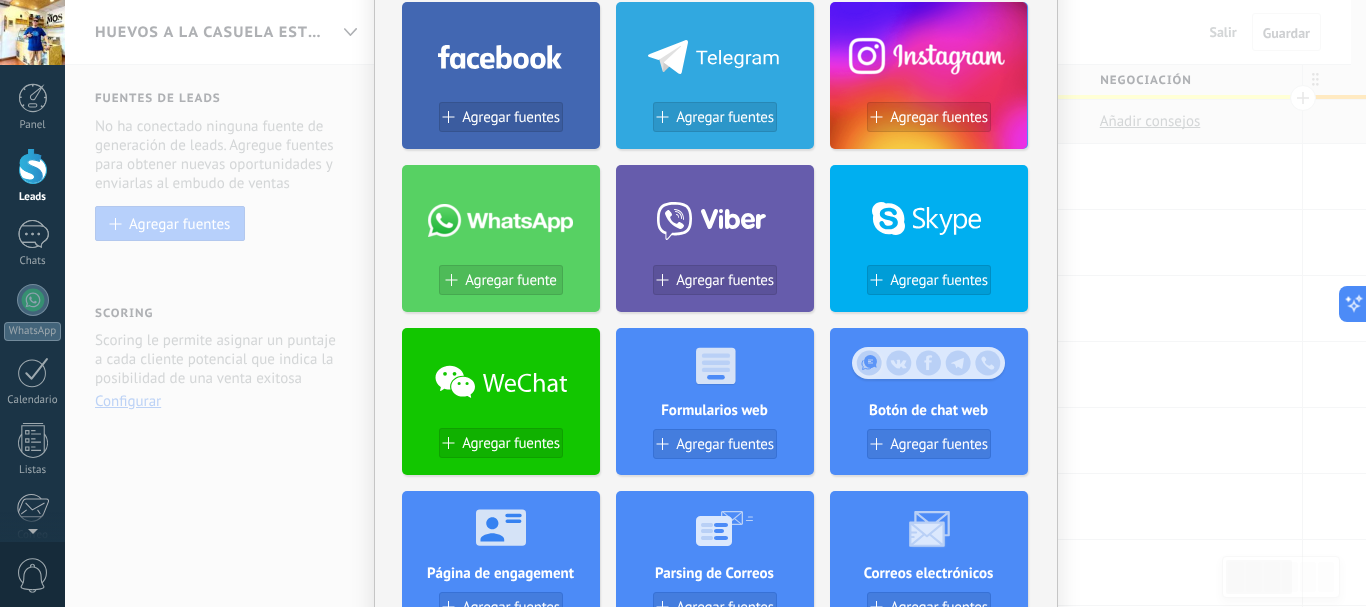 scroll, scrollTop: 0, scrollLeft: 0, axis: both 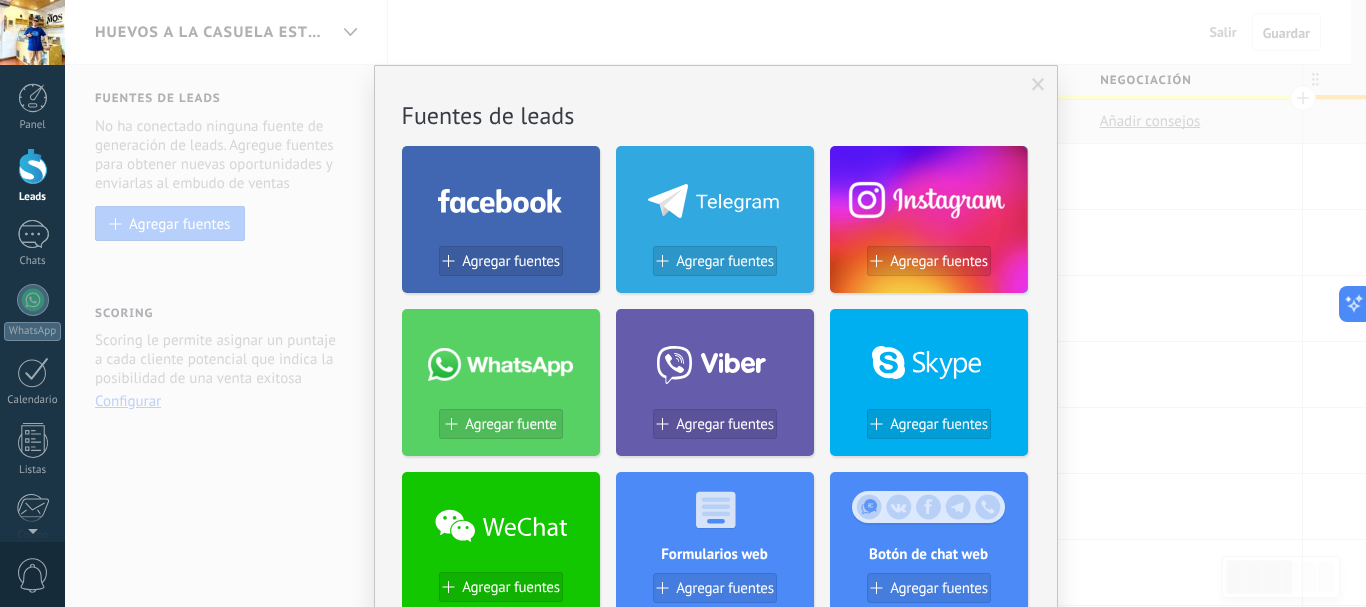 click at bounding box center [501, 360] 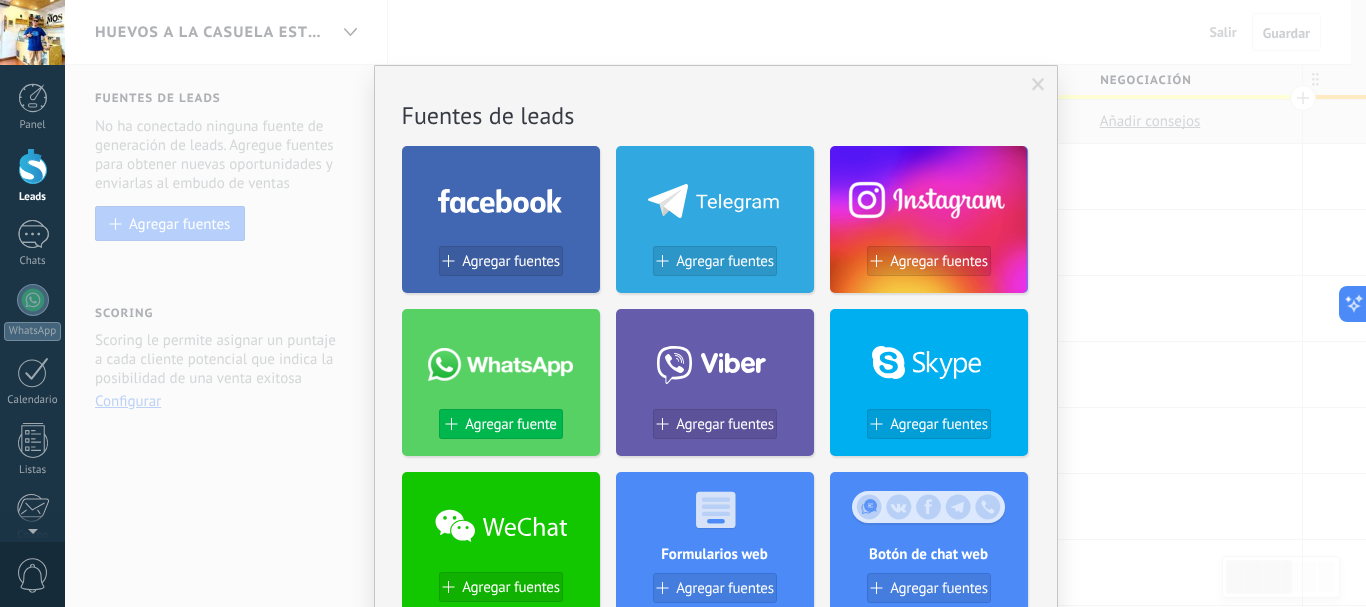 click on "Agregar fuente" at bounding box center (501, 424) 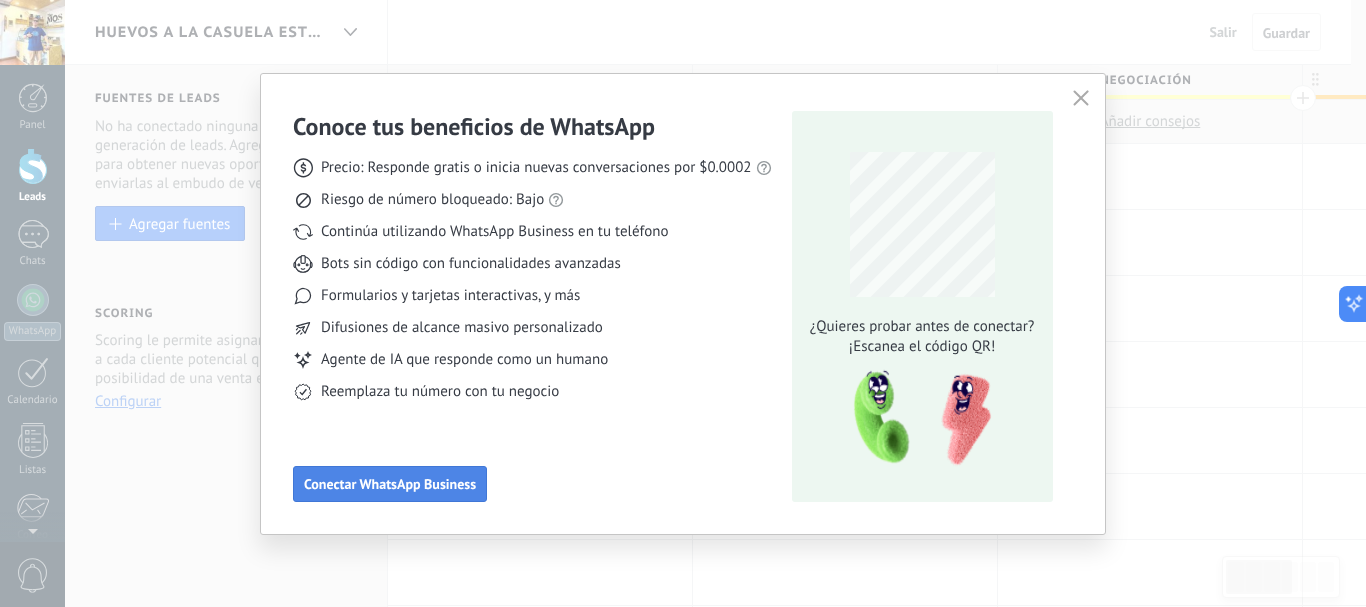click on "Conectar WhatsApp Business" at bounding box center [390, 484] 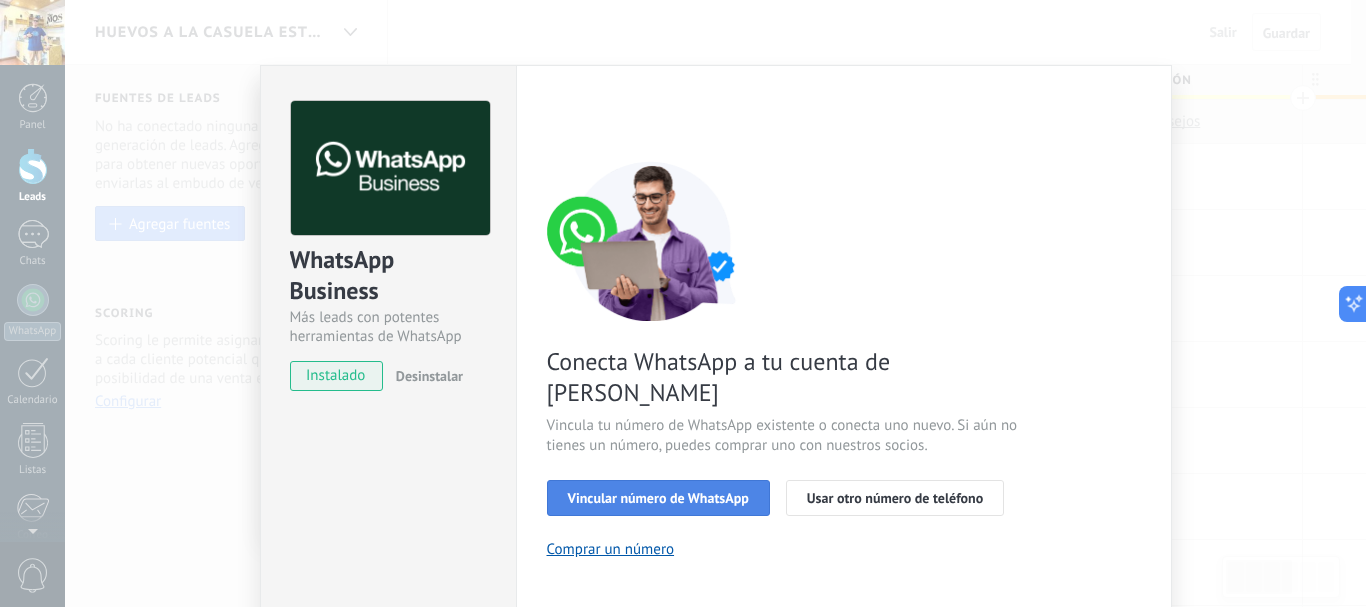 click on "Vincular número de WhatsApp" at bounding box center [658, 498] 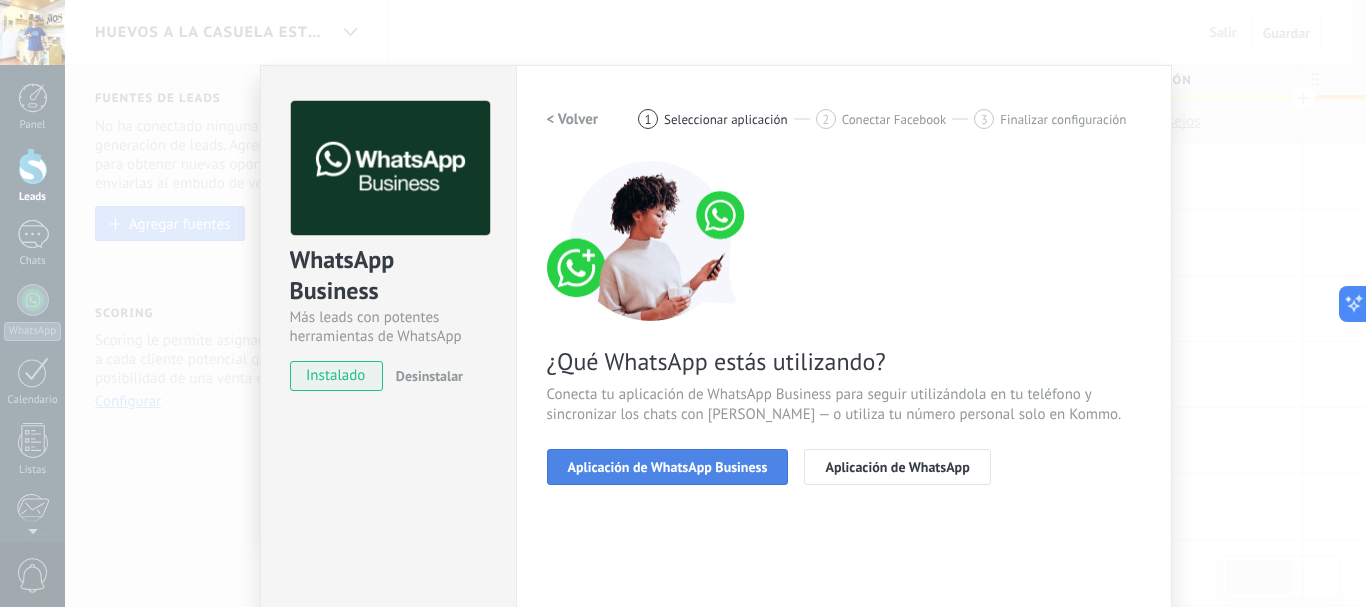 click on "Aplicación de WhatsApp Business" at bounding box center [668, 467] 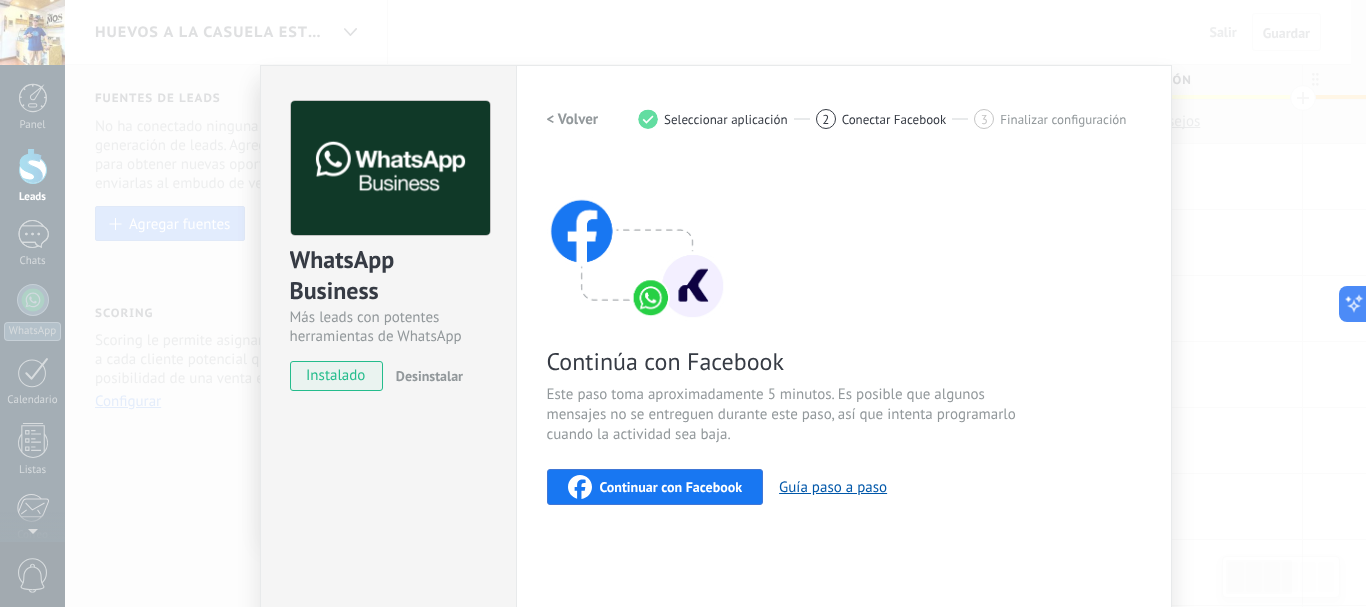 click on "Continuar con Facebook" at bounding box center [655, 487] 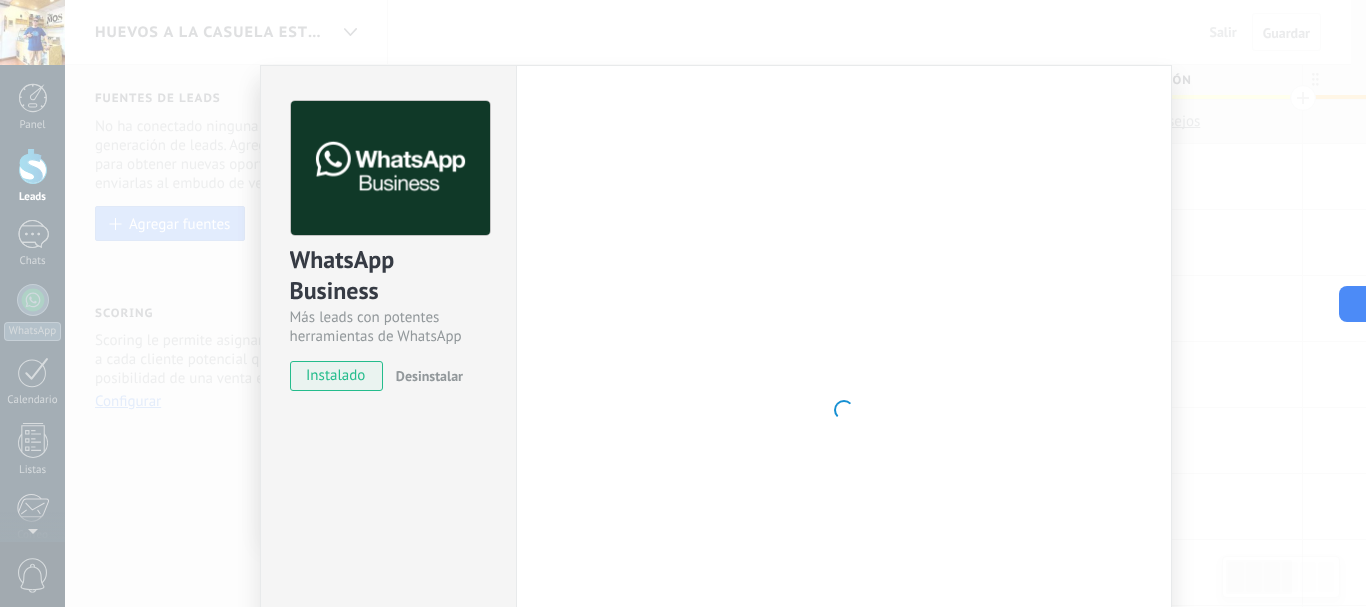 click on "WhatsApp Business Más leads con potentes herramientas de WhatsApp instalado Desinstalar ¿Quieres probar la integración primero?   Escanea el código QR   para ver cómo funciona. Configuraciones Autorizaciones Esta pestaña registra a los usuarios que han concedido acceso a las integración a esta cuenta. Si deseas remover la posibilidad que un usuario pueda enviar solicitudes a la cuenta en nombre de esta integración, puedes revocar el acceso. Si el acceso a todos los usuarios es revocado, la integración dejará de funcionar. Esta aplicacion está instalada, pero nadie le ha dado acceso aun. WhatsApp Cloud API más _:  Guardar < Volver 1 Seleccionar aplicación 2 Conectar Facebook  3 Finalizar configuración Continúa con Facebook Este paso toma aproximadamente 5 minutos. Es posible que algunos mensajes no se entreguen durante este paso, así que intenta programarlo cuando la actividad sea baja. Continuar con Facebook Guía paso a paso ¿Necesitas ayuda?" at bounding box center [715, 303] 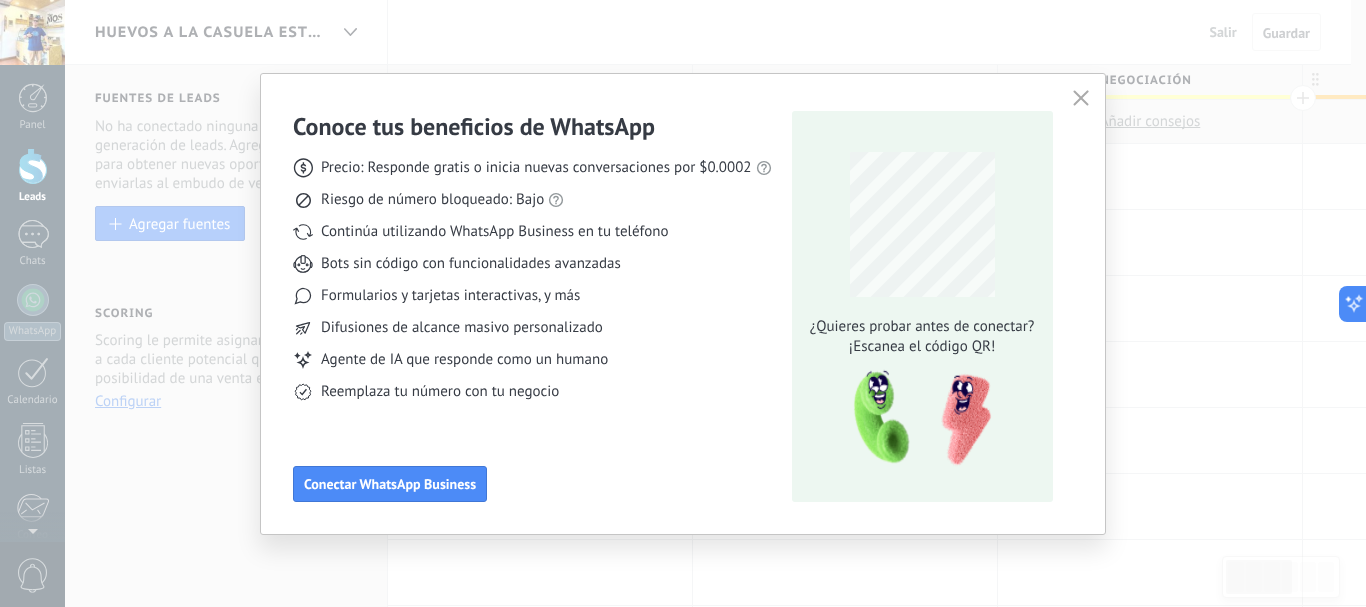 click 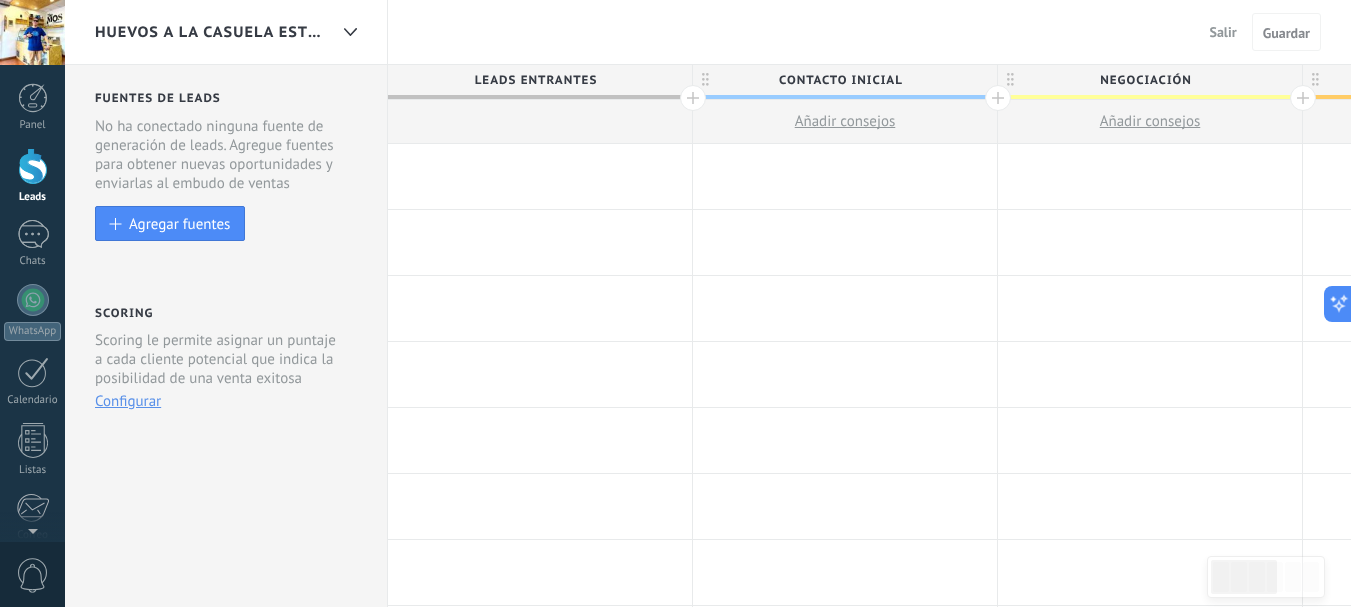 click at bounding box center [540, 176] 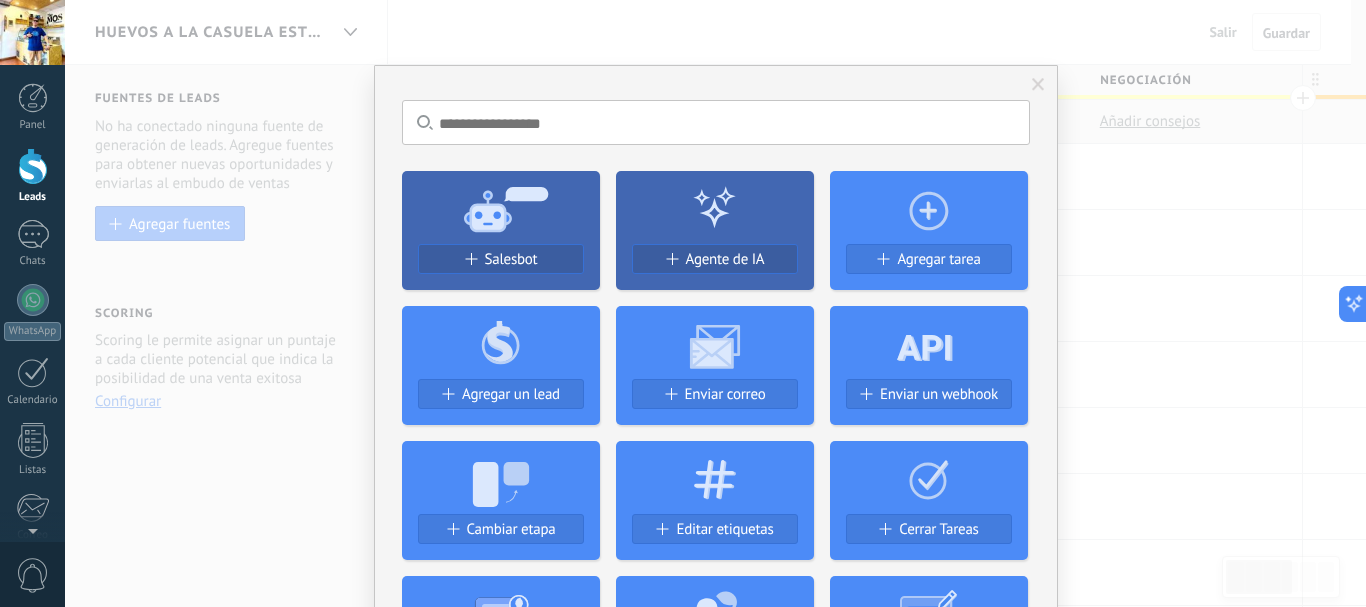click 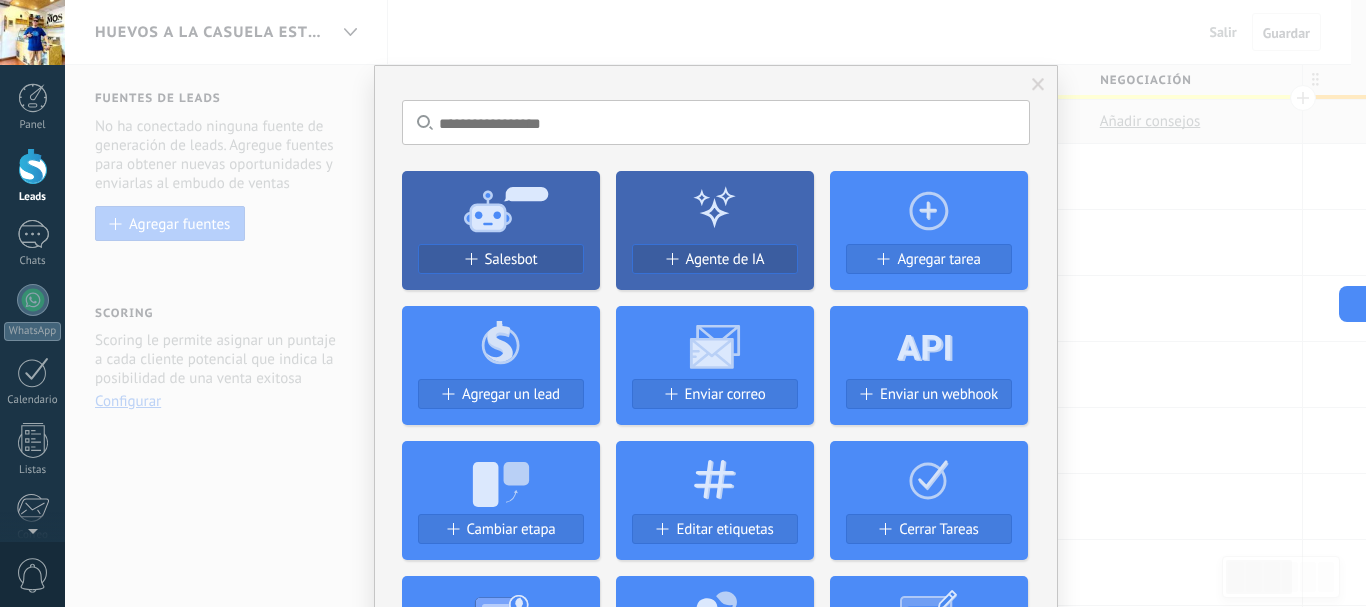 click 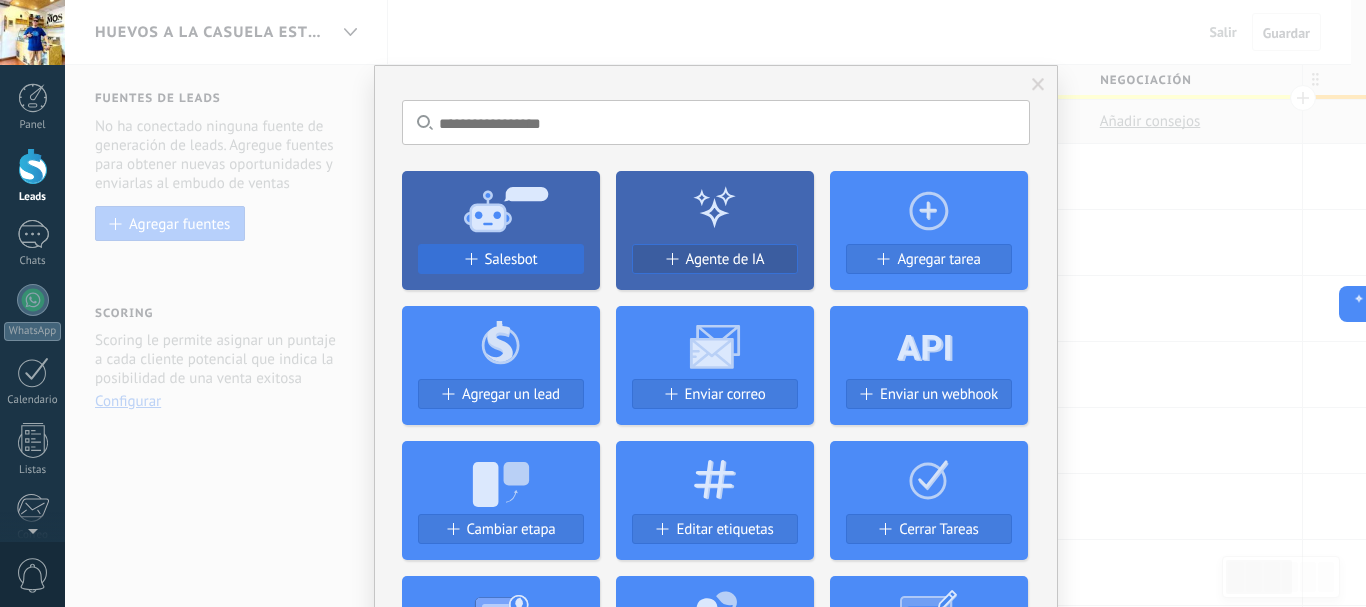 click on "Salesbot" at bounding box center (511, 259) 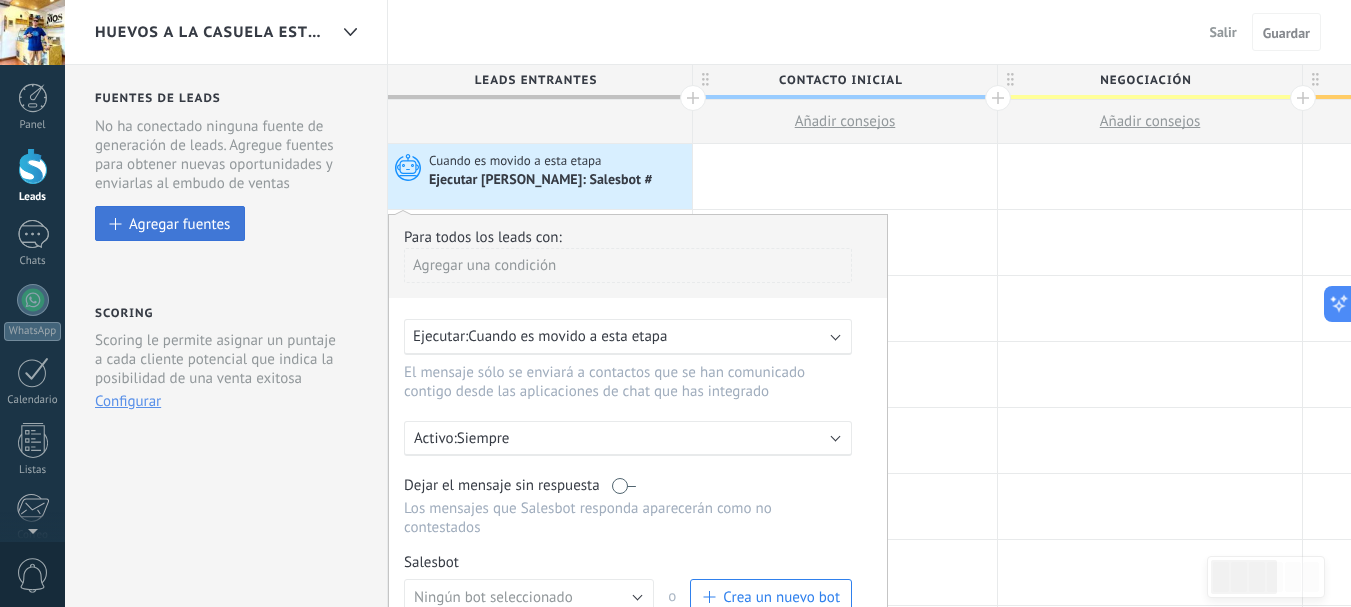 click on "Agregar fuentes" at bounding box center (179, 223) 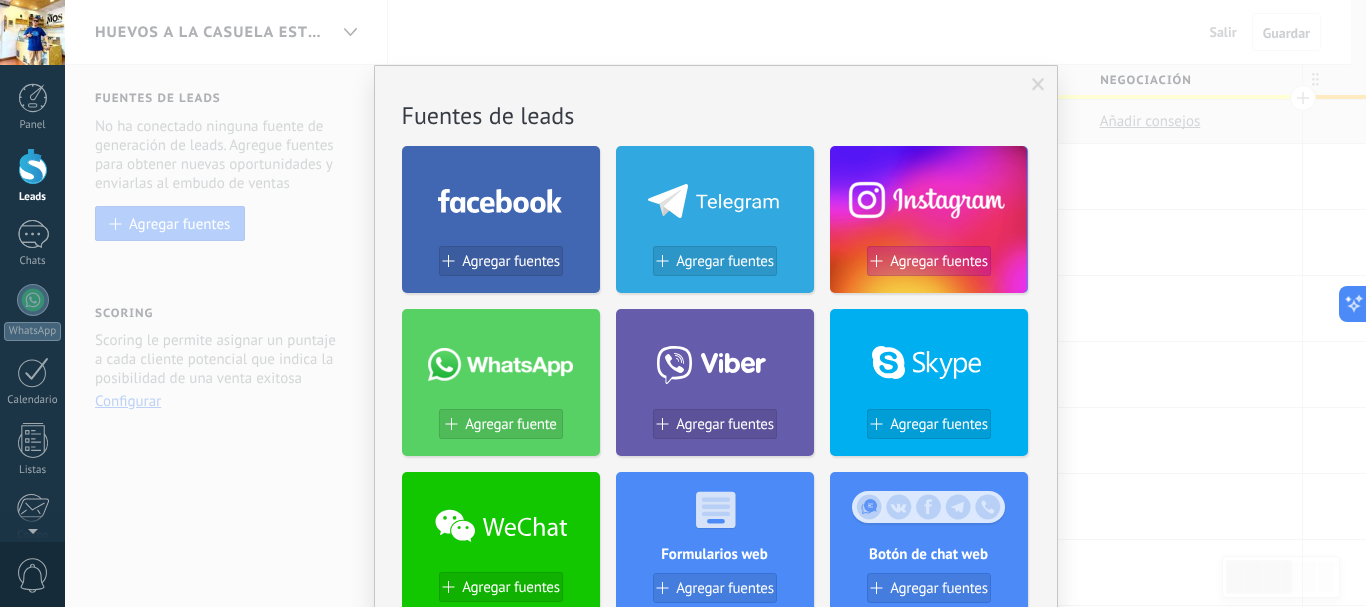 click on "Agregar fuentes" at bounding box center [939, 261] 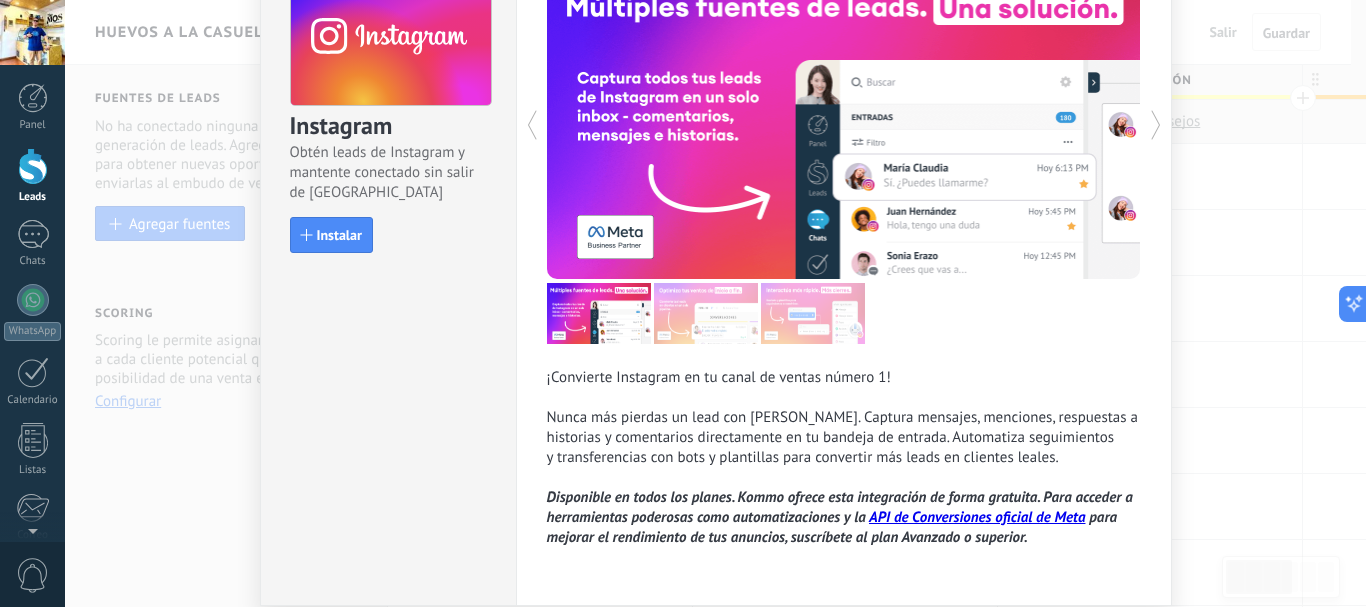 scroll, scrollTop: 204, scrollLeft: 0, axis: vertical 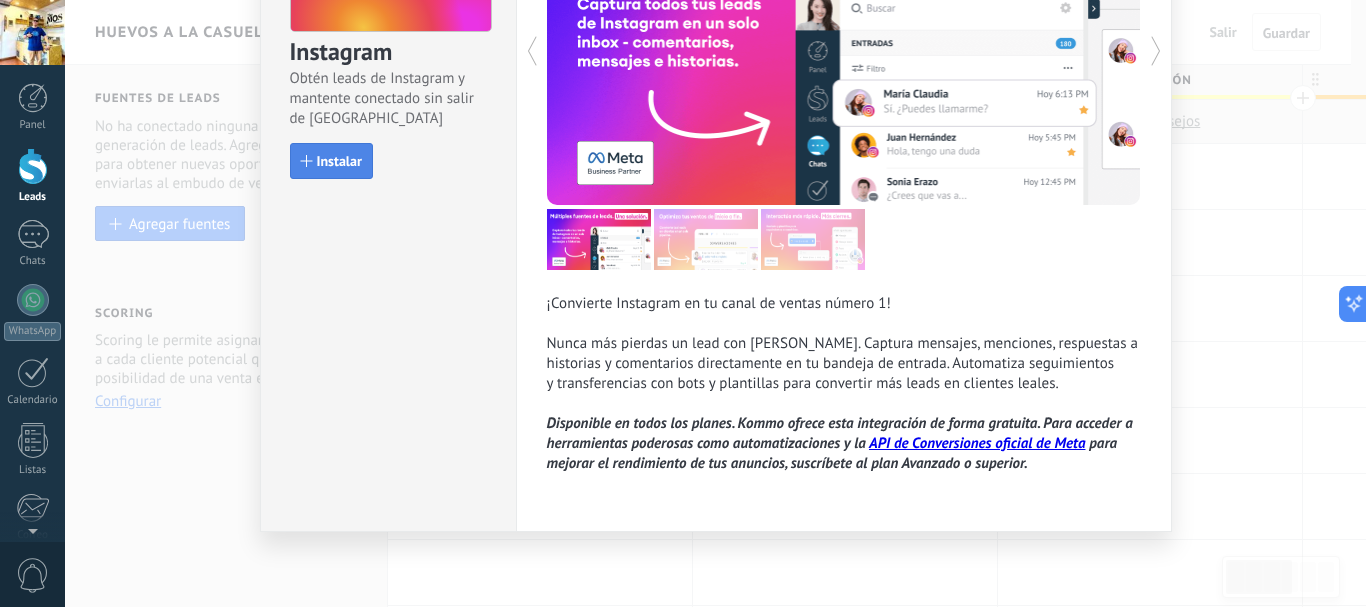 click on "Instalar" at bounding box center (331, 161) 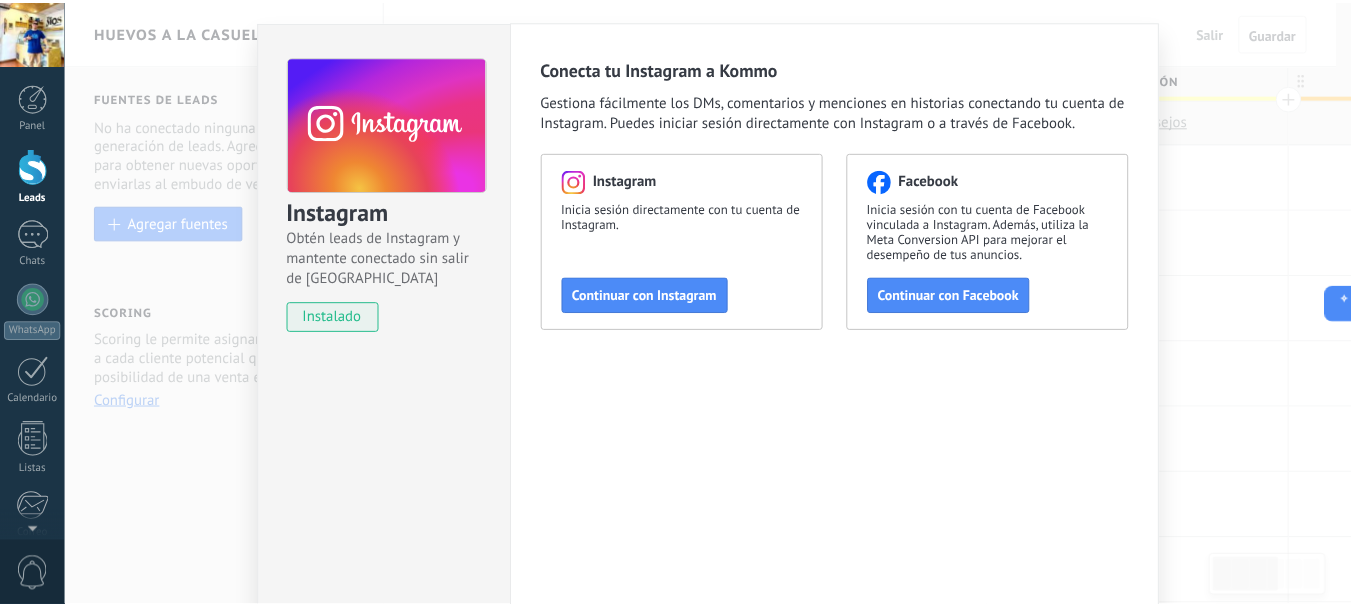 scroll, scrollTop: 0, scrollLeft: 0, axis: both 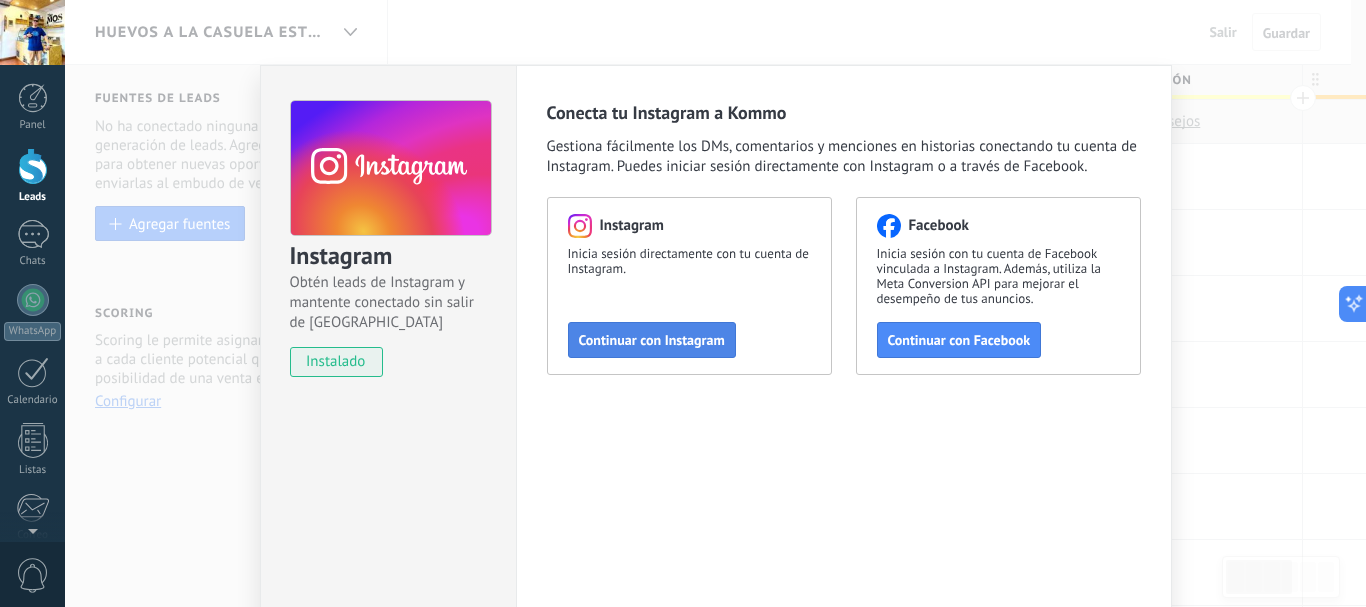 click on "Continuar con Instagram" at bounding box center [652, 340] 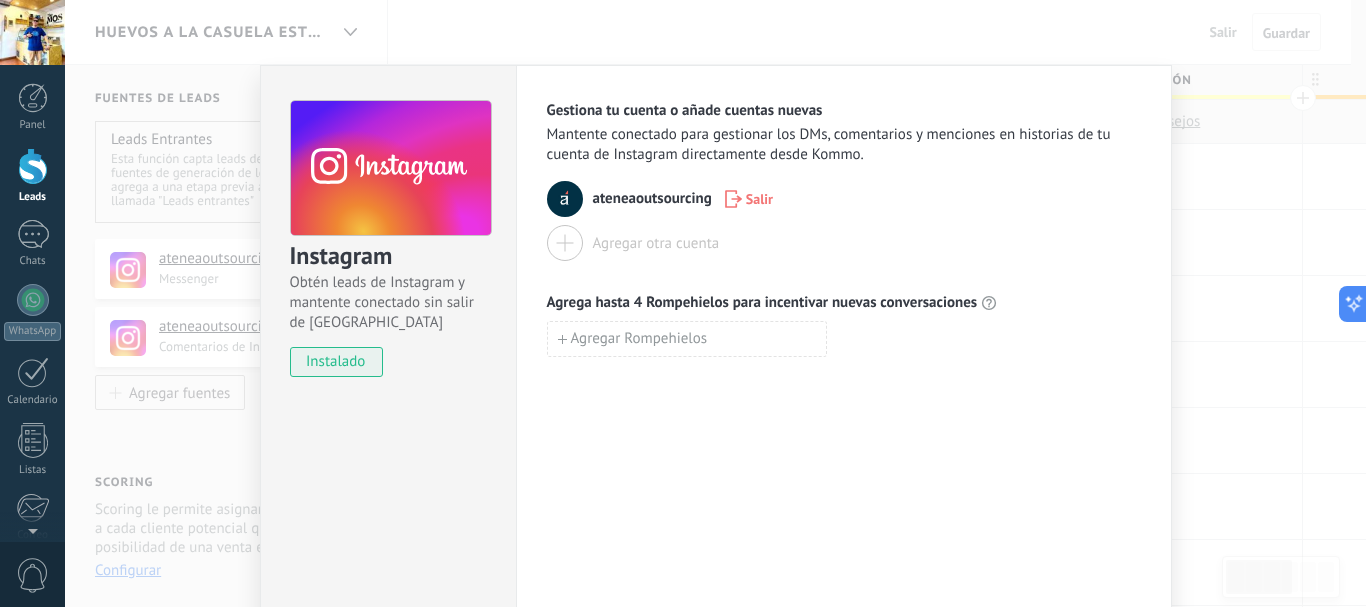 click at bounding box center [565, 243] 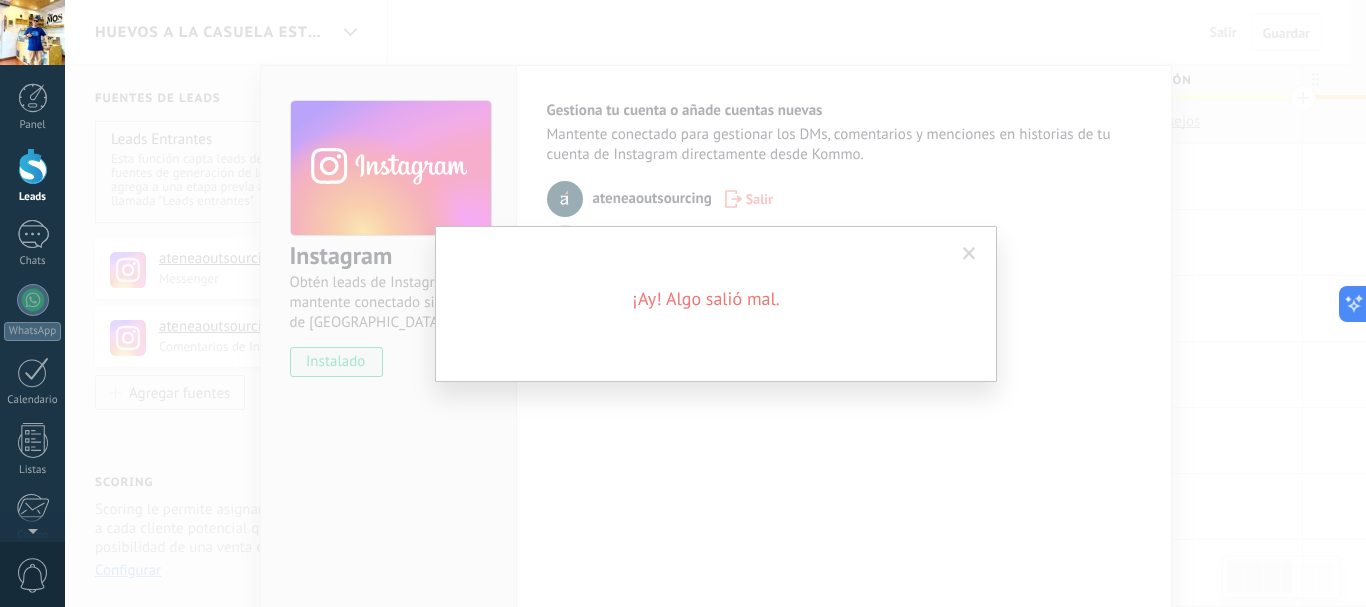 click at bounding box center (969, 254) 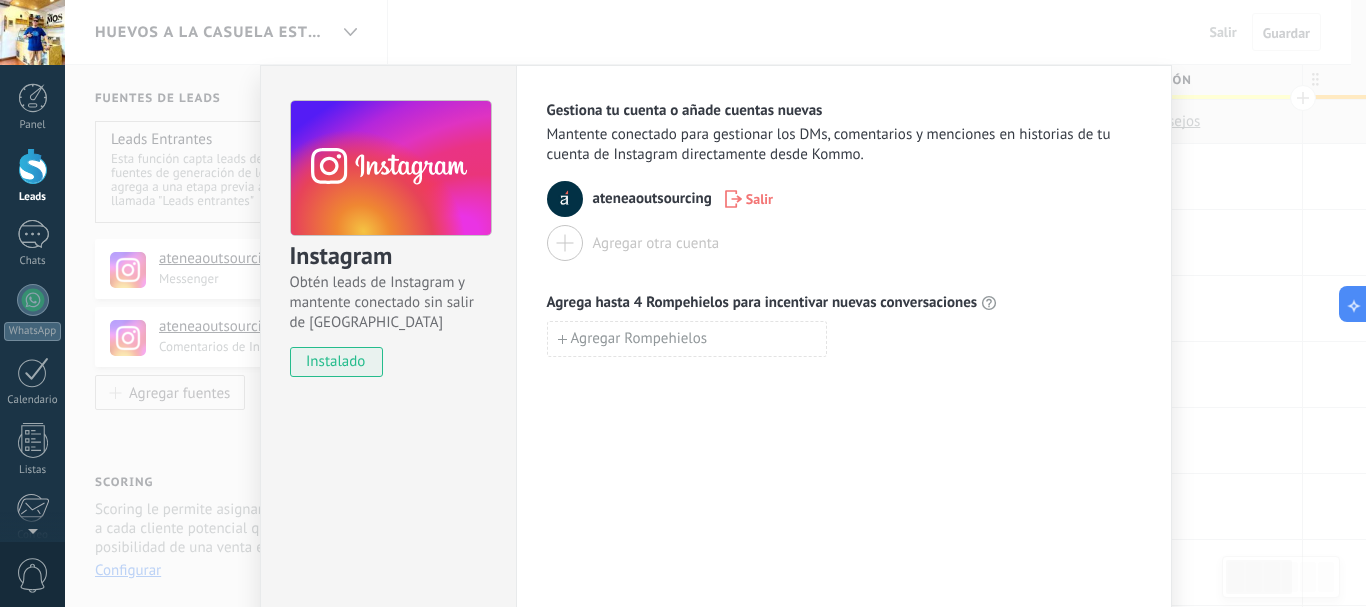 click on "Salir" at bounding box center (759, 199) 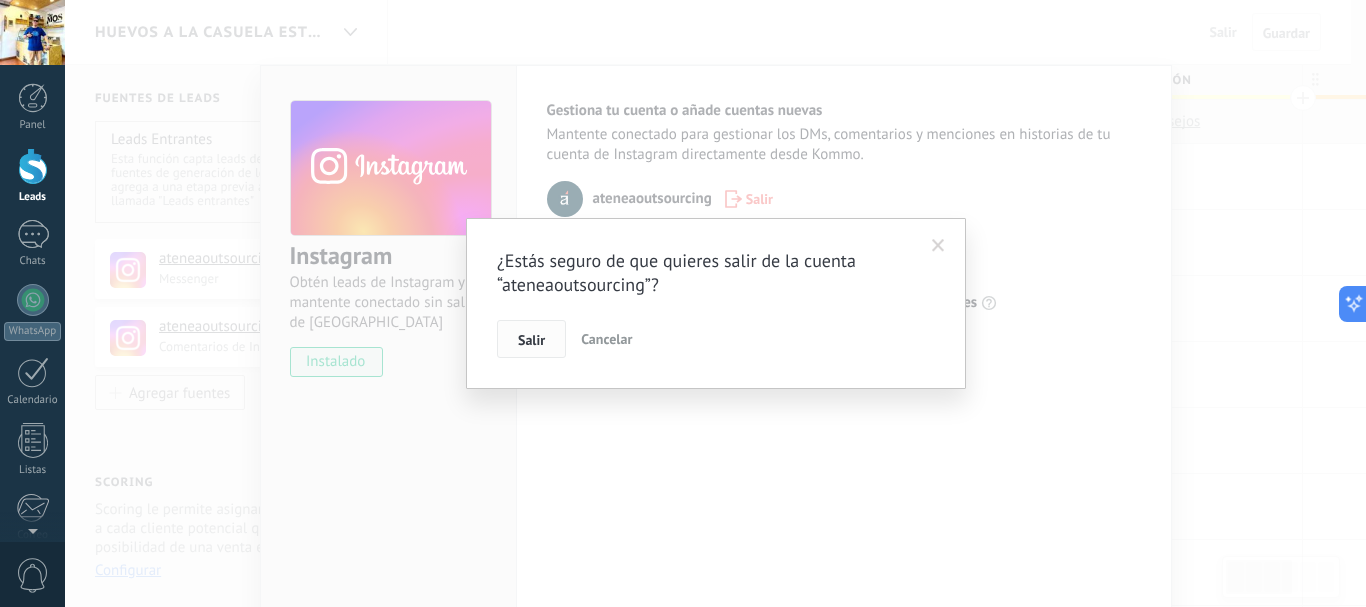 click on "Salir" at bounding box center (531, 340) 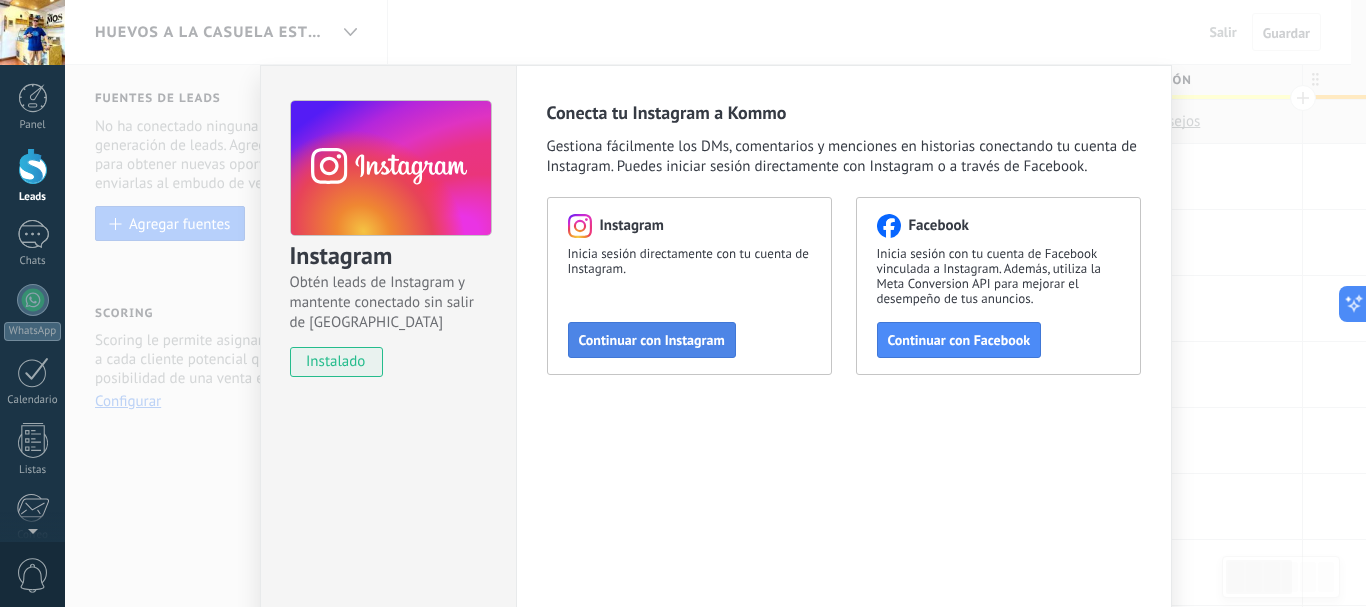 click on "Continuar con Instagram" at bounding box center [652, 340] 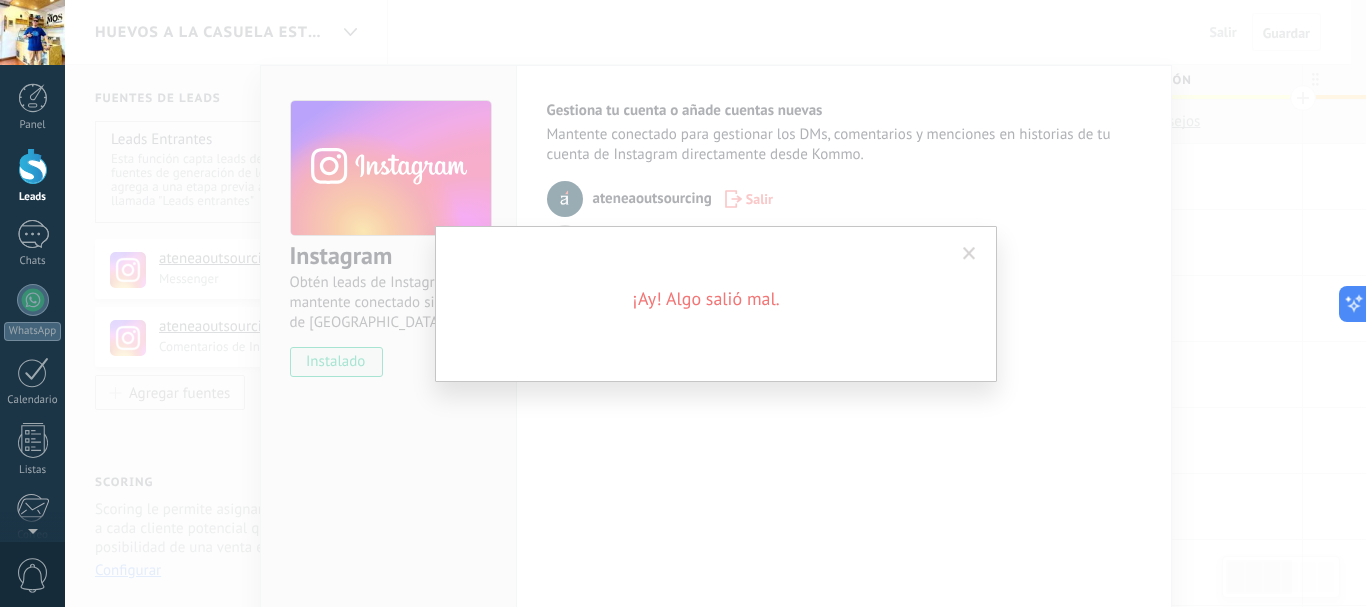click on "¡Ay! Algo salió mal." at bounding box center [716, 304] 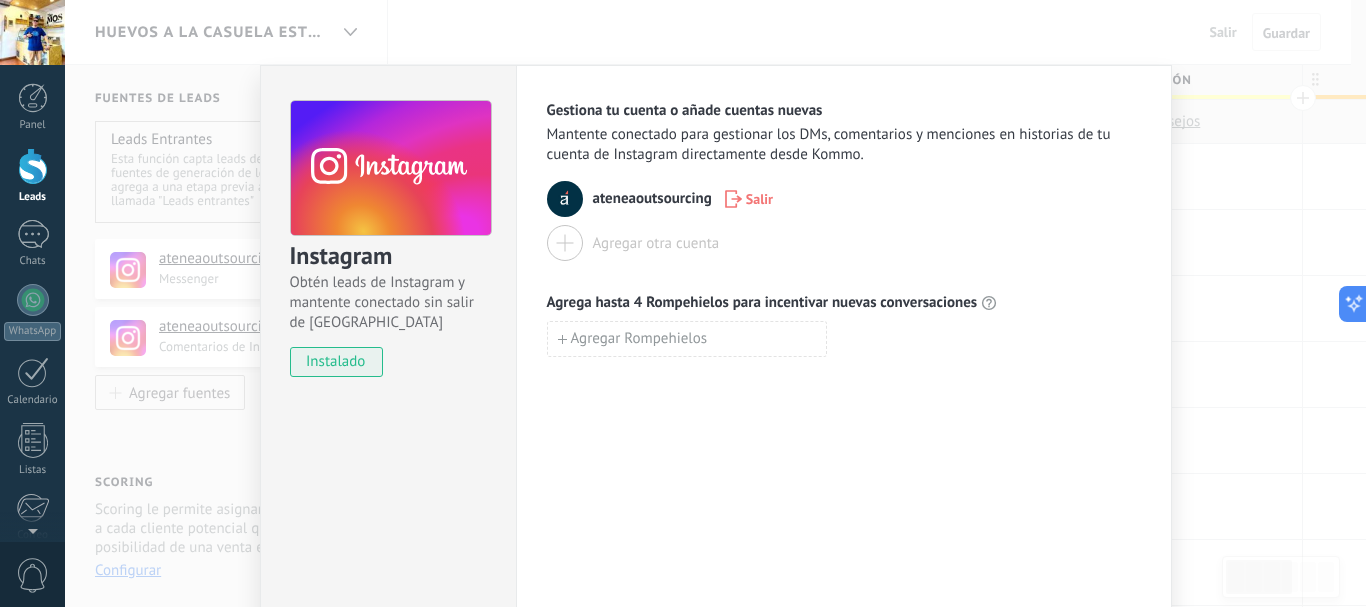 click on "Agregar otra cuenta" at bounding box center (656, 243) 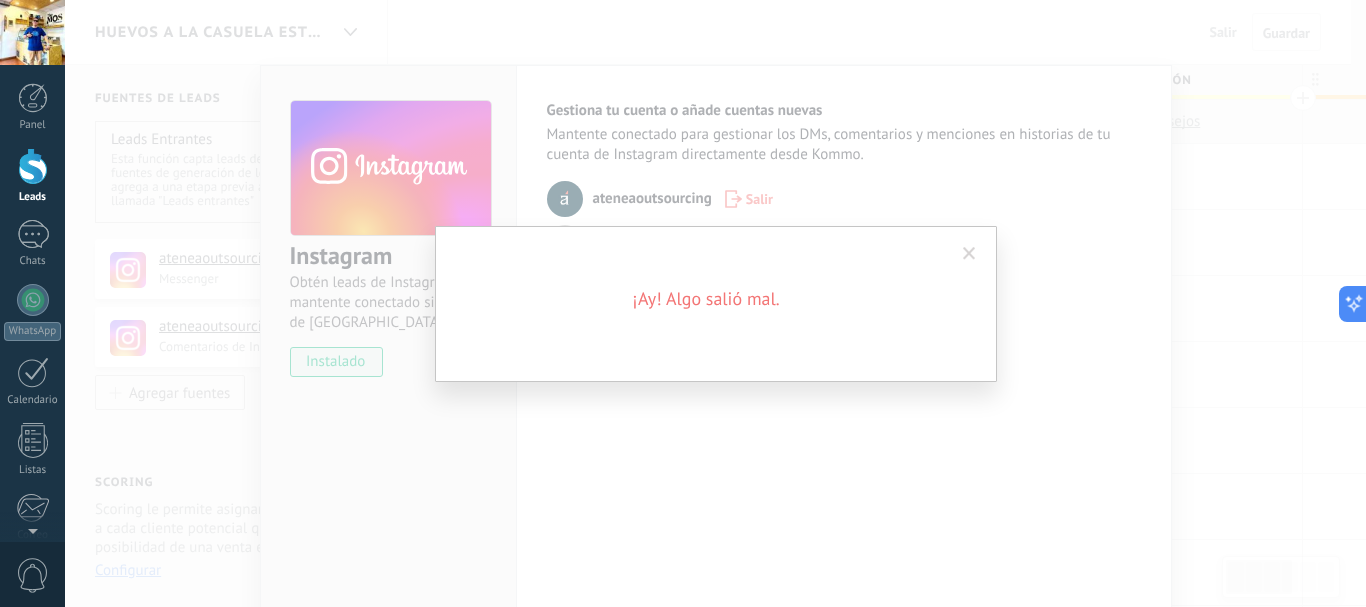 click at bounding box center (969, 254) 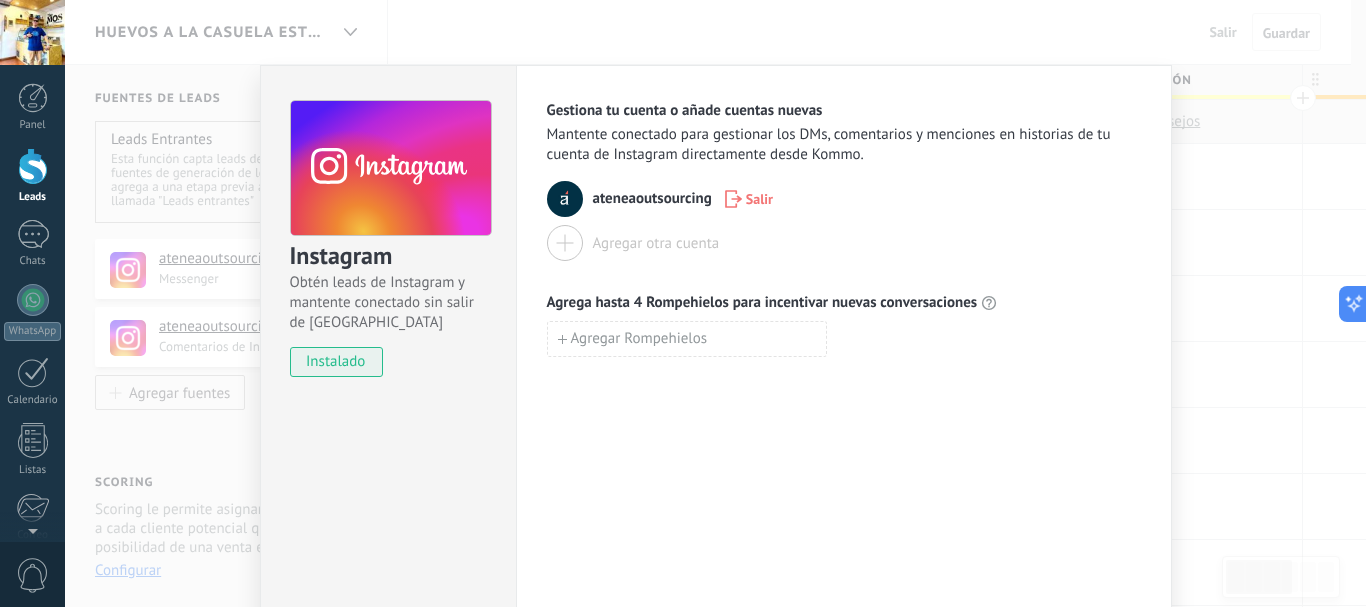 click on "instalado" at bounding box center (336, 362) 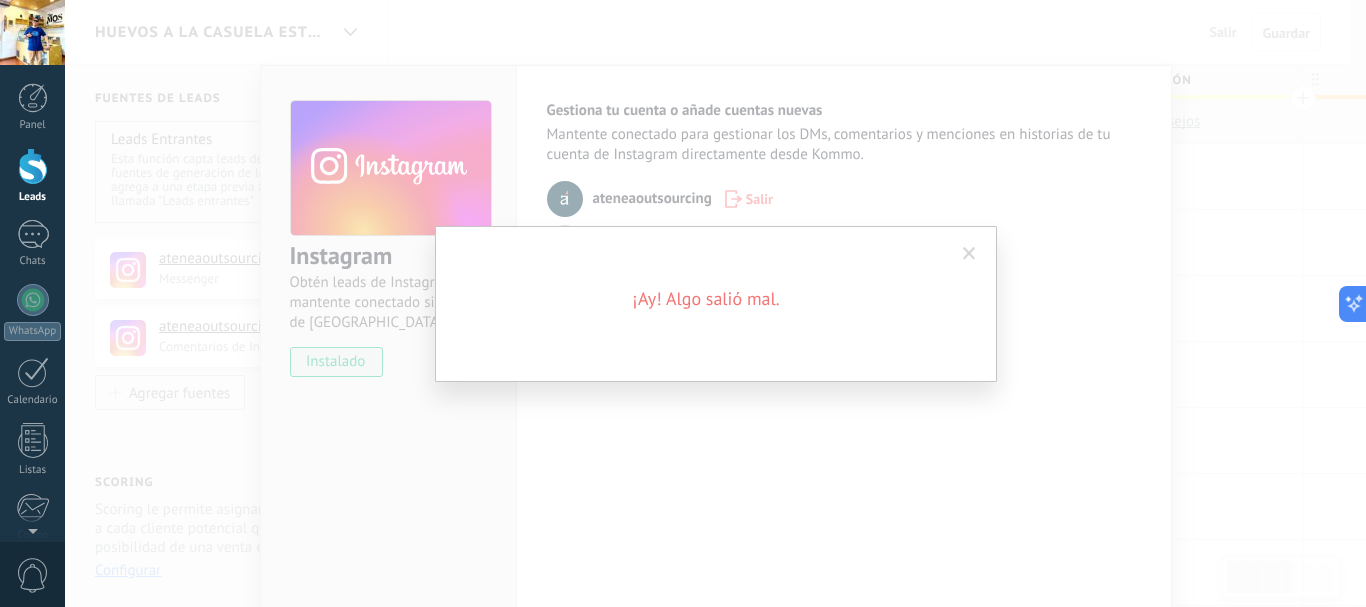 click at bounding box center (969, 254) 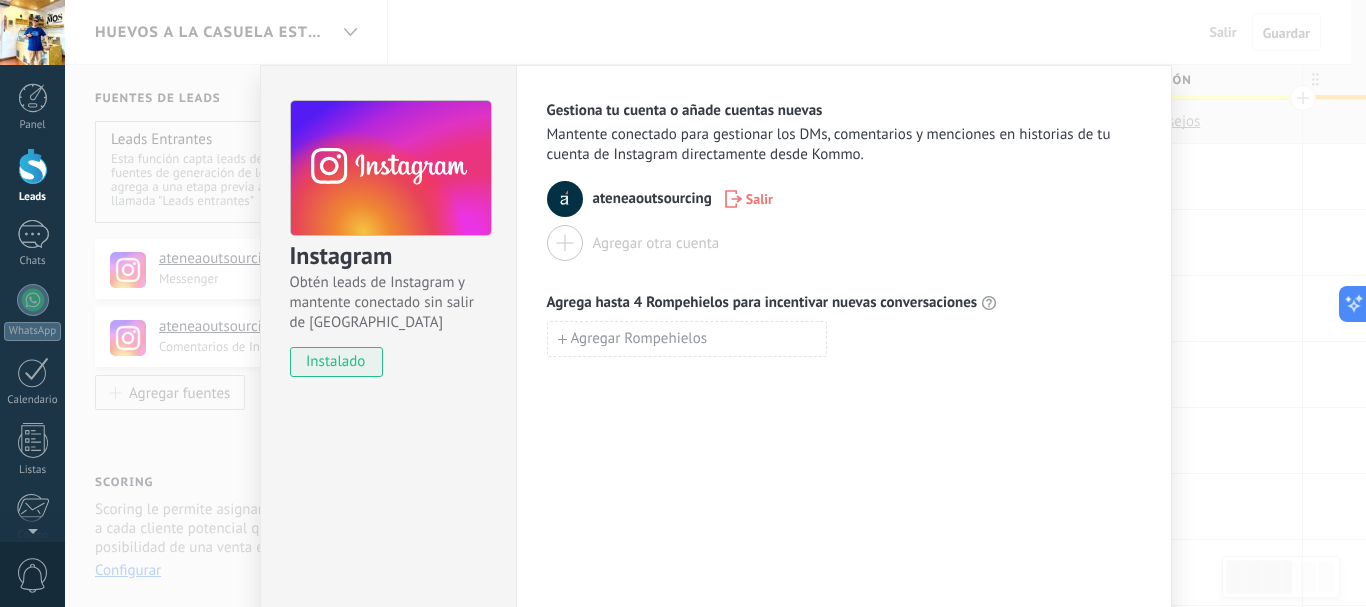 click on "Instagram Obtén leads de Instagram y mantente conectado sin salir de Kommo instalado Gestiona tu cuenta o añade cuentas nuevas Mantente conectado para gestionar los DMs, comentarios y menciones en historias de tu cuenta de Instagram directamente desde Kommo. ateneaoutsourcing [PERSON_NAME] otra cuenta Agrega hasta 4 Rompehielos para incentivar nuevas conversaciones Agregar [PERSON_NAME]" at bounding box center [715, 303] 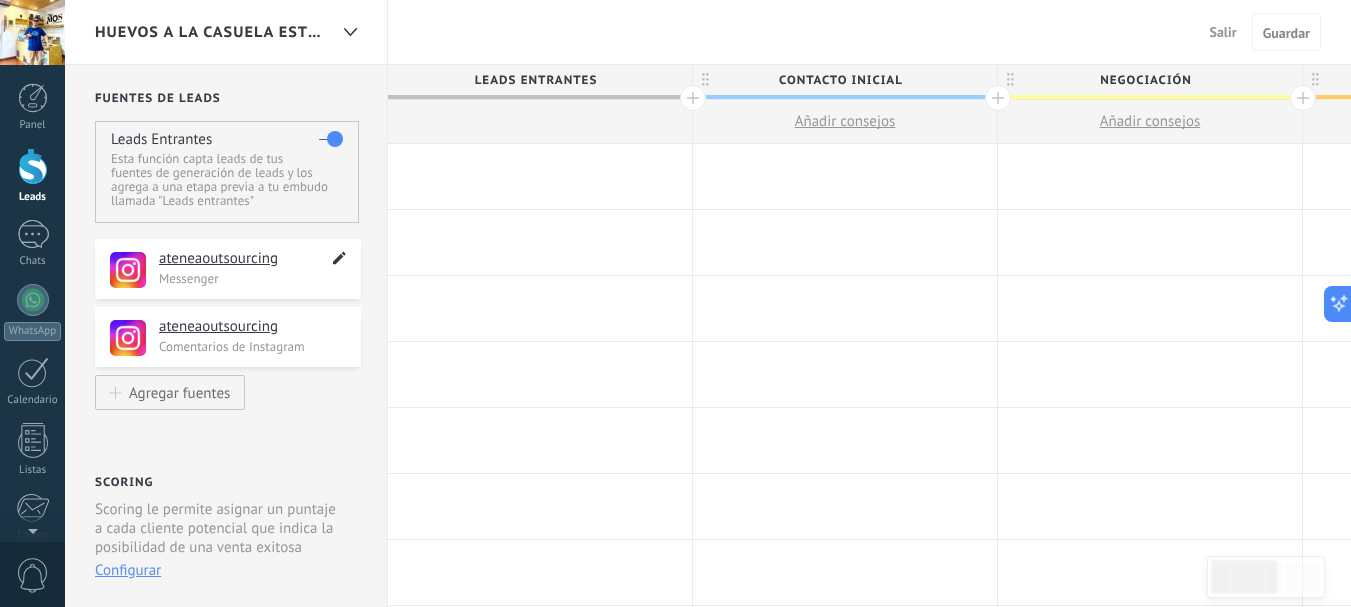 click 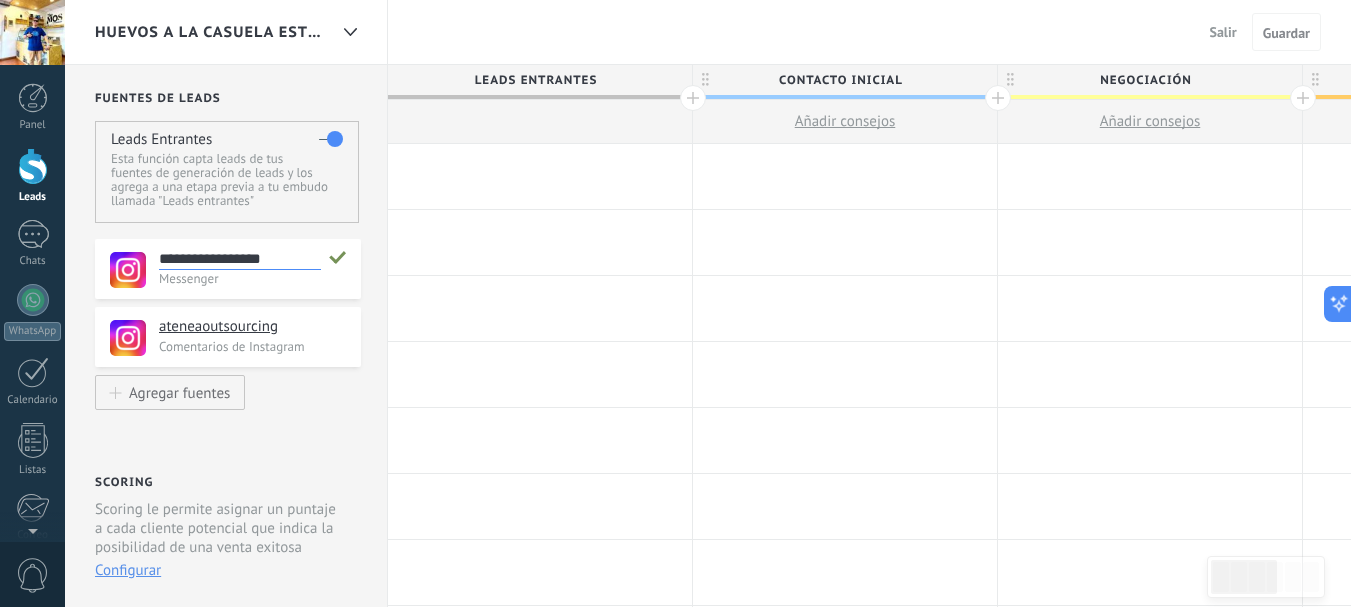 scroll, scrollTop: 19, scrollLeft: 0, axis: vertical 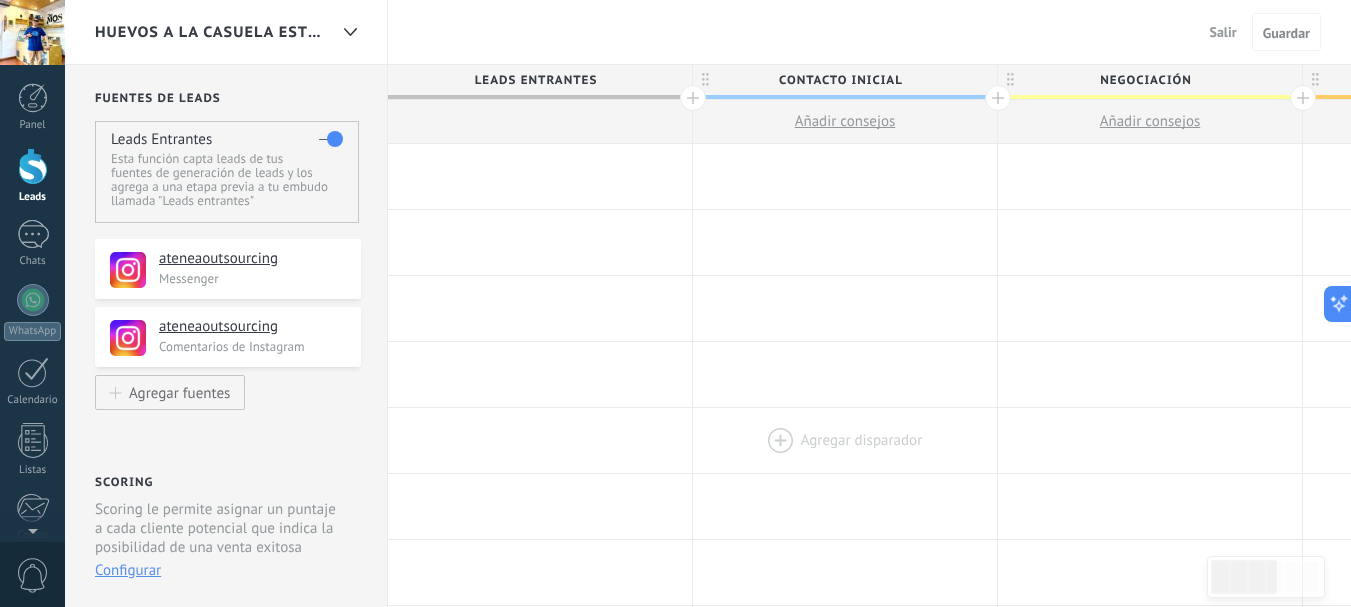 drag, startPoint x: 175, startPoint y: 269, endPoint x: 819, endPoint y: 414, distance: 660.12195 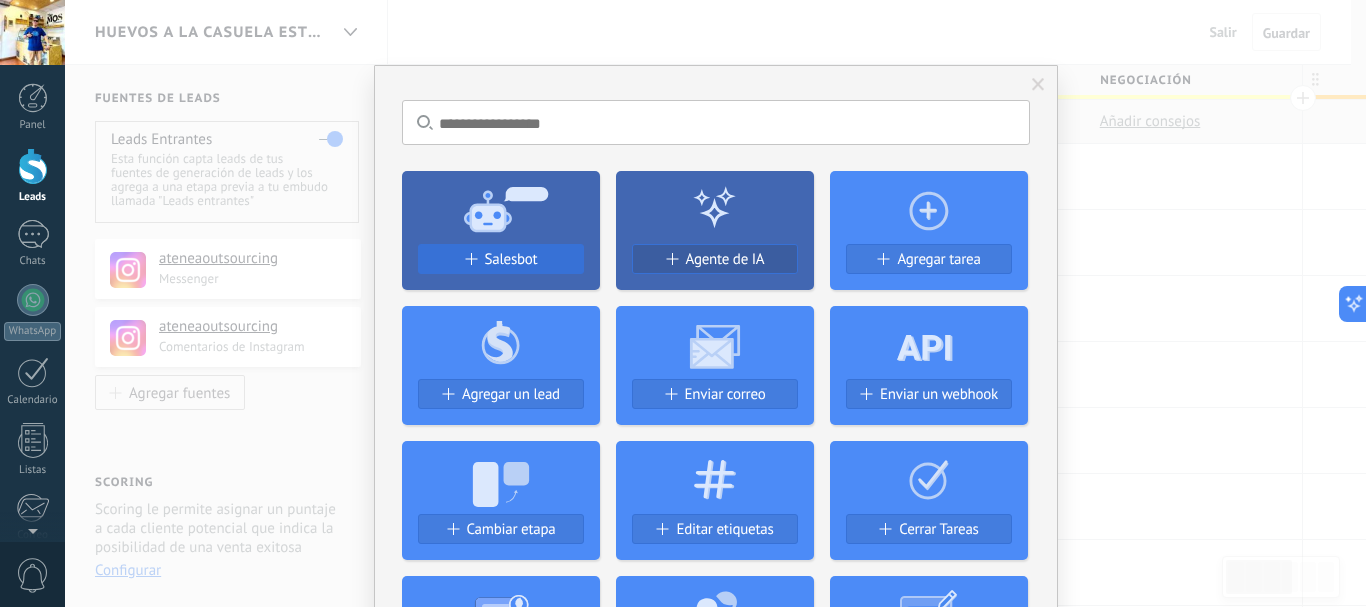 click on "Salesbot" at bounding box center [501, 259] 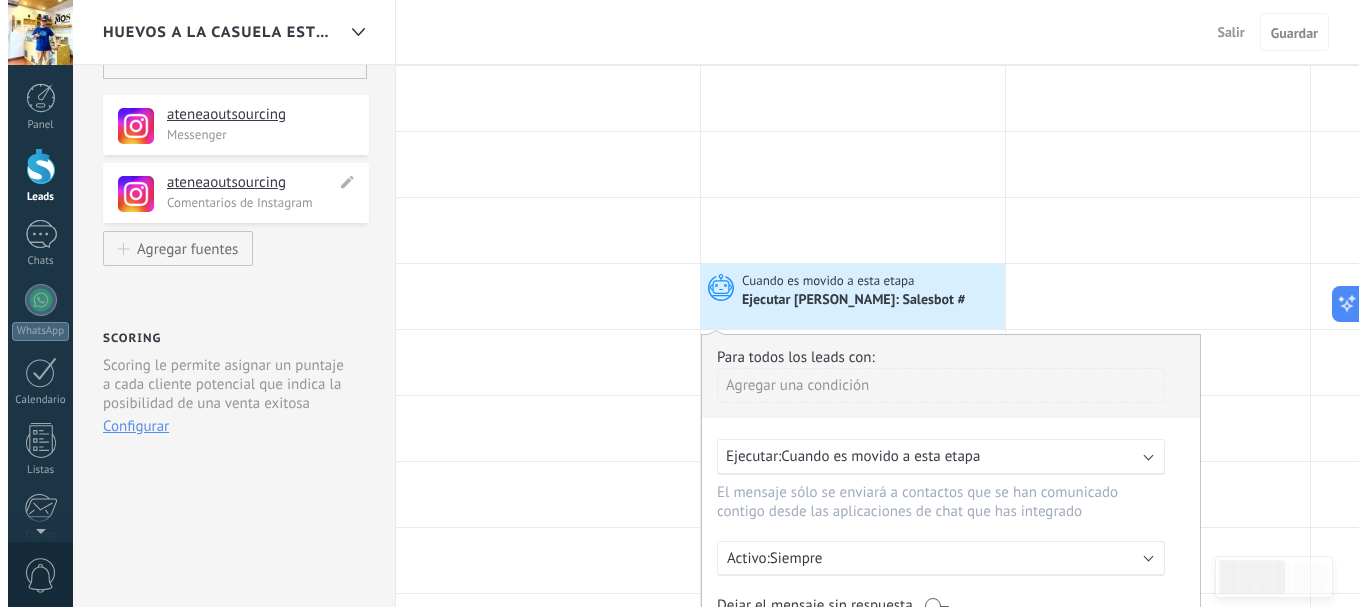 scroll, scrollTop: 0, scrollLeft: 0, axis: both 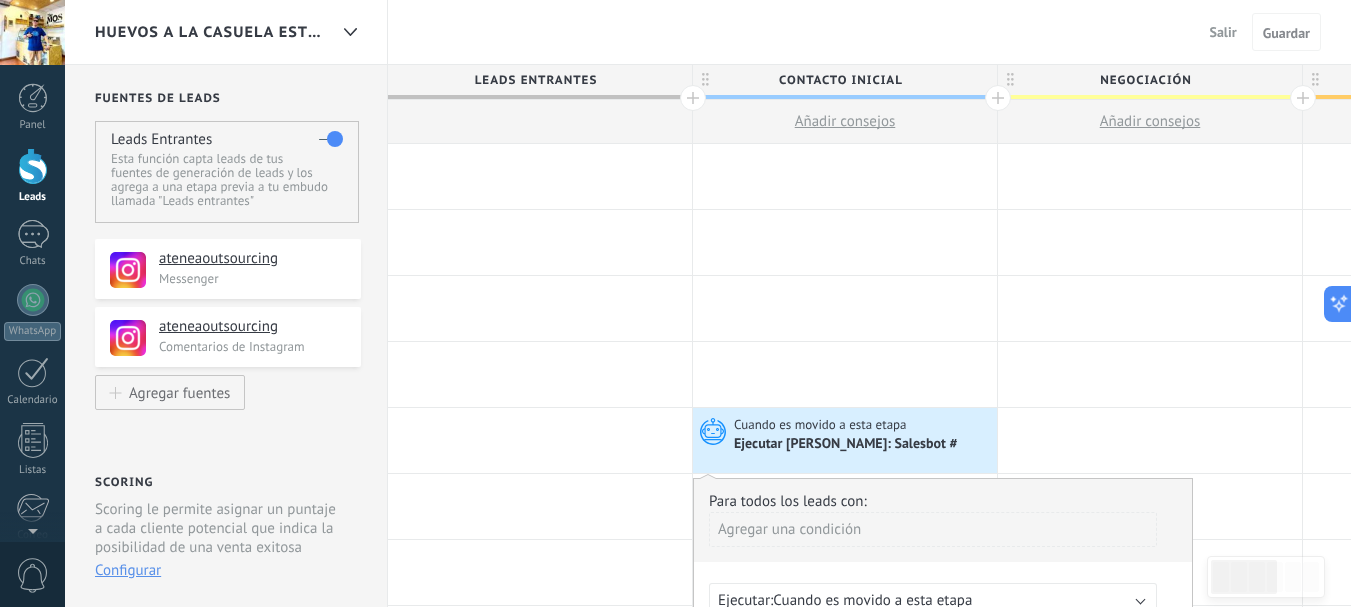 click on "Configurar" at bounding box center (128, 570) 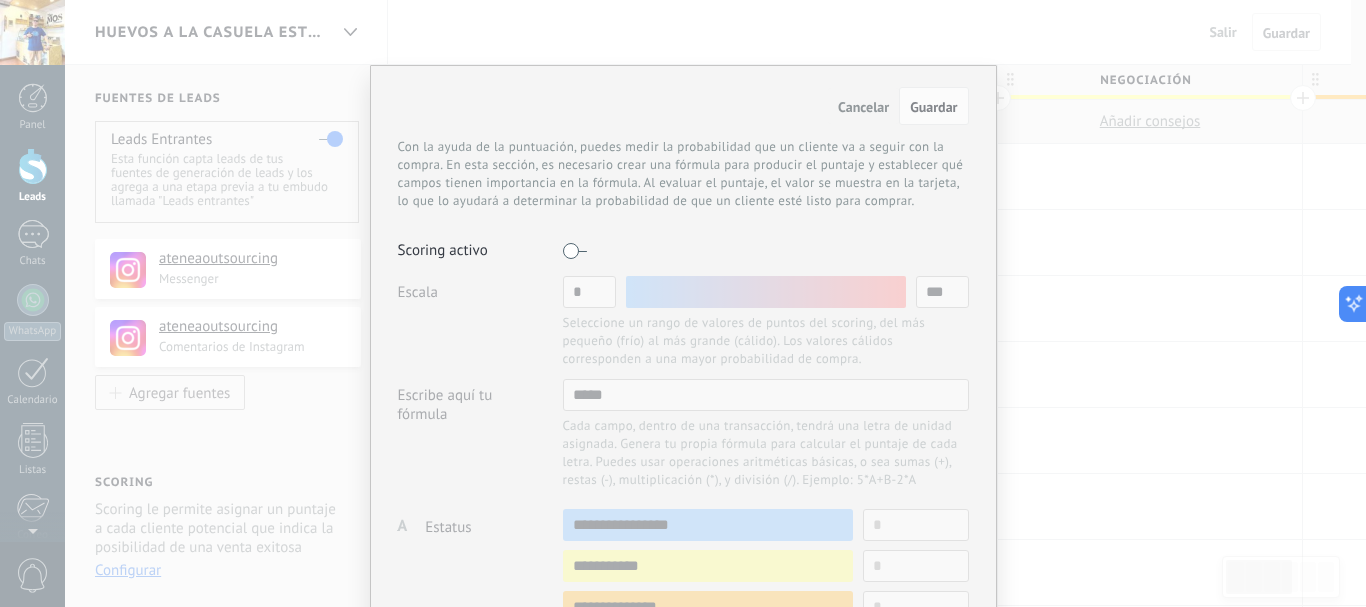 click at bounding box center (575, 251) 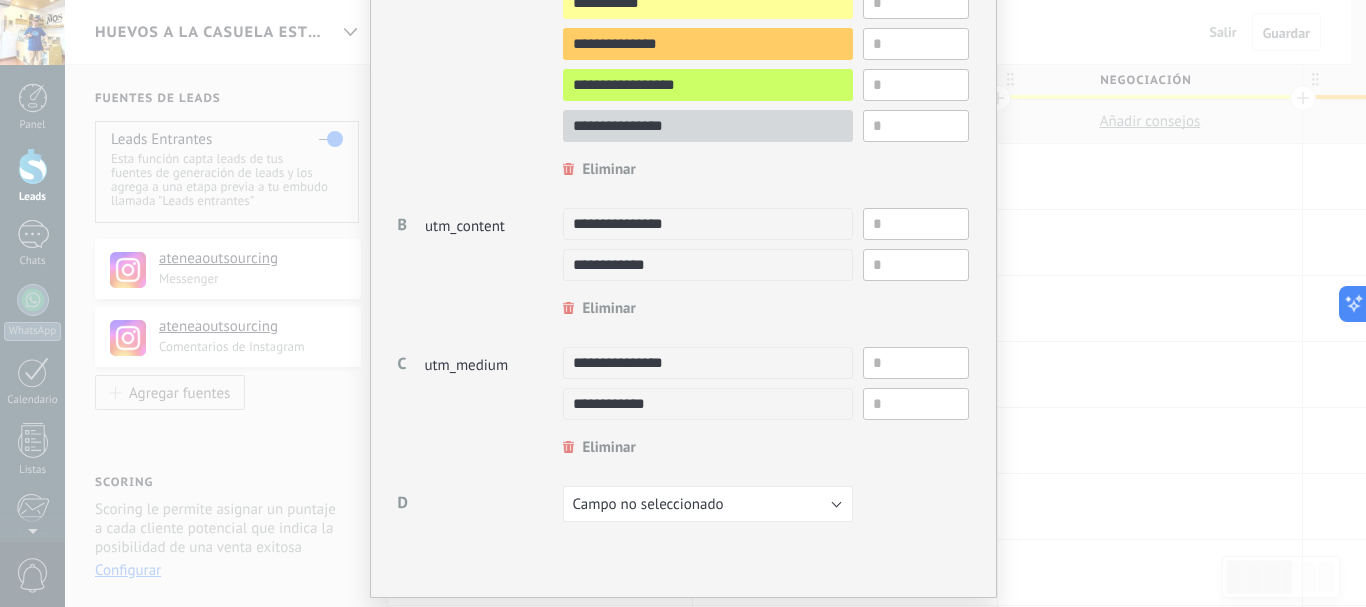 scroll, scrollTop: 619, scrollLeft: 0, axis: vertical 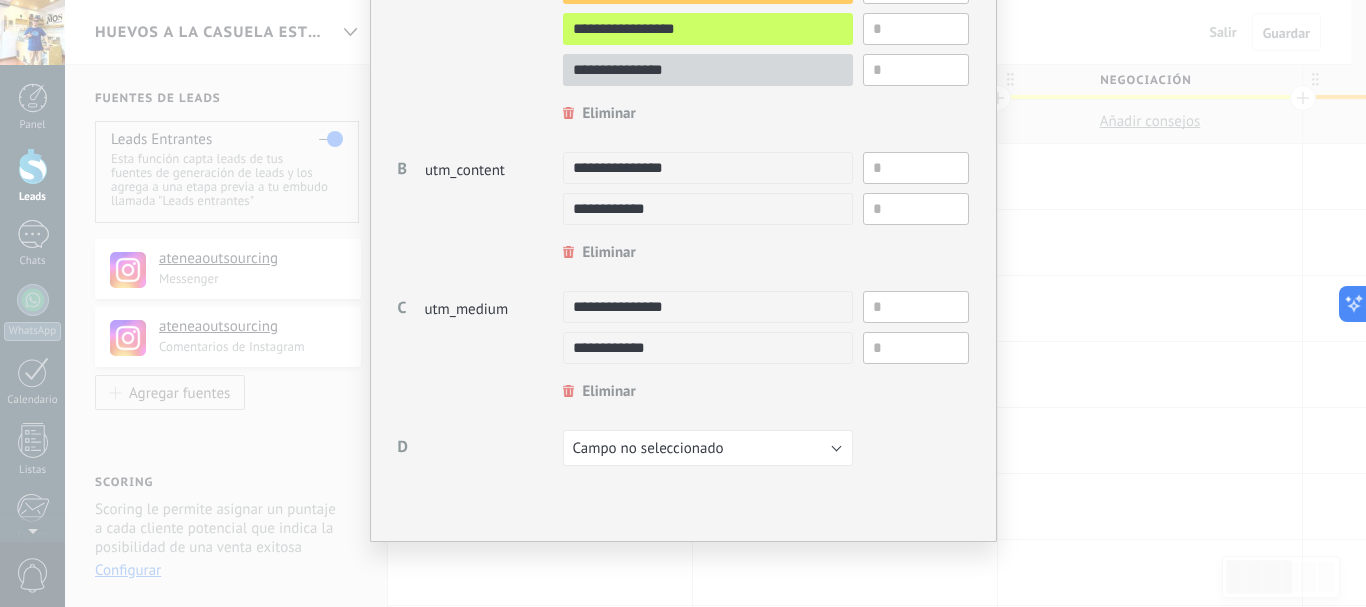 click on "Cancelar Guardar Con la ayuda de la puntuación, puedes medir la probabilidad que un cliente va a seguir con la compra. En esta sección, es necesario crear una fórmula para producir el puntaje y establecer qué campos tienen importancia en la fórmula. Al evaluar el puntaje, el valor se muestra en la tarjeta, lo que lo ayudará a determinar la probabilidad de que un cliente esté listo para comprar. Scoring activo Escala * *** Seleccione un rango de valores de puntos del scoring, del más pequeño (frío) al más grande (cálido). Los valores cálidos corresponden a una mayor probabilidad de compra. Escribe aquí tu fórmula ***** Cada campo, dentro de una transacción, tendrá una letra de unidad asignada. Genera tu propia fórmula para calcular el puntaje de cada letra. Puedes usar operaciones aritméticas básicas, o sea sumas (+), restas (-), multiplicación (*), y división (/). Ejemplo: 5*A+B-2*A A Campo no seleccionado Estatus utm_content utm_medium utm_campaign utm_source utm_term utm_referrer gclid" at bounding box center (683, 303) 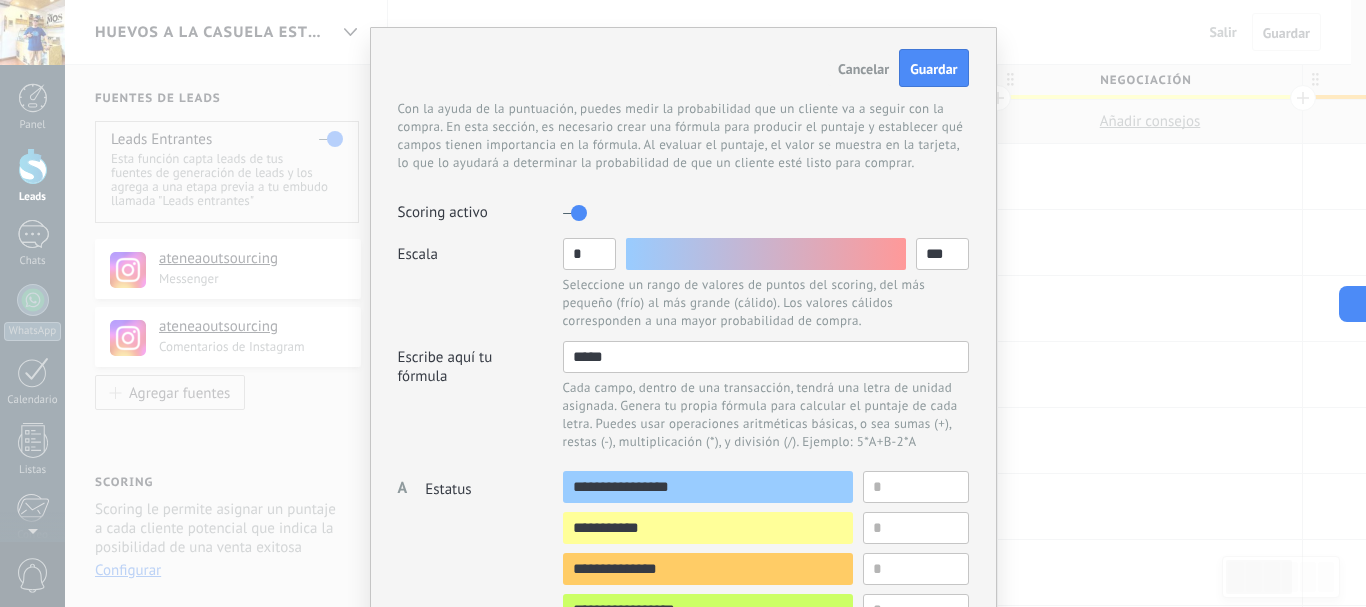 scroll, scrollTop: 0, scrollLeft: 0, axis: both 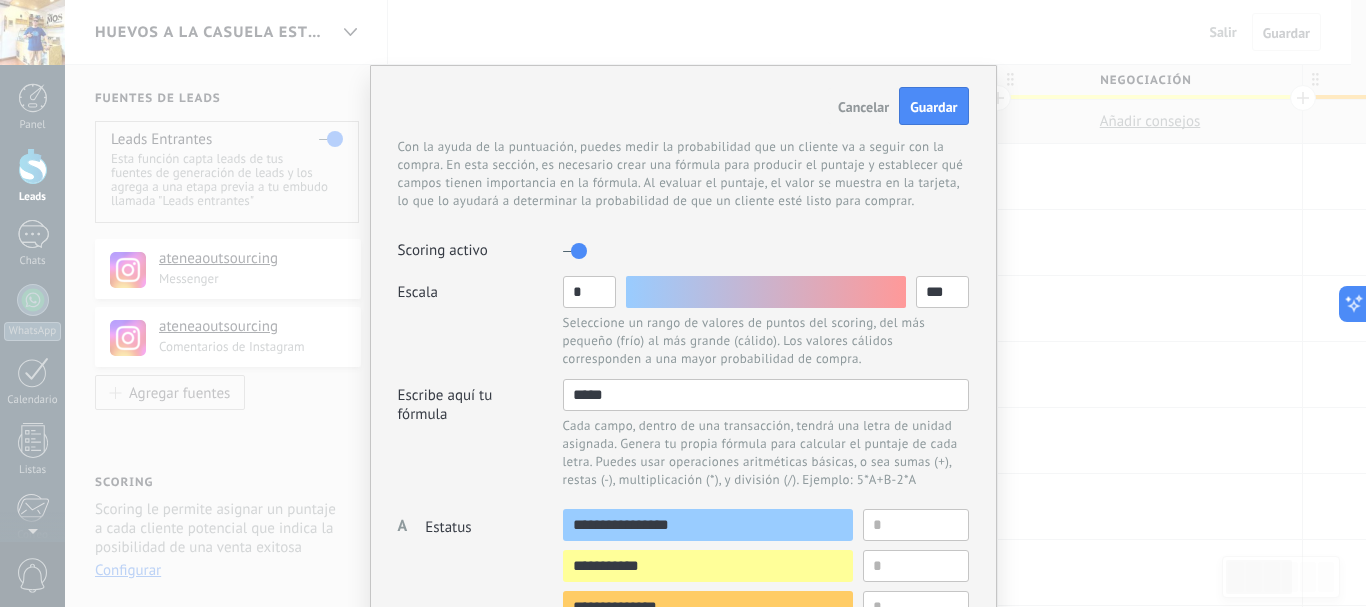 click on "Cancelar" at bounding box center [863, 107] 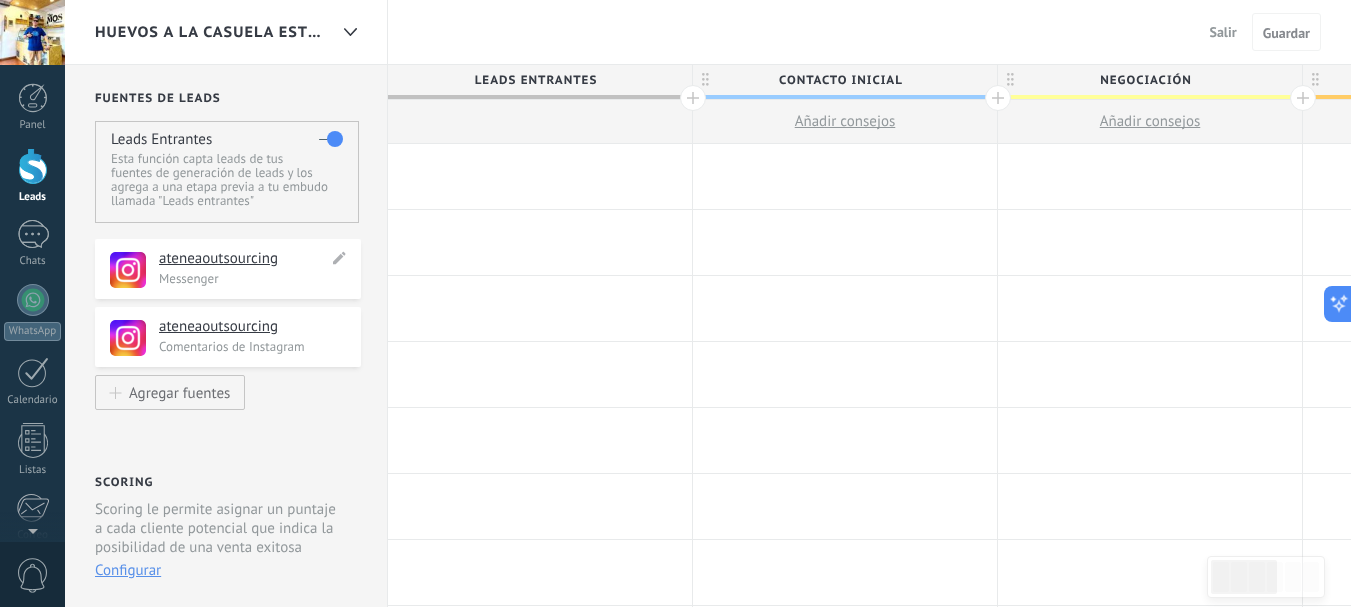 click on "Messenger" at bounding box center [254, 278] 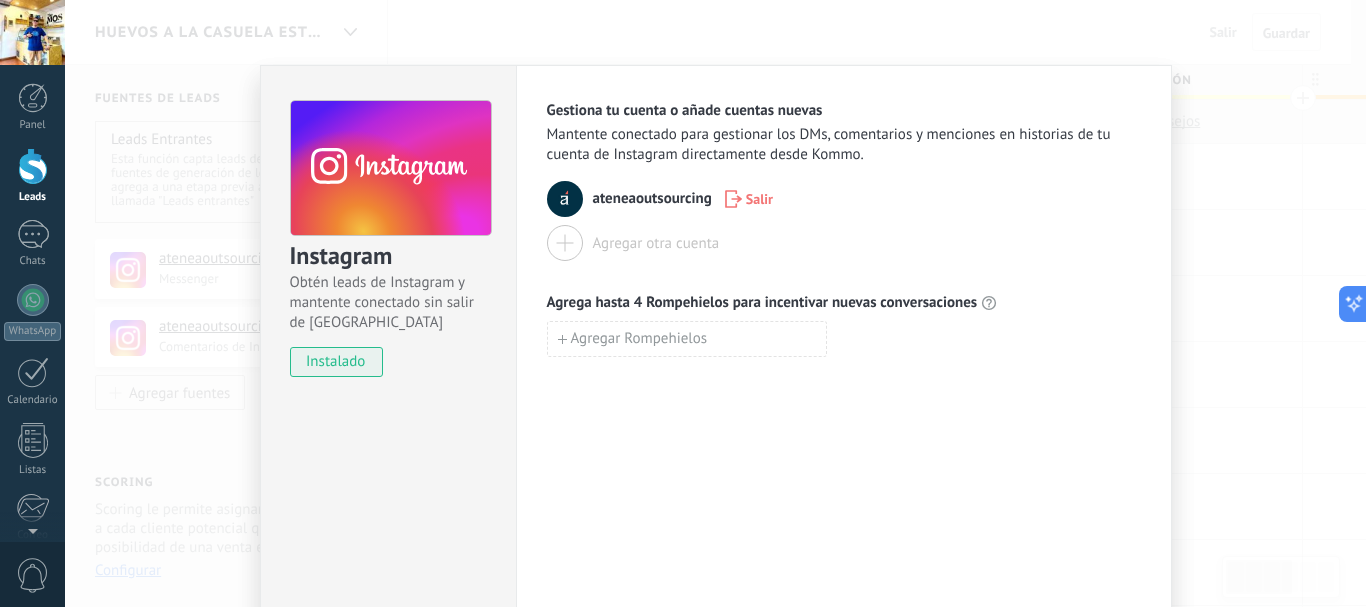 click on "Salir" at bounding box center (759, 199) 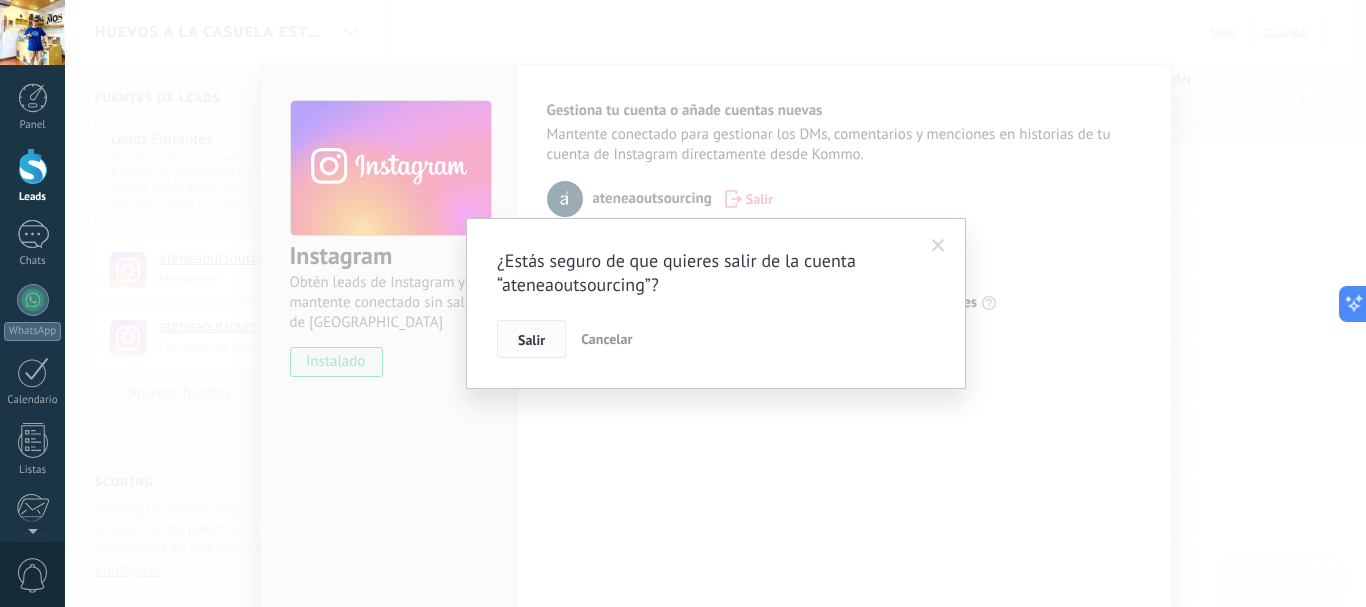 click on "Salir" at bounding box center [531, 340] 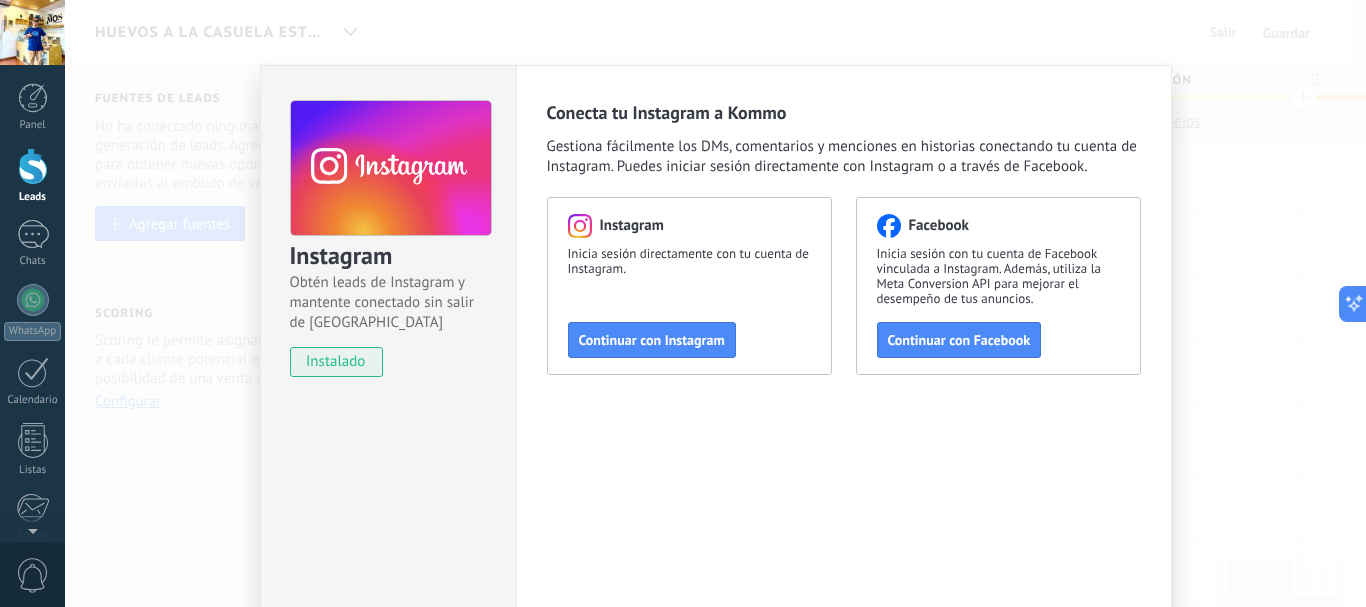 click on "Instagram Obtén leads de Instagram y mantente conectado sin salir de Kommo instalado Conecta tu Instagram a Kommo Gestiona fácilmente los DMs, comentarios y menciones en historias conectando tu cuenta de Instagram. Puedes iniciar sesión directamente con Instagram o a través de Facebook. Instagram Inicia sesión directamente con tu cuenta de Instagram. Continuar con Instagram Facebook Inicia sesión con tu cuenta de Facebook vinculada a Instagram. Además, utiliza la Meta Conversion API para mejorar el desempeño de tus anuncios. Continuar con Facebook" at bounding box center [715, 303] 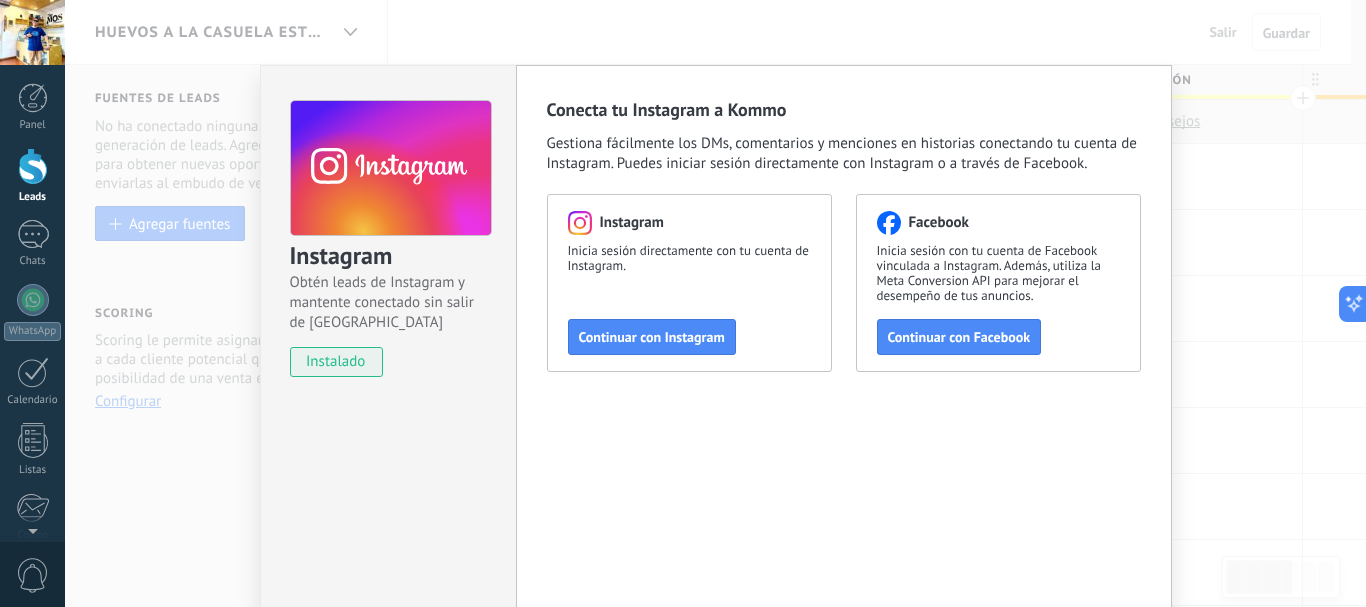 click on "Instagram Obtén leads de Instagram y mantente conectado sin salir de Kommo instalado Conecta tu Instagram a Kommo Gestiona fácilmente los DMs, comentarios y menciones en historias conectando tu cuenta de Instagram. Puedes iniciar sesión directamente con Instagram o a través de Facebook. Instagram Inicia sesión directamente con tu cuenta de Instagram. Continuar con Instagram Facebook Inicia sesión con tu cuenta de Facebook vinculada a Instagram. Además, utiliza la Meta Conversion API para mejorar el desempeño de tus anuncios. Continuar con Facebook" at bounding box center (715, 303) 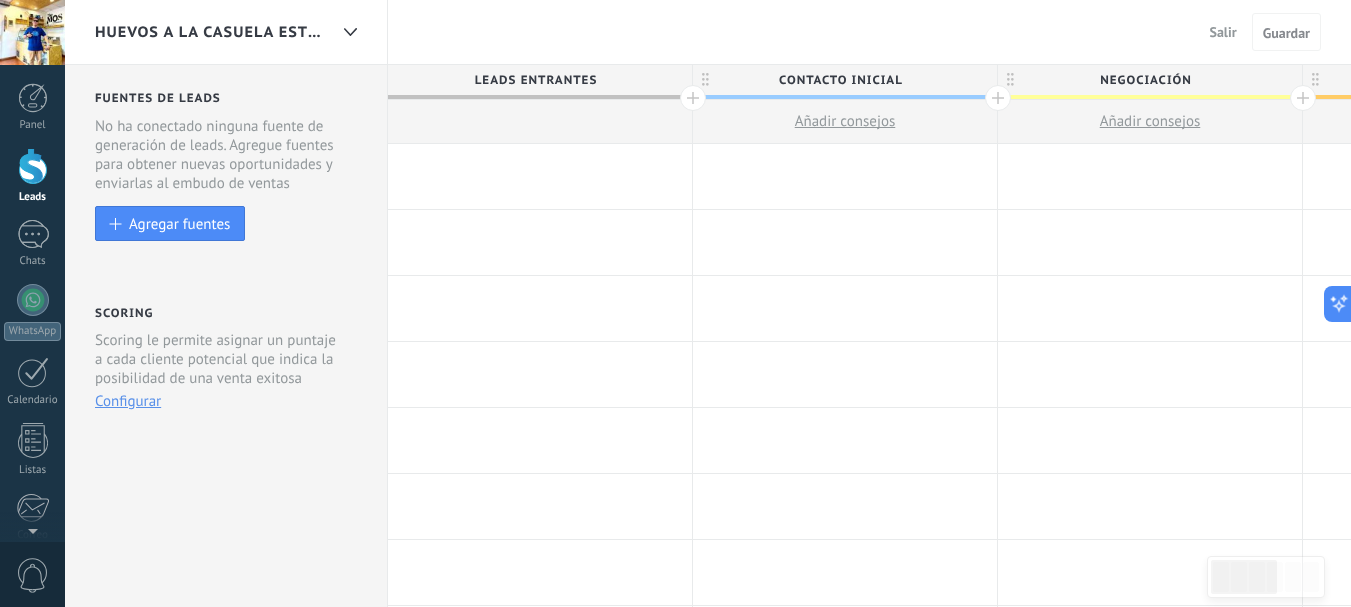 click on "Leads Entrantes" at bounding box center [535, 80] 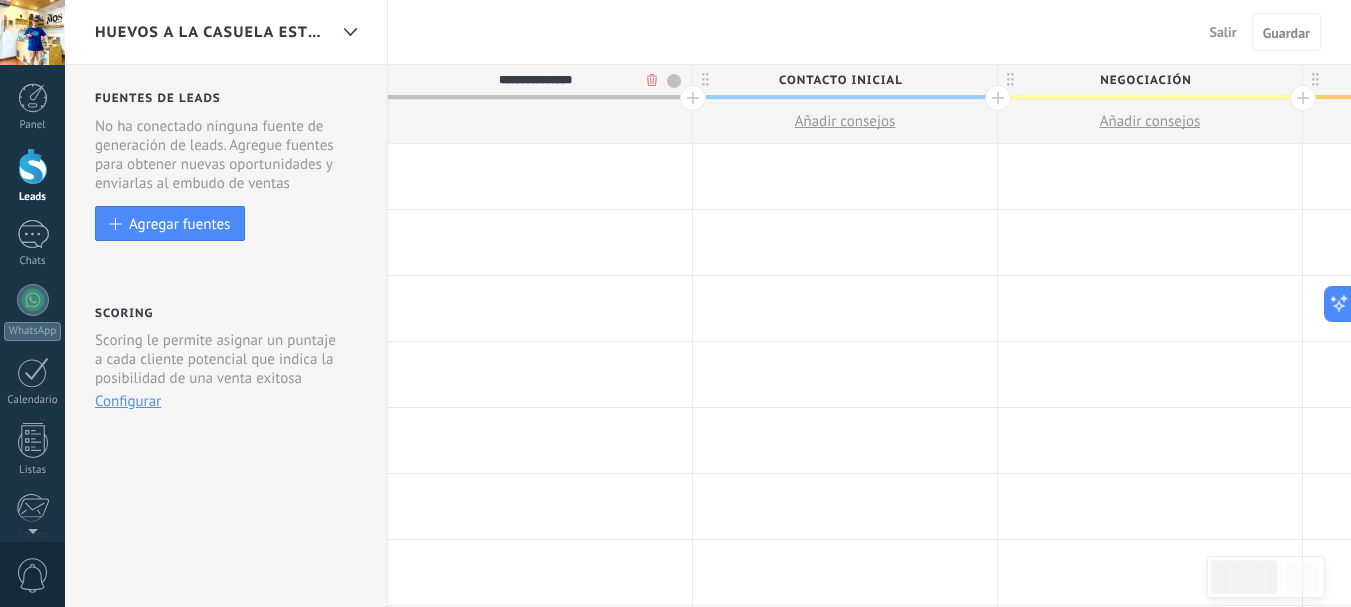 click on "Añadir consejos" at bounding box center [845, 121] 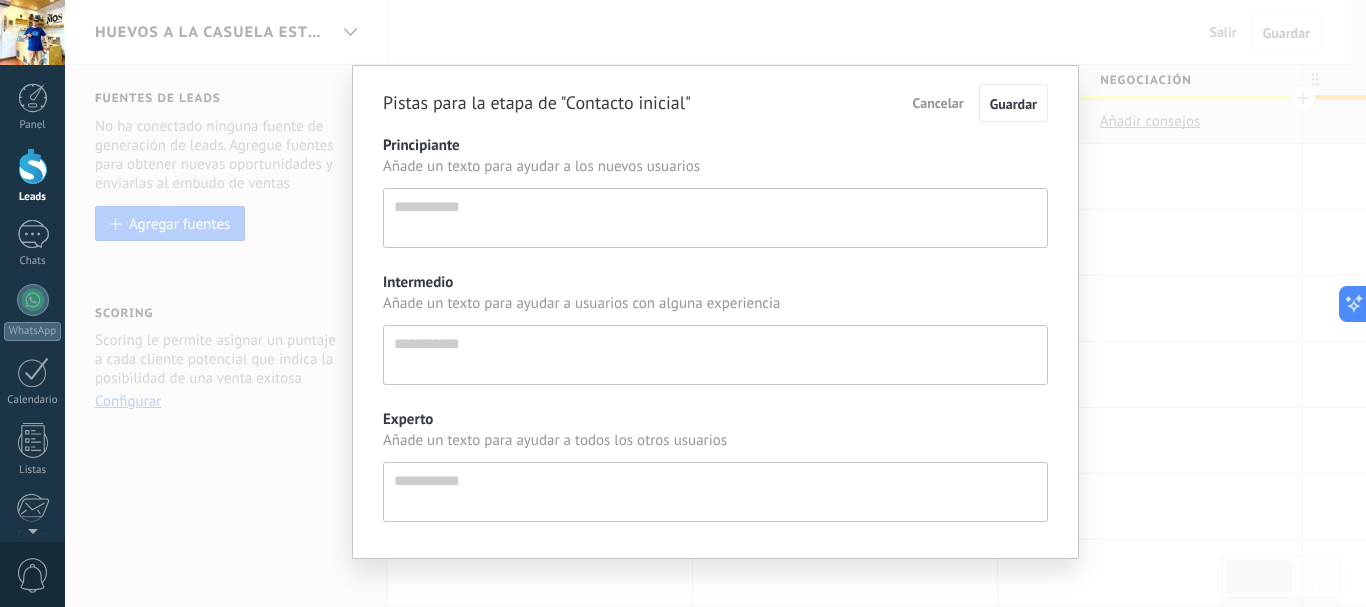 scroll, scrollTop: 19, scrollLeft: 0, axis: vertical 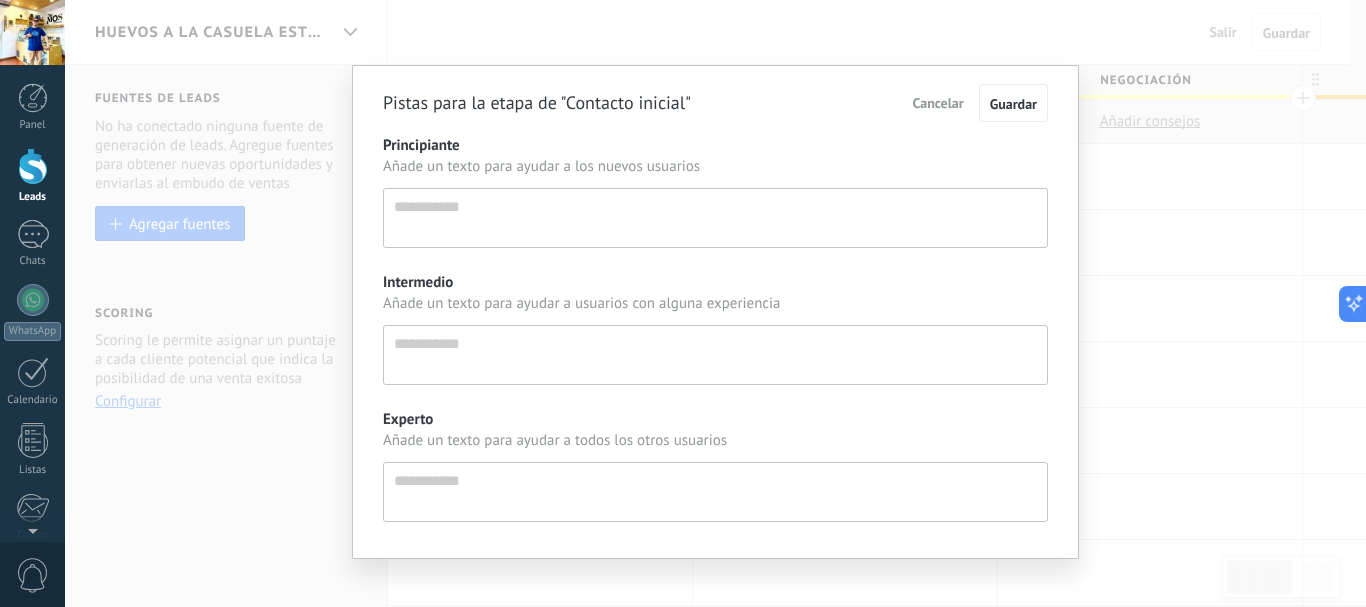 click on "Cancelar" at bounding box center [938, 103] 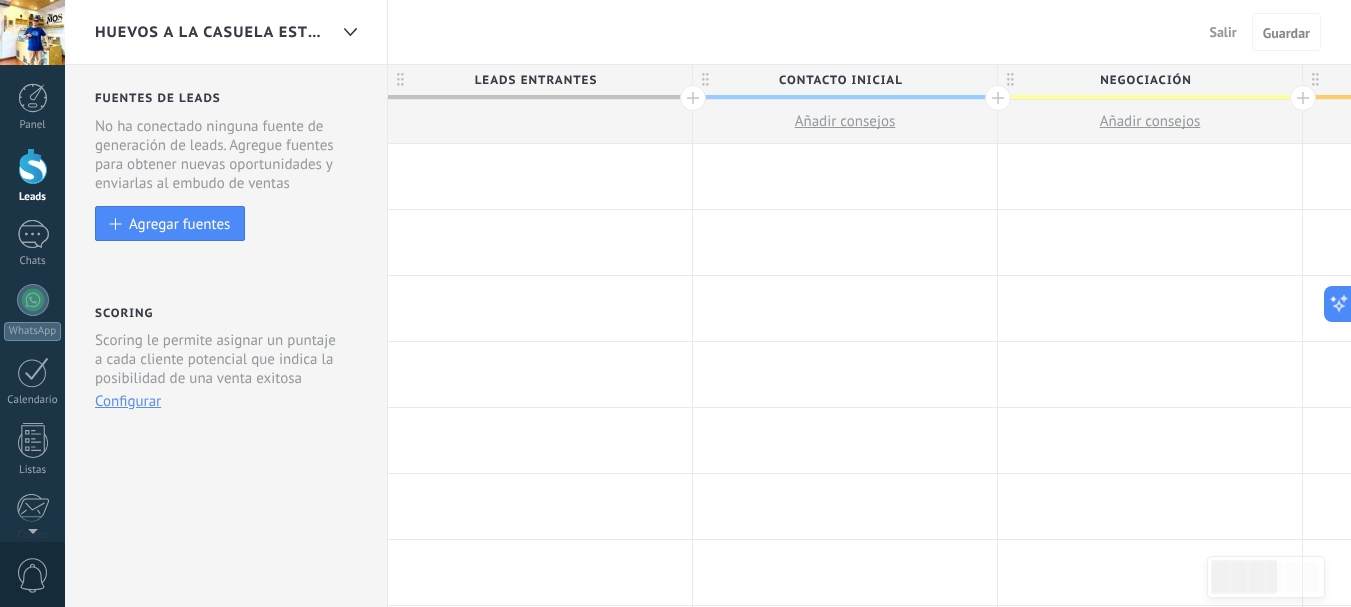 click on "Añadir consejos" at bounding box center (1150, 121) 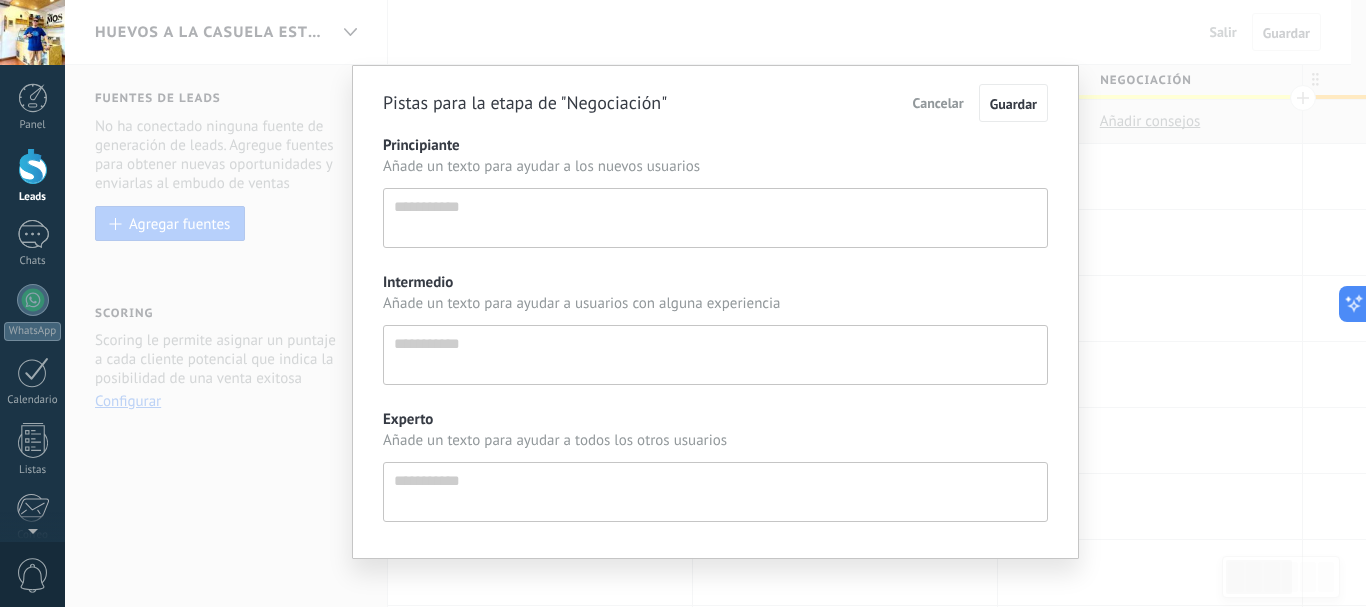 scroll, scrollTop: 19, scrollLeft: 0, axis: vertical 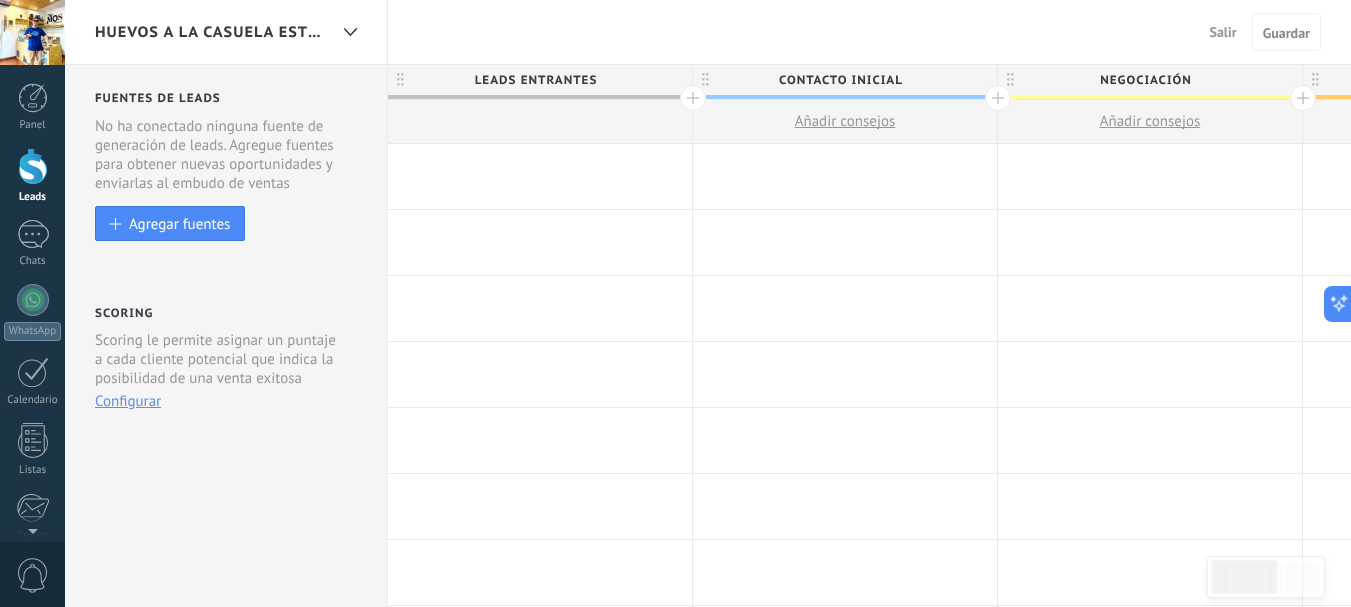 drag, startPoint x: 1260, startPoint y: 110, endPoint x: 148, endPoint y: 99, distance: 1112.0544 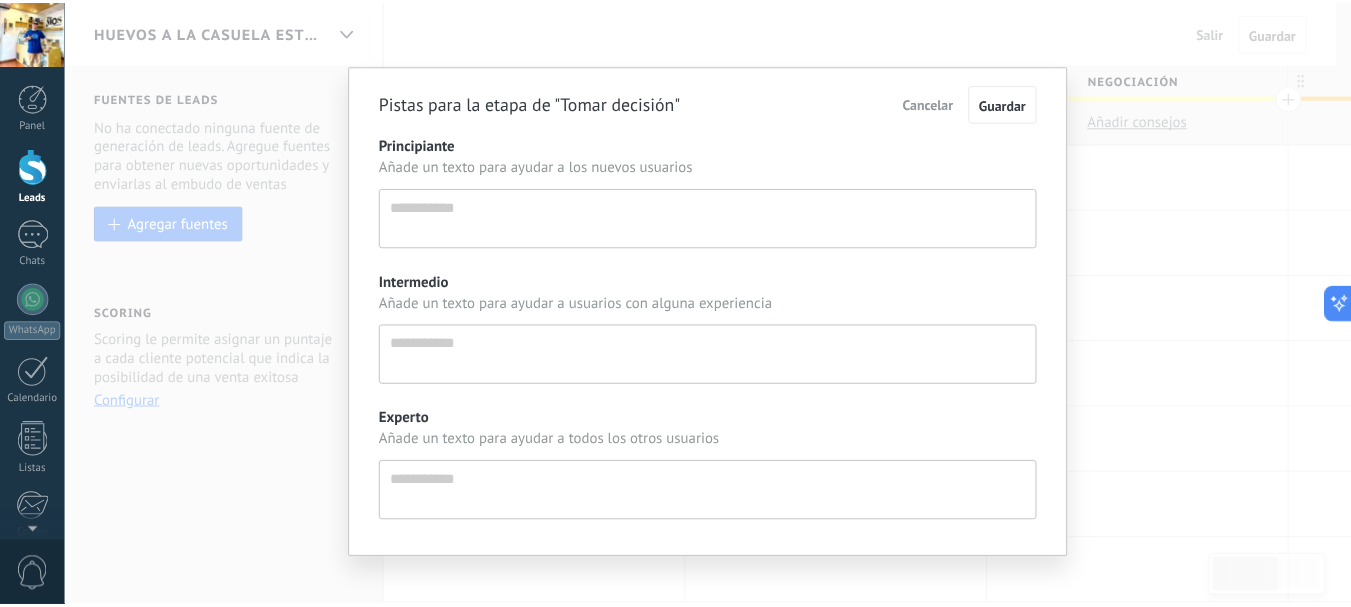 scroll, scrollTop: 19, scrollLeft: 0, axis: vertical 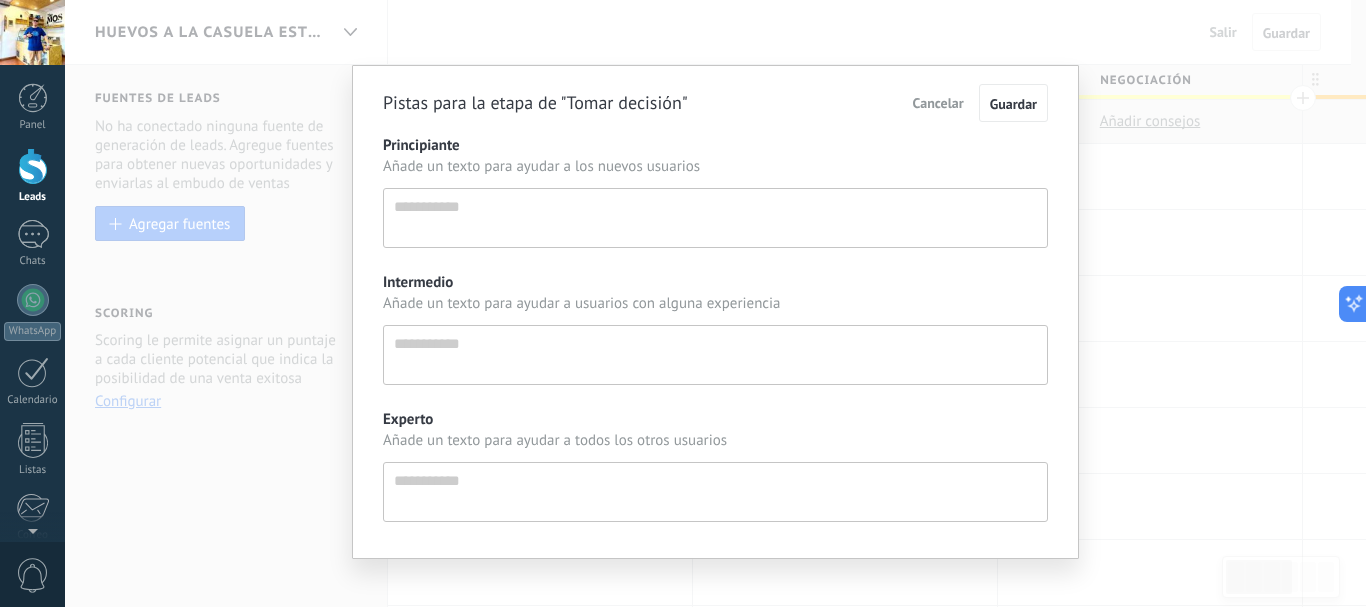 click on "Cancelar" at bounding box center [938, 103] 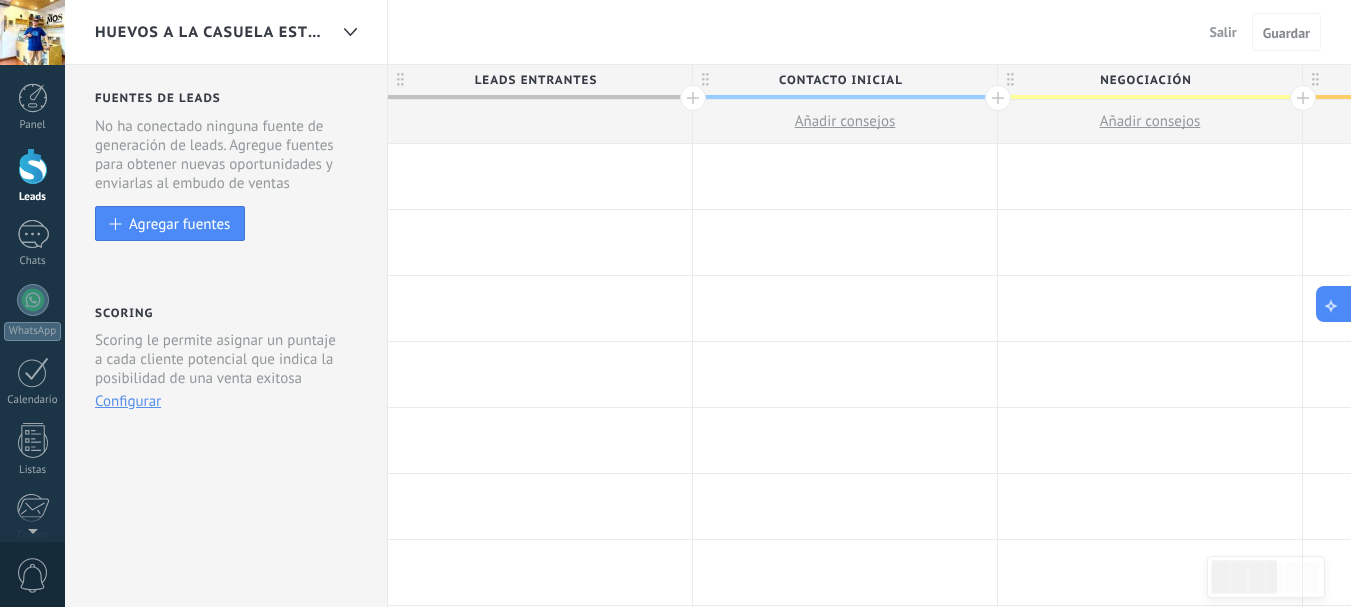 click 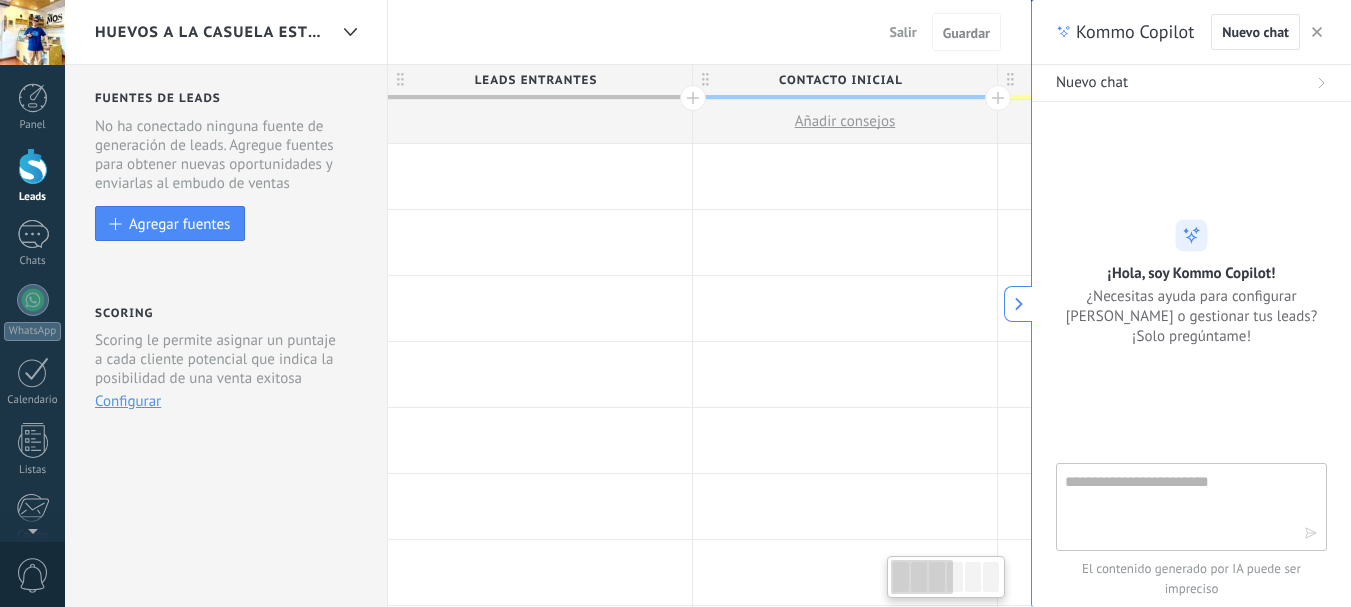 scroll, scrollTop: 19, scrollLeft: 0, axis: vertical 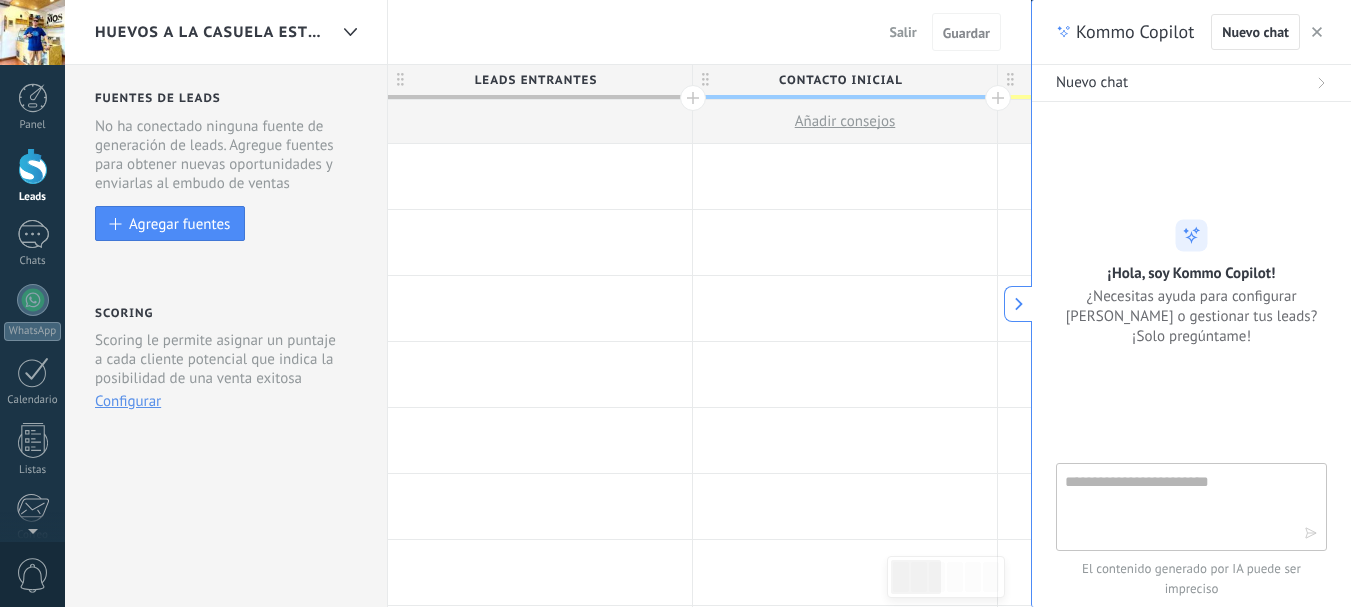 click at bounding box center (1317, 32) 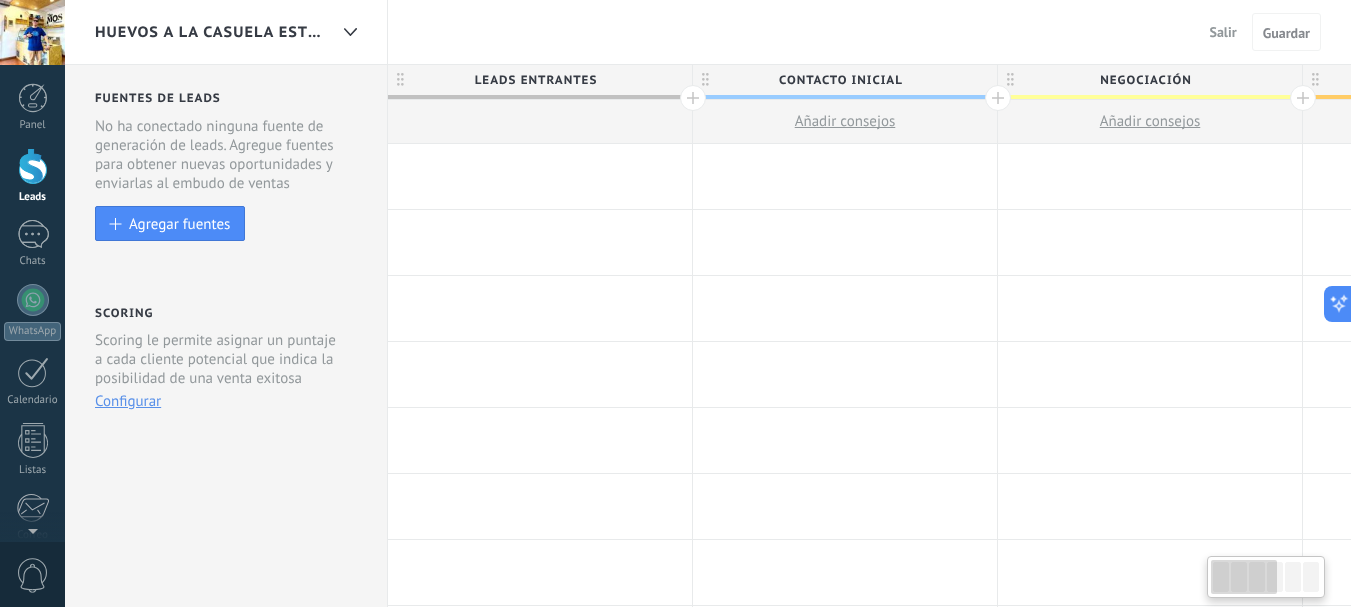 click at bounding box center [1311, 577] 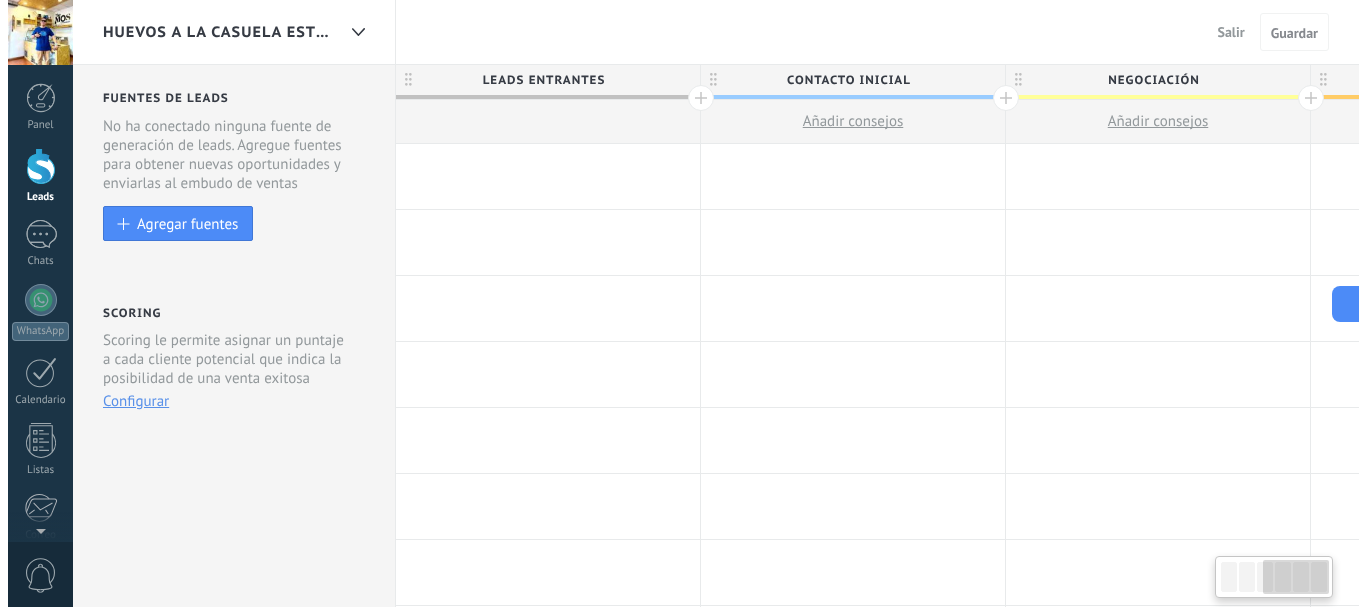 scroll, scrollTop: 0, scrollLeft: 867, axis: horizontal 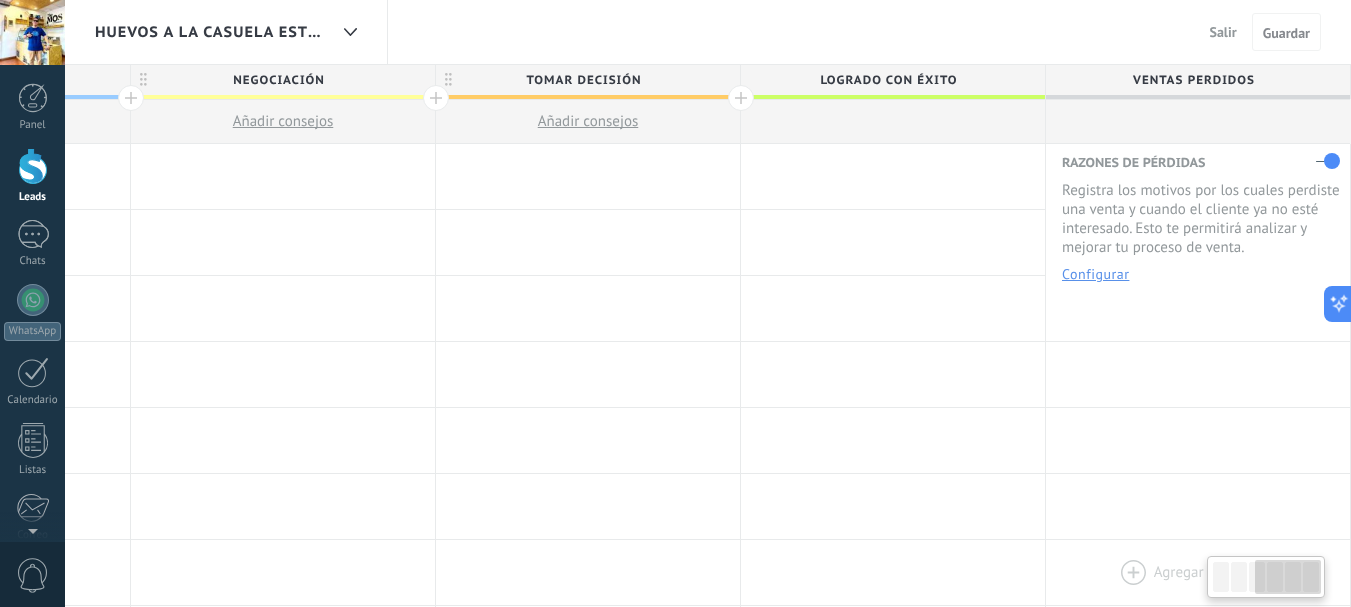 drag, startPoint x: 1260, startPoint y: 584, endPoint x: 1325, endPoint y: 584, distance: 65 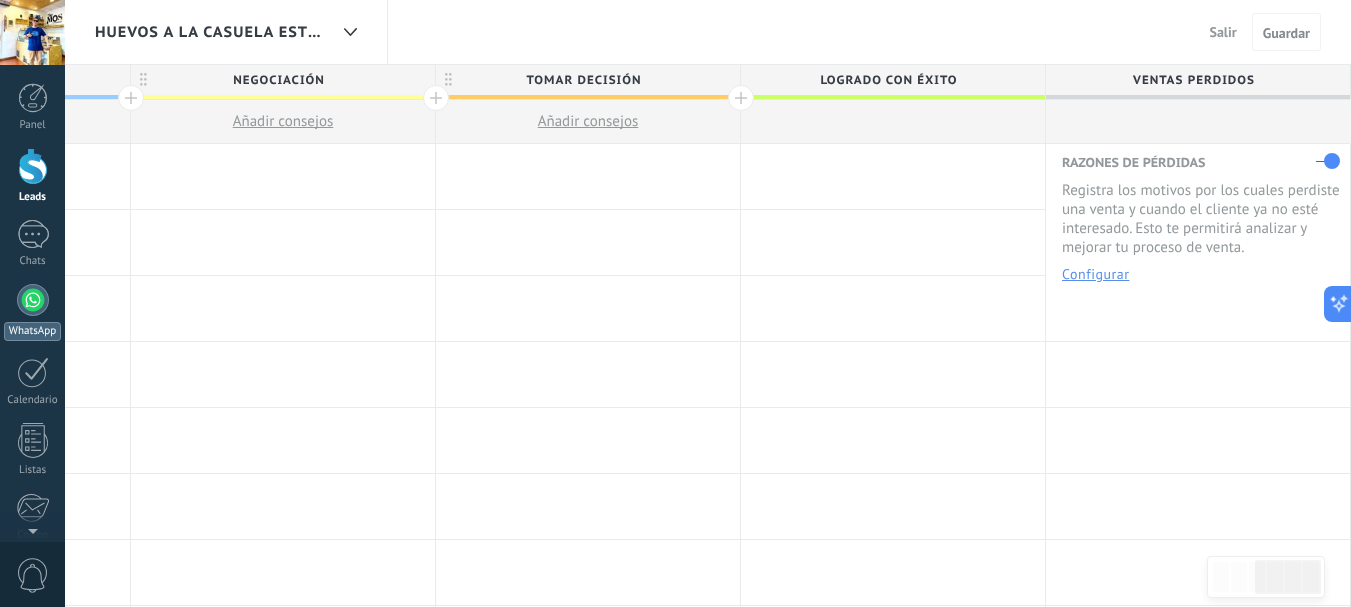 click at bounding box center (33, 300) 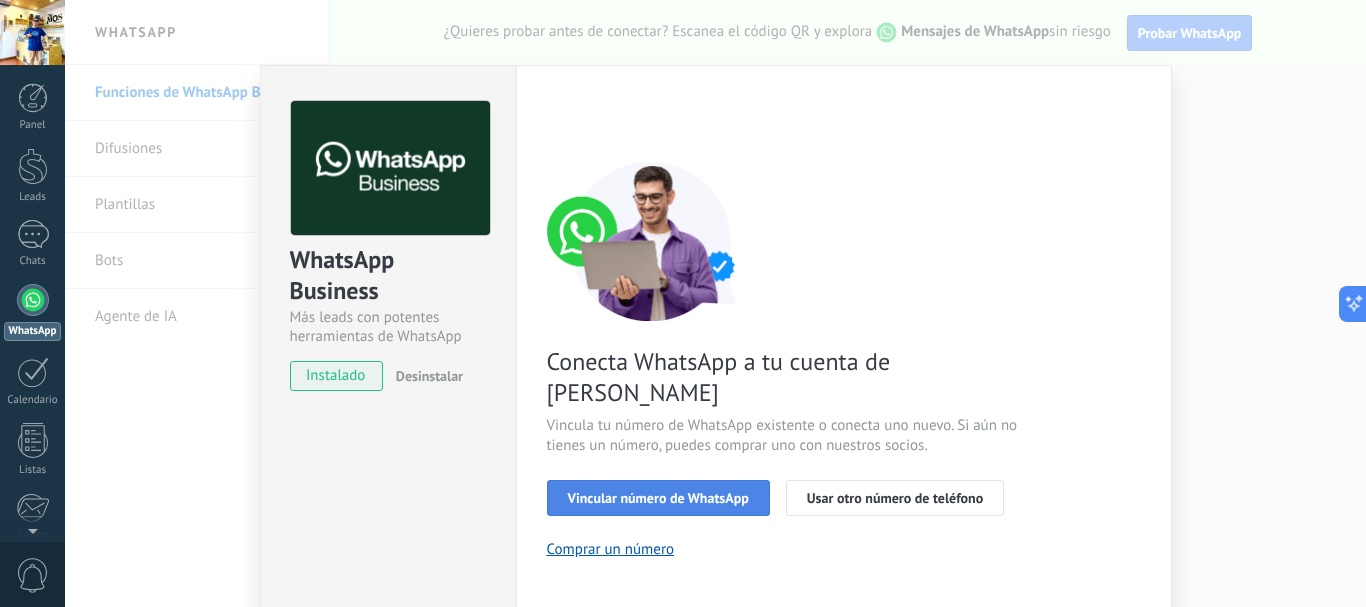 click on "Vincular número de WhatsApp" at bounding box center [658, 498] 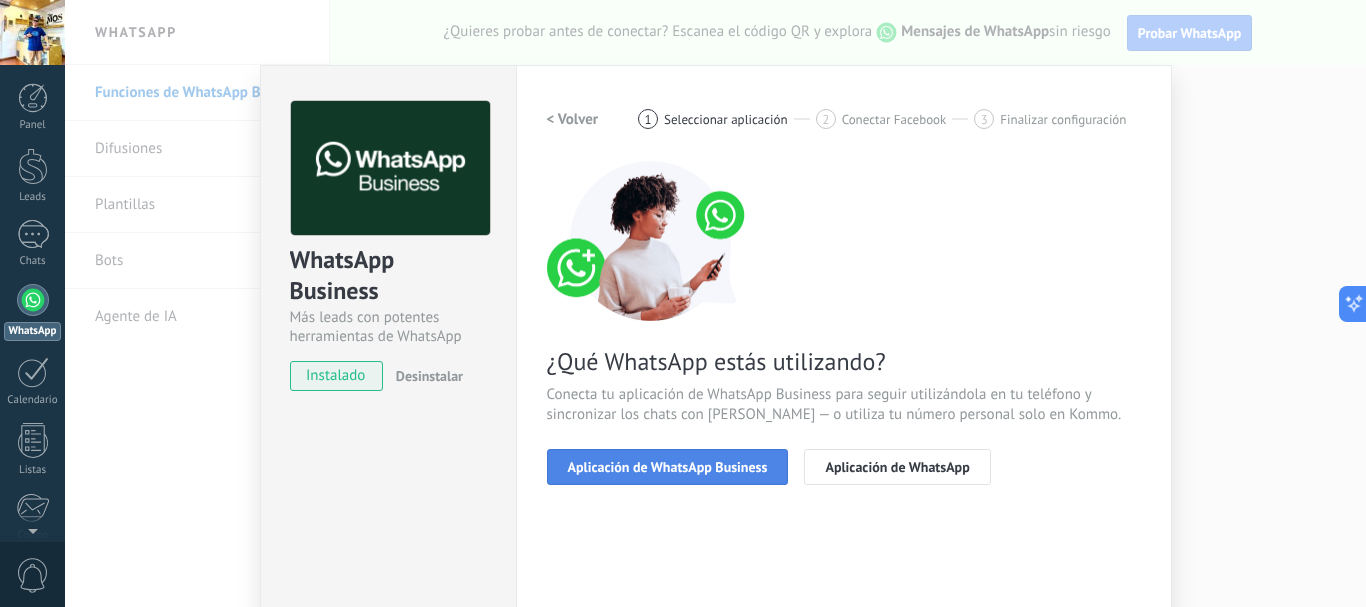 click on "Aplicación de WhatsApp Business" at bounding box center (668, 467) 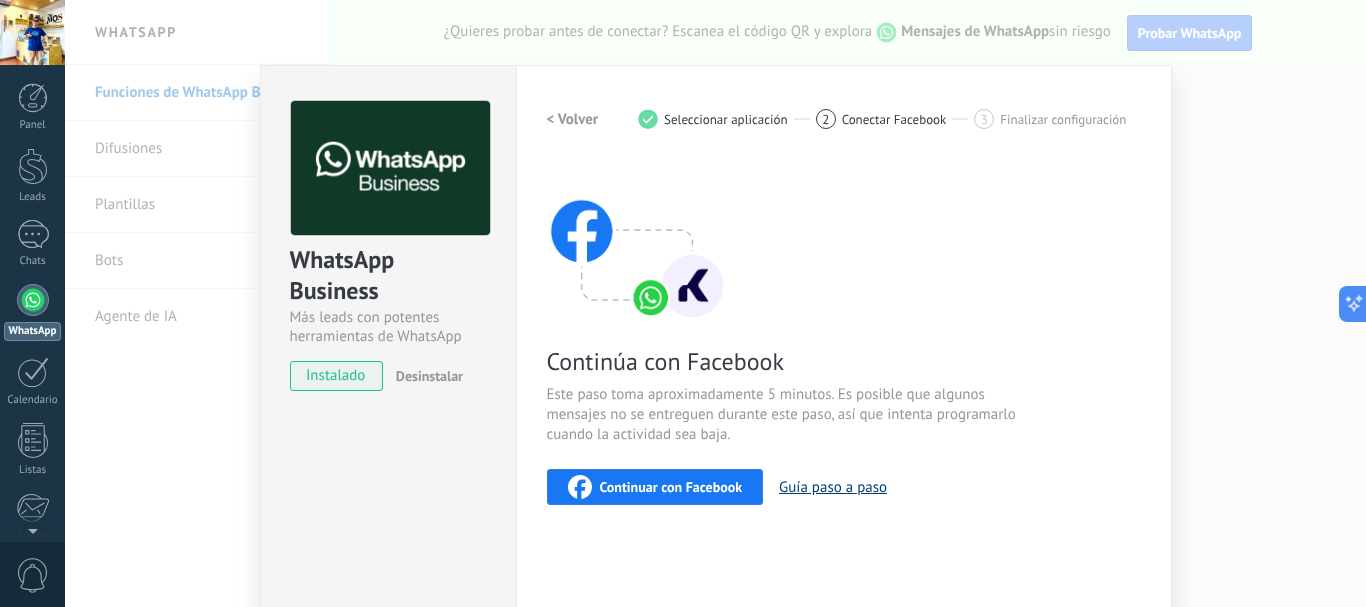 click on "Guía paso a paso" at bounding box center [833, 487] 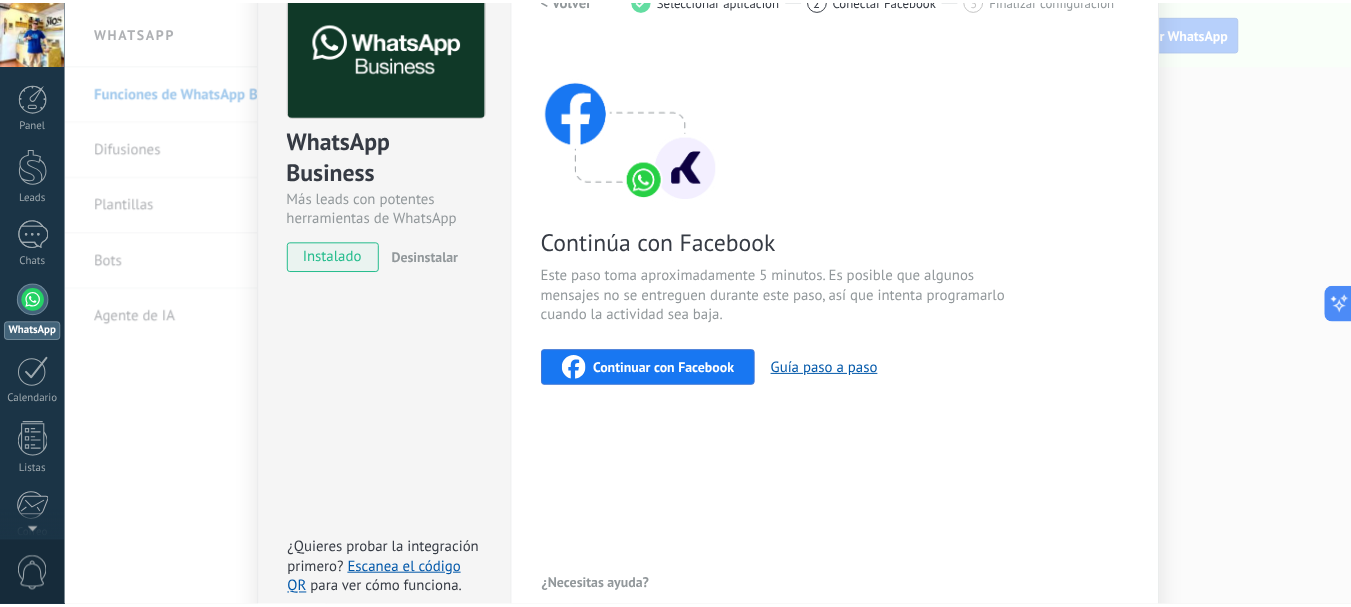 scroll, scrollTop: 0, scrollLeft: 0, axis: both 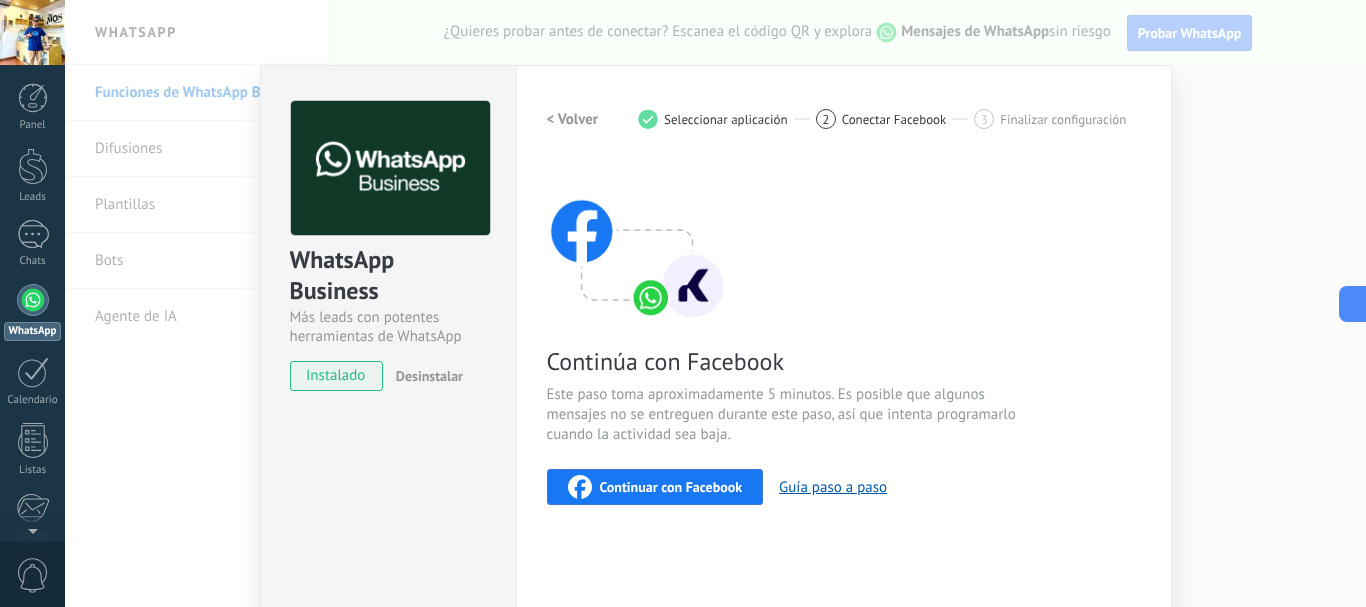 click on "WhatsApp Business Más leads con potentes herramientas de WhatsApp instalado Desinstalar ¿Quieres probar la integración primero?   Escanea el código QR   para ver cómo funciona. Configuraciones Autorizaciones Esta pestaña registra a los usuarios que han concedido acceso a las integración a esta cuenta. Si deseas remover la posibilidad que un usuario pueda enviar solicitudes a la cuenta en nombre de esta integración, puedes revocar el acceso. Si el acceso a todos los usuarios es revocado, la integración dejará de funcionar. Esta aplicacion está instalada, pero nadie le ha dado acceso aun. WhatsApp Cloud API más _:  Guardar < Volver 1 Seleccionar aplicación 2 Conectar Facebook  3 Finalizar configuración Continúa con Facebook Este paso toma aproximadamente 5 minutos. Es posible que algunos mensajes no se entreguen durante este paso, así que intenta programarlo cuando la actividad sea baja. Continuar con Facebook Guía paso a paso ¿Necesitas ayuda?" at bounding box center (715, 303) 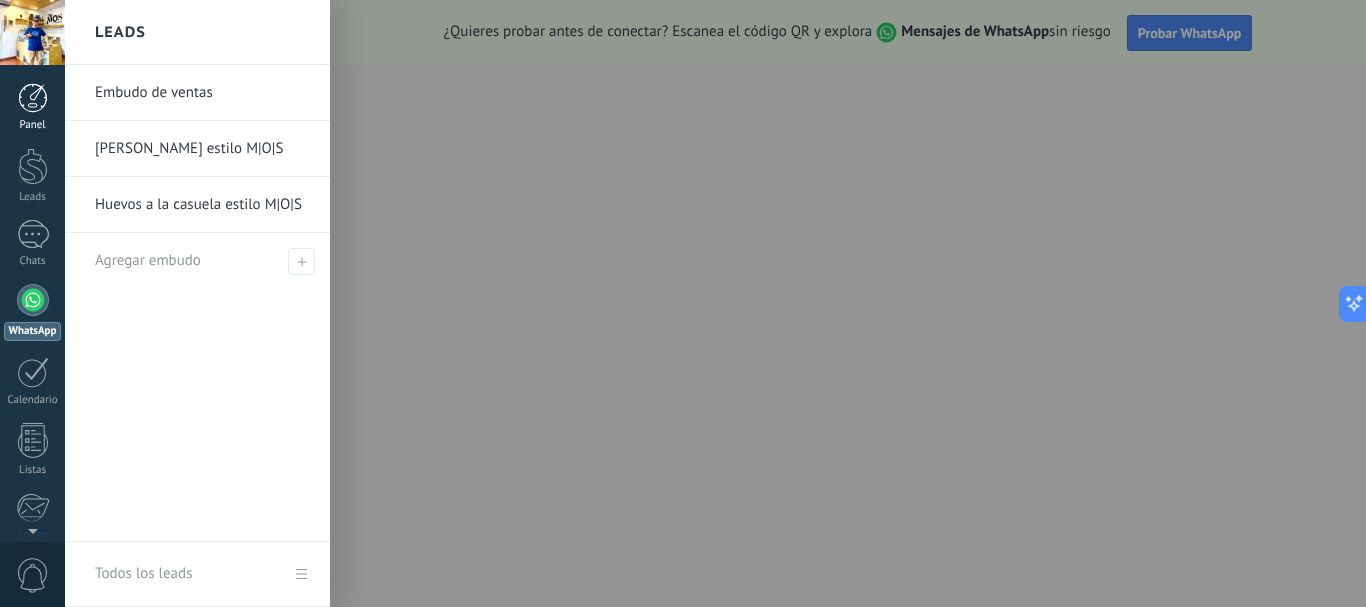 click on "Panel" at bounding box center (32, 107) 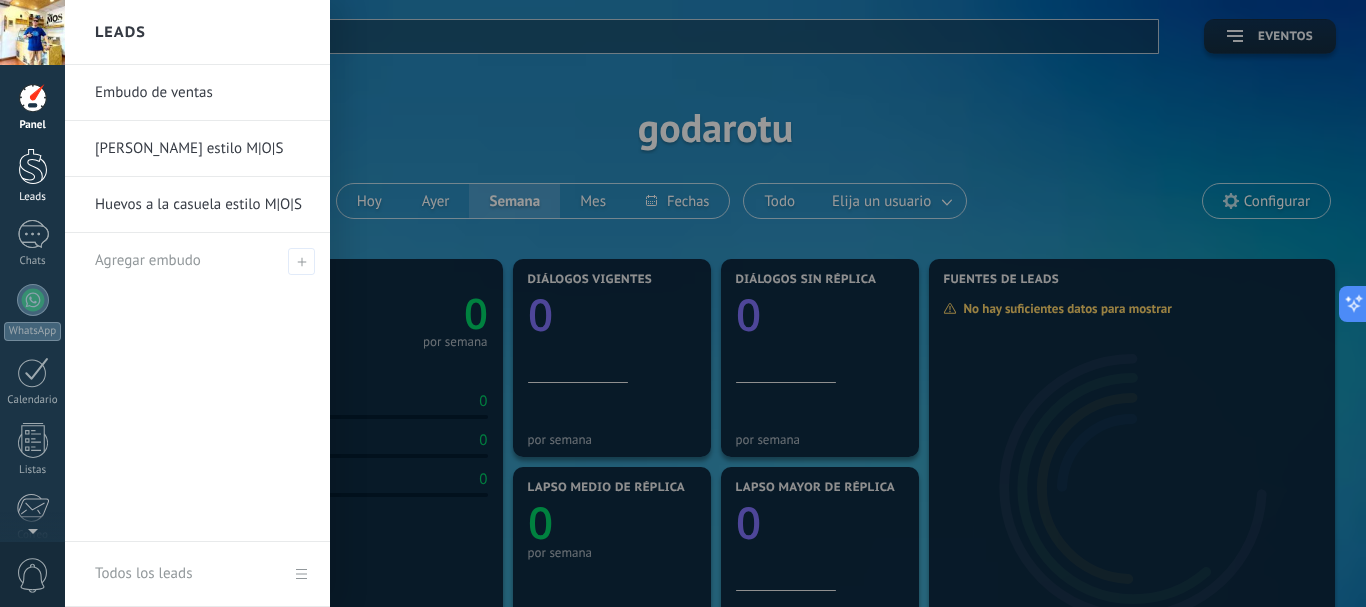 click on "Leads" at bounding box center (33, 197) 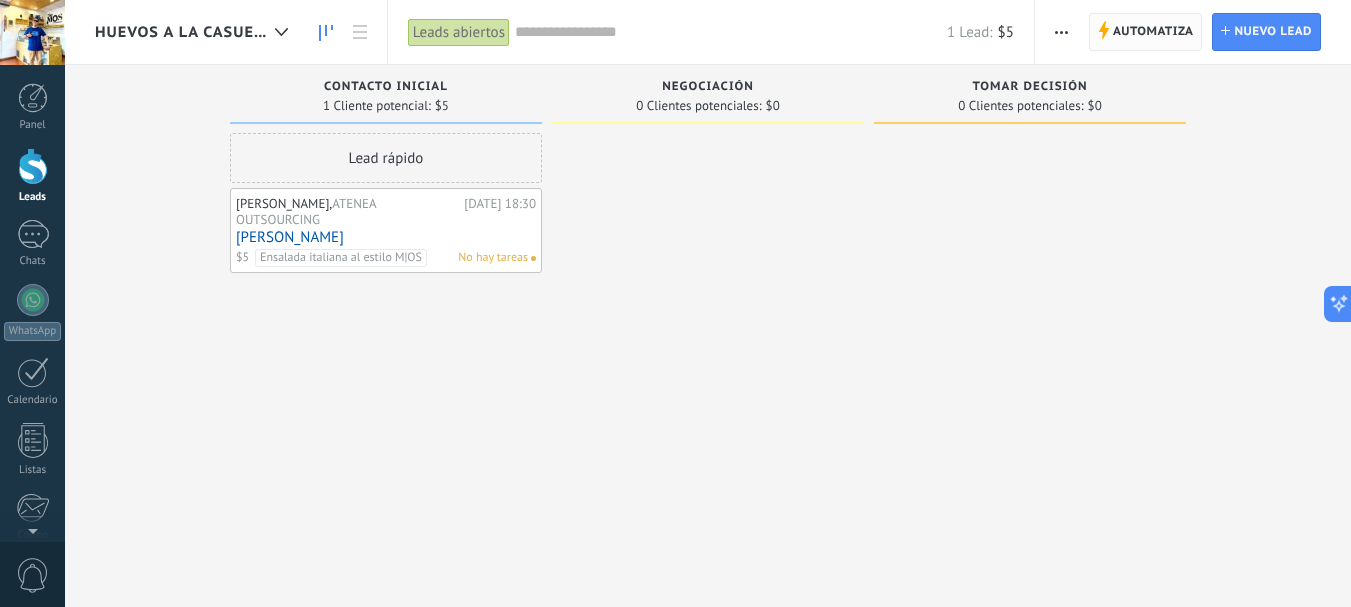 click on "Automatiza" at bounding box center (1153, 32) 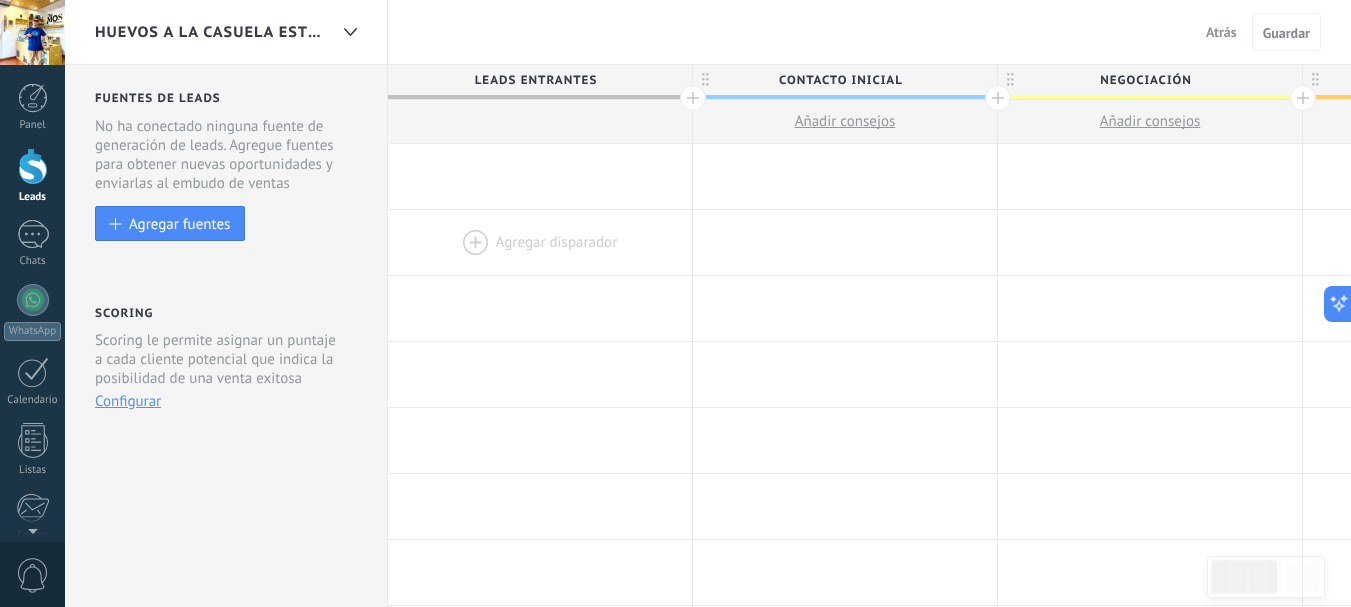 click at bounding box center (540, 242) 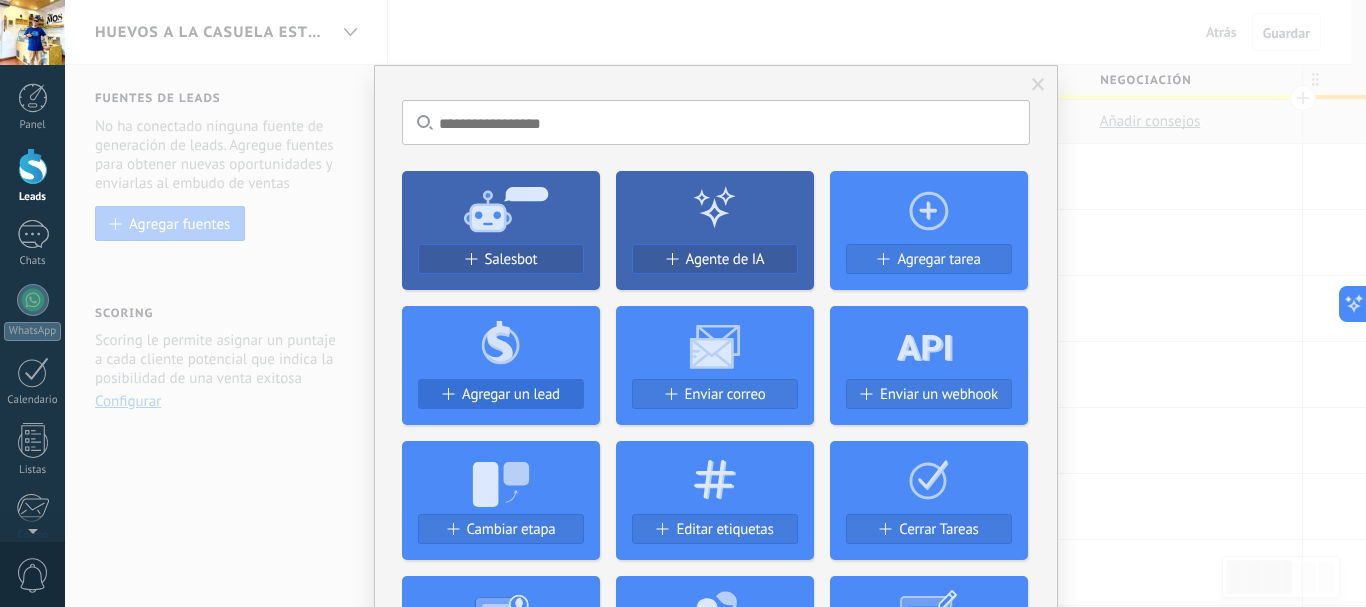 click on "Agregar un lead" at bounding box center (511, 394) 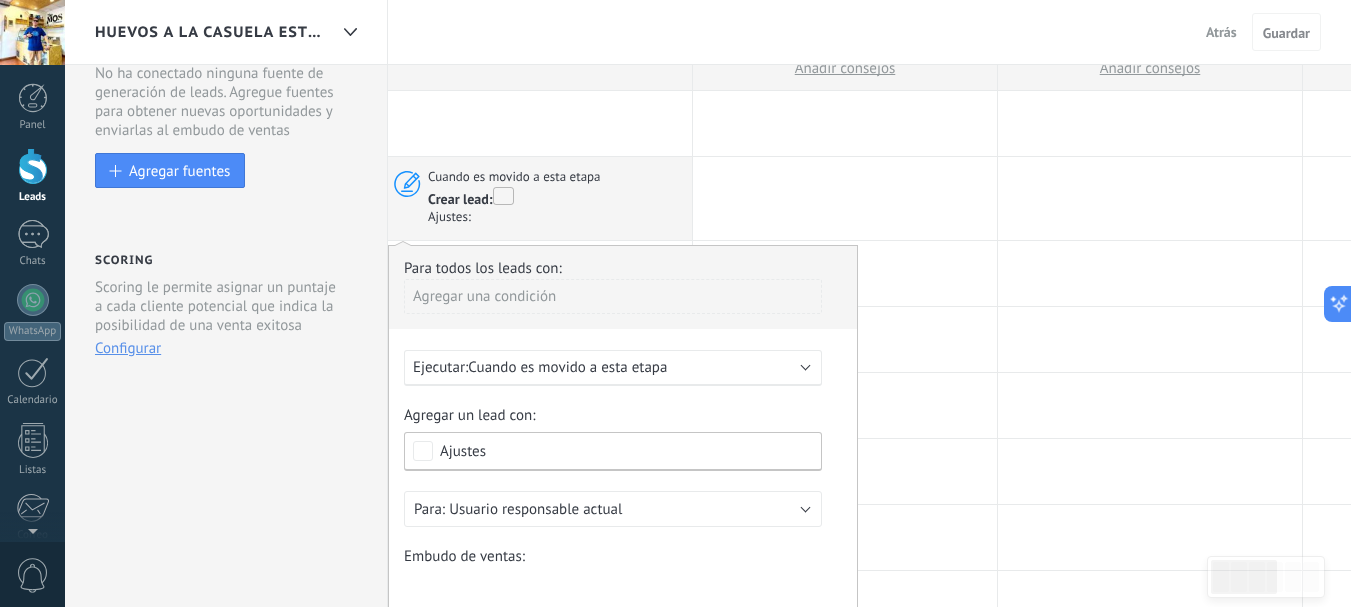scroll, scrollTop: 0, scrollLeft: 0, axis: both 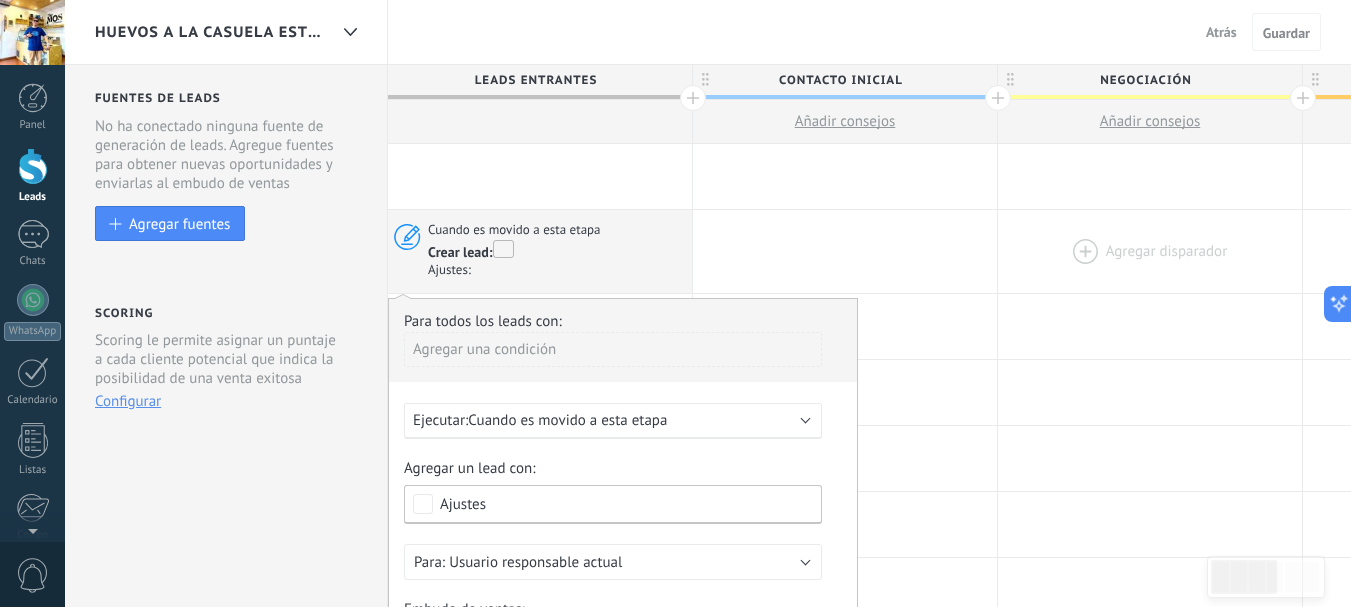 click at bounding box center [1150, 251] 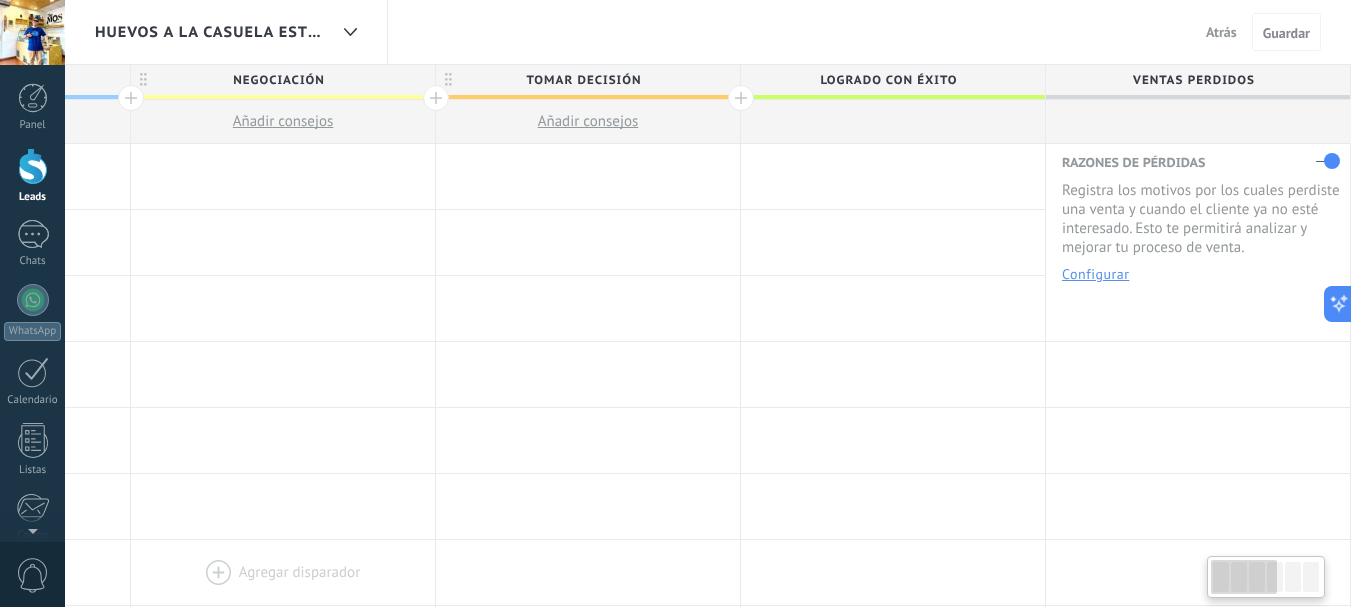 scroll, scrollTop: 0, scrollLeft: 0, axis: both 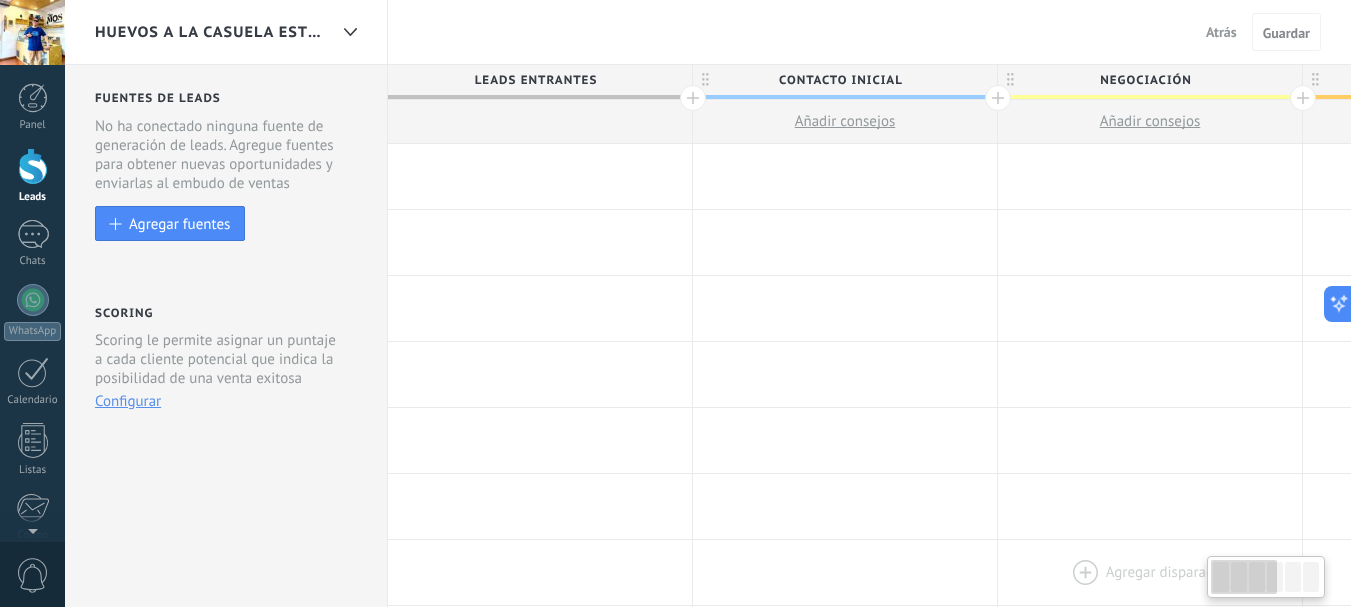 drag, startPoint x: 1263, startPoint y: 579, endPoint x: 1144, endPoint y: 565, distance: 119.8207 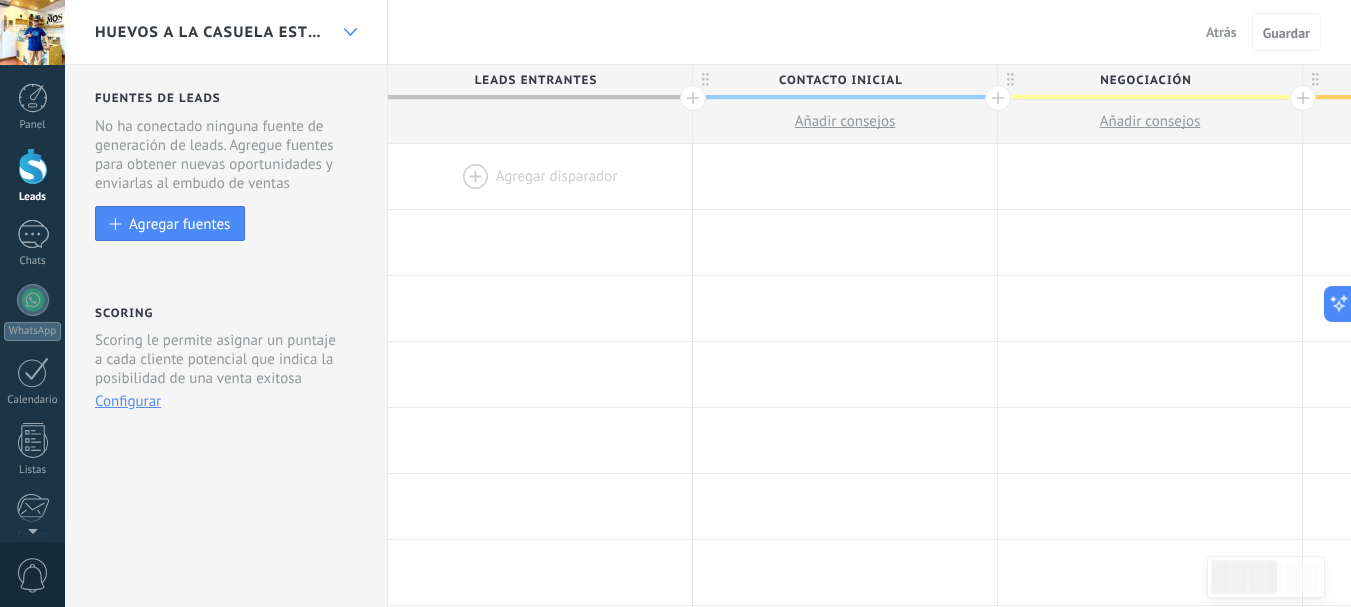 click at bounding box center [350, 32] 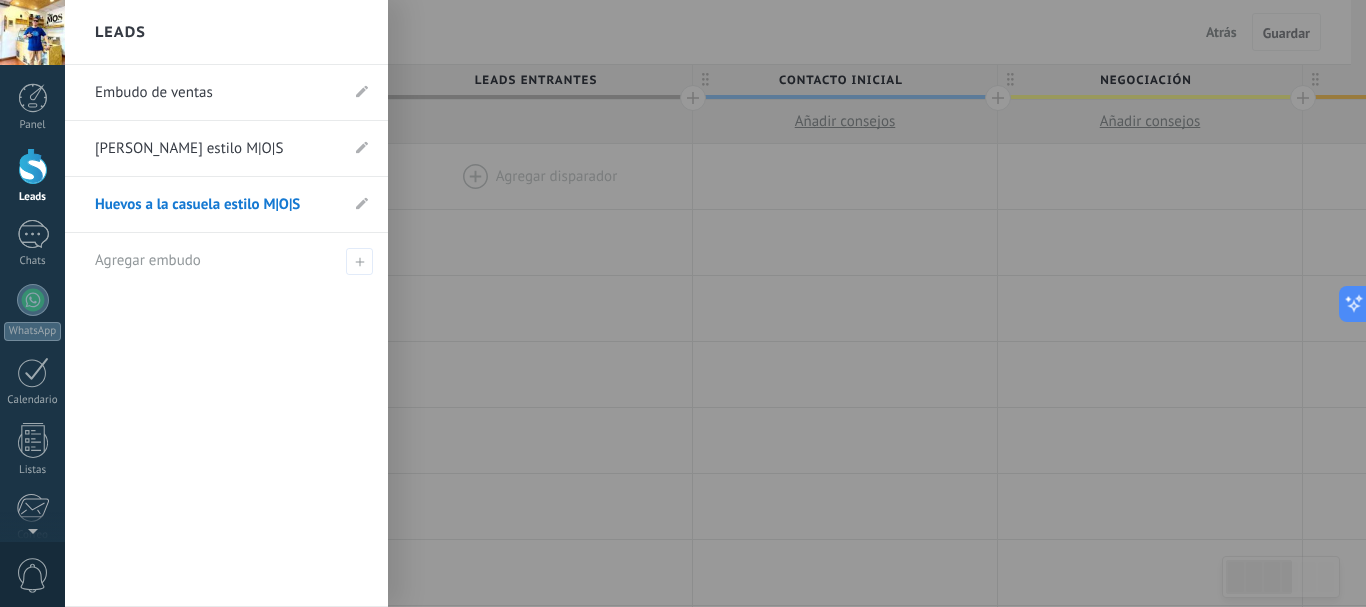 click on "Embudo de ventas" at bounding box center [216, 93] 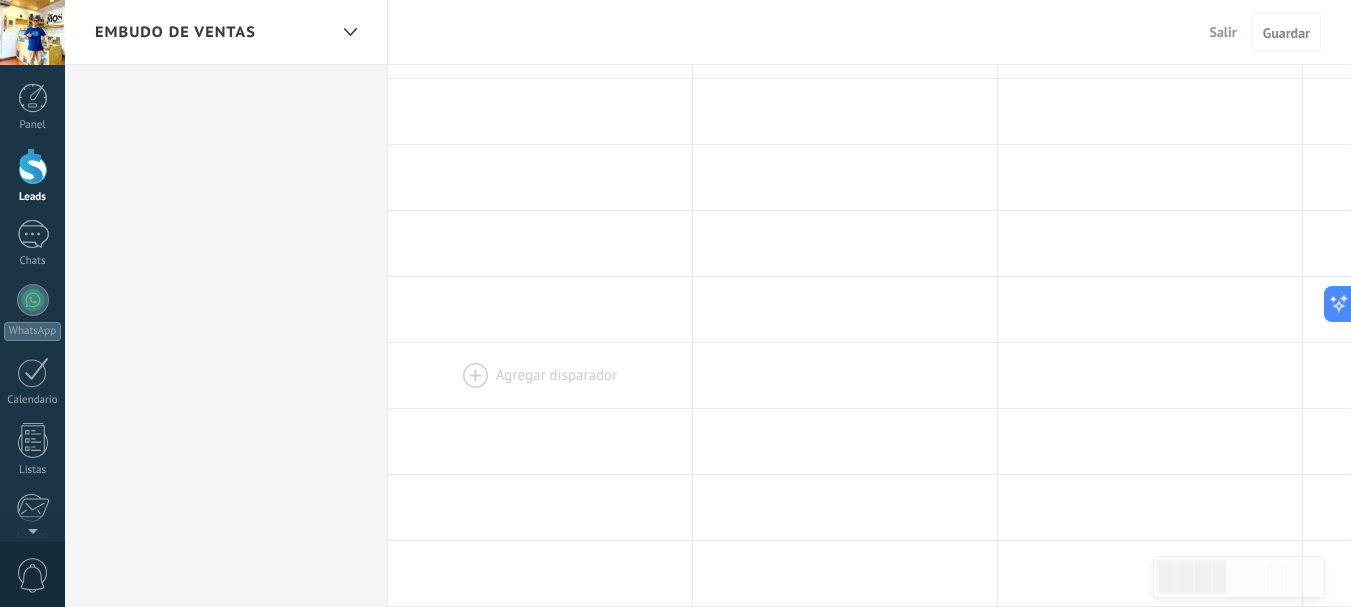 scroll, scrollTop: 0, scrollLeft: 0, axis: both 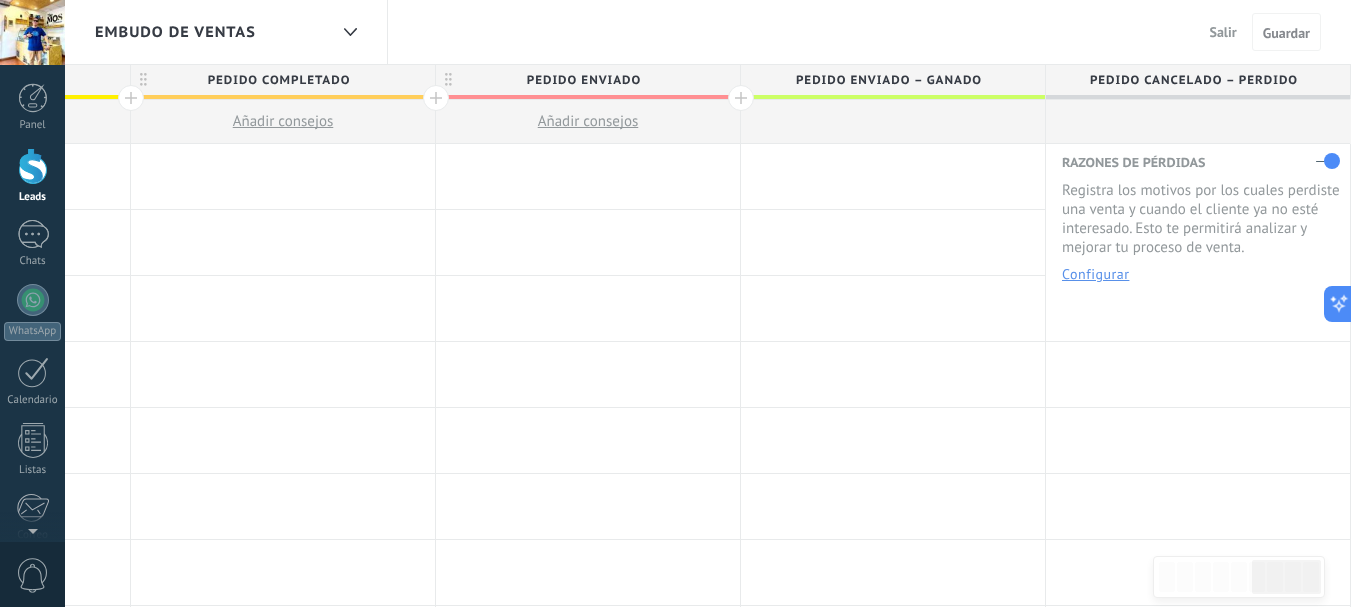 drag, startPoint x: 1214, startPoint y: 569, endPoint x: 1361, endPoint y: 586, distance: 147.97972 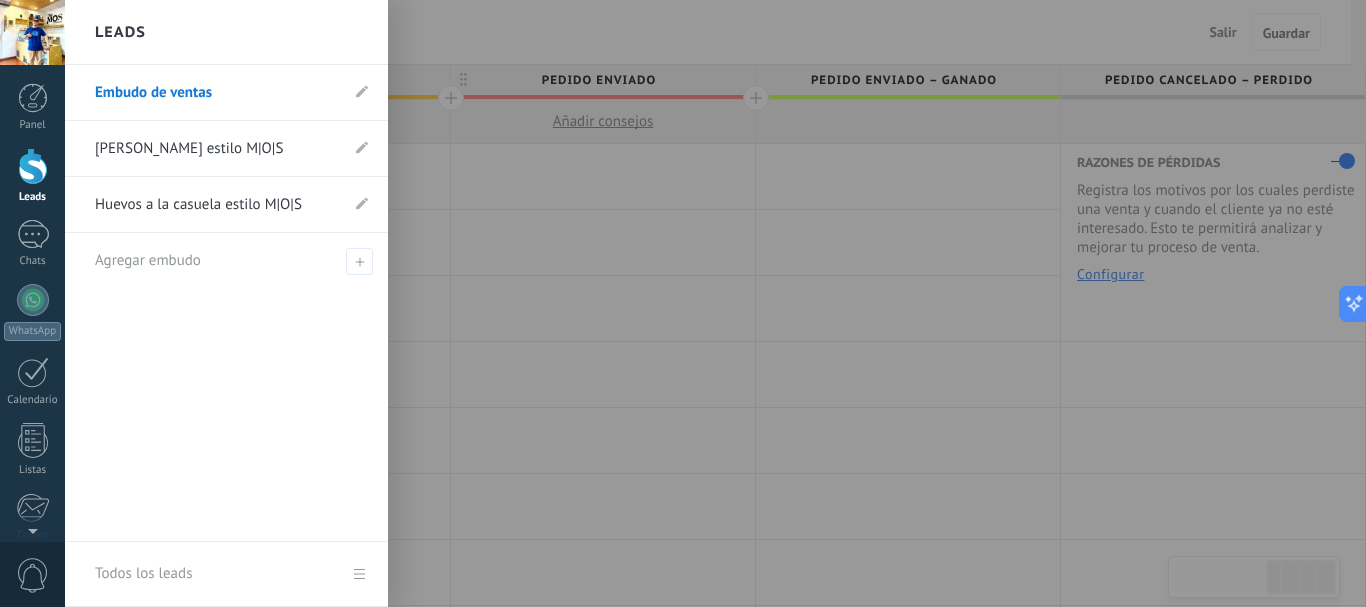 click at bounding box center (33, 166) 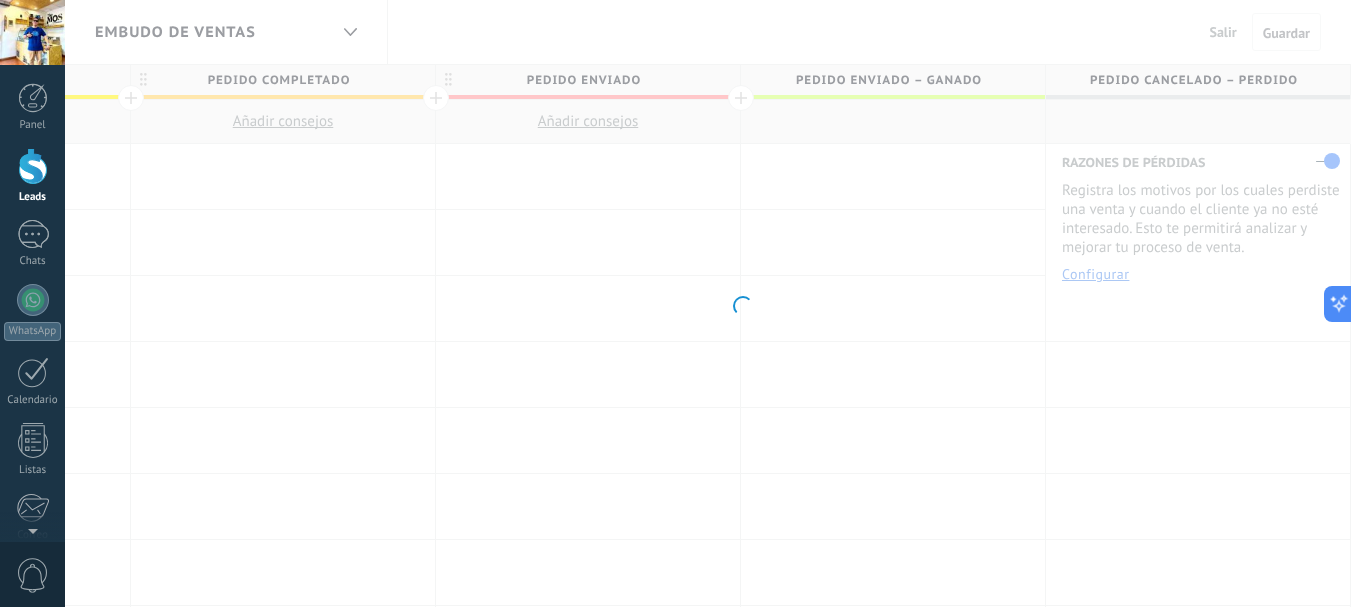 scroll, scrollTop: 0, scrollLeft: 1767, axis: horizontal 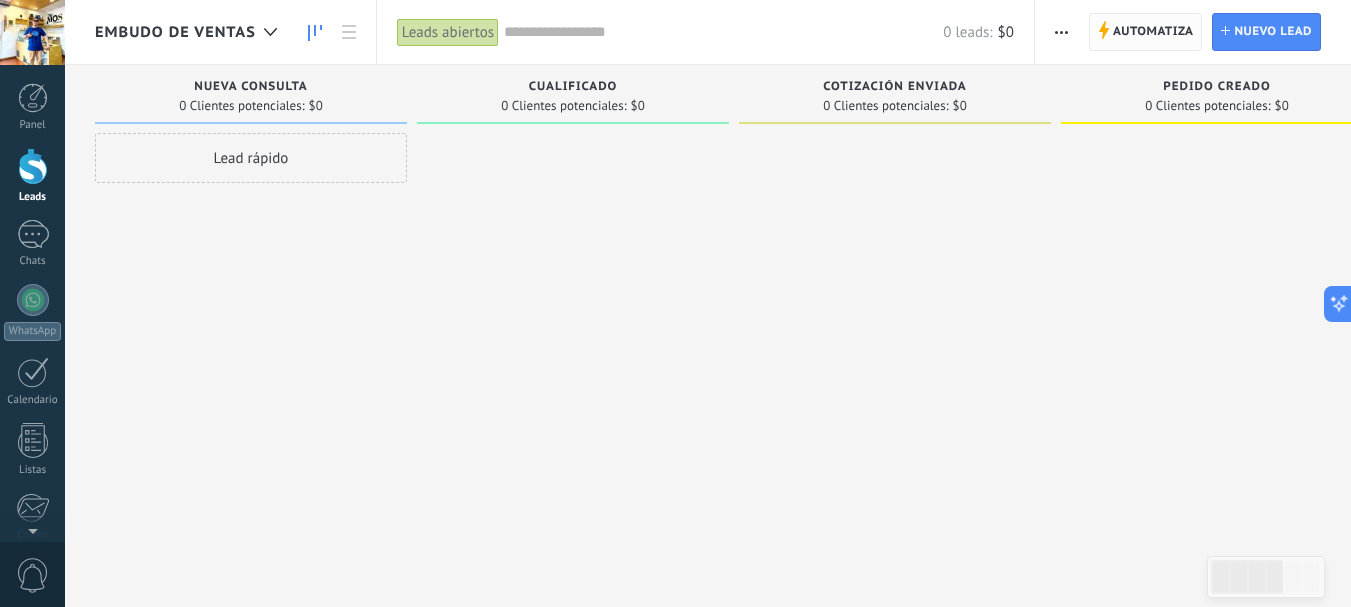 click on "Automatiza" at bounding box center [1153, 32] 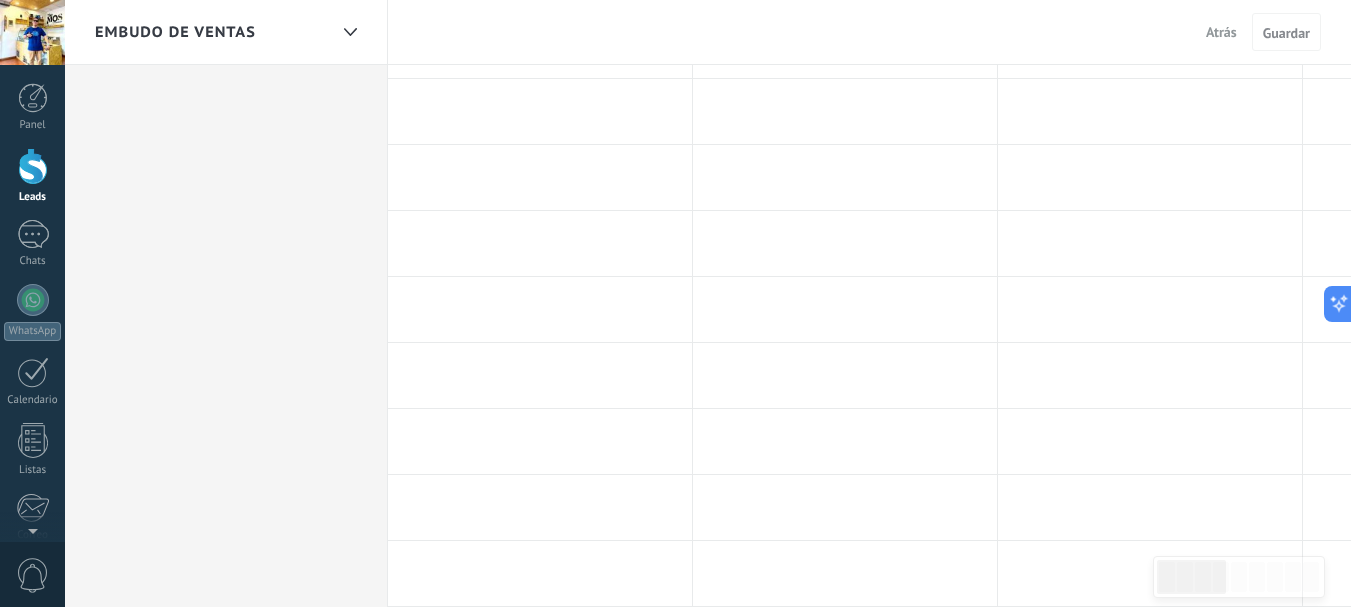 scroll, scrollTop: 0, scrollLeft: 0, axis: both 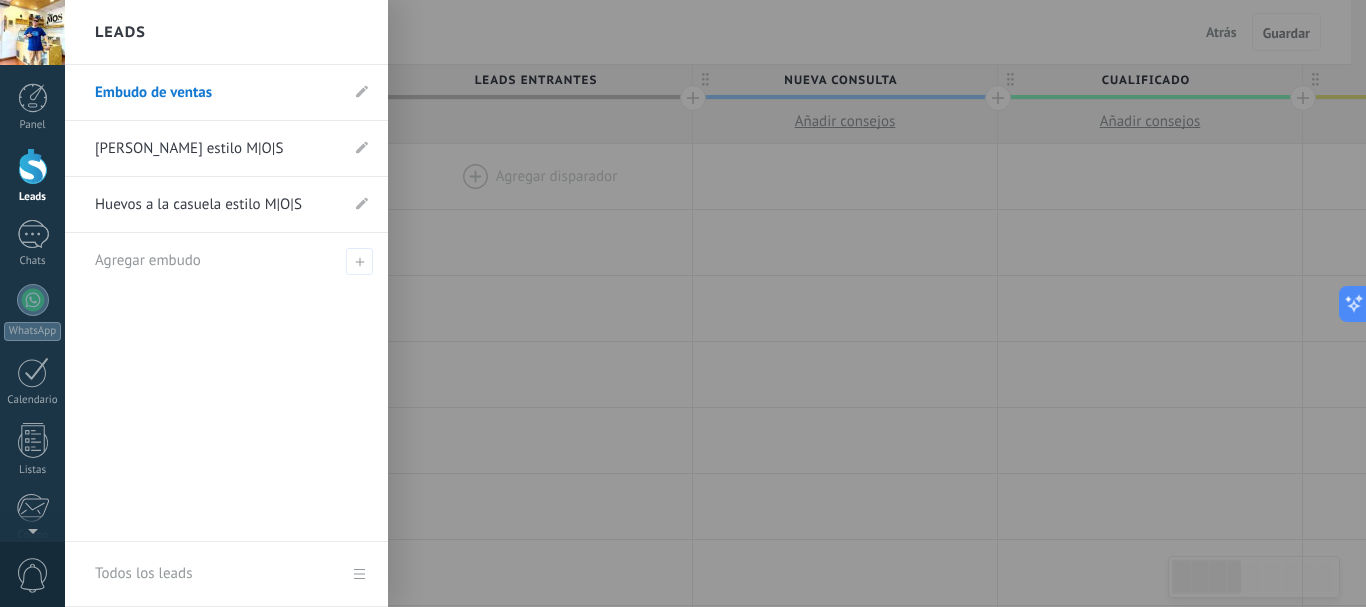 click at bounding box center [33, 166] 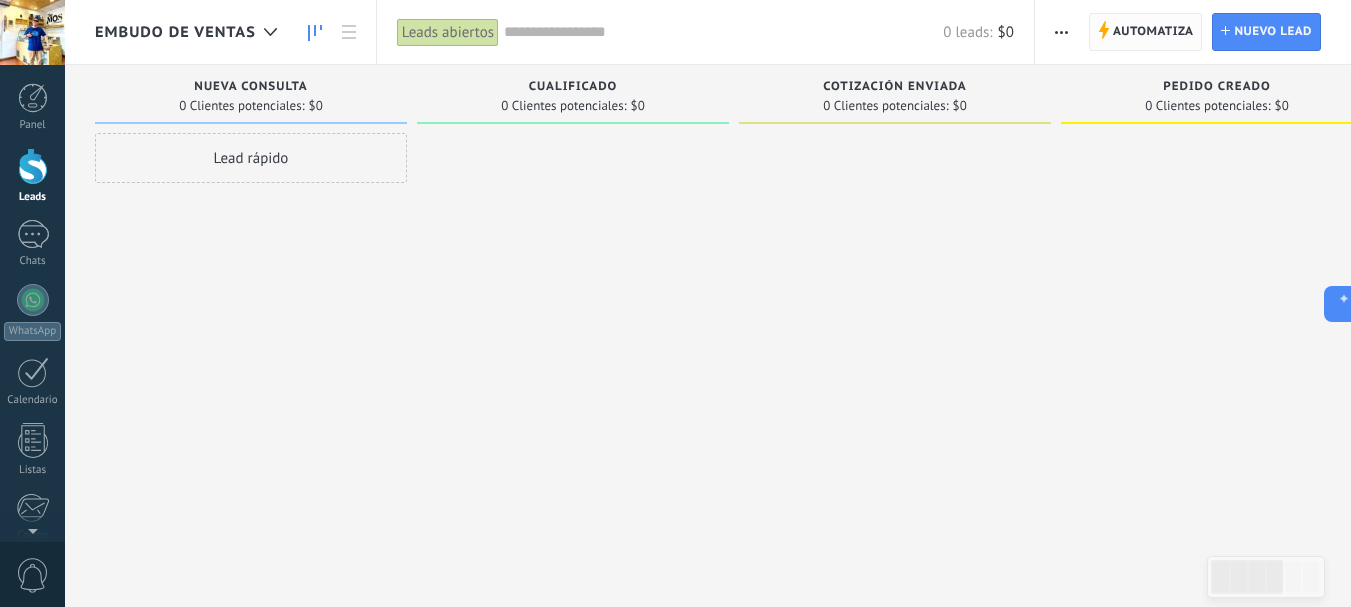 click on "Automatiza" at bounding box center (1153, 32) 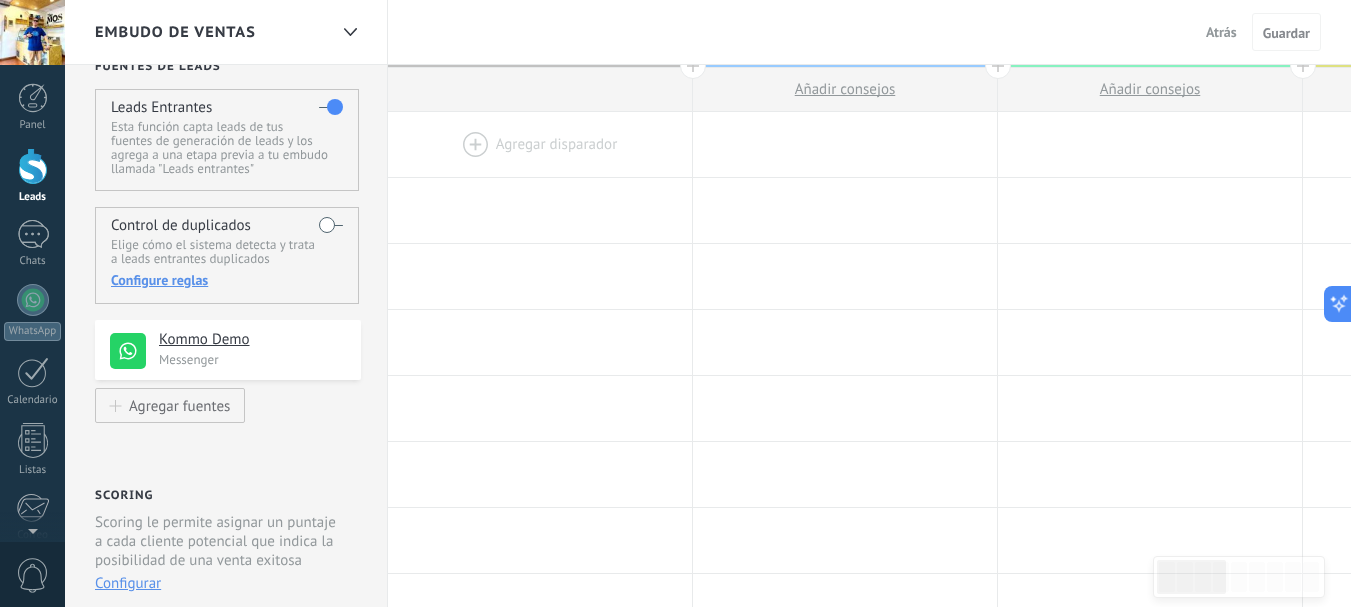 scroll, scrollTop: 0, scrollLeft: 0, axis: both 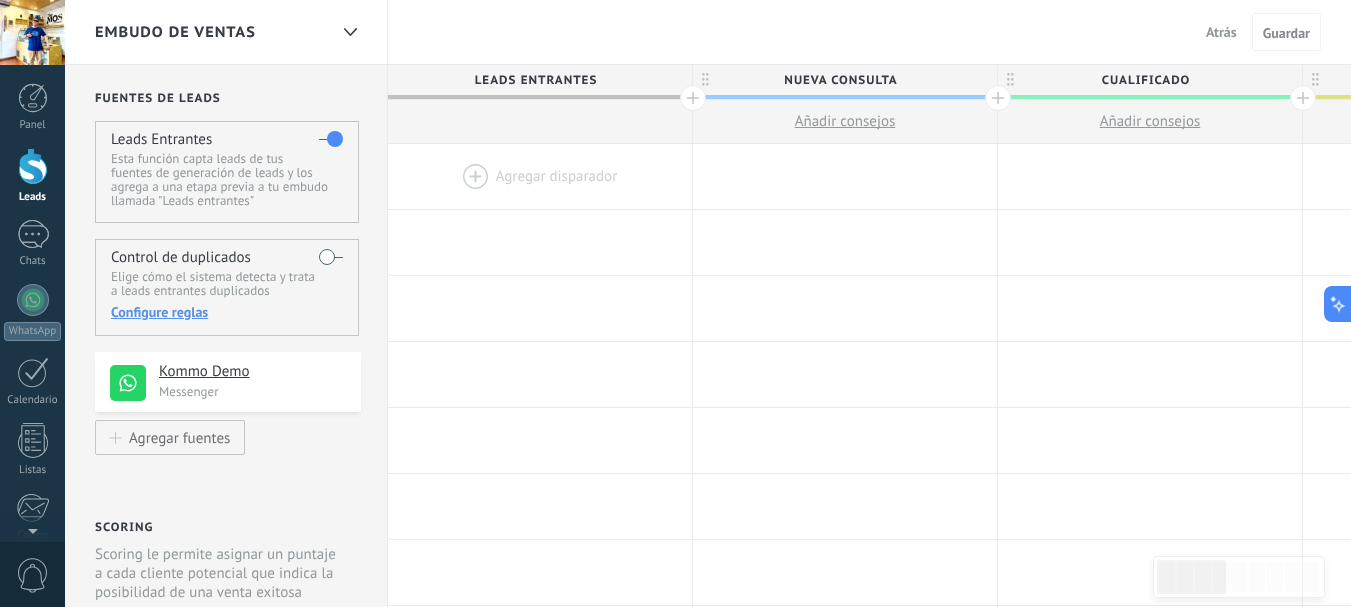 click at bounding box center [331, 139] 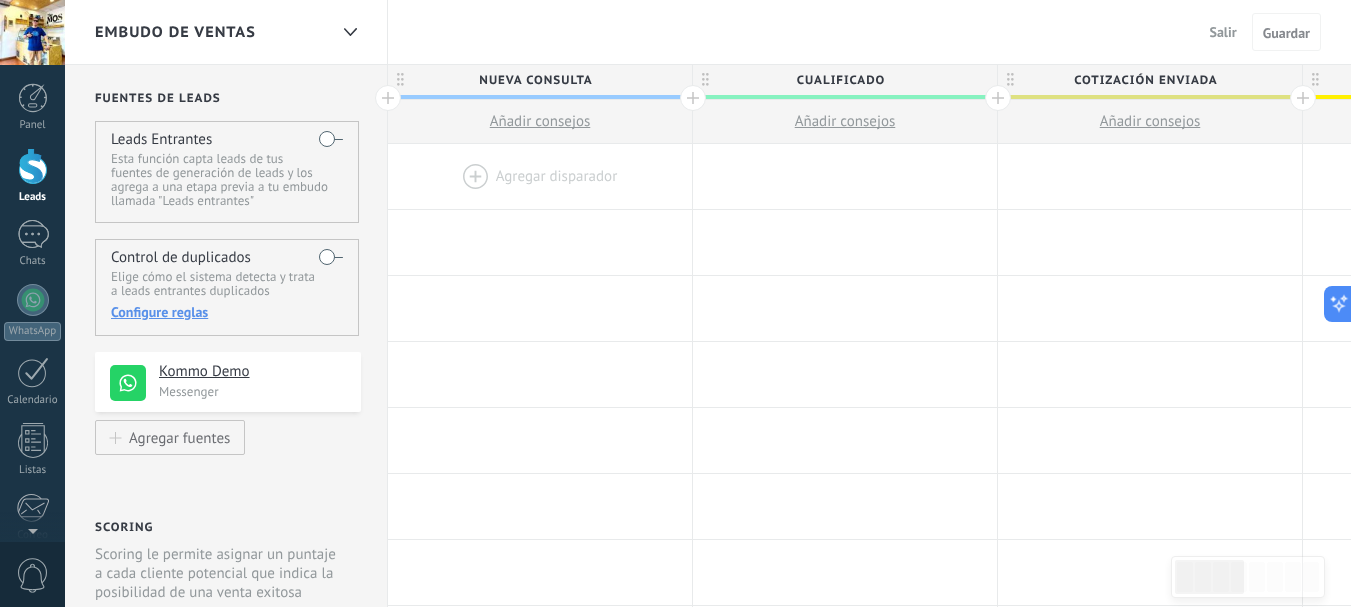 click at bounding box center (331, 139) 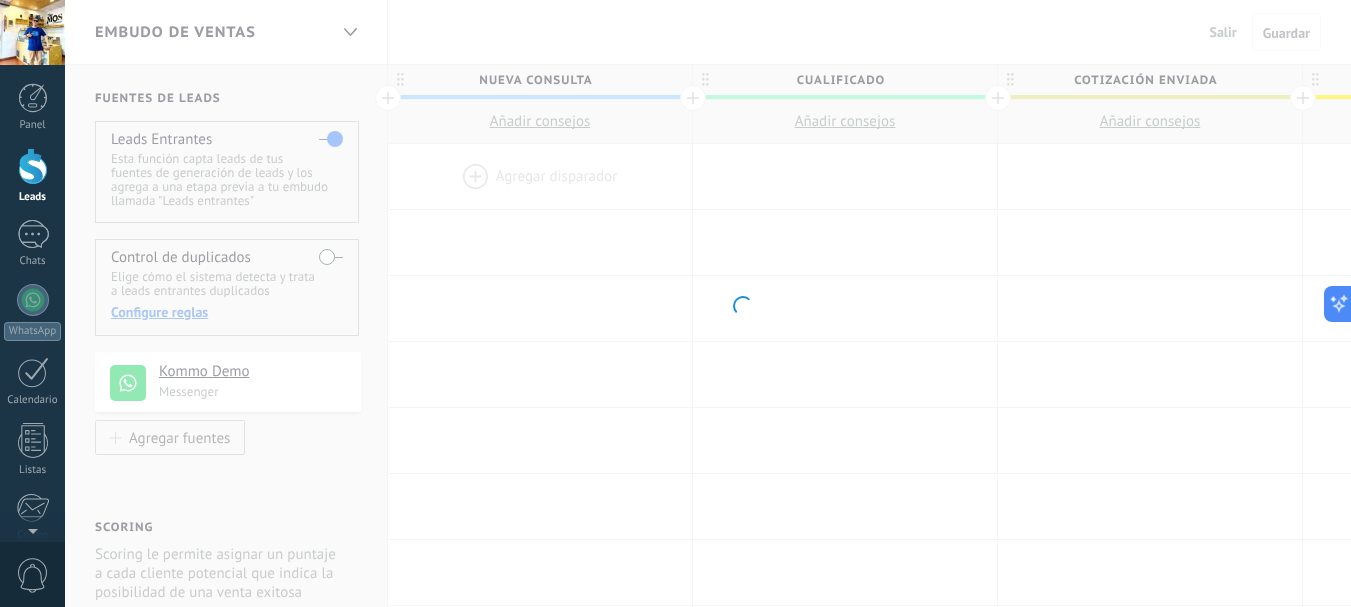 click on ".abccls-1,.abccls-2{fill-rule:evenodd}.abccls-2{fill:#fff} .abfcls-1{fill:none}.abfcls-2{fill:#fff} .abncls-1{isolation:isolate}.abncls-2{opacity:.06}.abncls-2,.abncls-3,.abncls-6{mix-blend-mode:multiply}.abncls-3{opacity:.15}.abncls-4,.abncls-8{fill:#fff}.abncls-5{fill:url(#abnlinear-gradient)}.abncls-6{opacity:.04}.abncls-7{fill:url(#abnlinear-gradient-2)}.abncls-8{fill-rule:evenodd} .abqst0{fill:#ffa200} .abwcls-1{fill:#252525} .cls-1{isolation:isolate} .acicls-1{fill:none} .aclcls-1{fill:#232323} .acnst0{display:none} .addcls-1,.addcls-2{fill:none;stroke-miterlimit:10}.addcls-1{stroke:#dfe0e5}.addcls-2{stroke:#a1a7ab} .adecls-1,.adecls-2{fill:none;stroke-miterlimit:10}.adecls-1{stroke:#dfe0e5}.adecls-2{stroke:#a1a7ab} .adqcls-1{fill:#8591a5;fill-rule:evenodd} .aeccls-1{fill:#5c9f37} .aeecls-1{fill:#f86161} .aejcls-1{fill:#8591a5;fill-rule:evenodd} .aekcls-1{fill-rule:evenodd} .aelcls-1{fill-rule:evenodd;fill:currentColor} .aemcls-1{fill-rule:evenodd;fill:currentColor} .aencls-2{fill:#f86161;opacity:.3}" at bounding box center (675, 303) 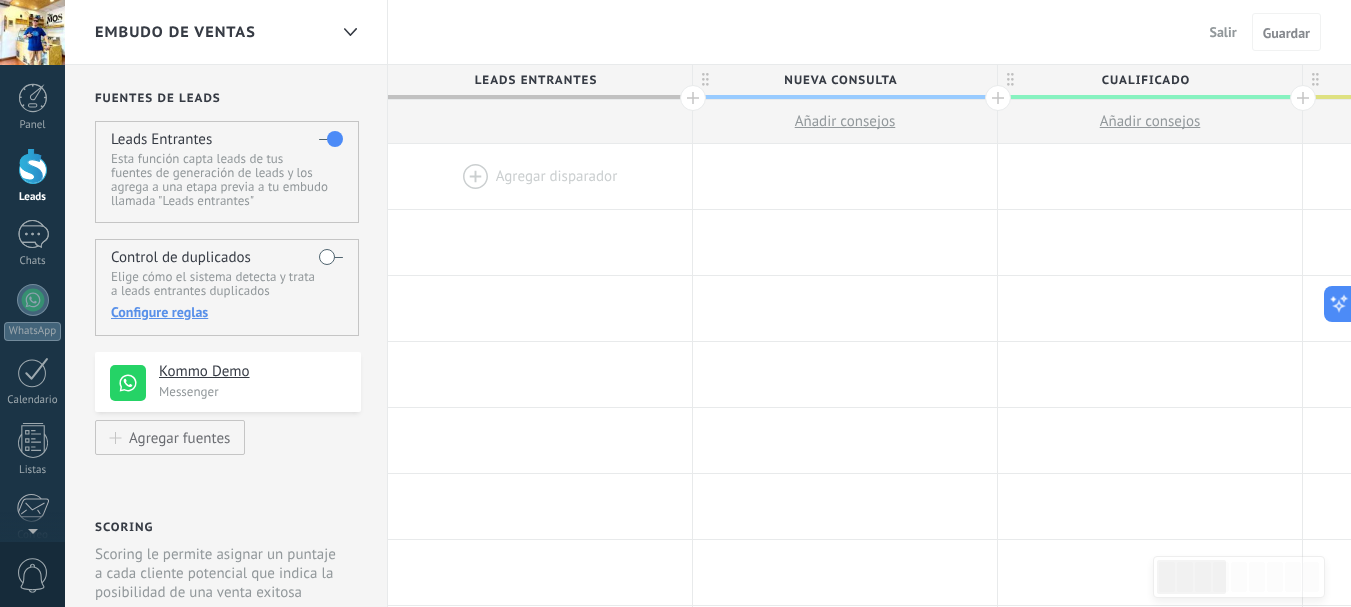 click at bounding box center (331, 257) 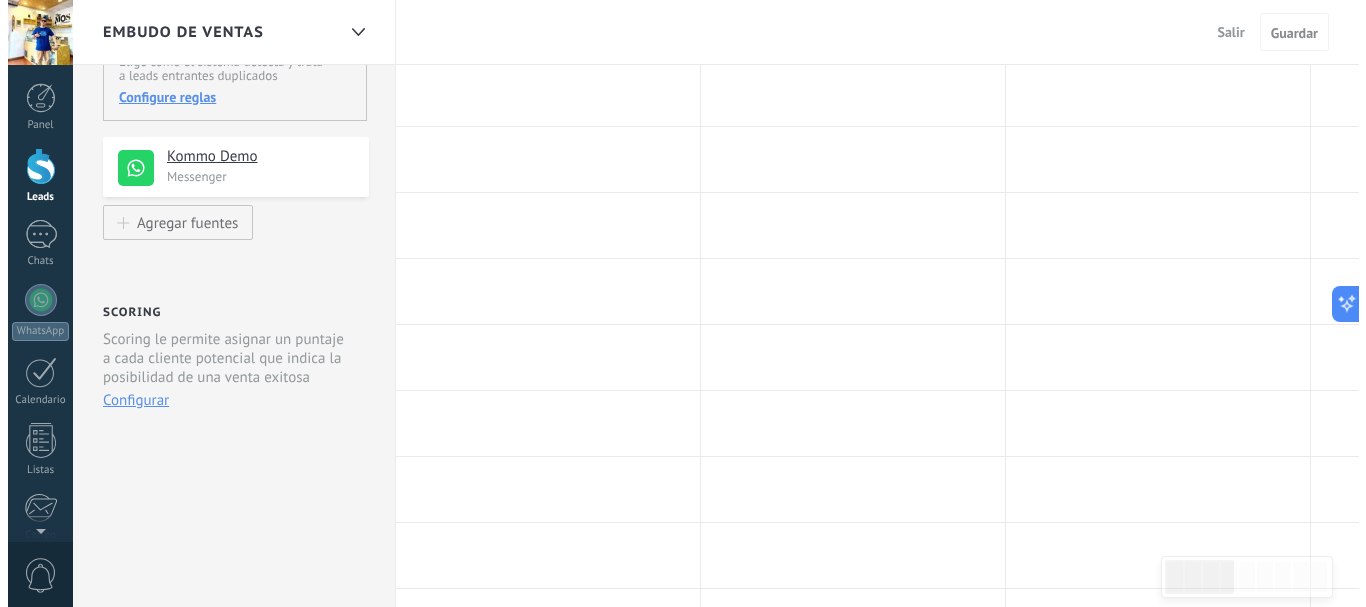 scroll, scrollTop: 0, scrollLeft: 0, axis: both 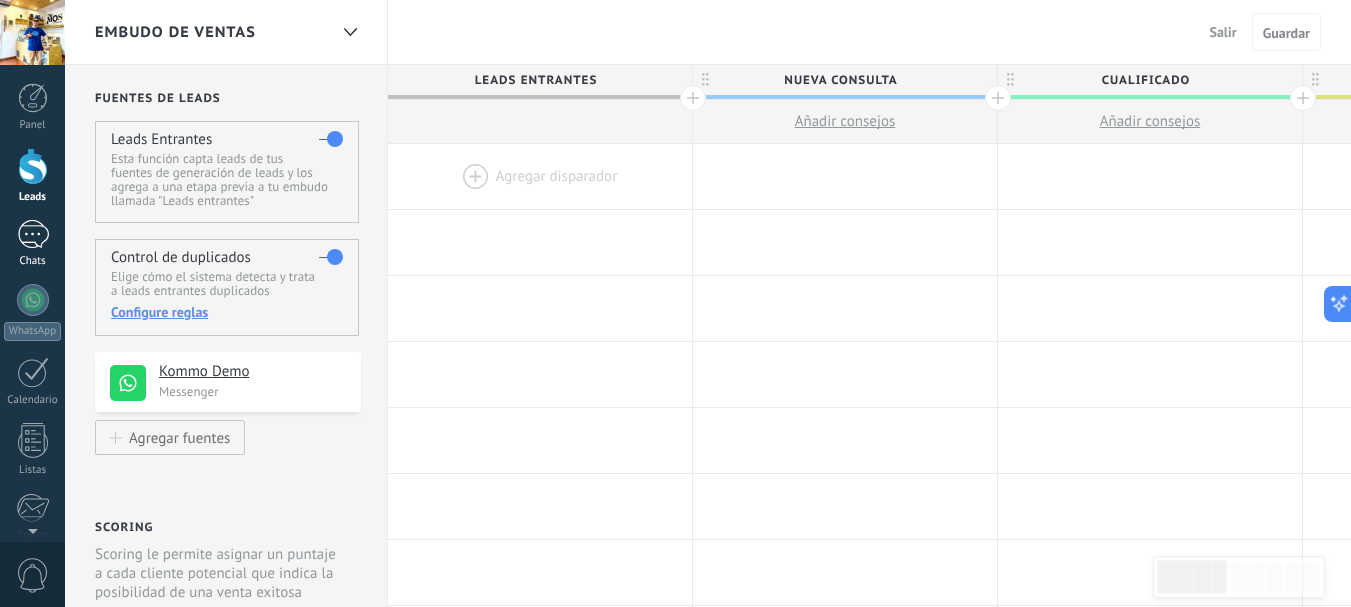click at bounding box center (33, 234) 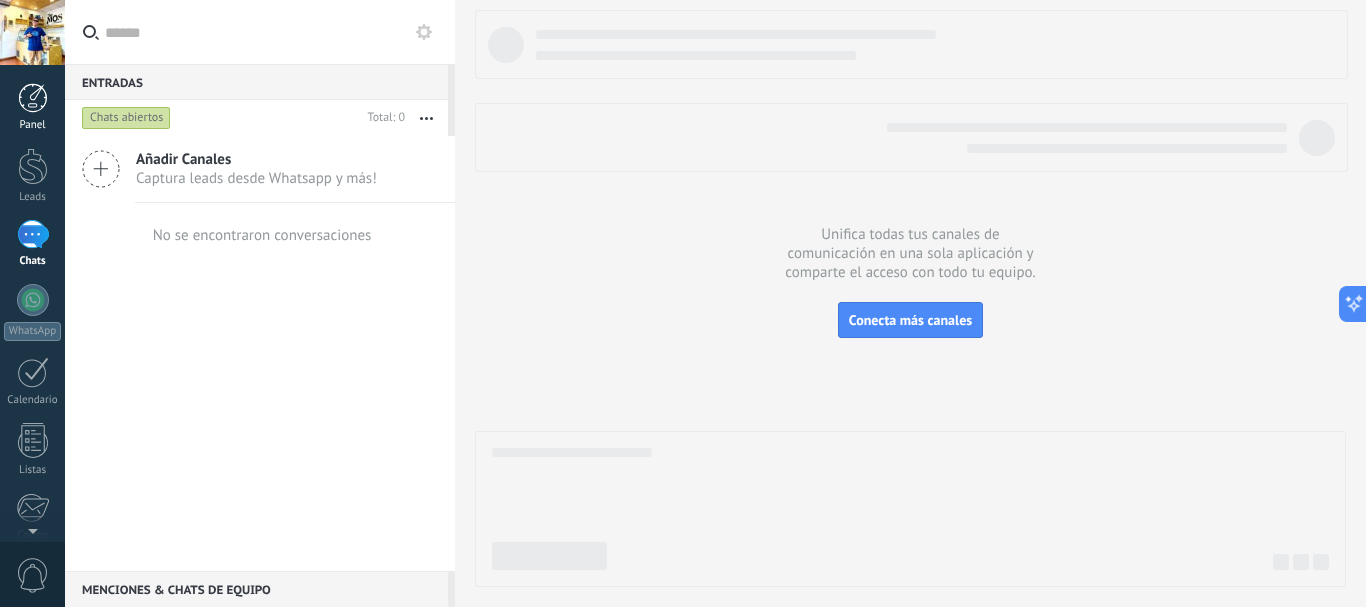 click at bounding box center [33, 98] 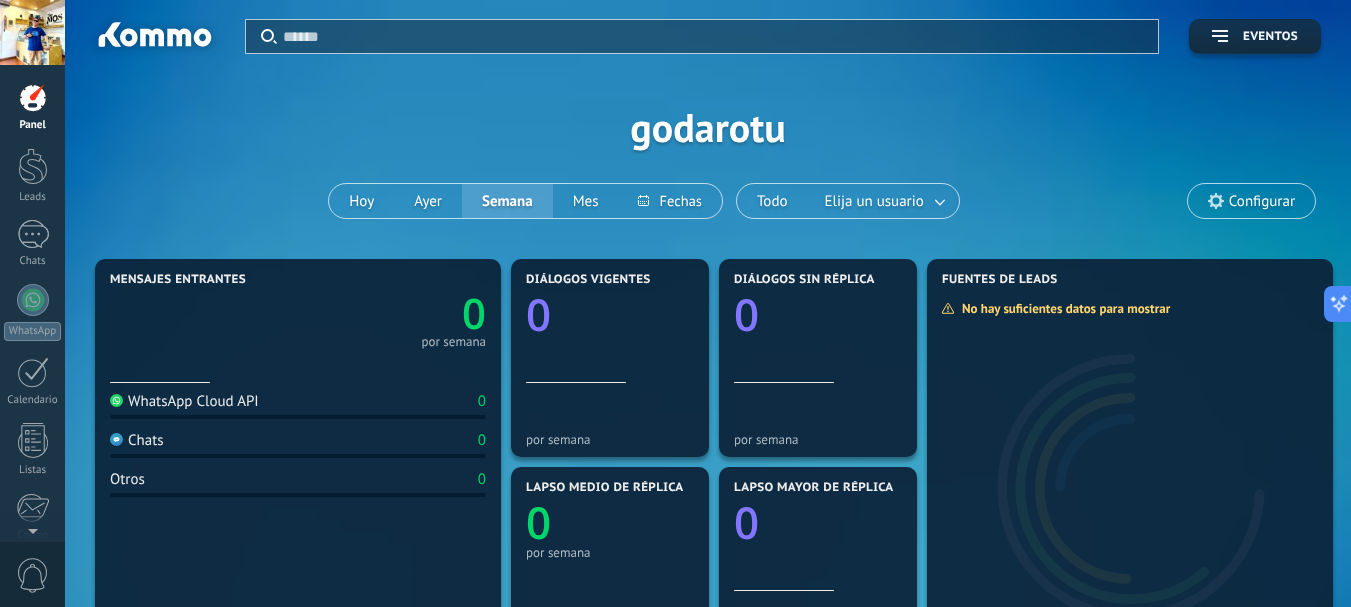 click at bounding box center [32, 32] 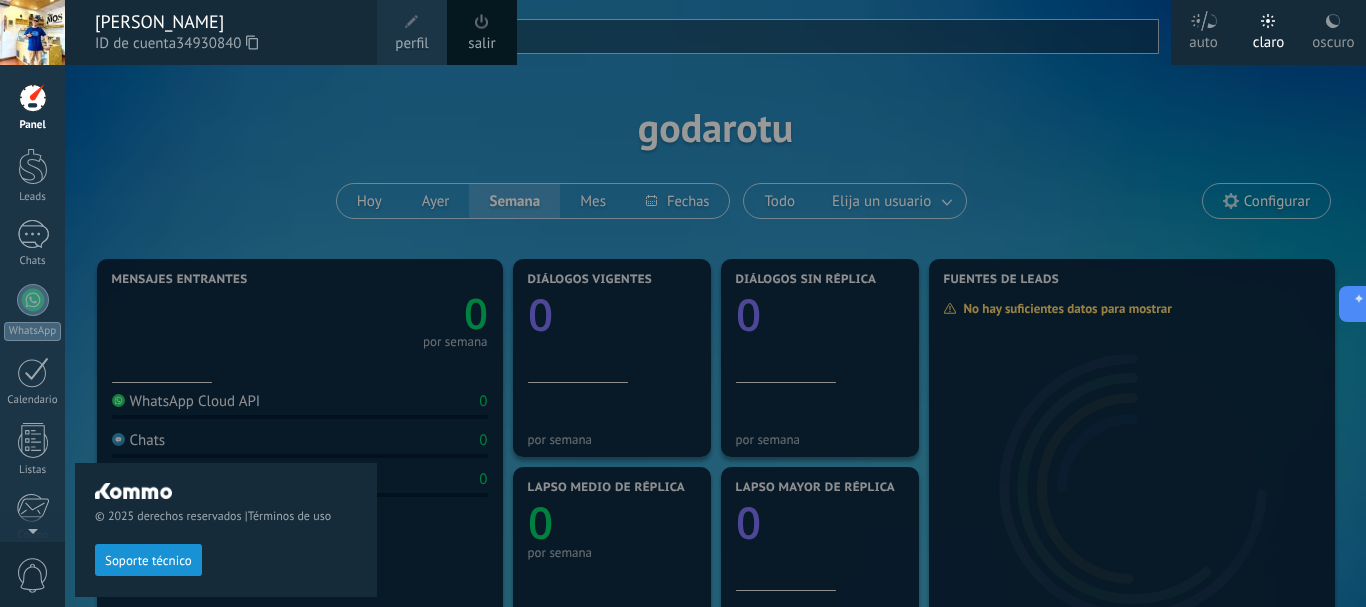 click at bounding box center (32, 32) 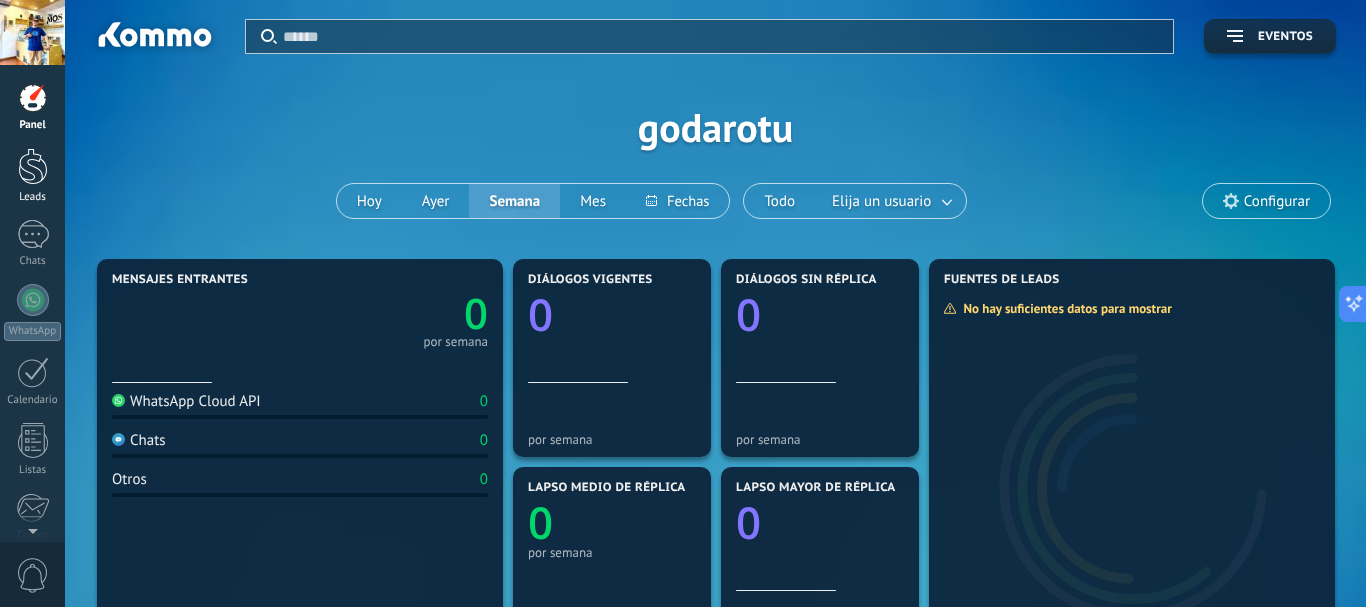 click at bounding box center [33, 166] 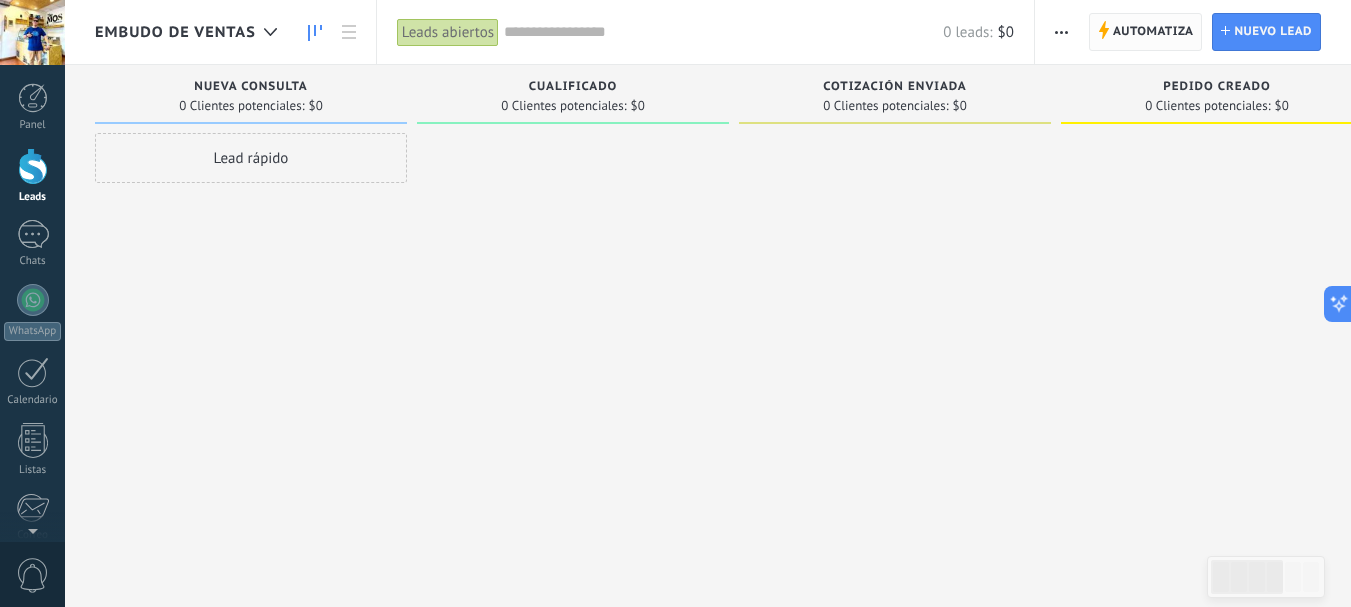click on "Automatiza" at bounding box center (1153, 32) 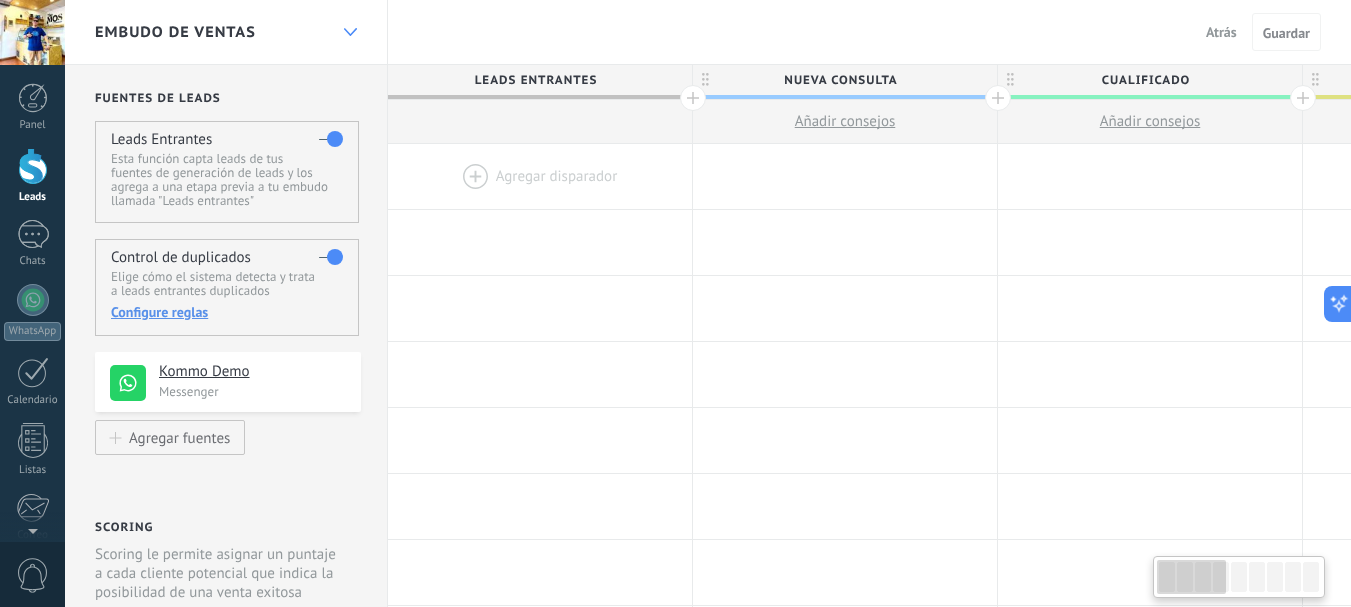 click at bounding box center (350, 32) 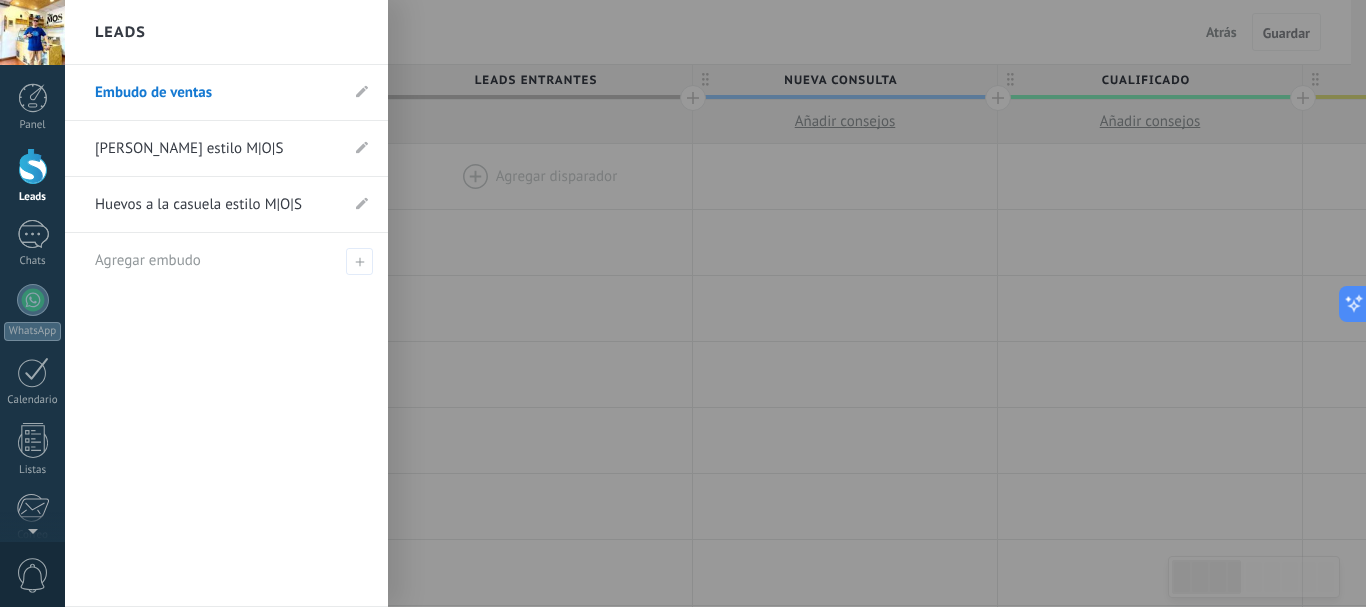click on "[PERSON_NAME] estilo M|O|S" at bounding box center [216, 149] 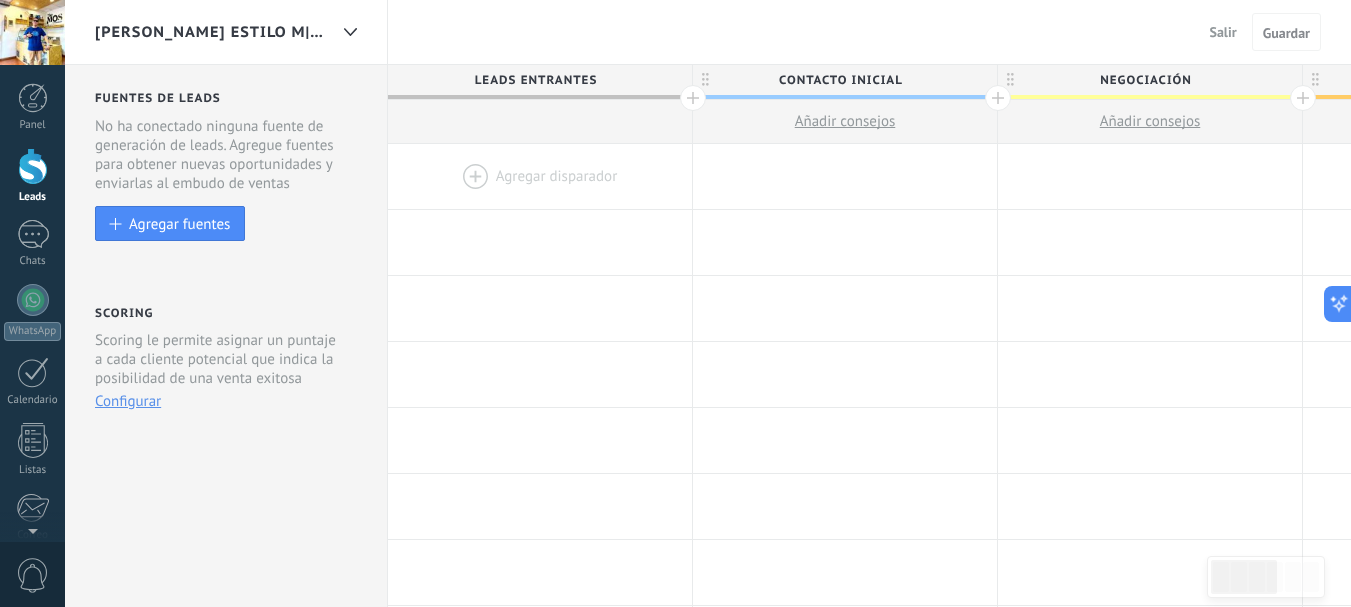 click on "Configurar" at bounding box center [128, 401] 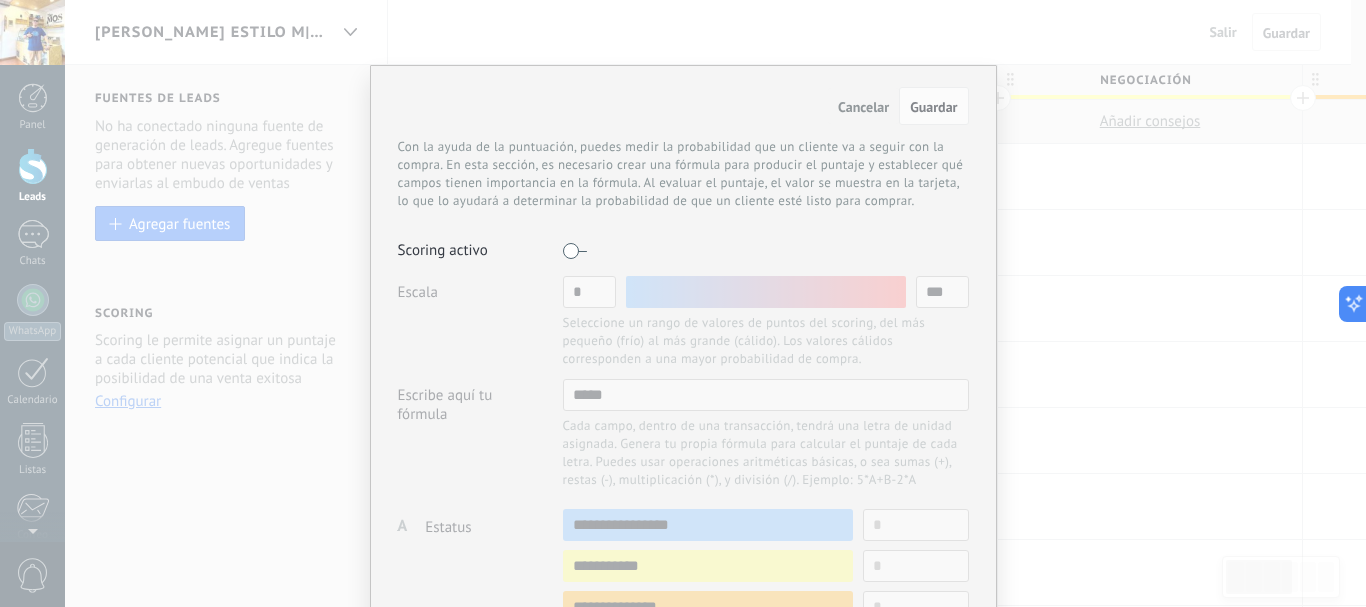 click on "Cancelar Guardar Con la ayuda de la puntuación, puedes medir la probabilidad que un cliente va a seguir con la compra. En esta sección, es necesario crear una fórmula para producir el puntaje y establecer qué campos tienen importancia en la fórmula. Al evaluar el puntaje, el valor se muestra en la tarjeta, lo que lo ayudará a determinar la probabilidad de que un cliente esté listo para comprar. Scoring activo Escala * *** Seleccione un rango de valores de puntos del scoring, del más pequeño (frío) al más grande (cálido). Los valores cálidos corresponden a una mayor probabilidad de compra. Escribe aquí tu fórmula ***** Cada campo, dentro de una transacción, tendrá una letra de unidad asignada. Genera tu propia fórmula para calcular el puntaje de cada letra. Puedes usar operaciones aritméticas básicas, o sea sumas (+), restas (-), multiplicación (*), y división (/). Ejemplo: 5*A+B-2*A A Campo no seleccionado Estatus utm_content utm_medium utm_campaign utm_source utm_term utm_referrer gclid" at bounding box center (683, 303) 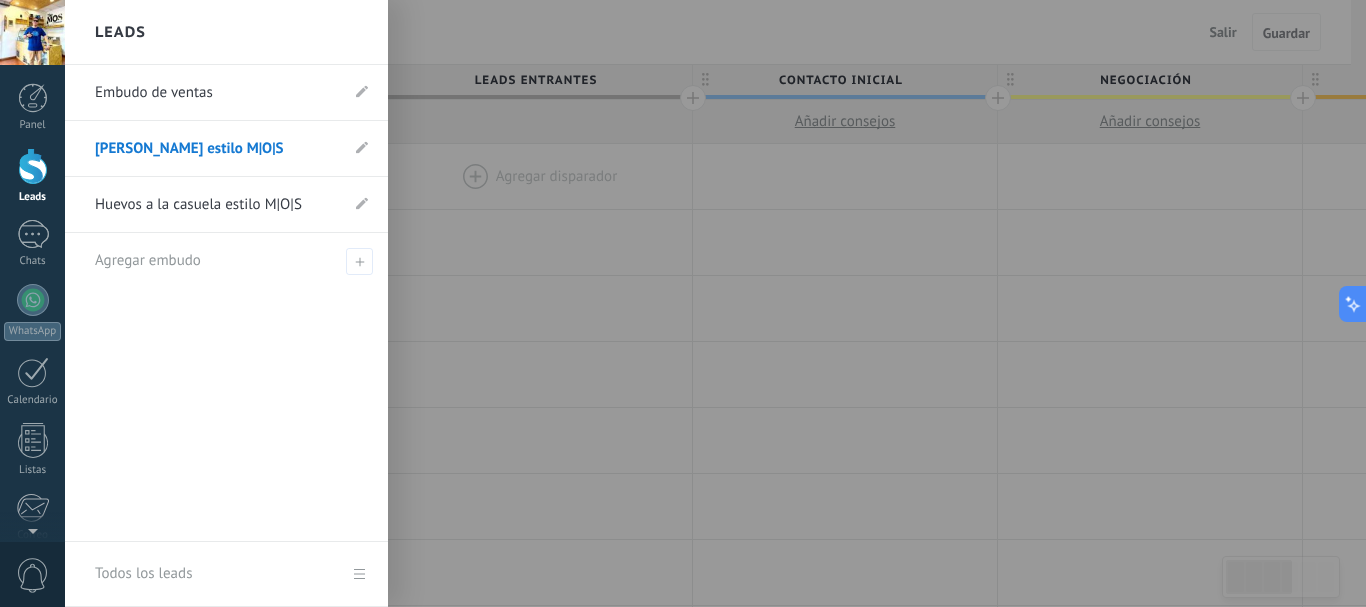 drag, startPoint x: 37, startPoint y: 175, endPoint x: 47, endPoint y: 134, distance: 42.201897 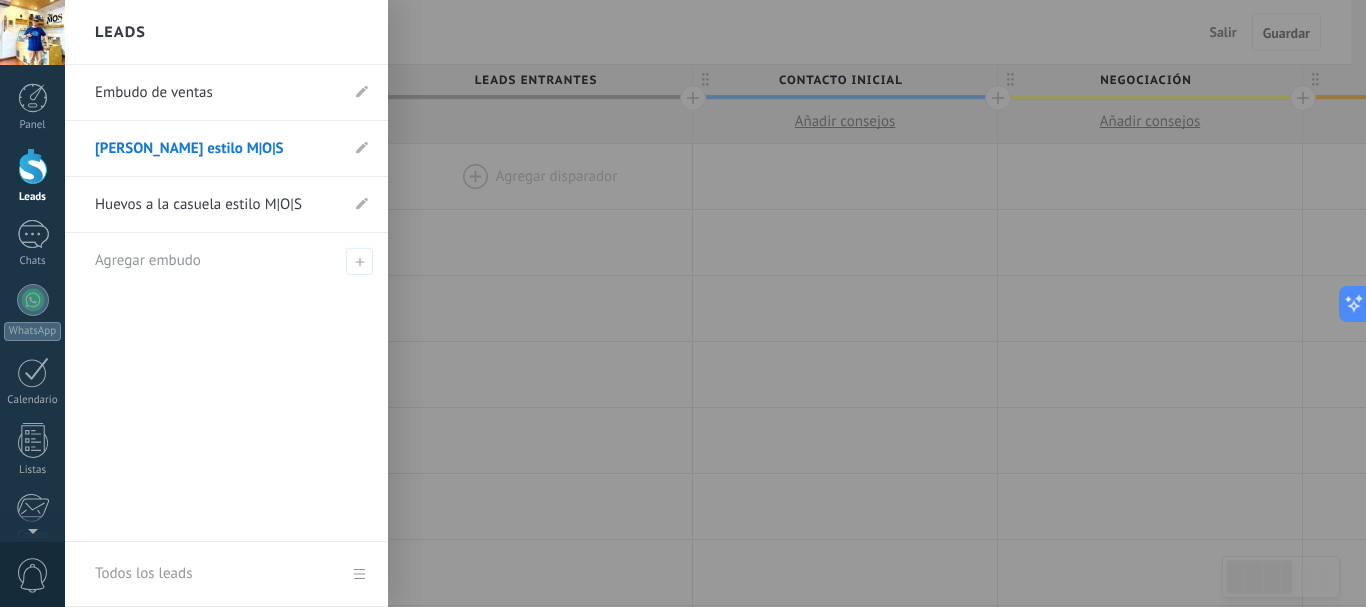 click at bounding box center [33, 166] 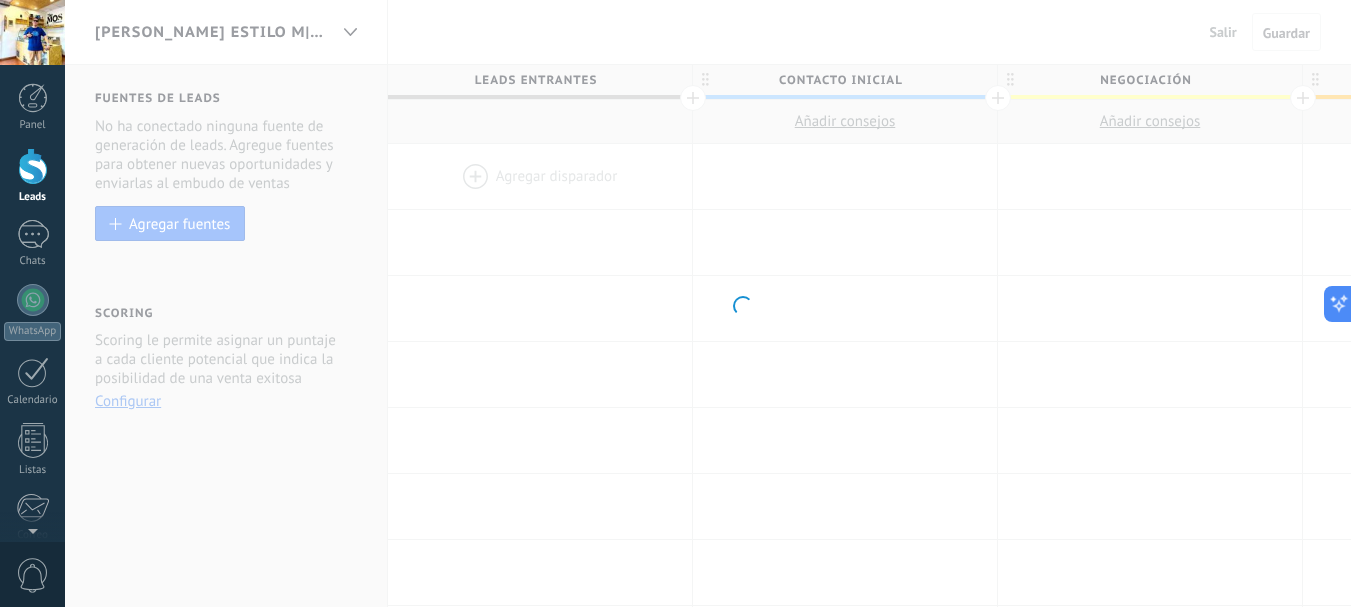 click at bounding box center (33, 166) 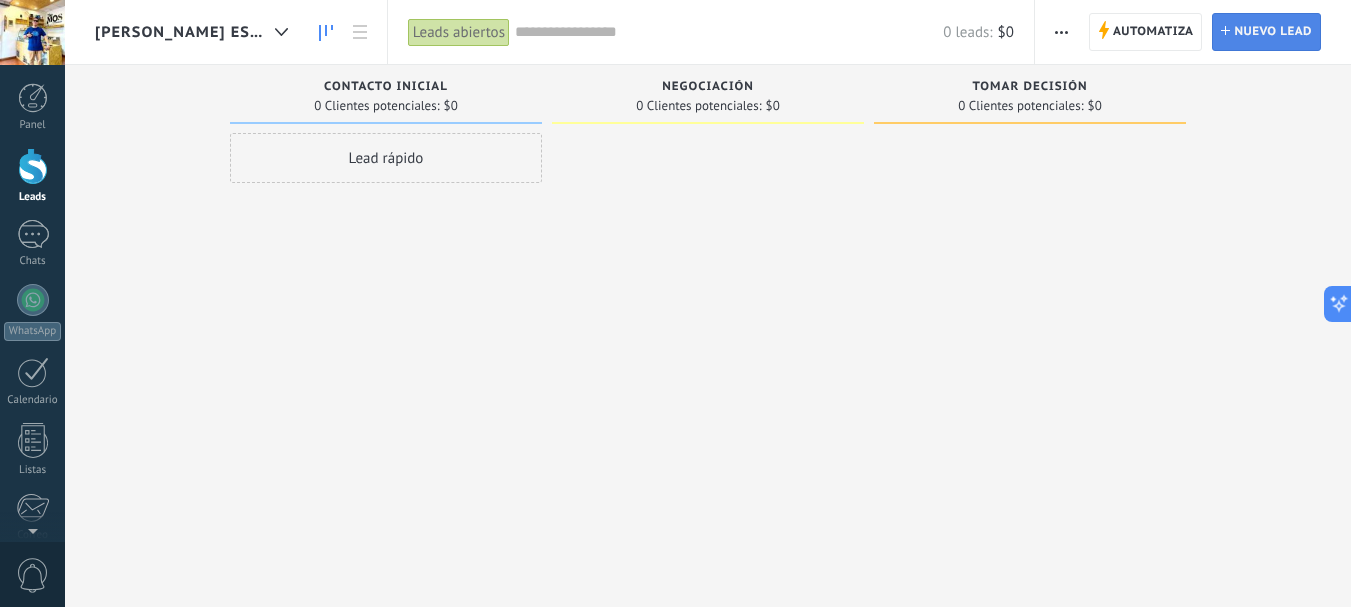 click on "Nuevo lead" at bounding box center [1273, 32] 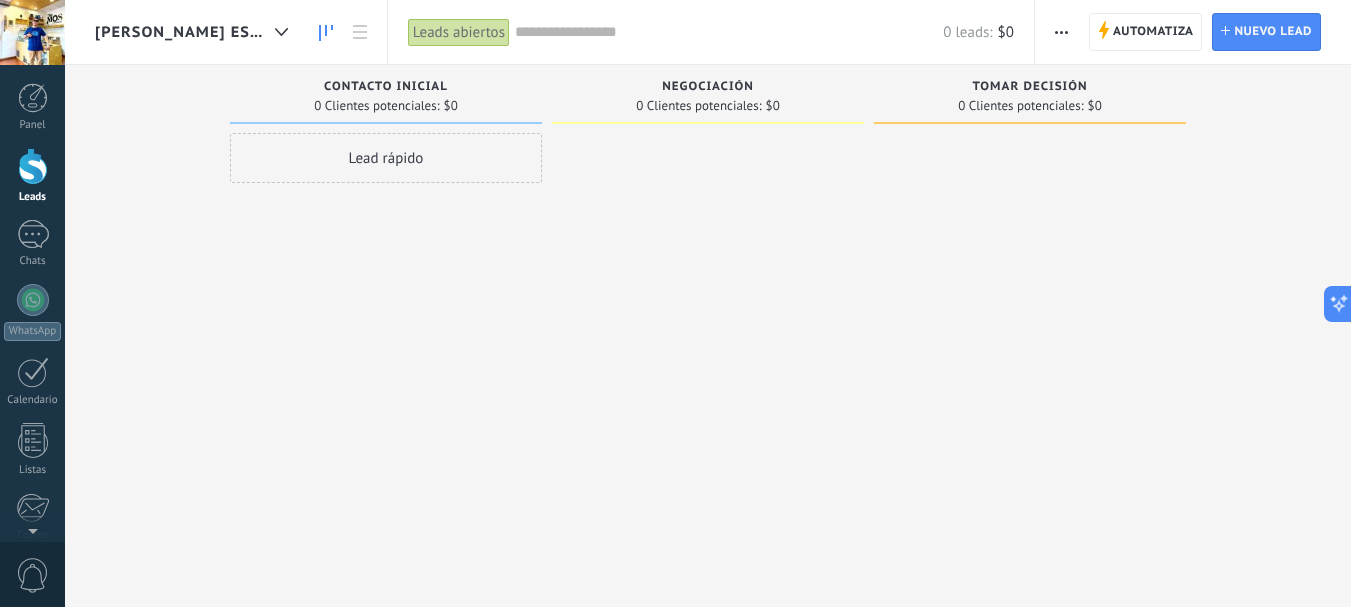 click at bounding box center (1061, 32) 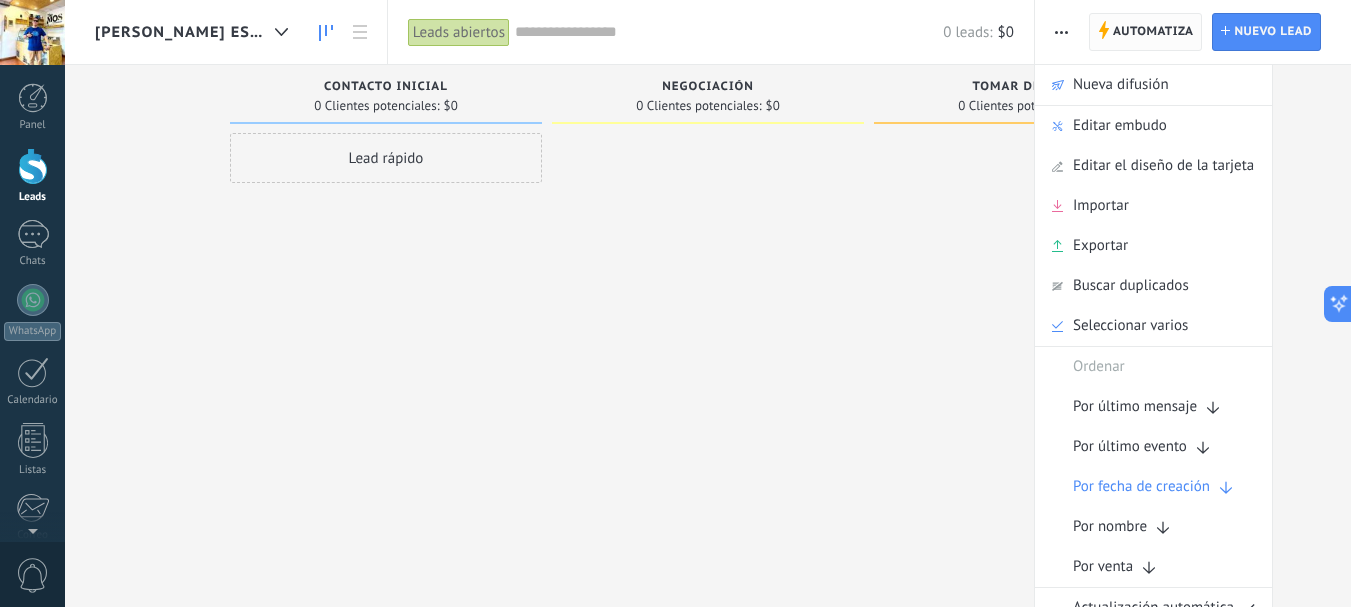 click on "Automatiza" at bounding box center [1153, 32] 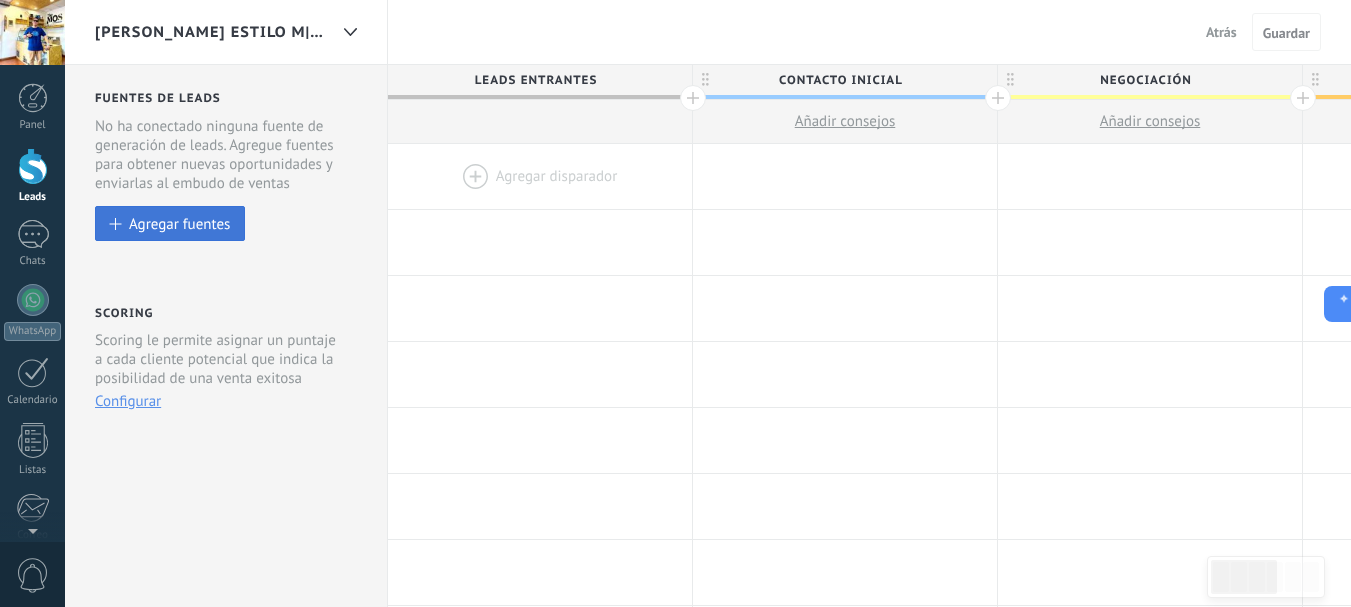 click on "Agregar fuentes" at bounding box center (179, 223) 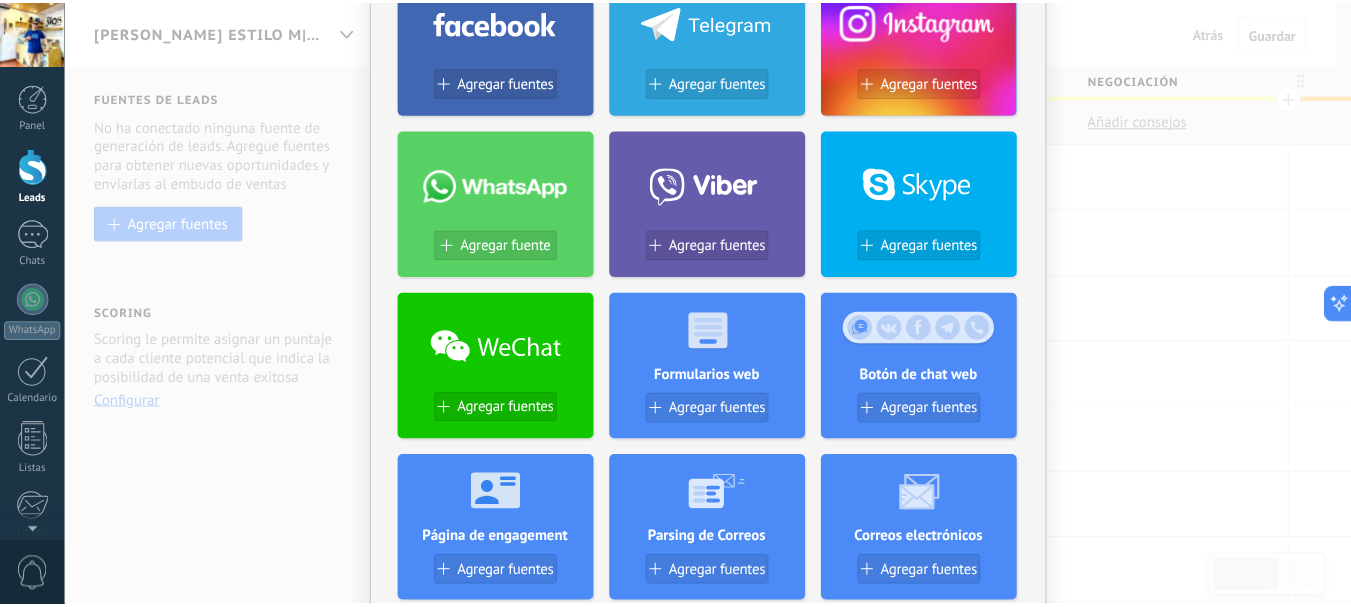 scroll, scrollTop: 0, scrollLeft: 0, axis: both 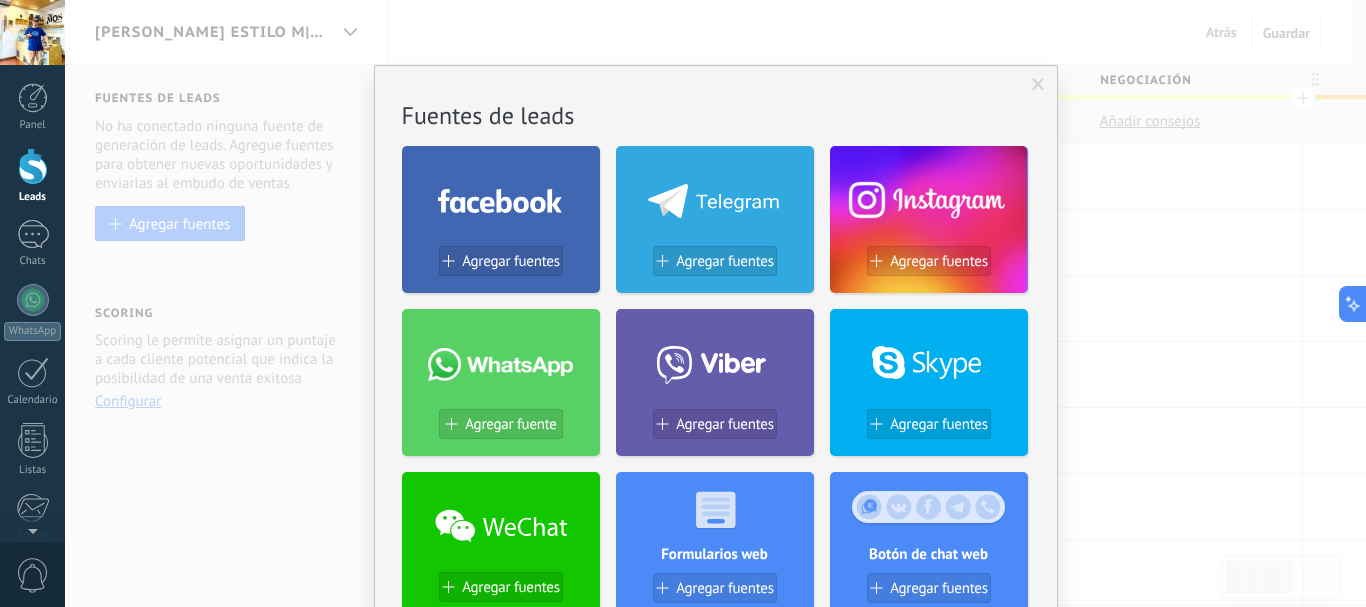 click at bounding box center [1038, 85] 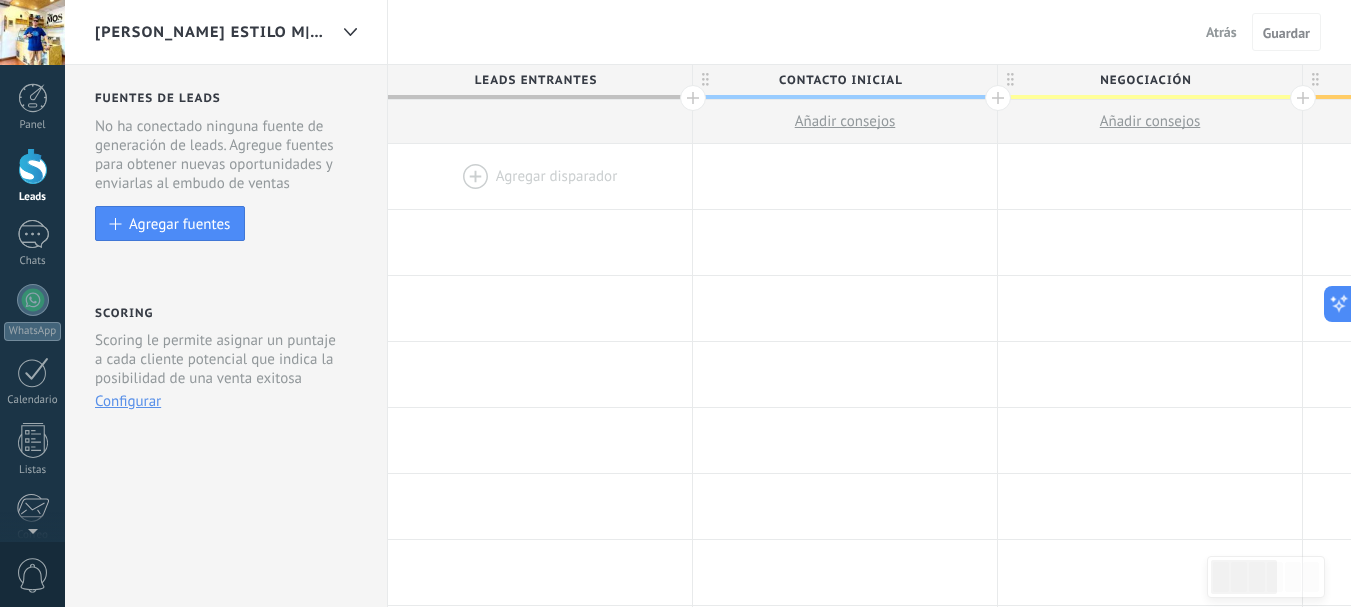 click on "Leads Entrantes" at bounding box center [535, 80] 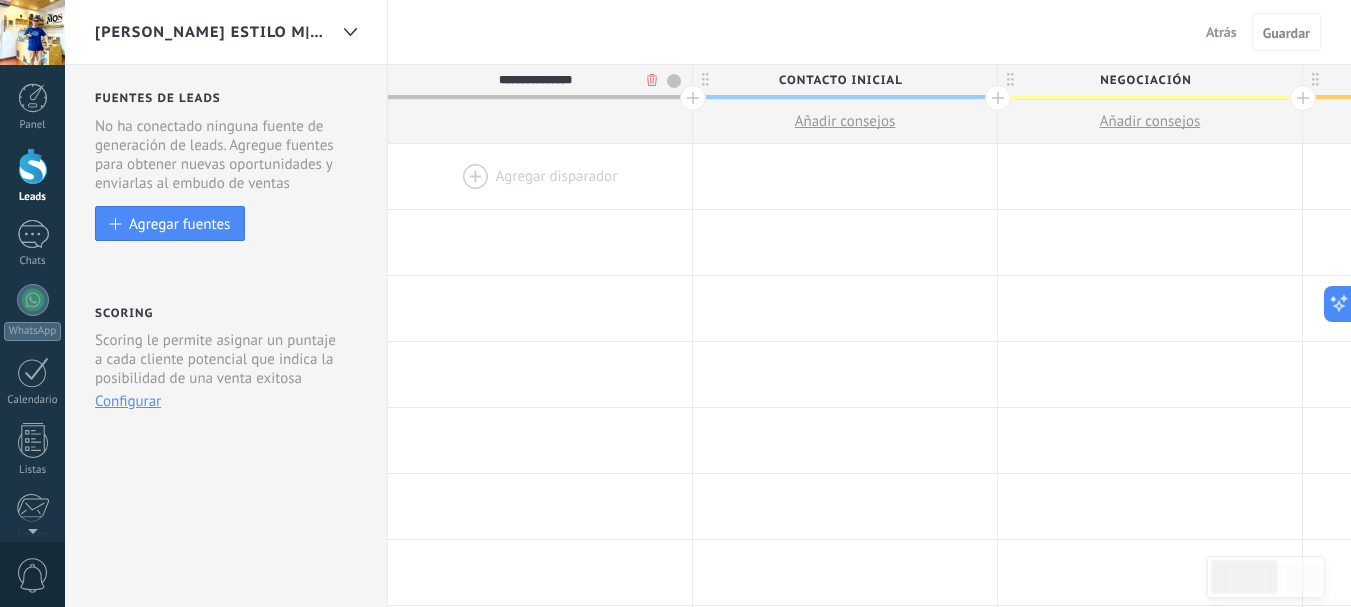click at bounding box center [540, 176] 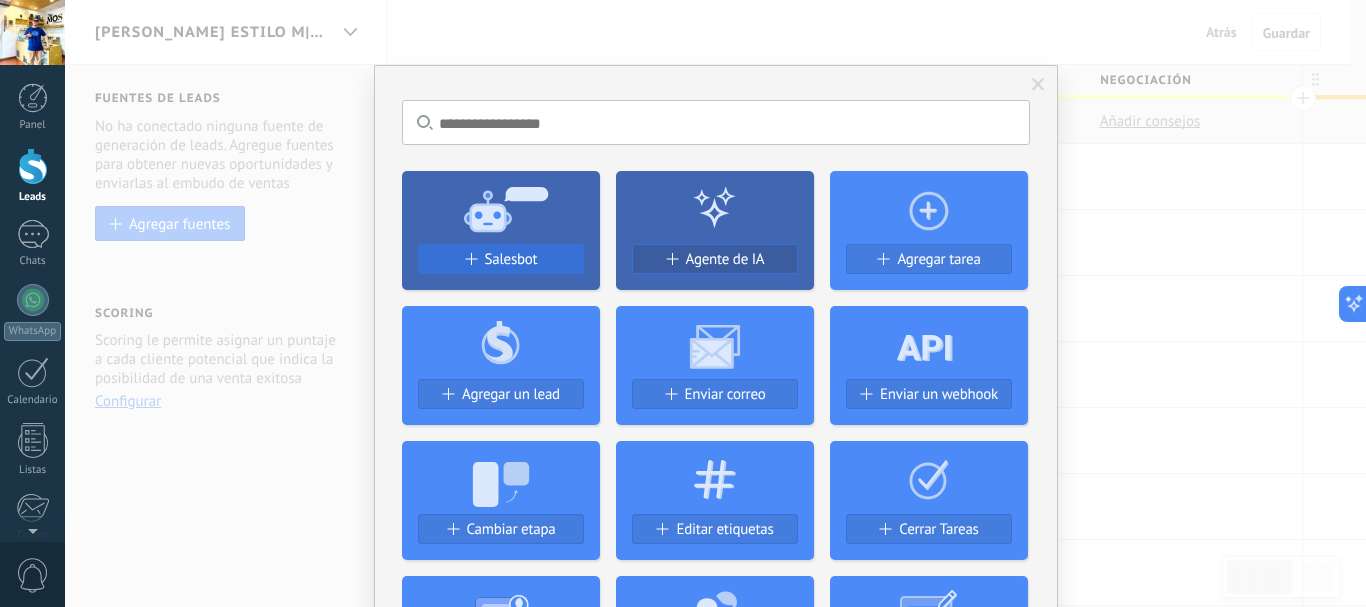 click on "Salesbot" at bounding box center (501, 259) 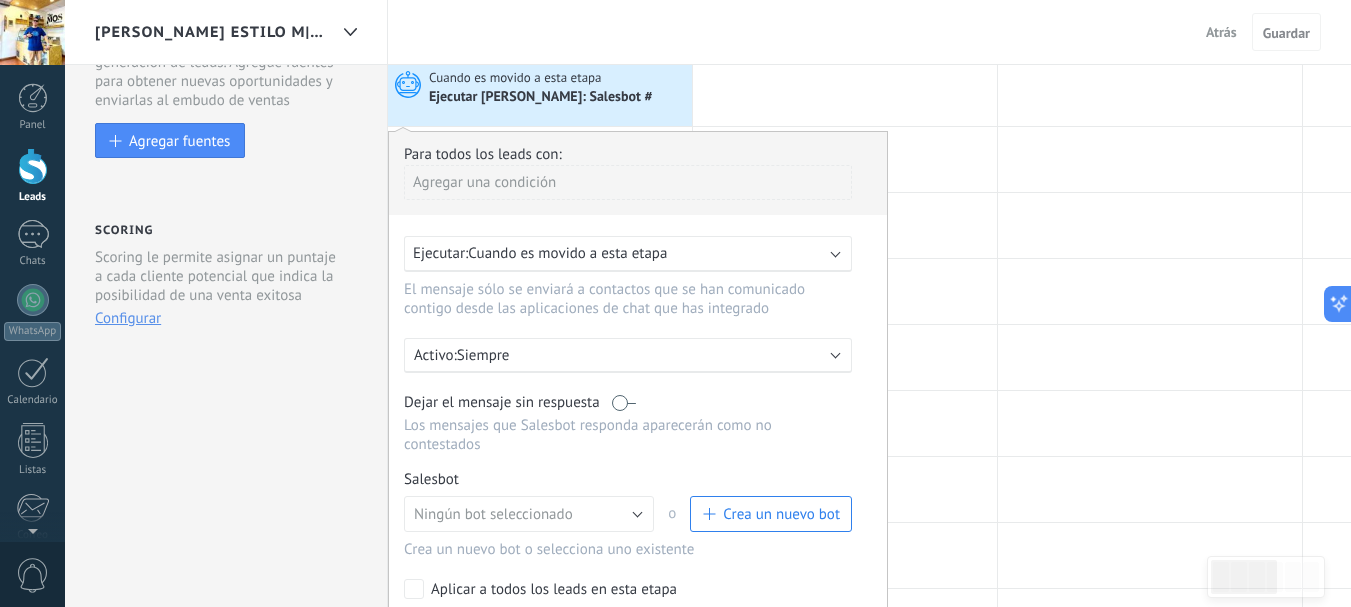 scroll, scrollTop: 0, scrollLeft: 0, axis: both 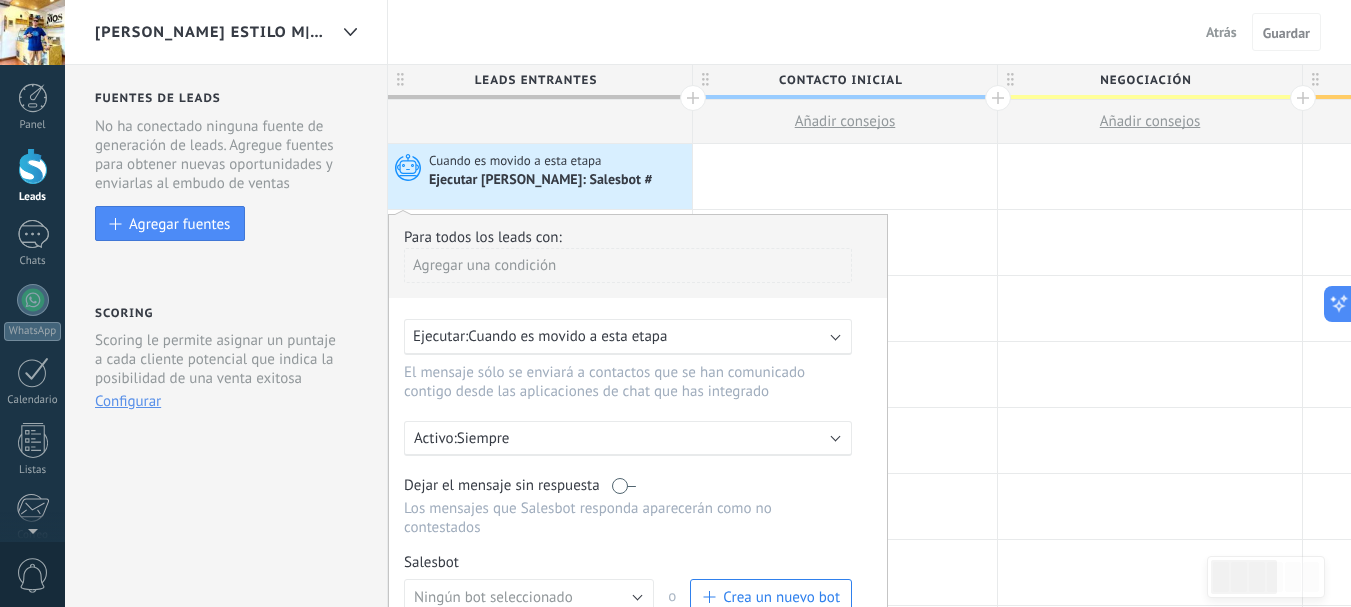 click on "Ejecutar:  Cuando es movido a esta etapa" at bounding box center (620, 336) 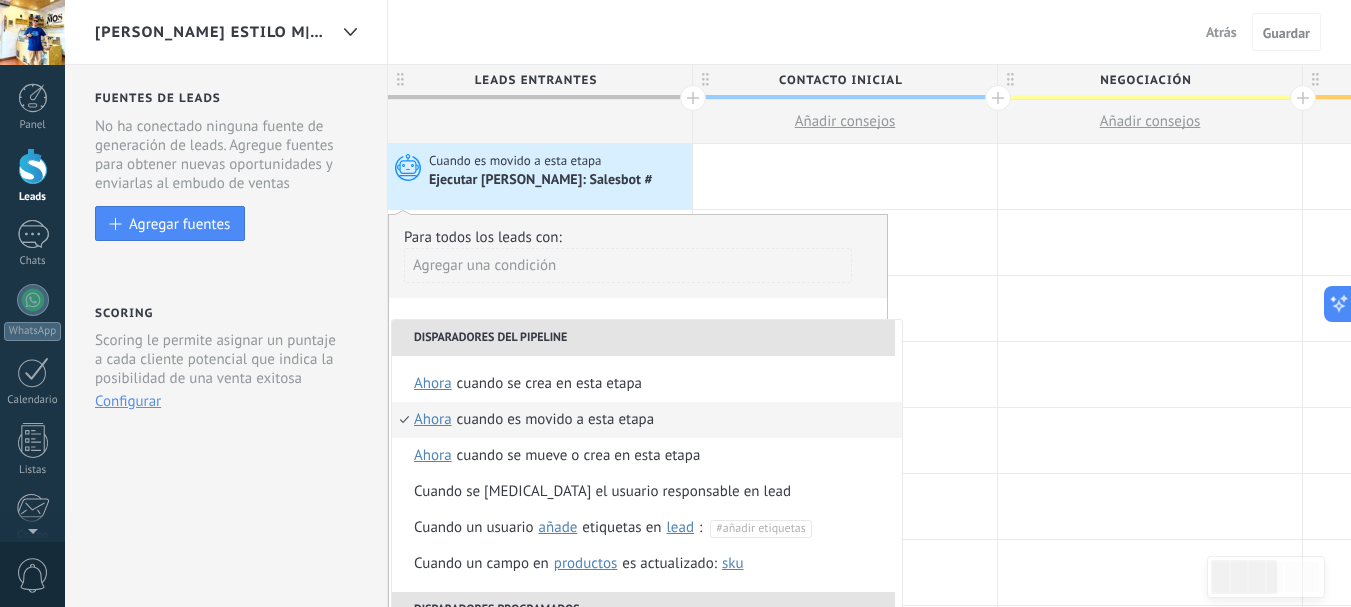 click on "Disparadores del pipeline" at bounding box center (643, 338) 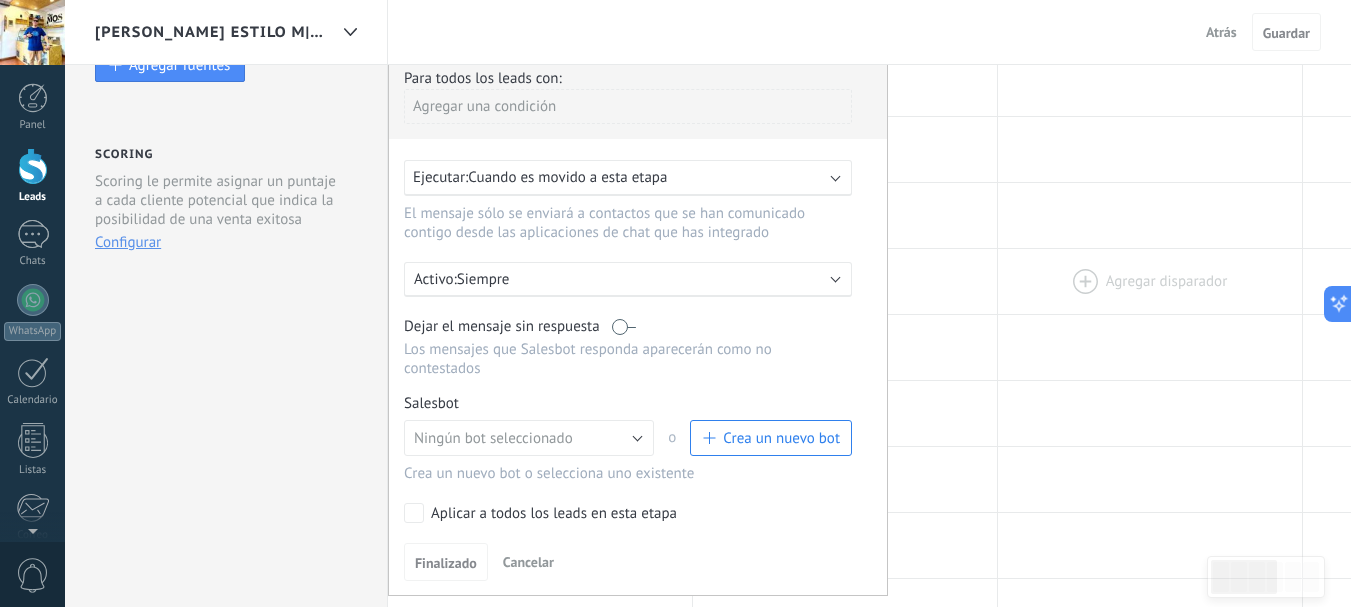 scroll, scrollTop: 333, scrollLeft: 0, axis: vertical 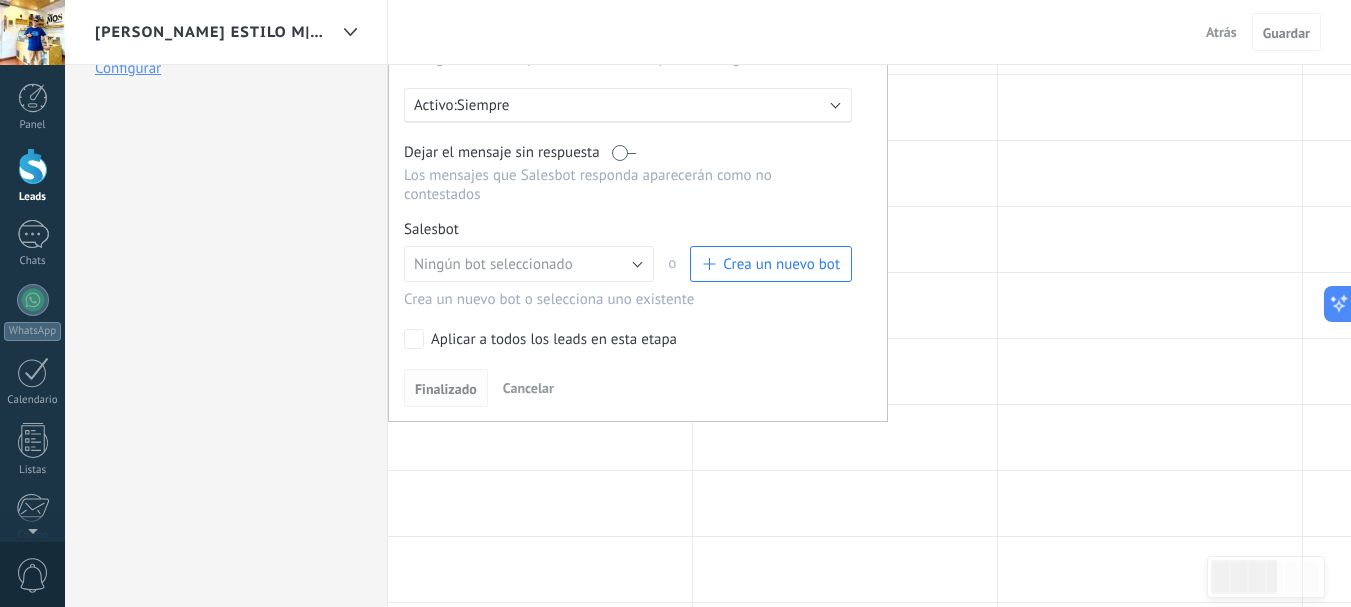 click on "Finalizado" at bounding box center [446, 389] 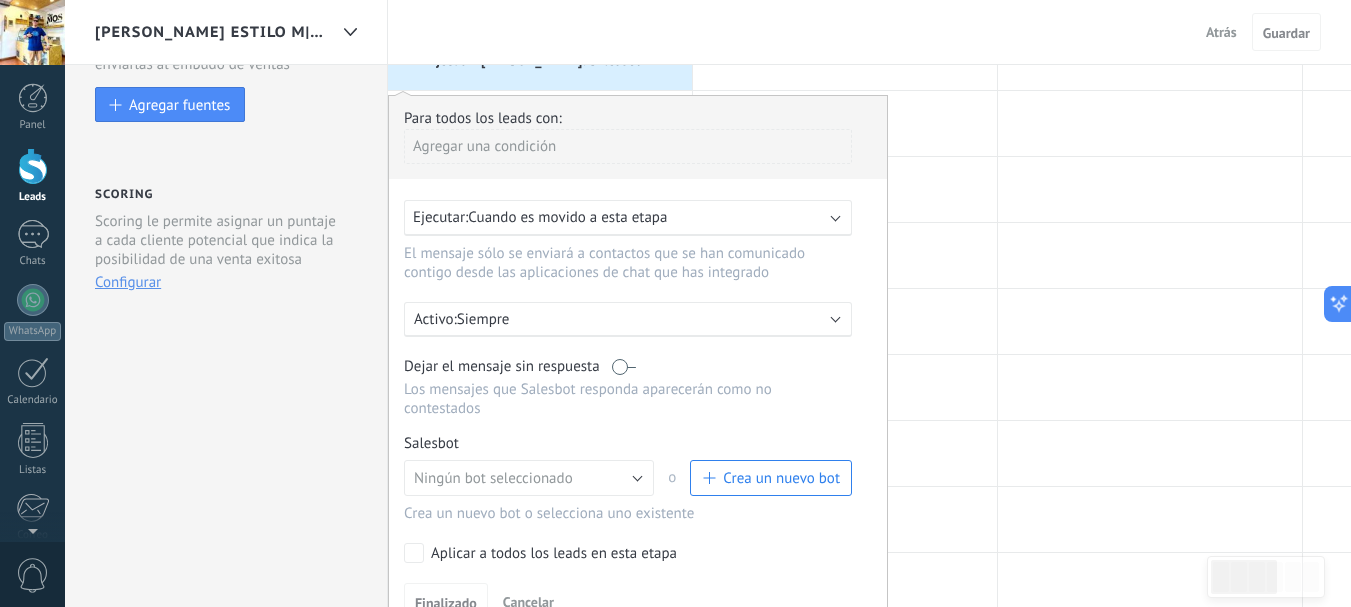 scroll, scrollTop: 167, scrollLeft: 0, axis: vertical 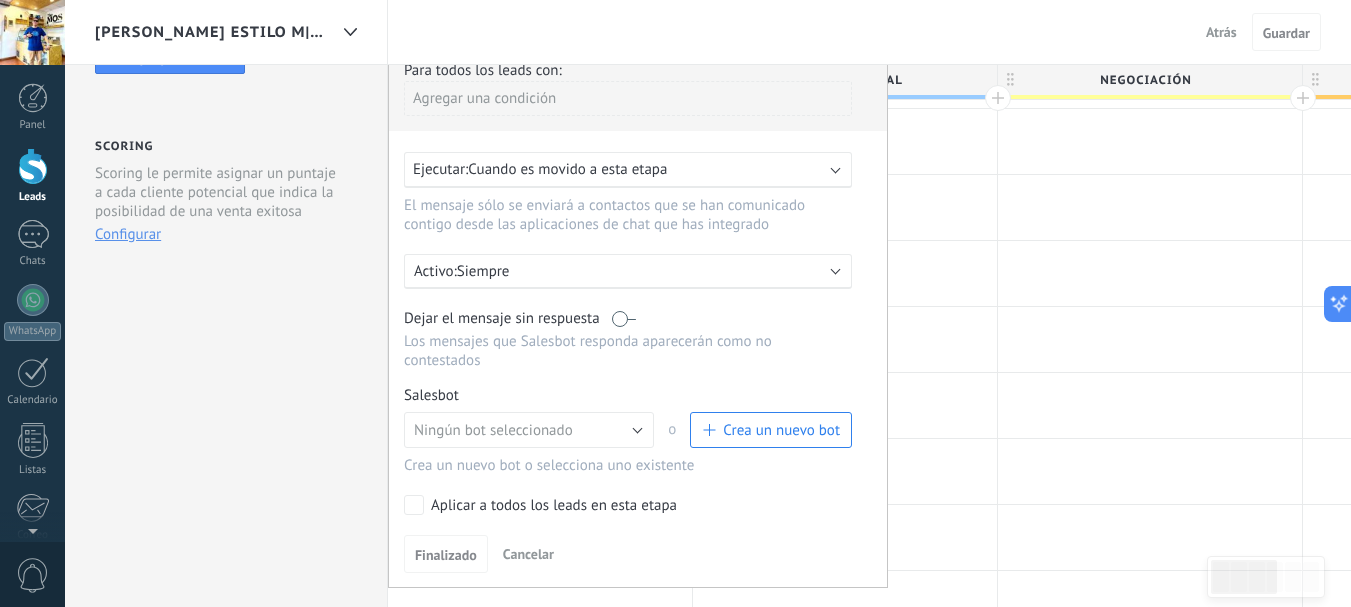 click on "Dejar el mensaje sin respuesta" at bounding box center (628, 318) 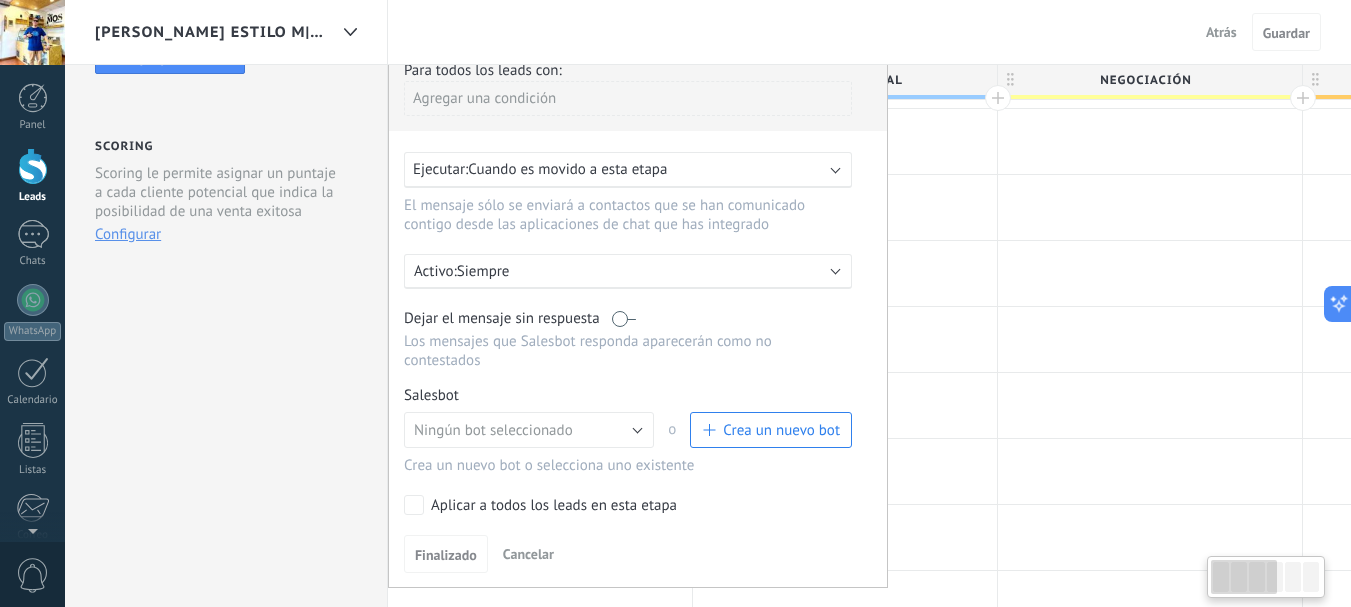 click at bounding box center [624, 318] 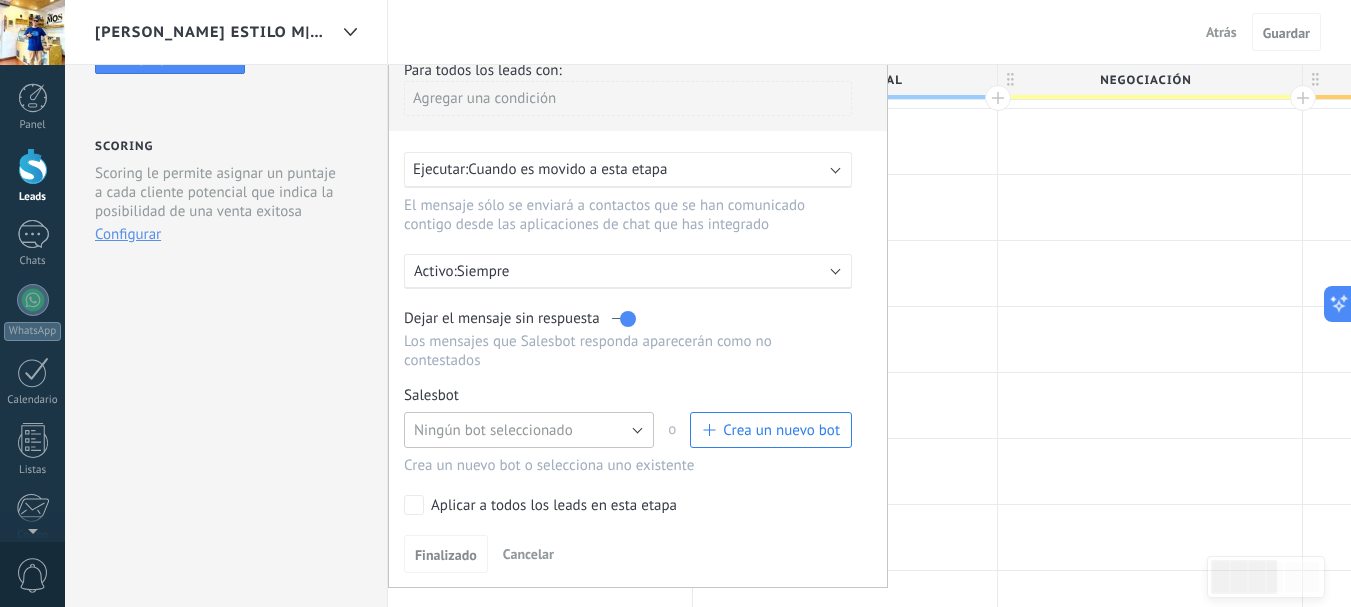 click on "Ningún bot seleccionado" at bounding box center (529, 430) 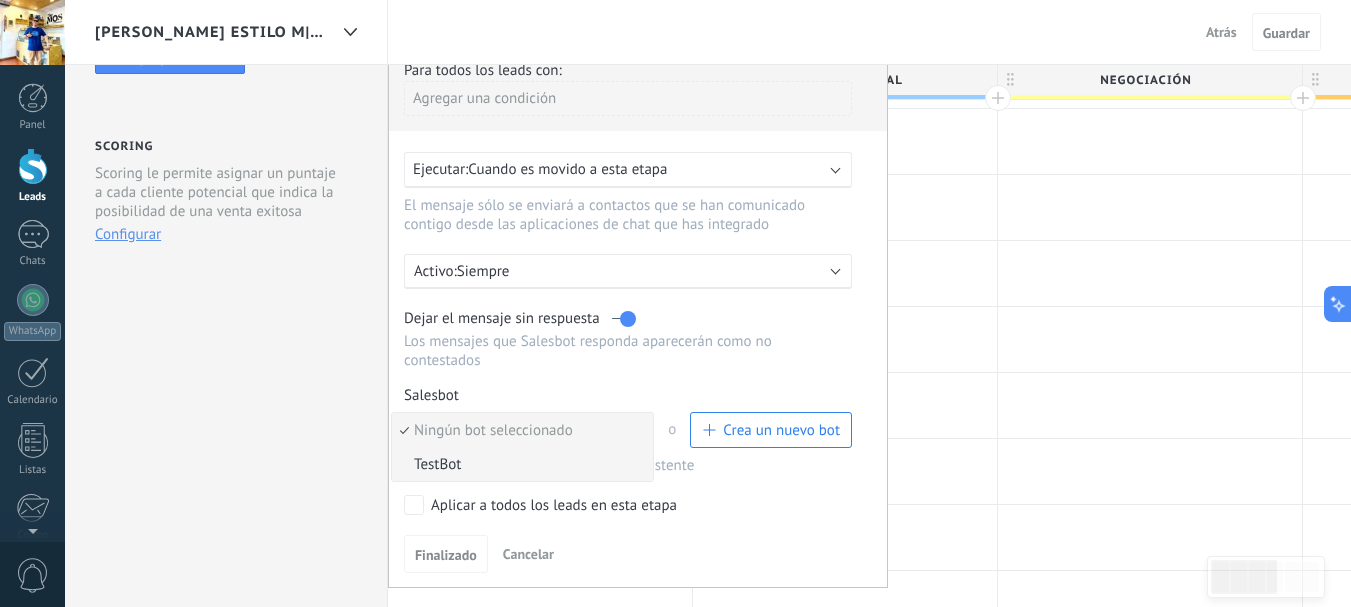 click on "TestBot" at bounding box center (519, 464) 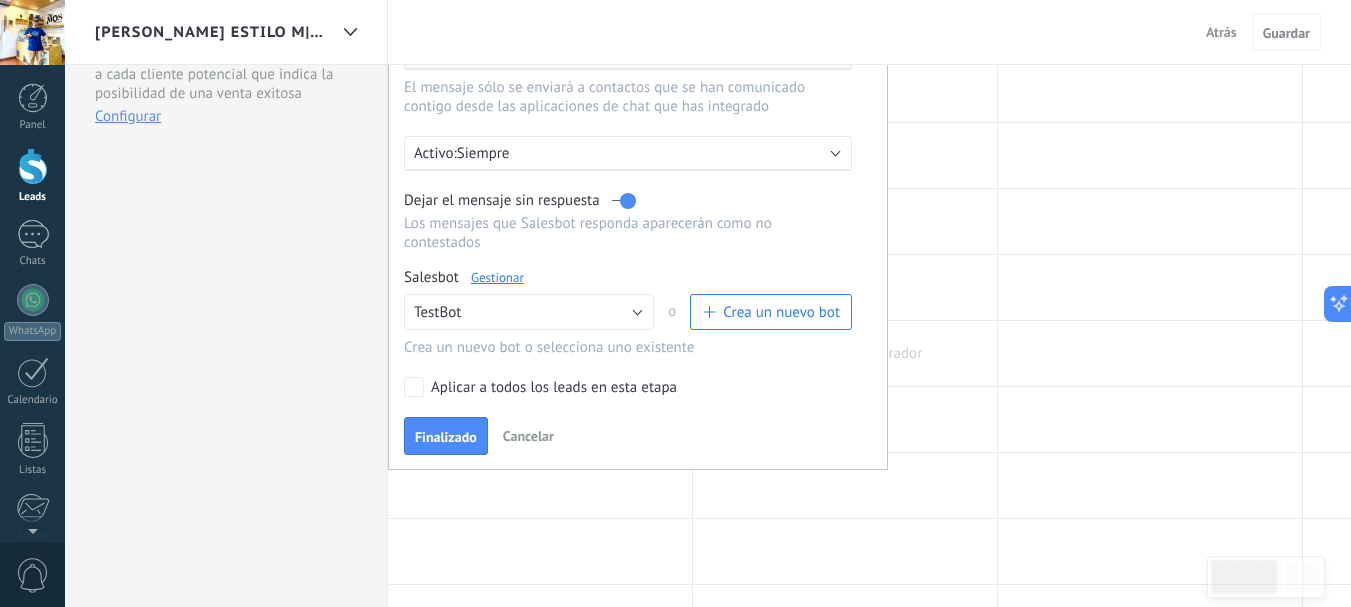 scroll, scrollTop: 333, scrollLeft: 0, axis: vertical 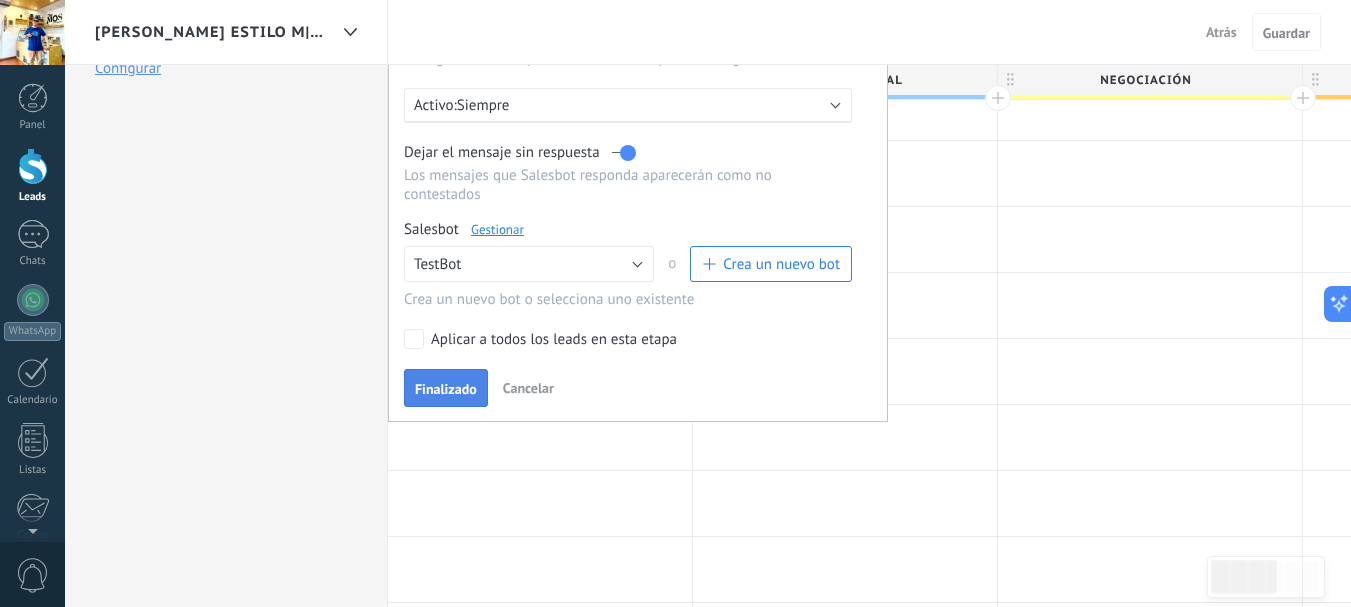 click on "Finalizado" at bounding box center (446, 388) 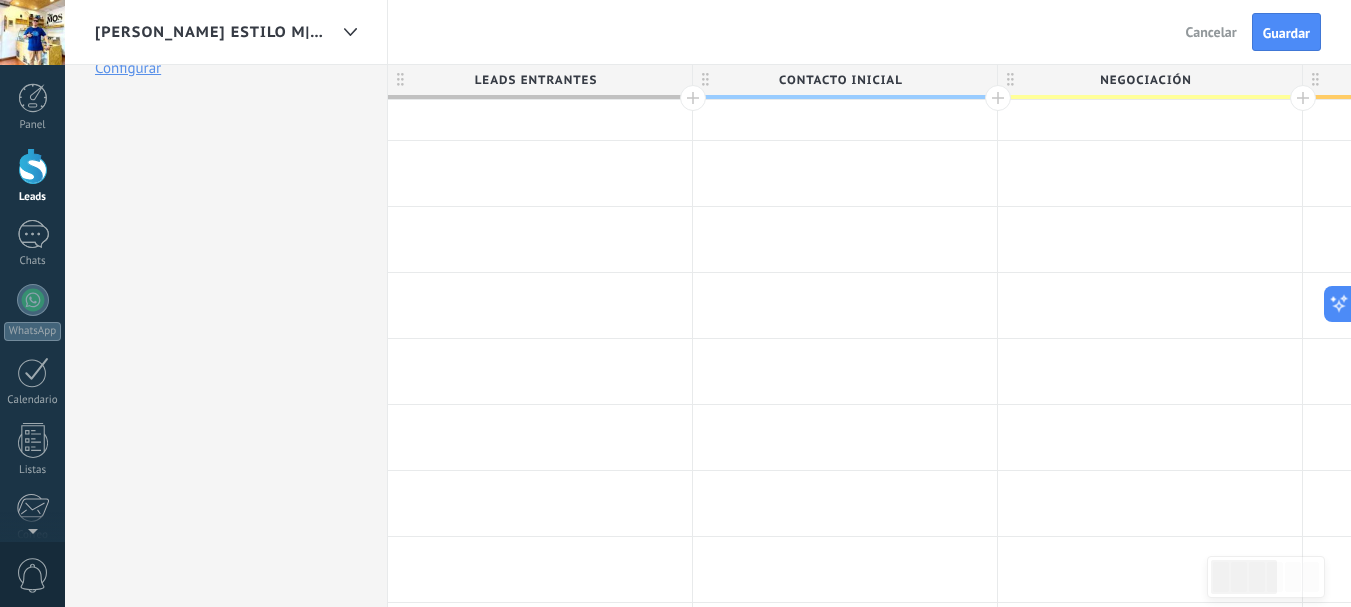 scroll, scrollTop: 0, scrollLeft: 0, axis: both 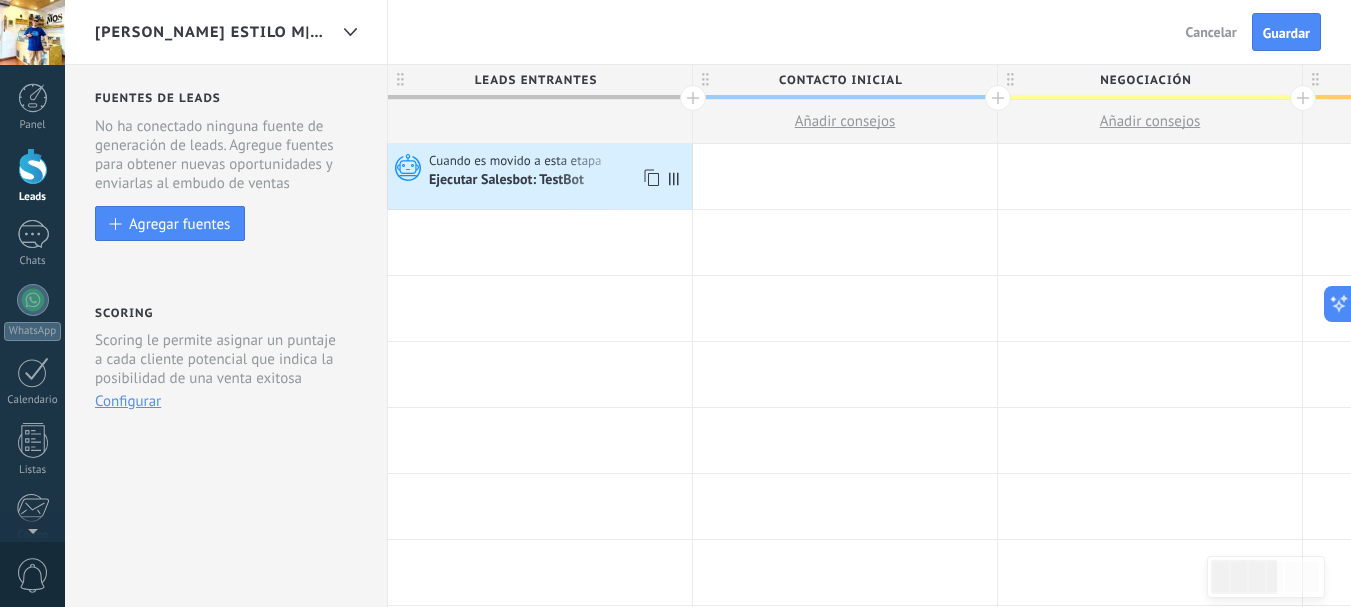 click on "Ejecutar Salesbot: TestBot" at bounding box center [508, 181] 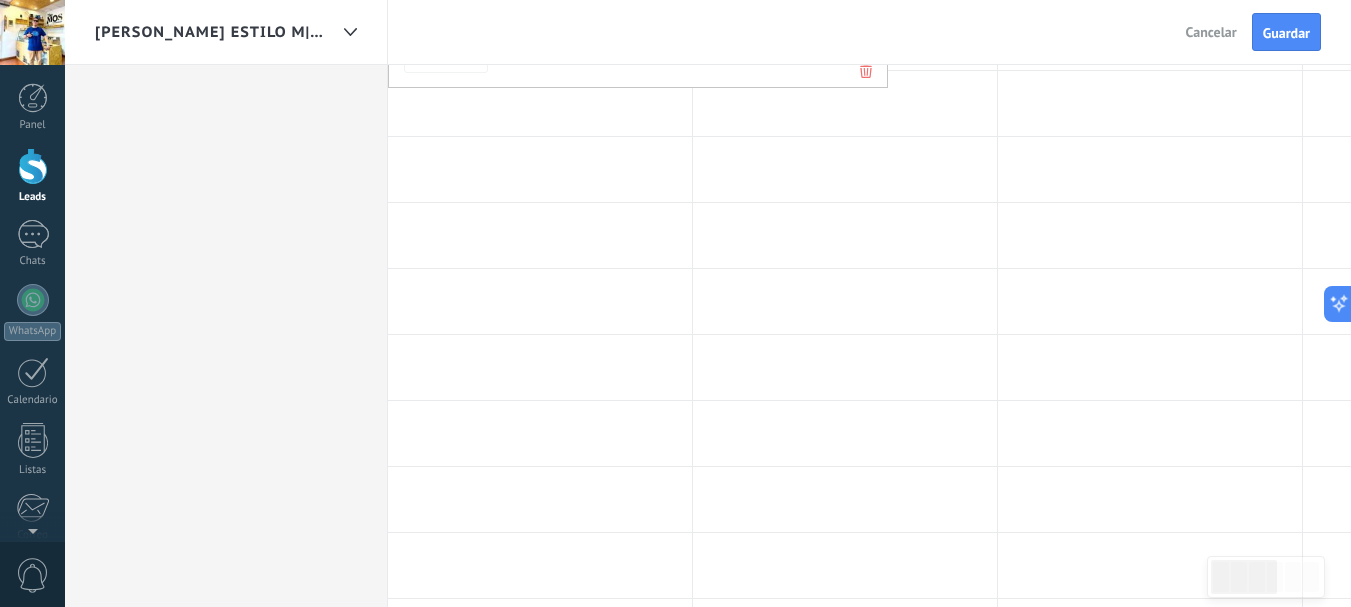 scroll, scrollTop: 0, scrollLeft: 0, axis: both 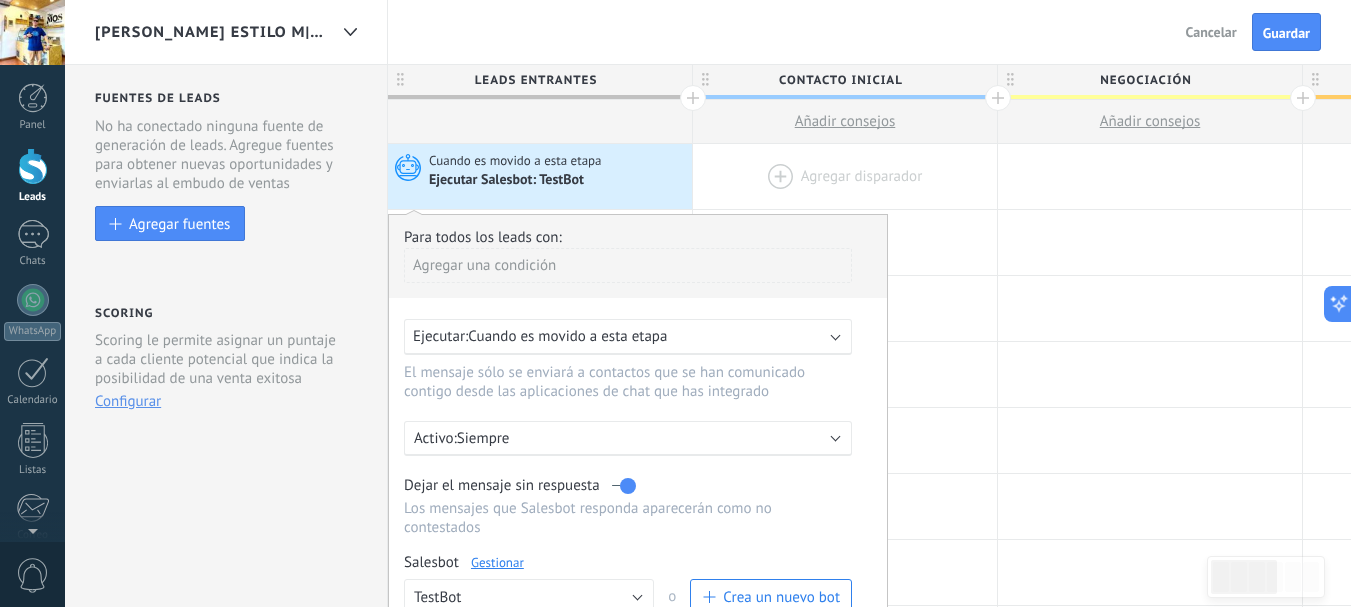 click at bounding box center (845, 176) 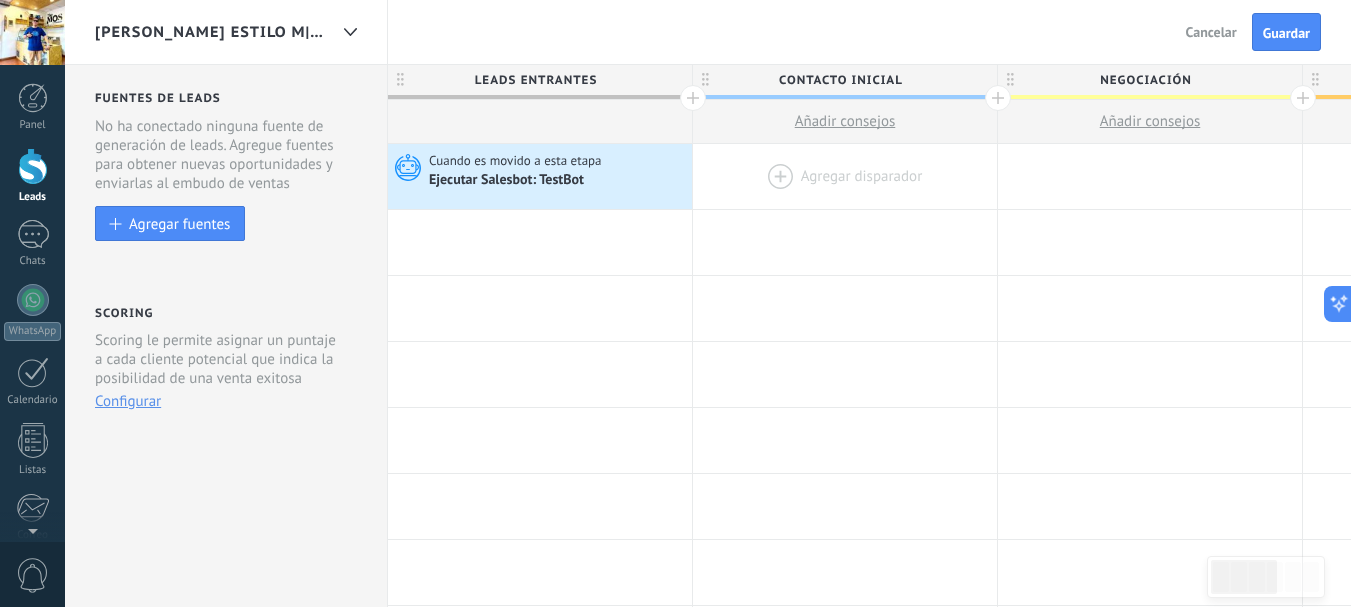 click at bounding box center (845, 176) 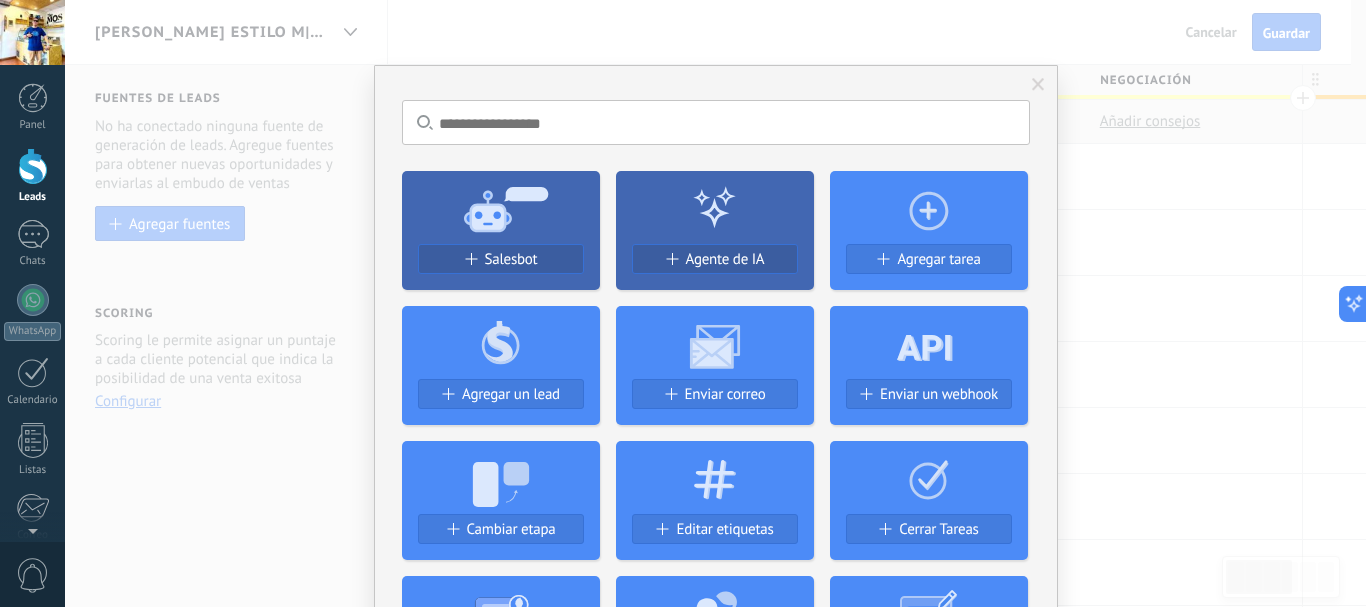 click 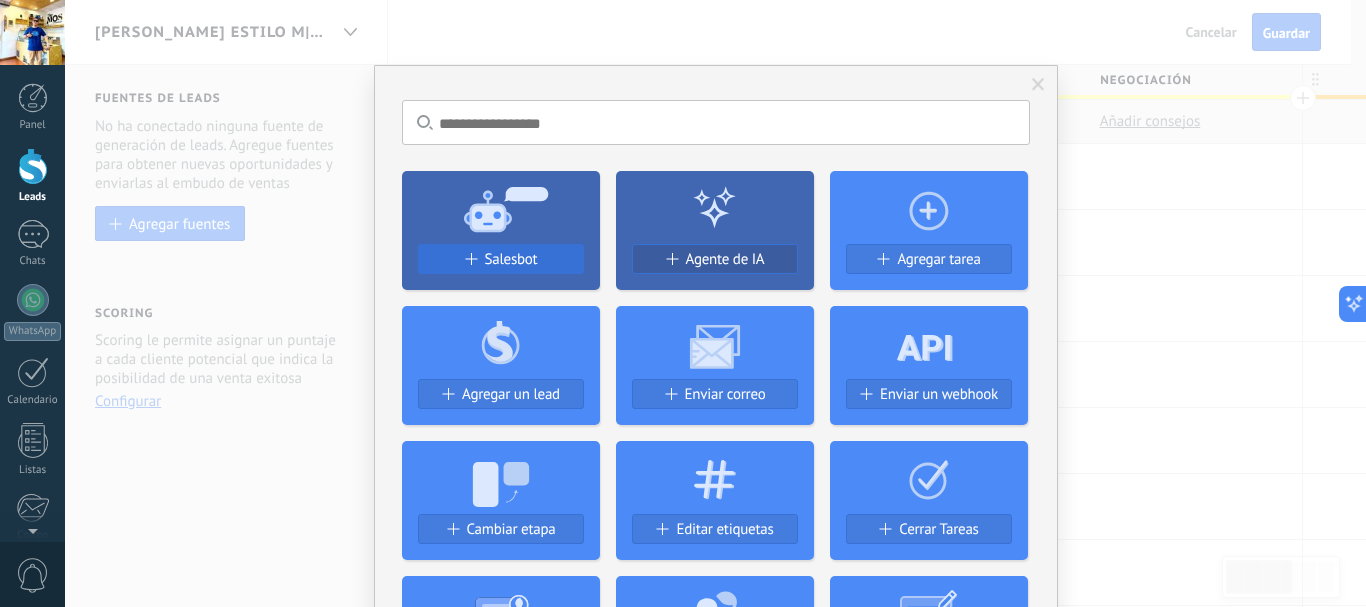 click on "Salesbot" at bounding box center (511, 259) 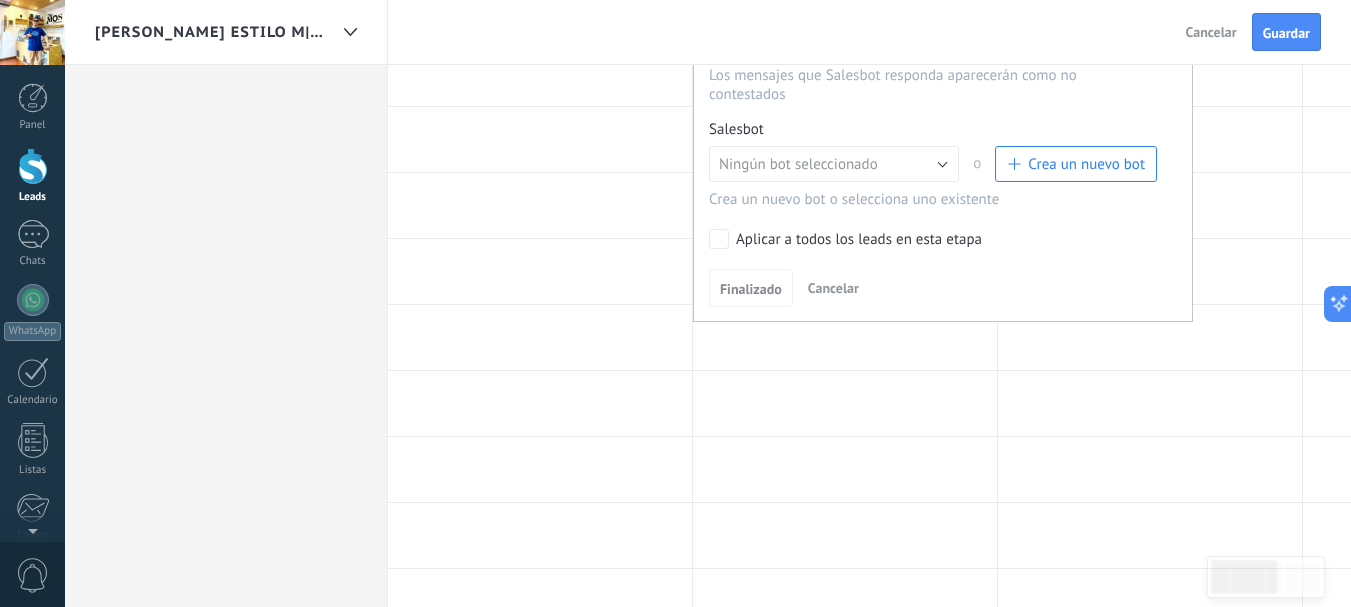 scroll, scrollTop: 167, scrollLeft: 0, axis: vertical 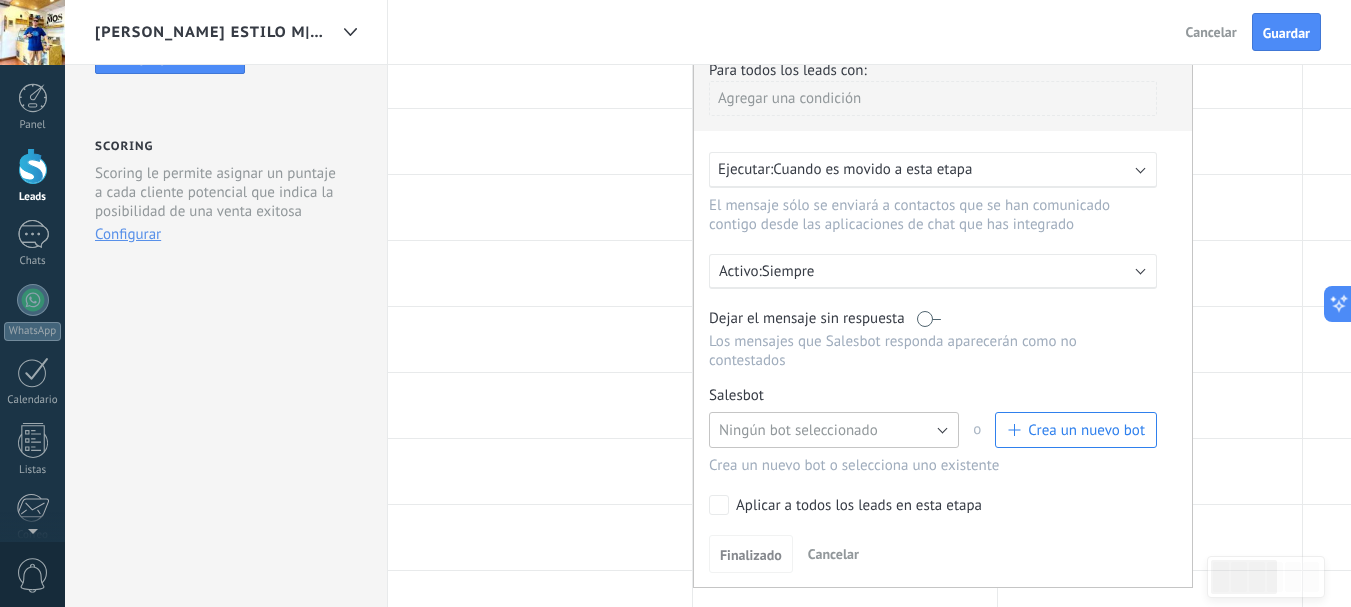 click on "Ningún bot seleccionado" at bounding box center [798, 430] 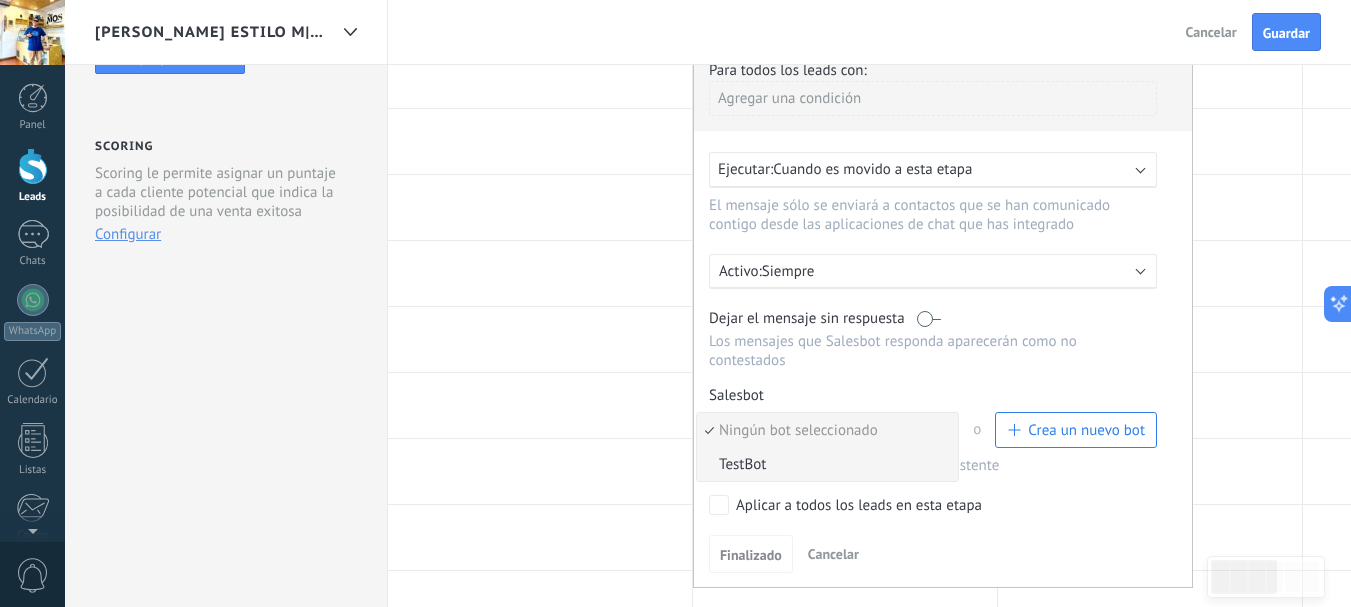 click on "TestBot" at bounding box center [824, 464] 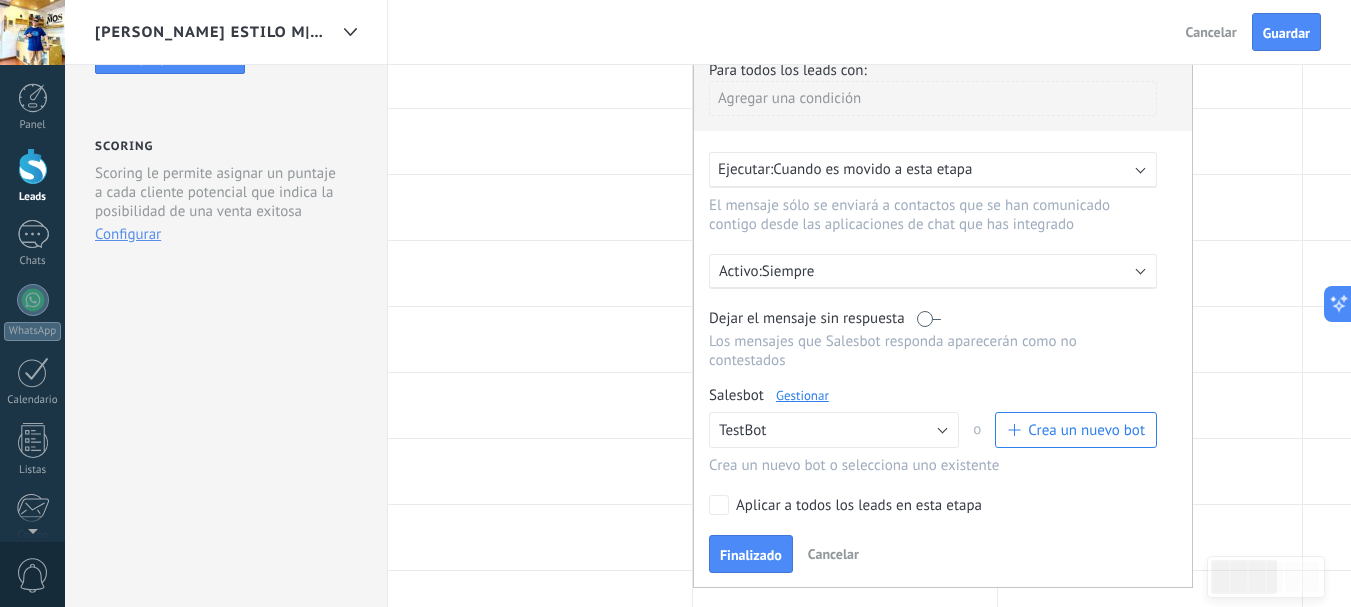 click at bounding box center [929, 318] 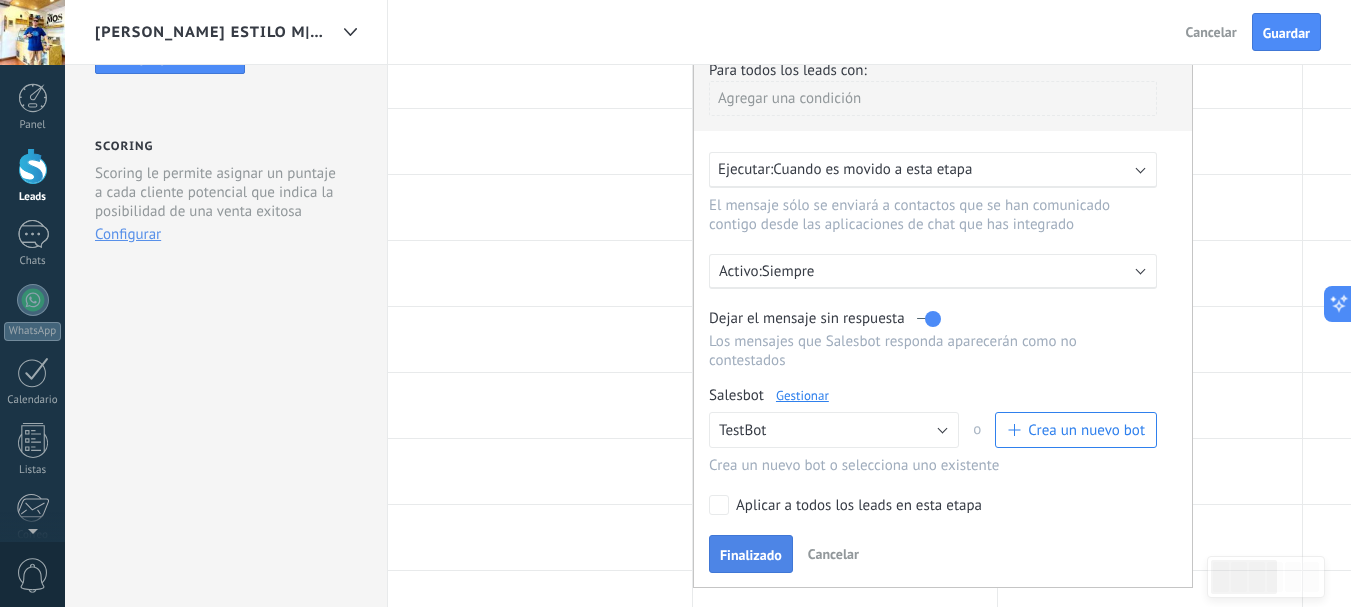 click on "Finalizado" at bounding box center [751, 555] 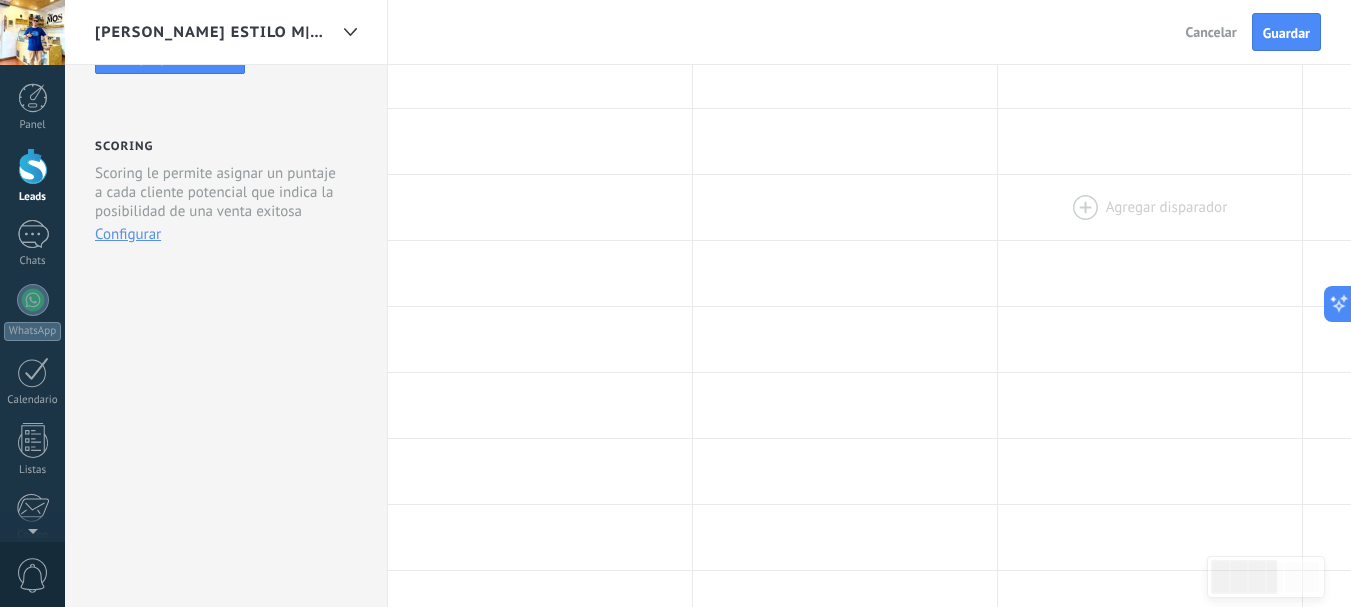 scroll, scrollTop: 0, scrollLeft: 0, axis: both 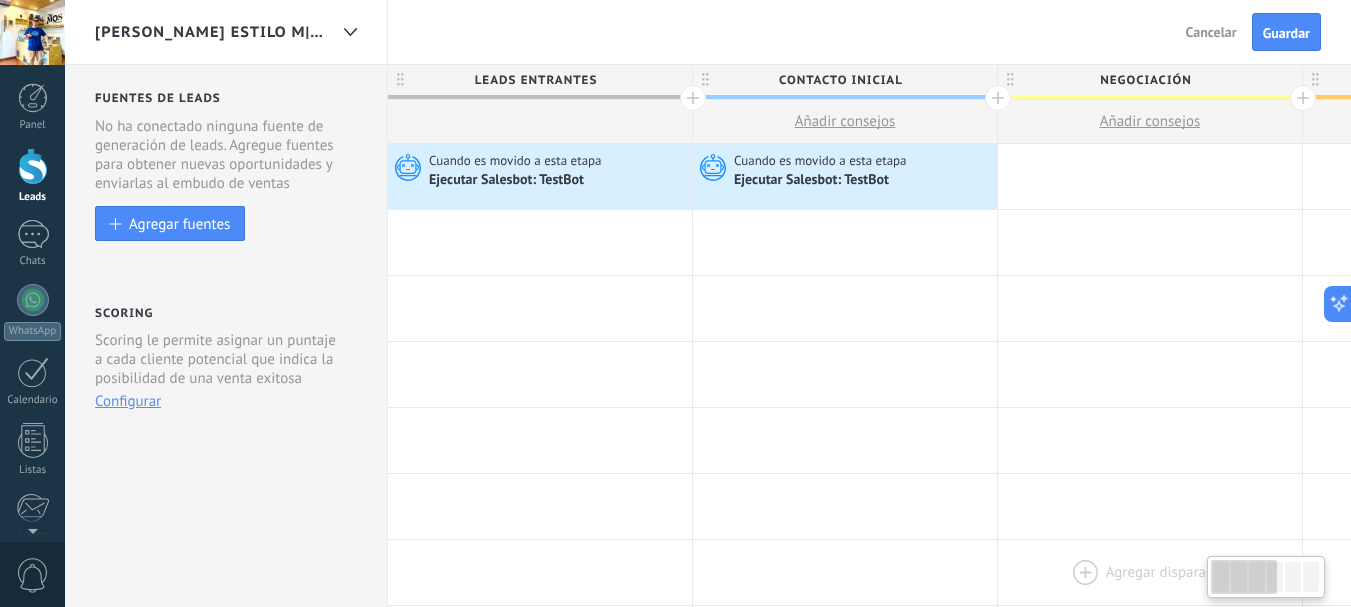 click on ".abccls-1,.abccls-2{fill-rule:evenodd}.abccls-2{fill:#fff} .abfcls-1{fill:none}.abfcls-2{fill:#fff} .abncls-1{isolation:isolate}.abncls-2{opacity:.06}.abncls-2,.abncls-3,.abncls-6{mix-blend-mode:multiply}.abncls-3{opacity:.15}.abncls-4,.abncls-8{fill:#fff}.abncls-5{fill:url(#abnlinear-gradient)}.abncls-6{opacity:.04}.abncls-7{fill:url(#abnlinear-gradient-2)}.abncls-8{fill-rule:evenodd} .abqst0{fill:#ffa200} .abwcls-1{fill:#252525} .cls-1{isolation:isolate} .acicls-1{fill:none} .aclcls-1{fill:#232323} .acnst0{display:none} .addcls-1,.addcls-2{fill:none;stroke-miterlimit:10}.addcls-1{stroke:#dfe0e5}.addcls-2{stroke:#a1a7ab} .adecls-1,.adecls-2{fill:none;stroke-miterlimit:10}.adecls-1{stroke:#dfe0e5}.adecls-2{stroke:#a1a7ab} .adqcls-1{fill:#8591a5;fill-rule:evenodd} .aeccls-1{fill:#5c9f37} .aeecls-1{fill:#f86161} .aejcls-1{fill:#8591a5;fill-rule:evenodd} .aekcls-1{fill-rule:evenodd} .aelcls-1{fill-rule:evenodd;fill:currentColor} .aemcls-1{fill-rule:evenodd;fill:currentColor} .aencls-2{fill:#f86161;opacity:.3}" at bounding box center [675, 303] 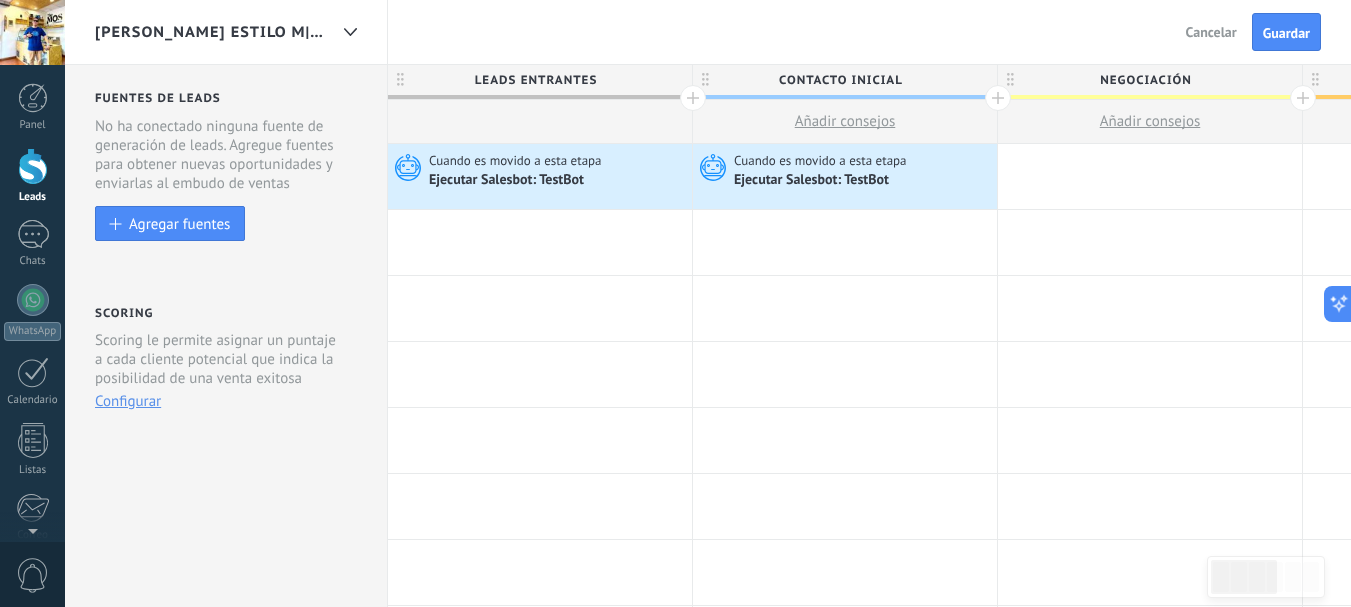 click on "Añadir consejos" at bounding box center [1150, 121] 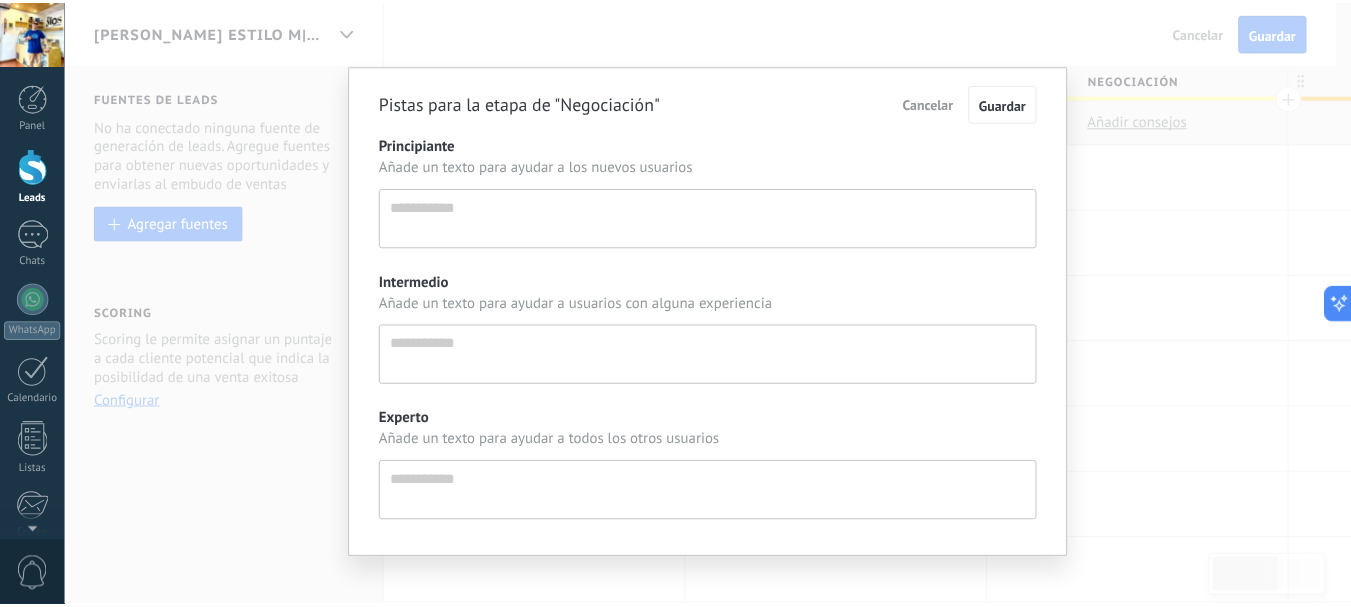 scroll, scrollTop: 19, scrollLeft: 0, axis: vertical 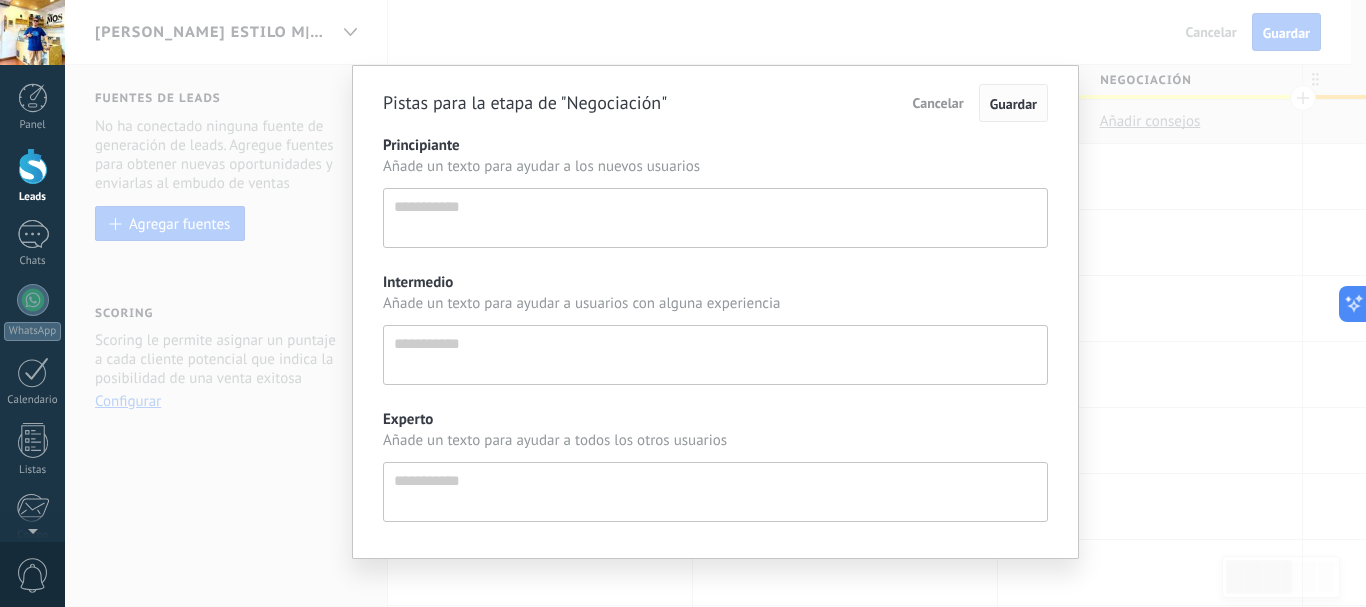 click on "Guardar" at bounding box center (1013, 104) 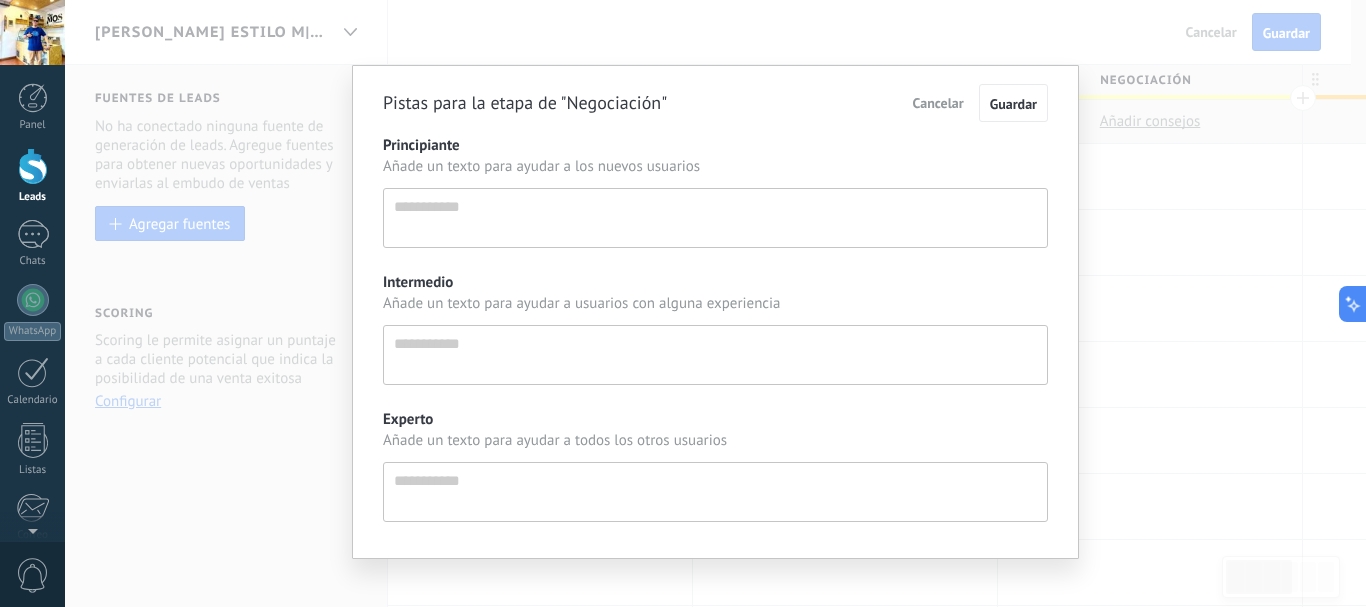 click on "Cancelar" at bounding box center [938, 103] 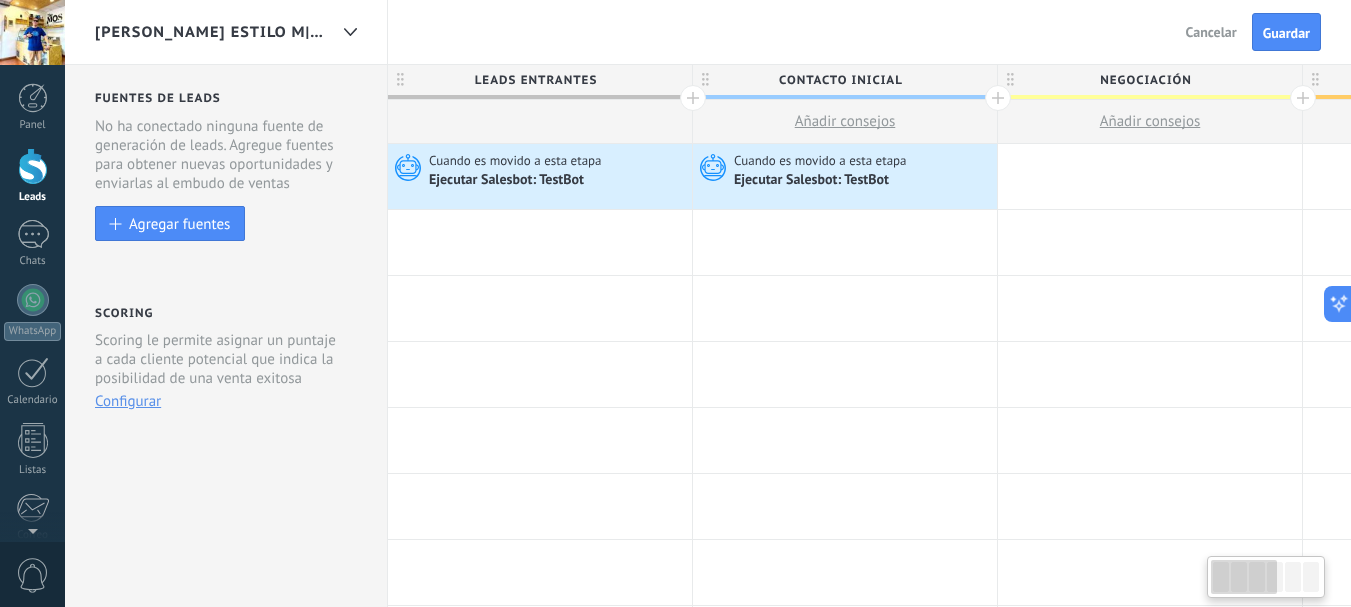 drag, startPoint x: 1210, startPoint y: 574, endPoint x: 1263, endPoint y: 579, distance: 53.235325 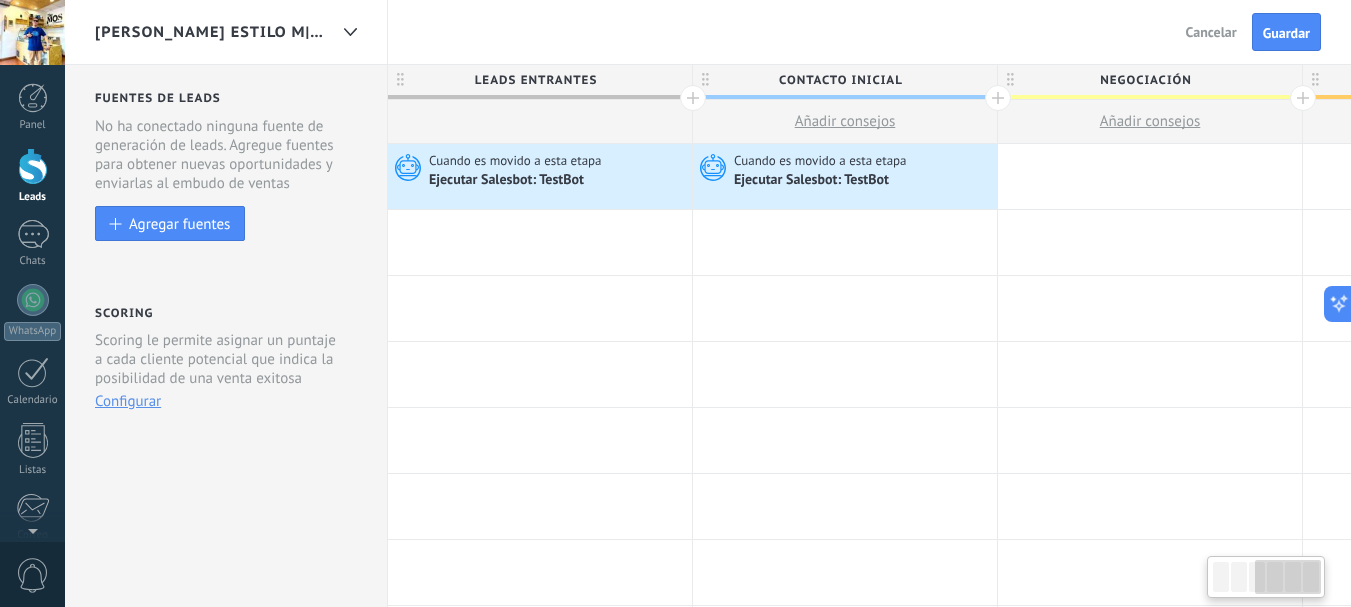 scroll, scrollTop: 0, scrollLeft: 867, axis: horizontal 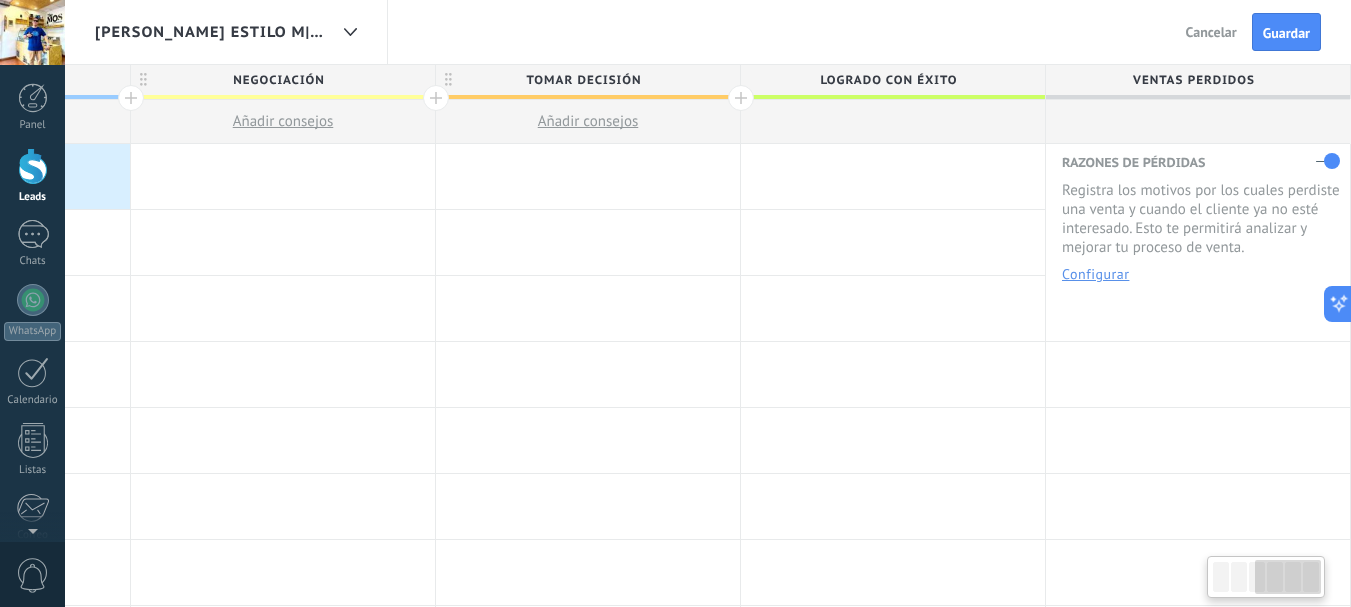 drag, startPoint x: 1260, startPoint y: 579, endPoint x: 1362, endPoint y: 584, distance: 102.122475 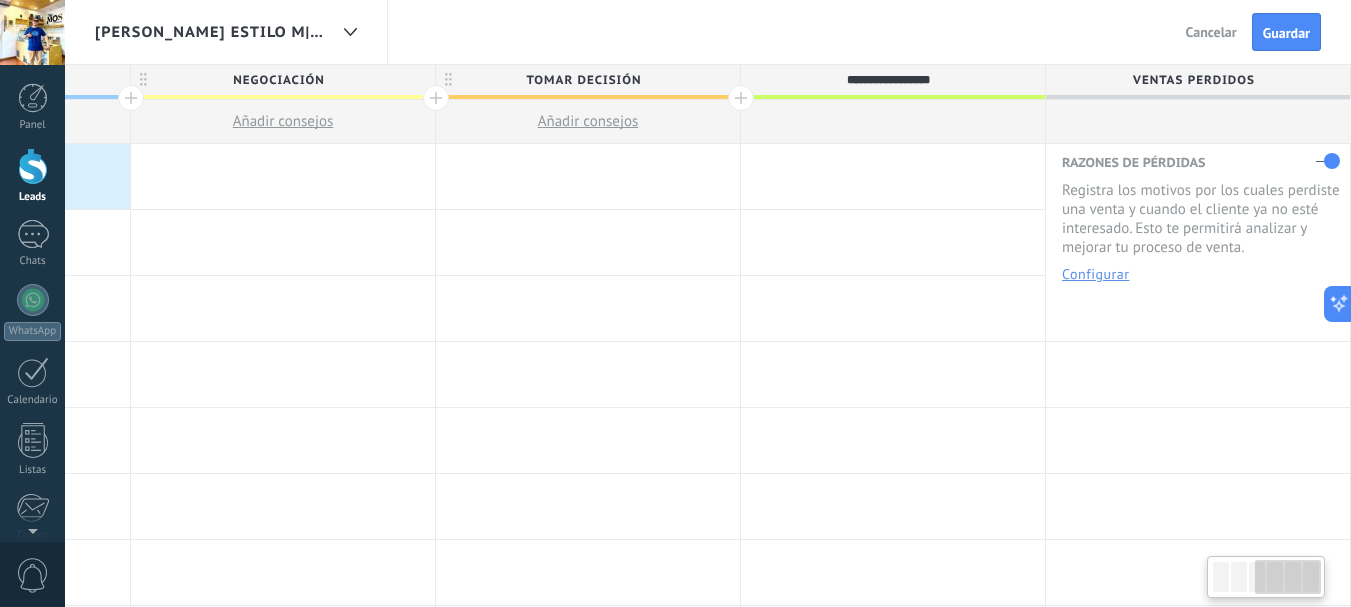 click at bounding box center [893, 122] 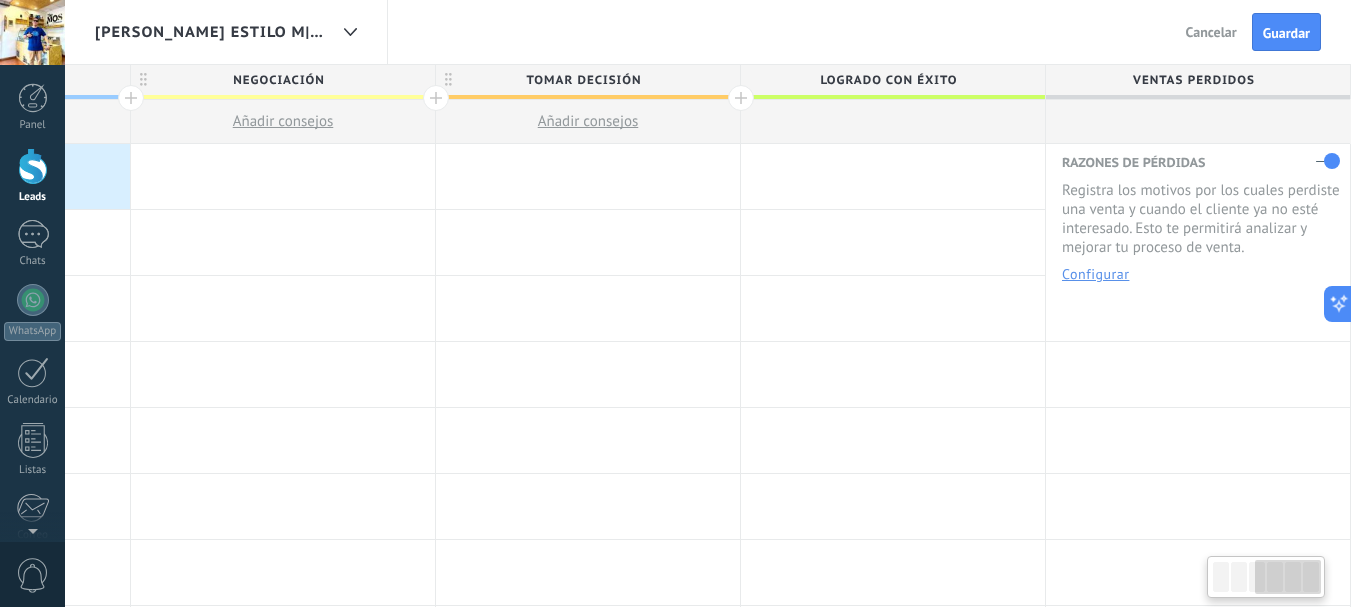 click at bounding box center (893, 122) 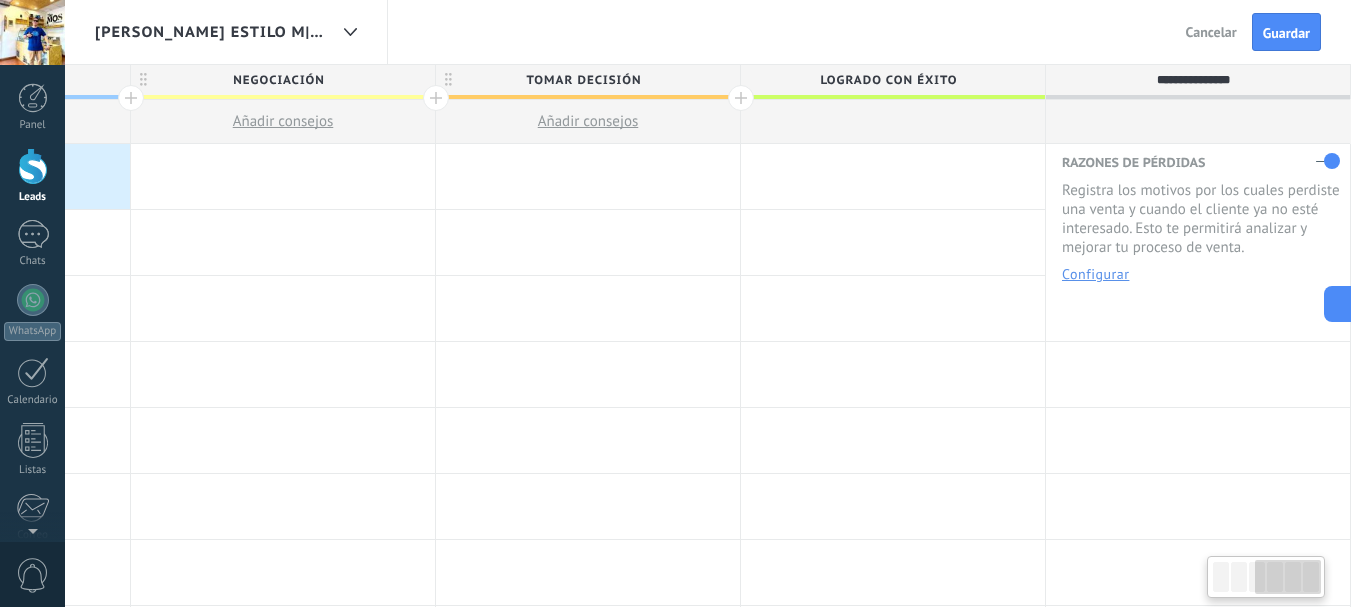 click on "Configurar" at bounding box center (1095, 274) 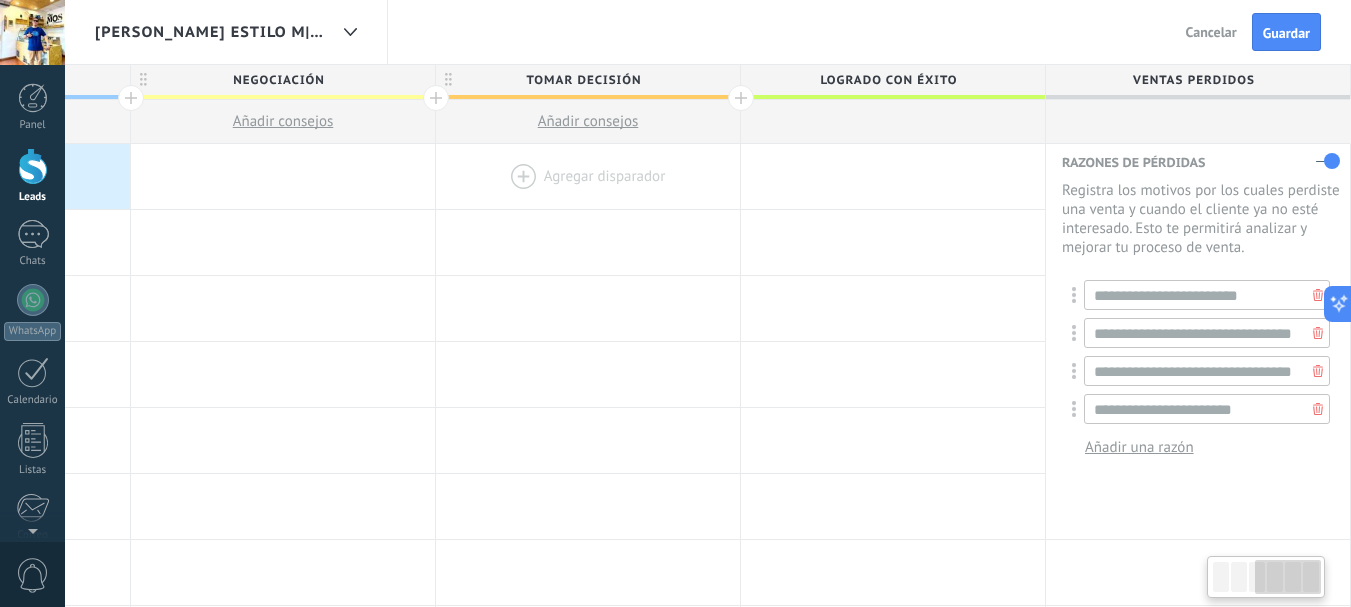 click at bounding box center [588, 176] 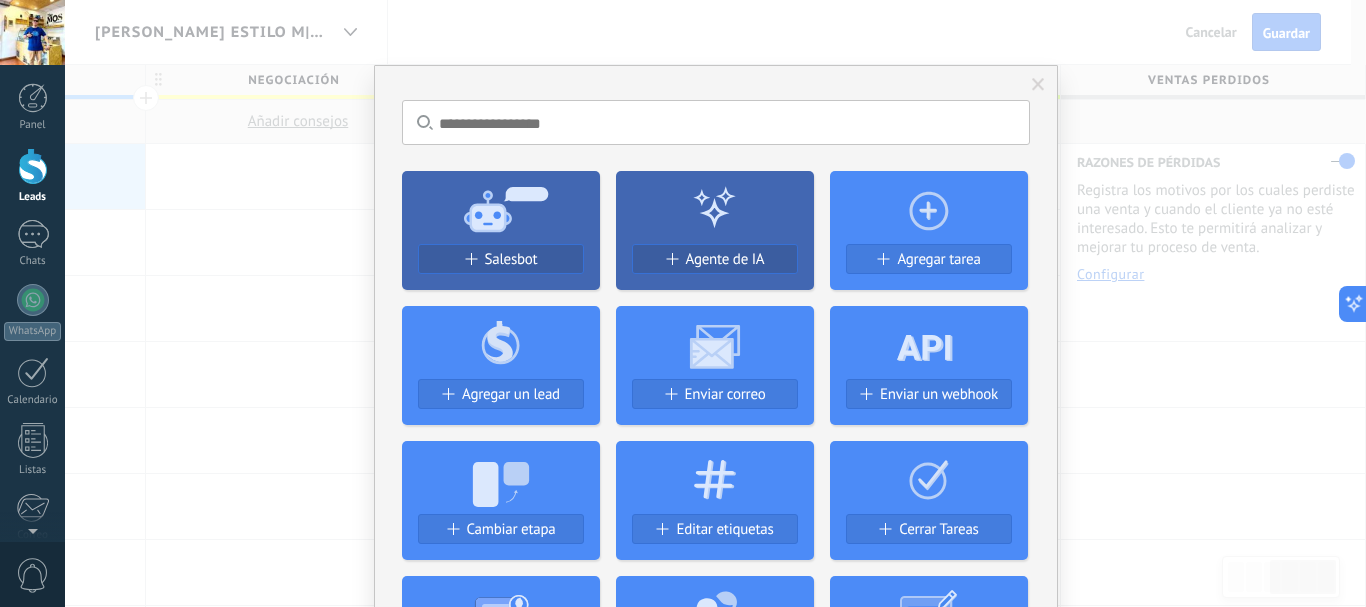 click at bounding box center [715, 207] 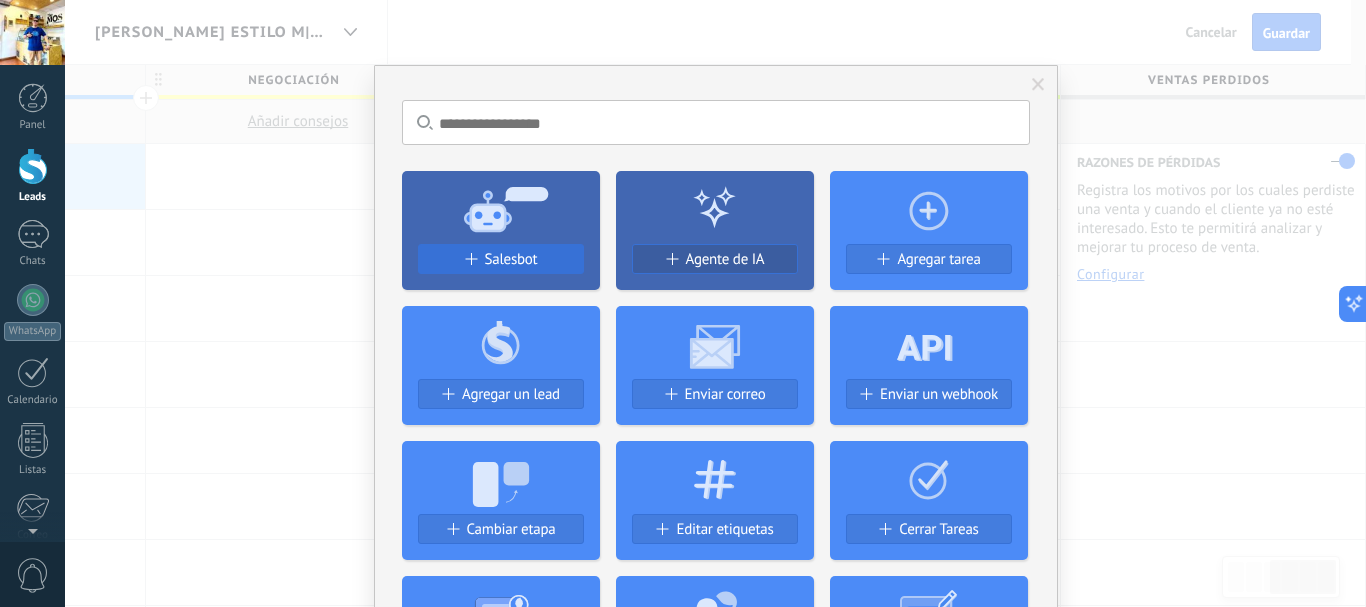 click on "Salesbot" at bounding box center [511, 259] 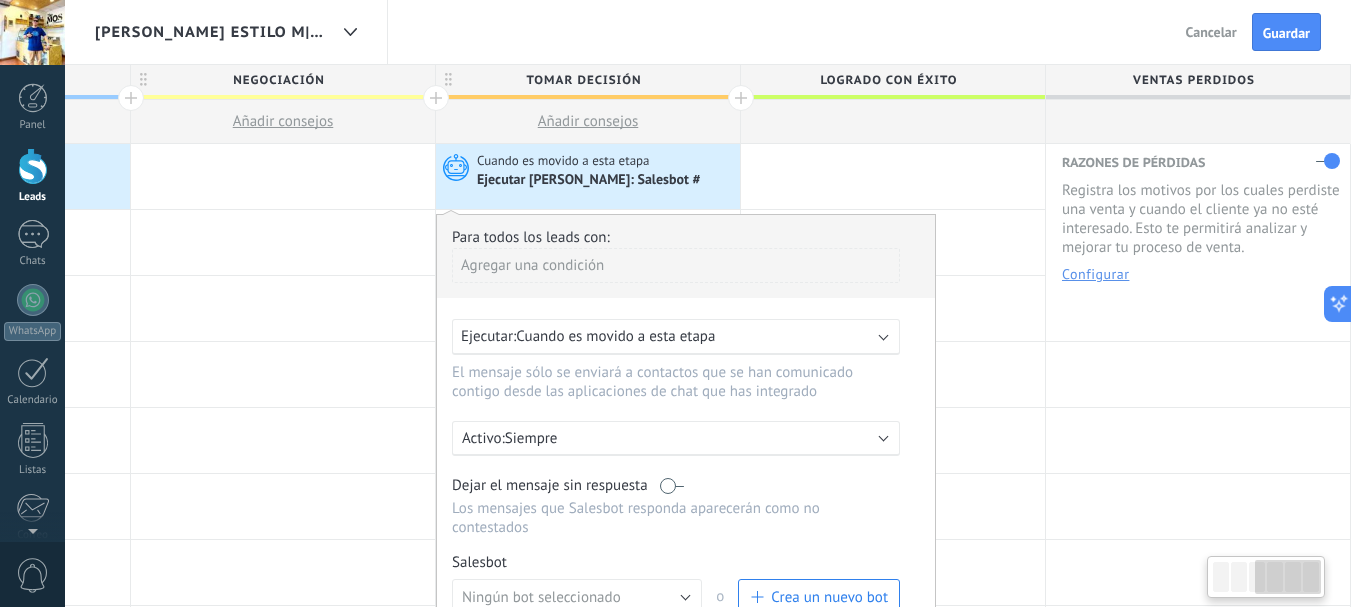 scroll, scrollTop: 0, scrollLeft: 852, axis: horizontal 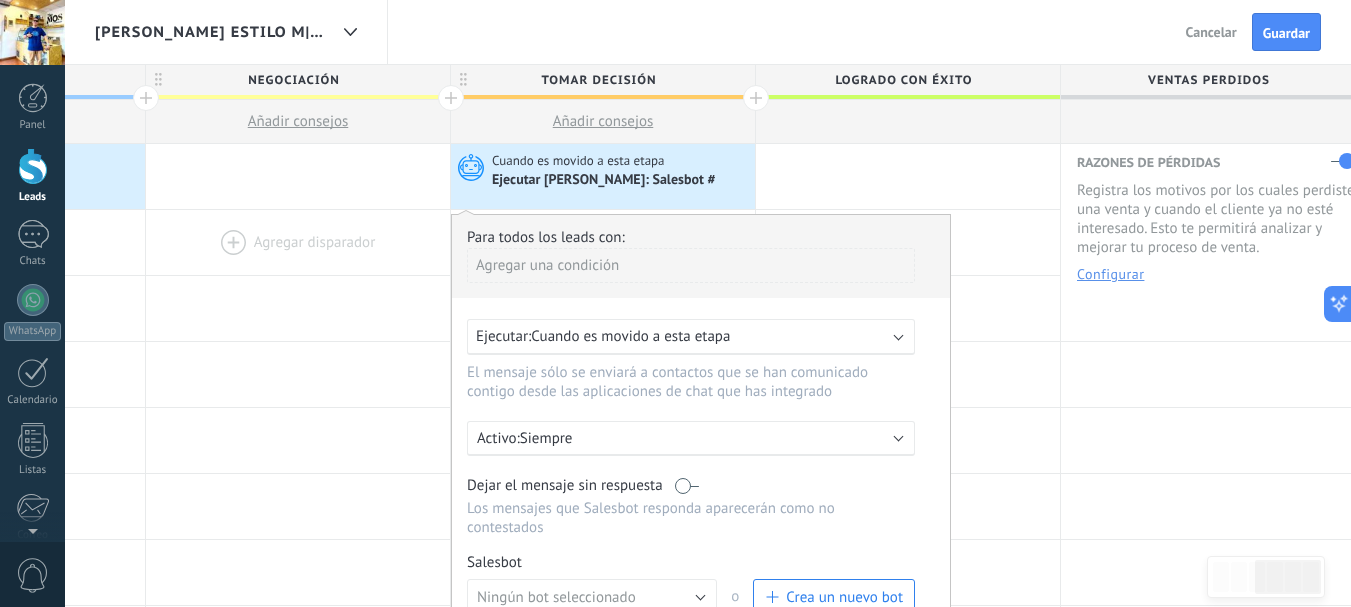 click at bounding box center [-7, 242] 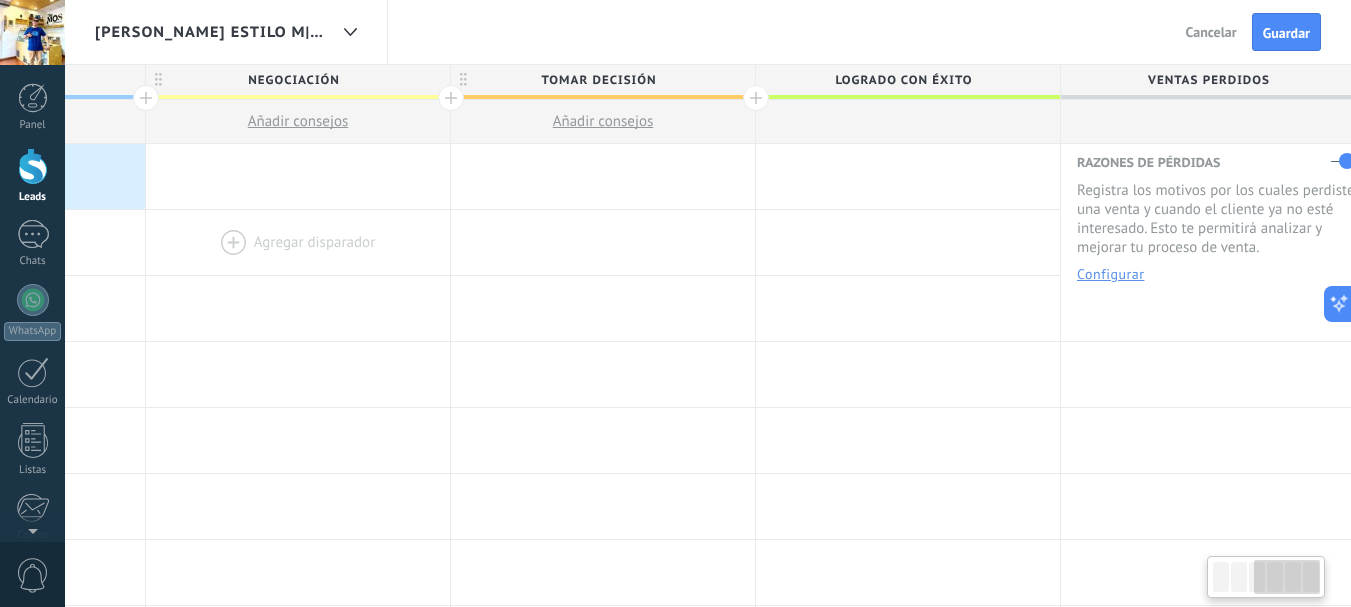 scroll, scrollTop: 0, scrollLeft: 849, axis: horizontal 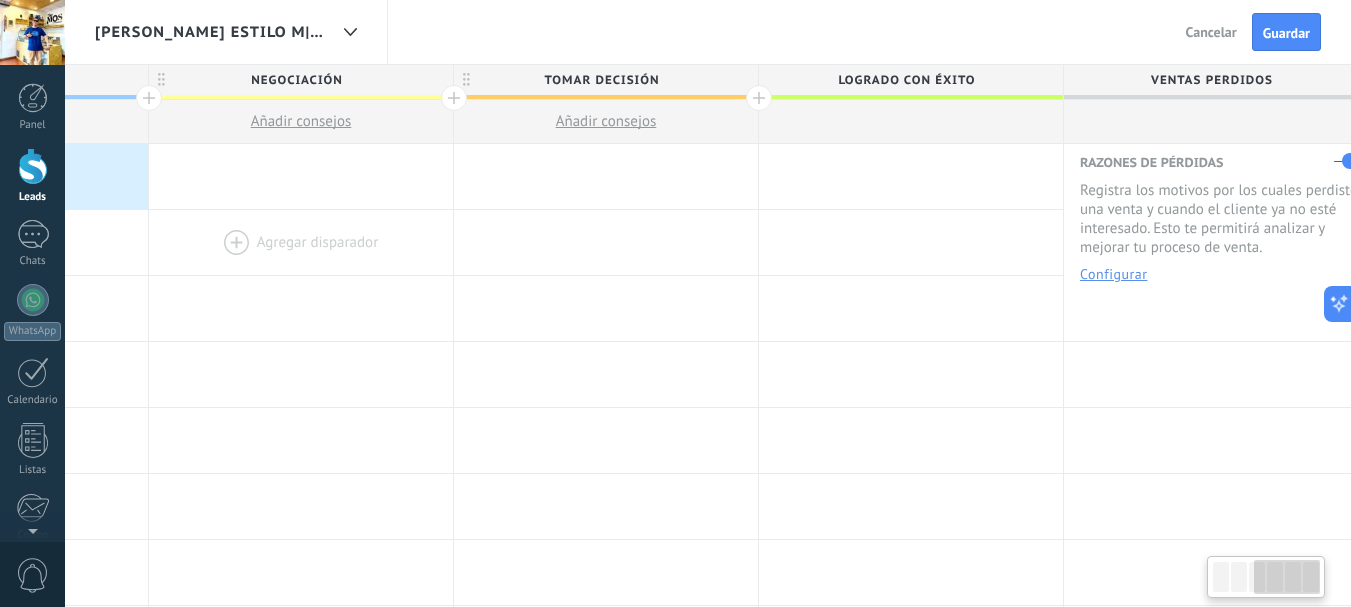 click at bounding box center (301, 242) 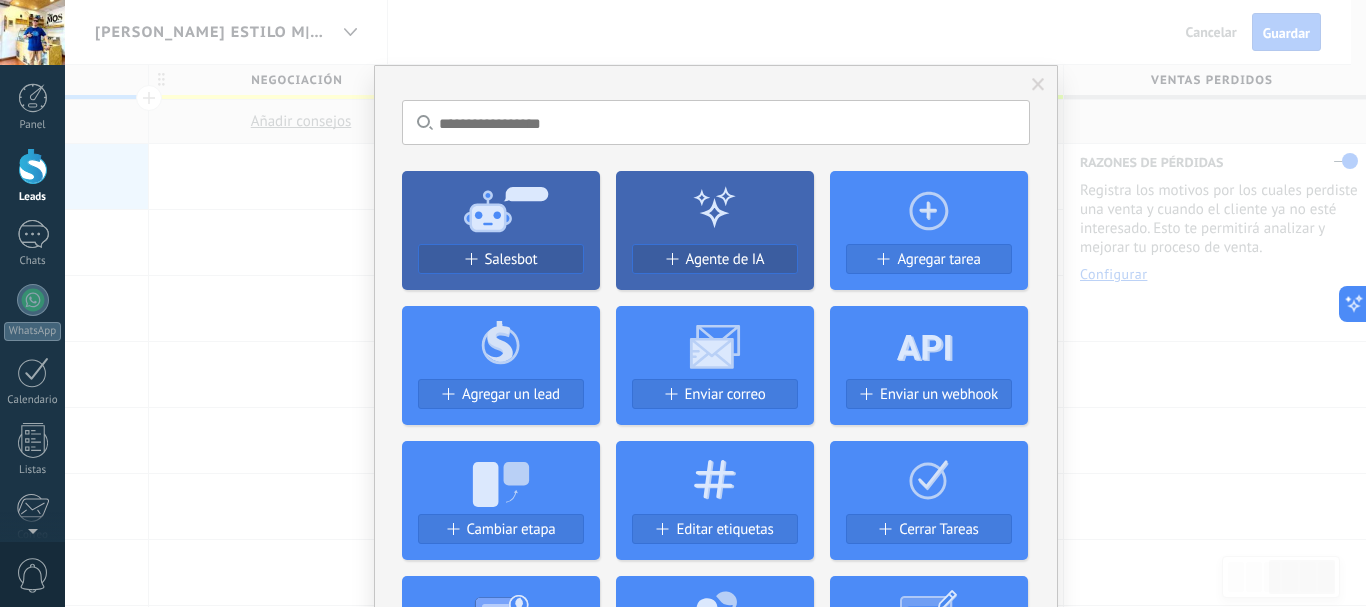click on "No hay resultados Salesbot Agente de IA Agregar tarea Agregar un lead Enviar correo Enviar un webhook Cambiar etapa Editar etiquetas Cerrar Tareas Generar formulario Cambiar el usuario responsable del lead Cambiar campo Borrar archivos Widgets Google Analytics Connect your Google Analytics account and create custom Google Analytics Instalar AdWords Conecte su cuenta publicitaria y configure la publicidad en Google Autorizar Meta Conversions API Sincroniza tu cuenta Meta para mejorar tus anuncios Conectar Facebook Conecte este módulo y use la publicidad en Facebook Conectar Creditor por CatCode Control de pagos parciales en un lead Instalar Chatter - WA+ChatGPT via Komanda F5 Integración de WhatsApp, Telegram, Avito & VK Instalar Documentos de Google por AMOGURU Documentos de Google por AMOGURU Instalar Distribución Inteligente por AMOGURU Distribución inteligente de leads de amoGURU Instalar Bloque de cambio de estado de AMOGURU Mover leads solo a etapas configuradas. Instalar Whatsapp de YouMessages Zoom" at bounding box center [715, 303] 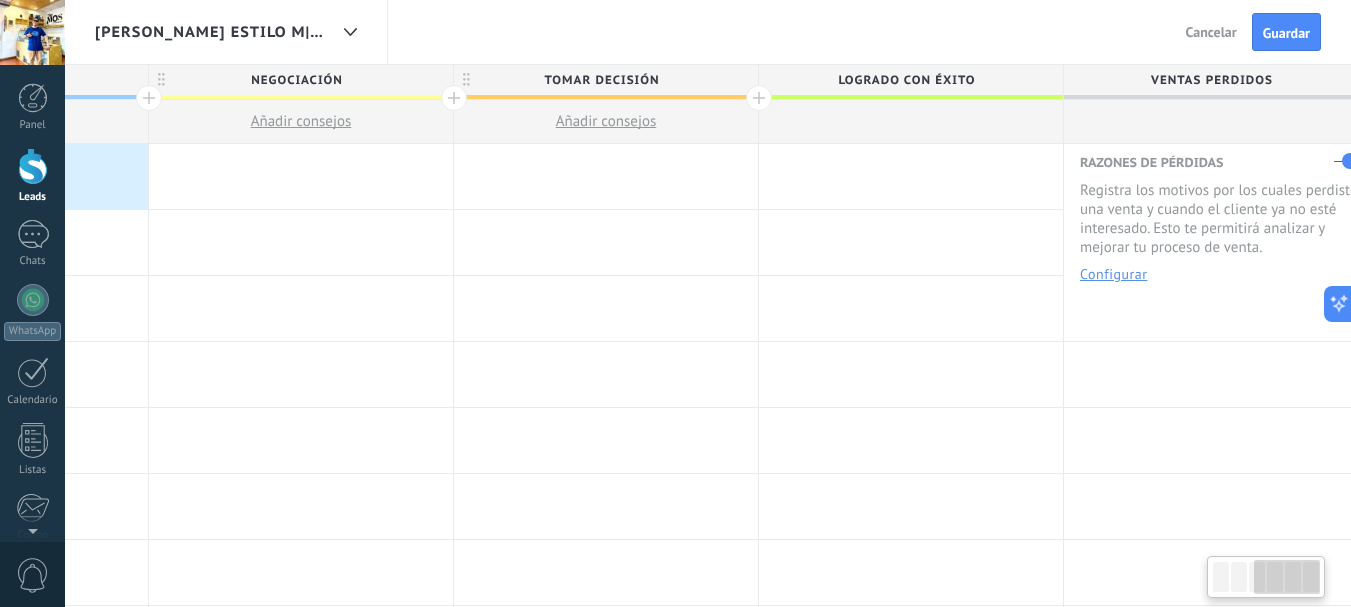 click at bounding box center (1221, 577) 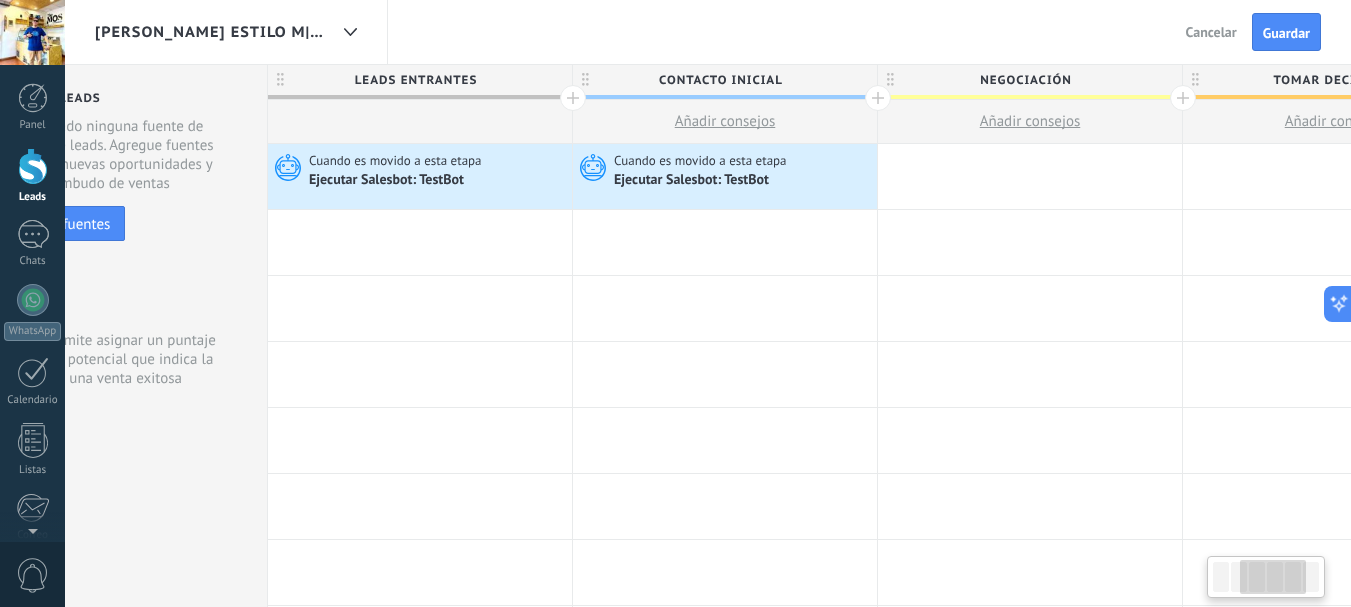 scroll, scrollTop: 0, scrollLeft: 0, axis: both 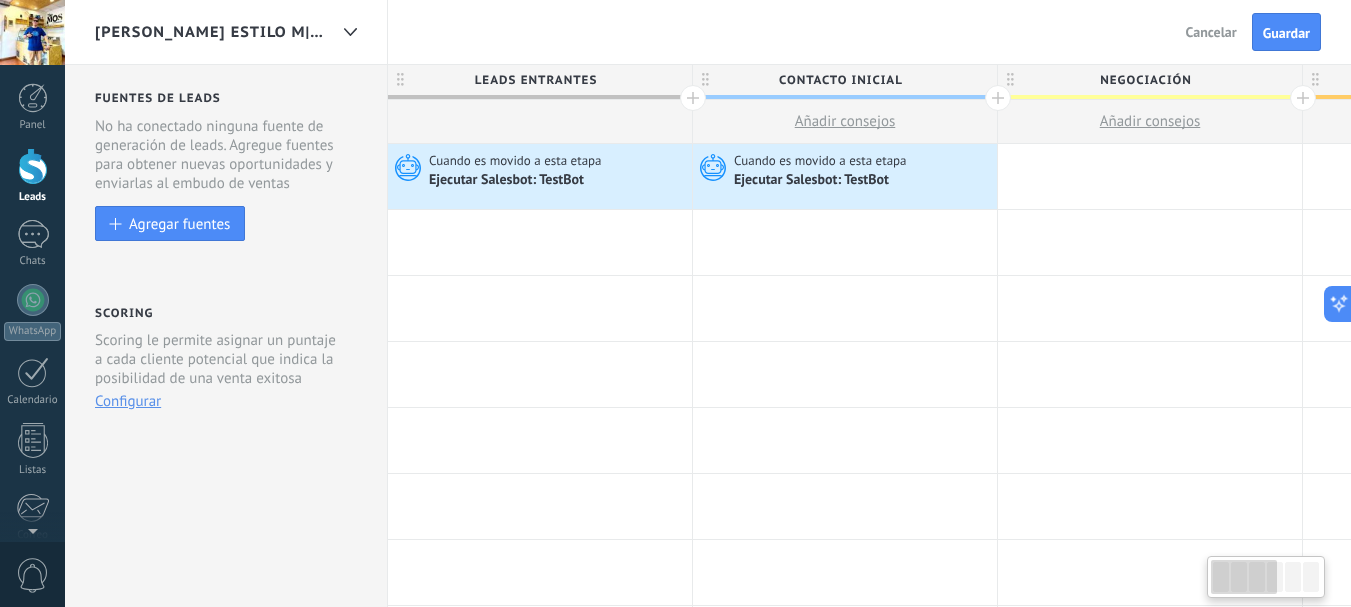 drag, startPoint x: 1285, startPoint y: 591, endPoint x: 1214, endPoint y: 581, distance: 71.70077 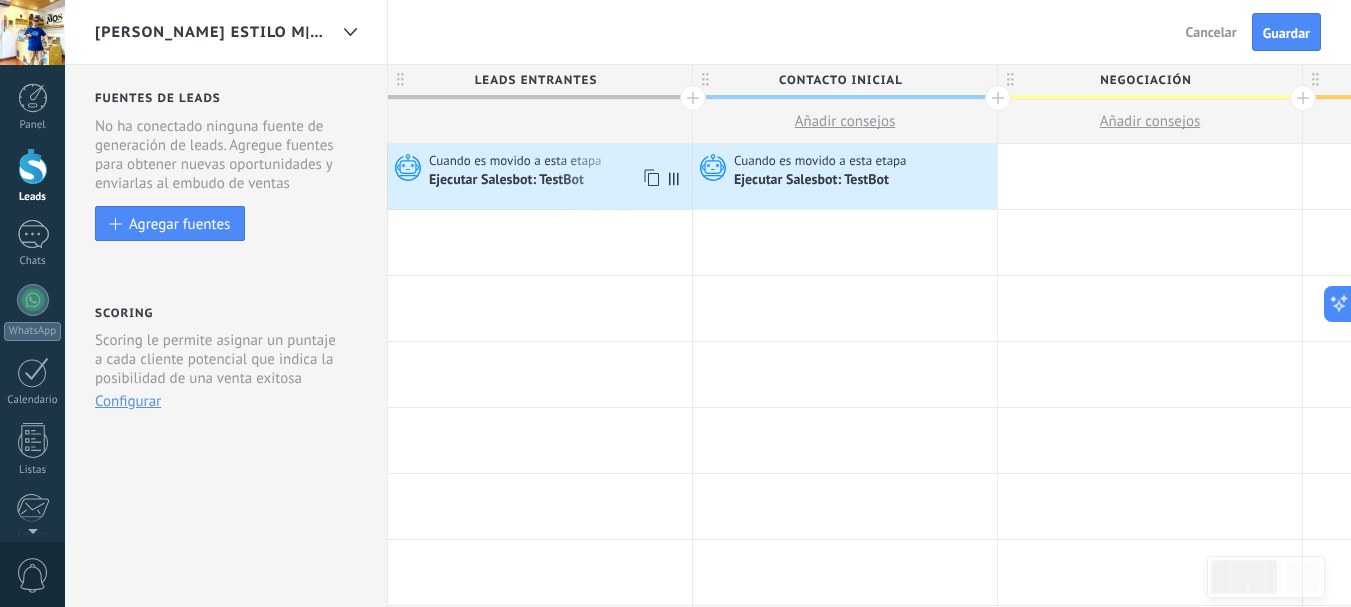 click on "Ejecutar Salesbot: TestBot" at bounding box center (508, 181) 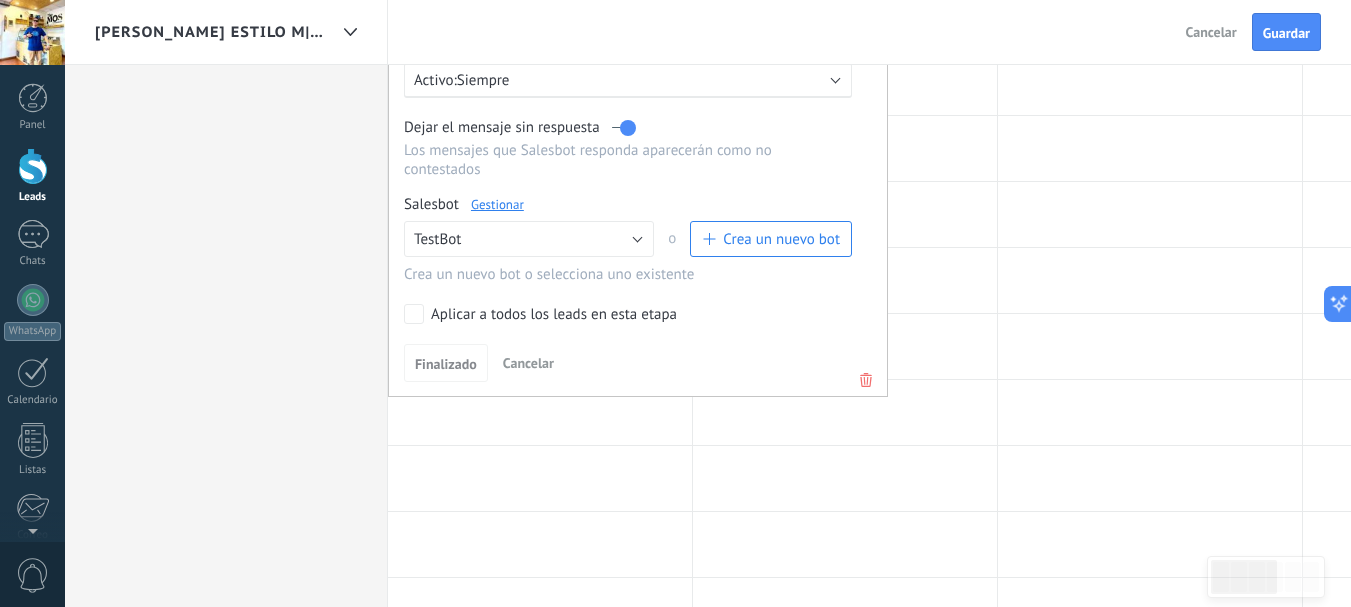 scroll, scrollTop: 0, scrollLeft: 0, axis: both 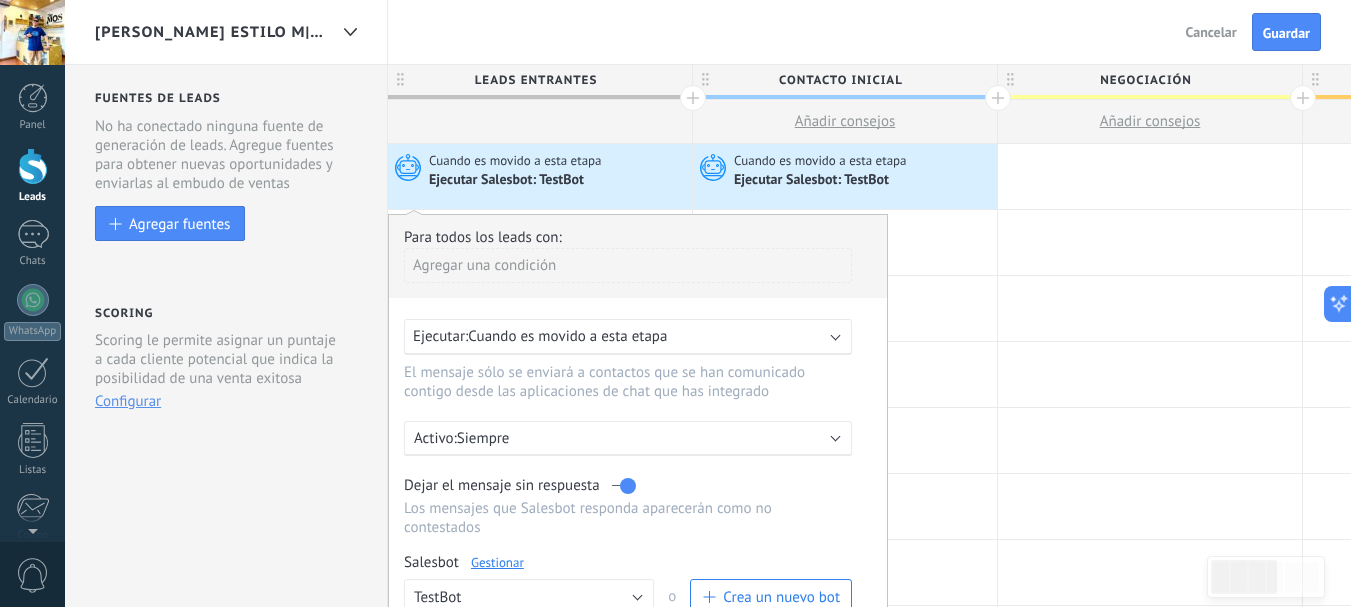 click on "Cuando es movido a esta etapa" at bounding box center [822, 161] 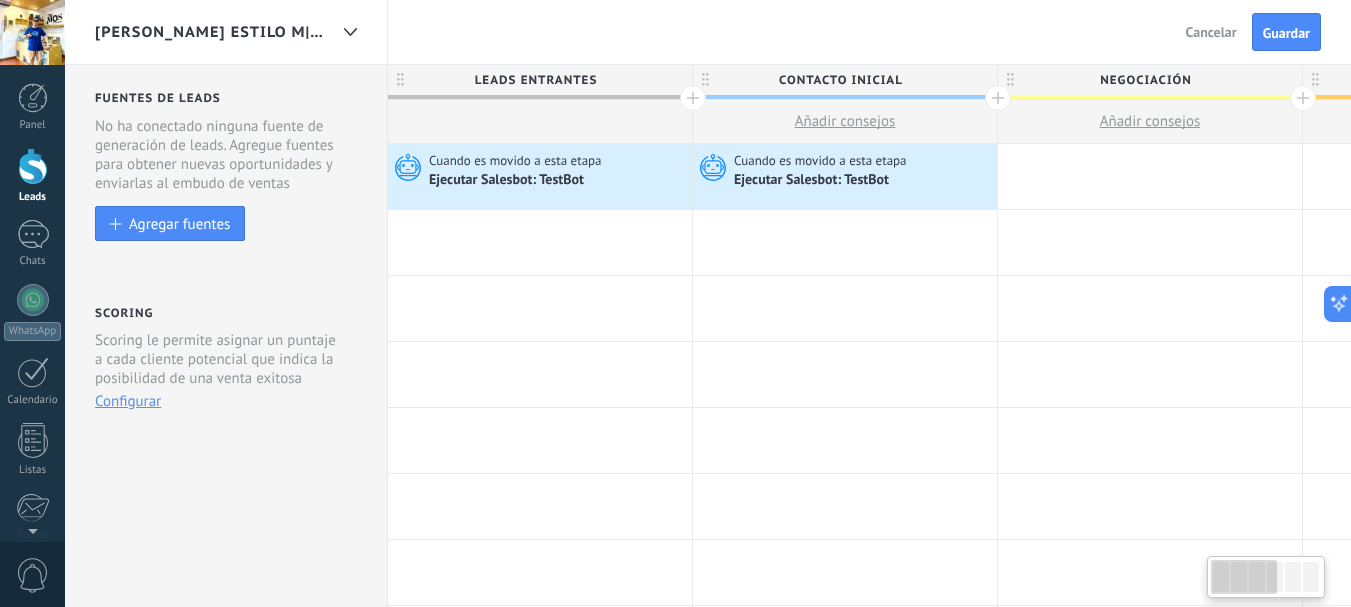 click on "Ejecutar Salesbot: TestBot" at bounding box center [813, 181] 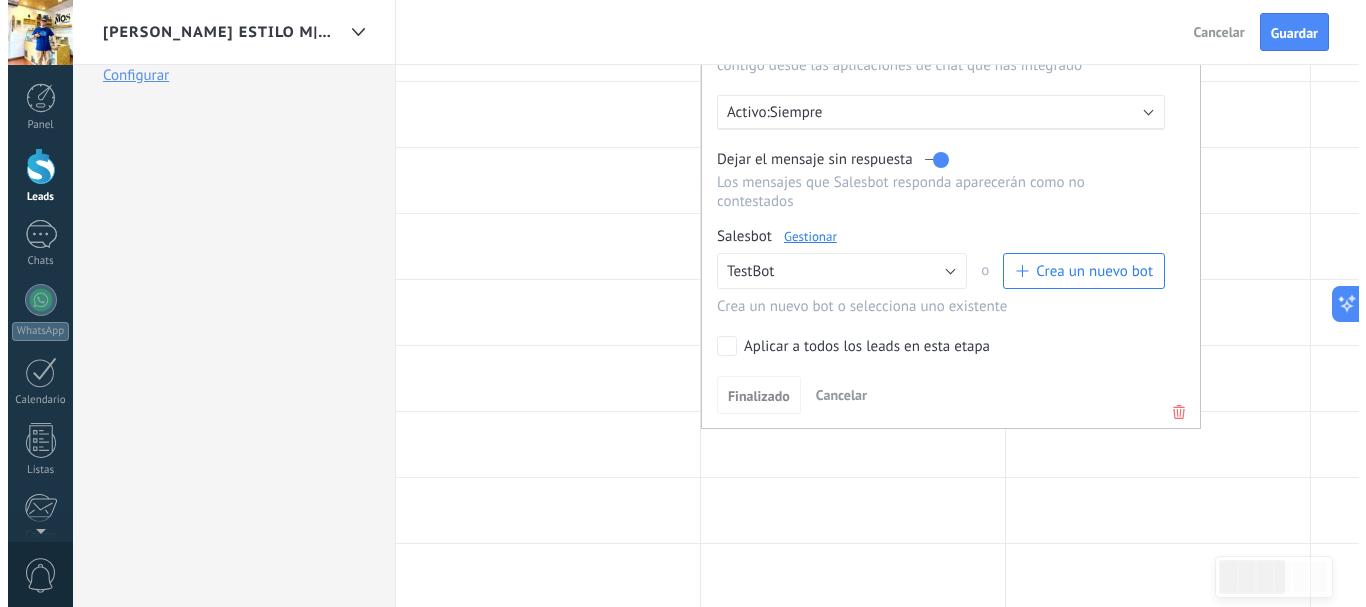 scroll, scrollTop: 333, scrollLeft: 0, axis: vertical 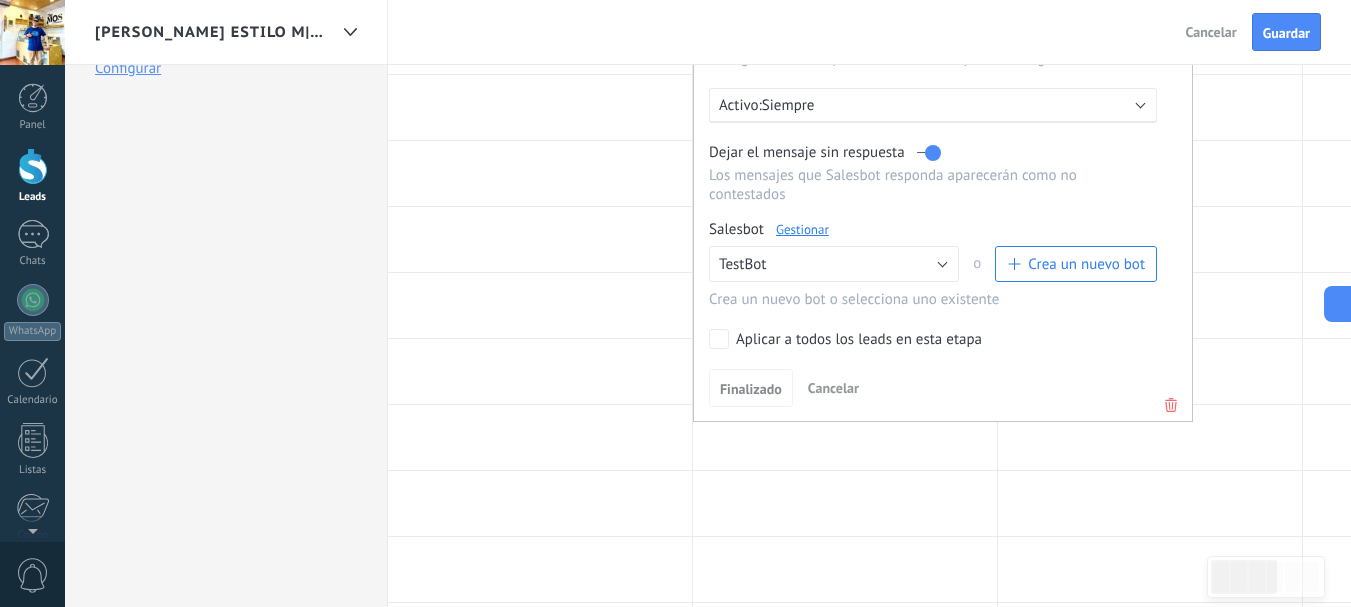 click on "Crea un nuevo bot" at bounding box center (1086, 264) 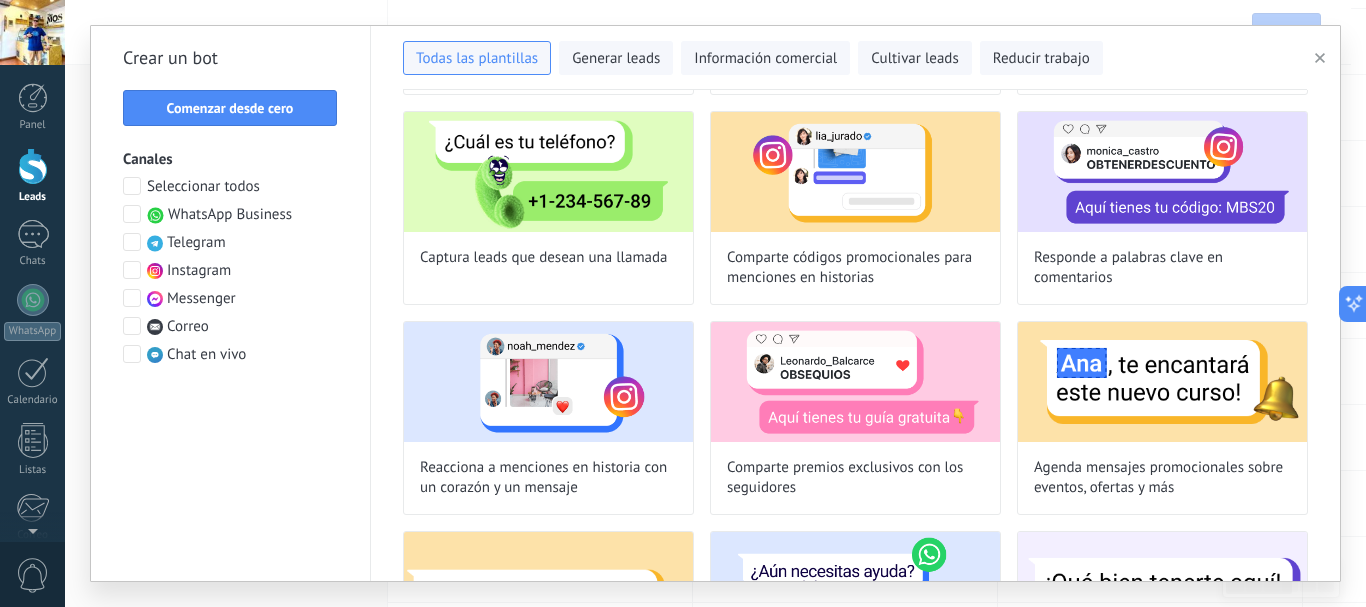 scroll, scrollTop: 0, scrollLeft: 0, axis: both 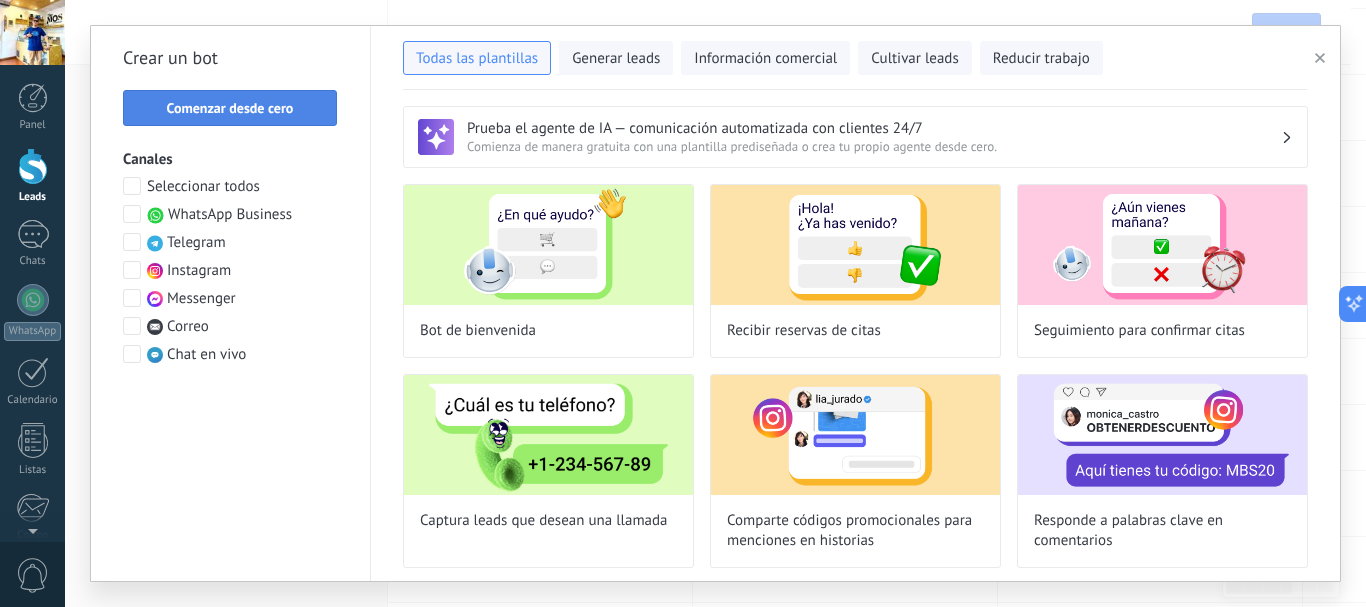 click on "Comenzar desde cero" at bounding box center [230, 108] 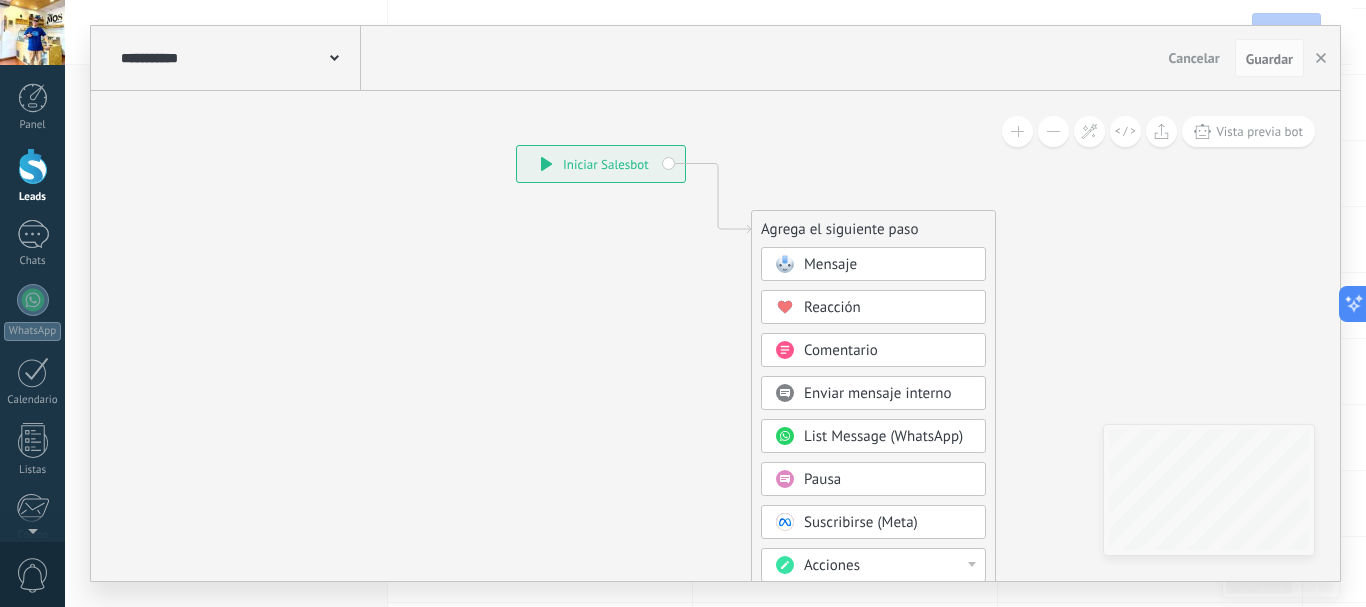 click on "Mensaje" at bounding box center [830, 264] 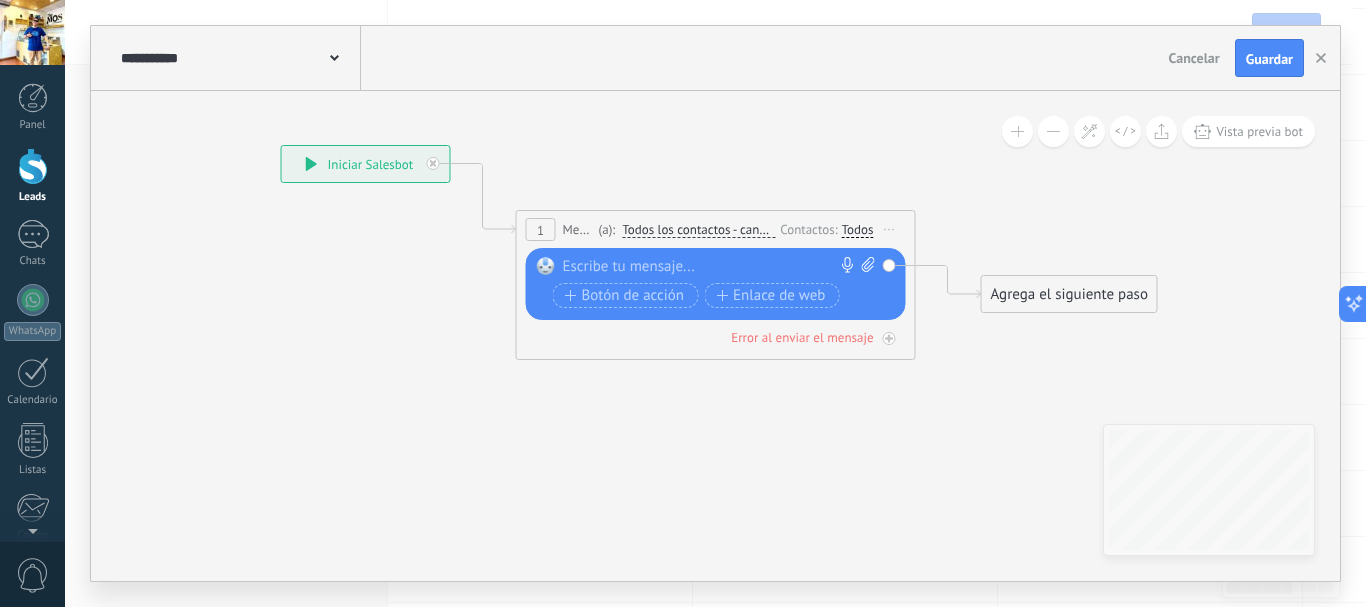 click on "**********" at bounding box center (366, 164) 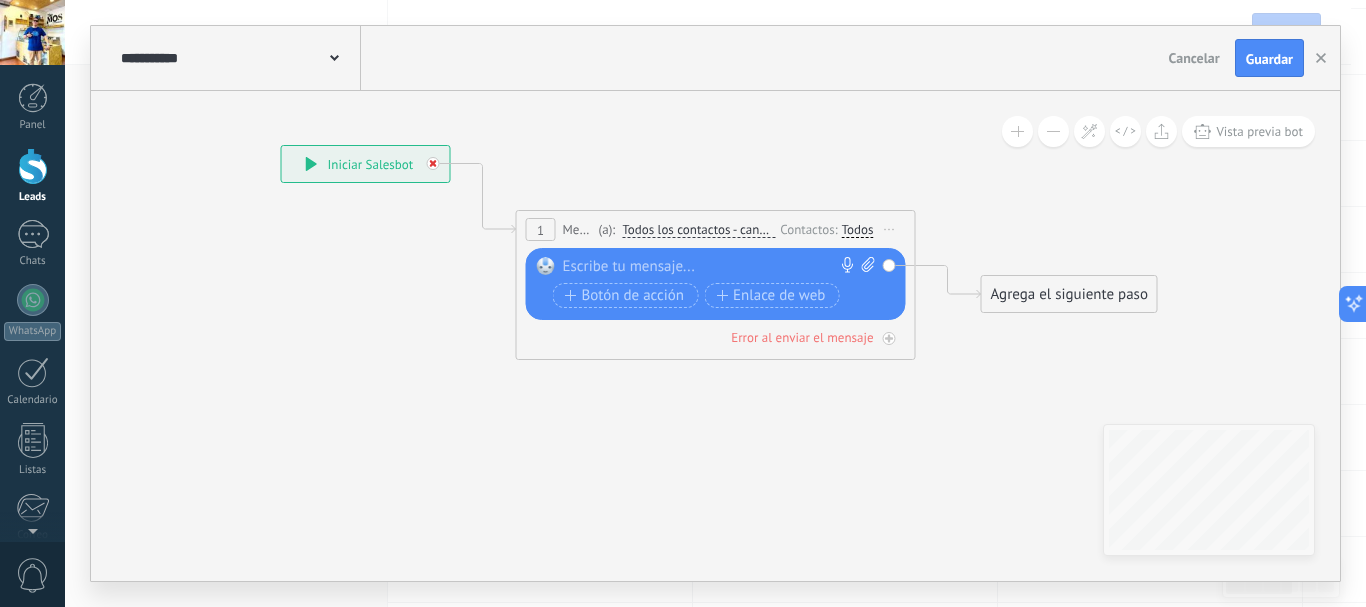 click at bounding box center [433, 163] 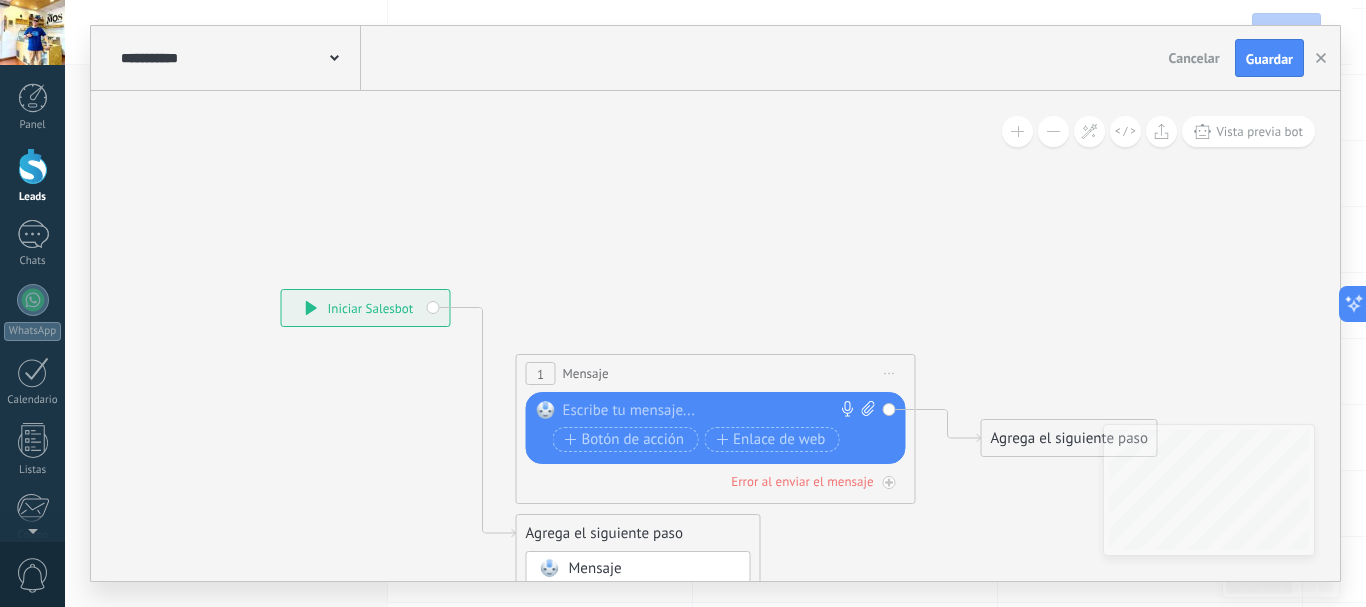 click on "**********" at bounding box center (366, 308) 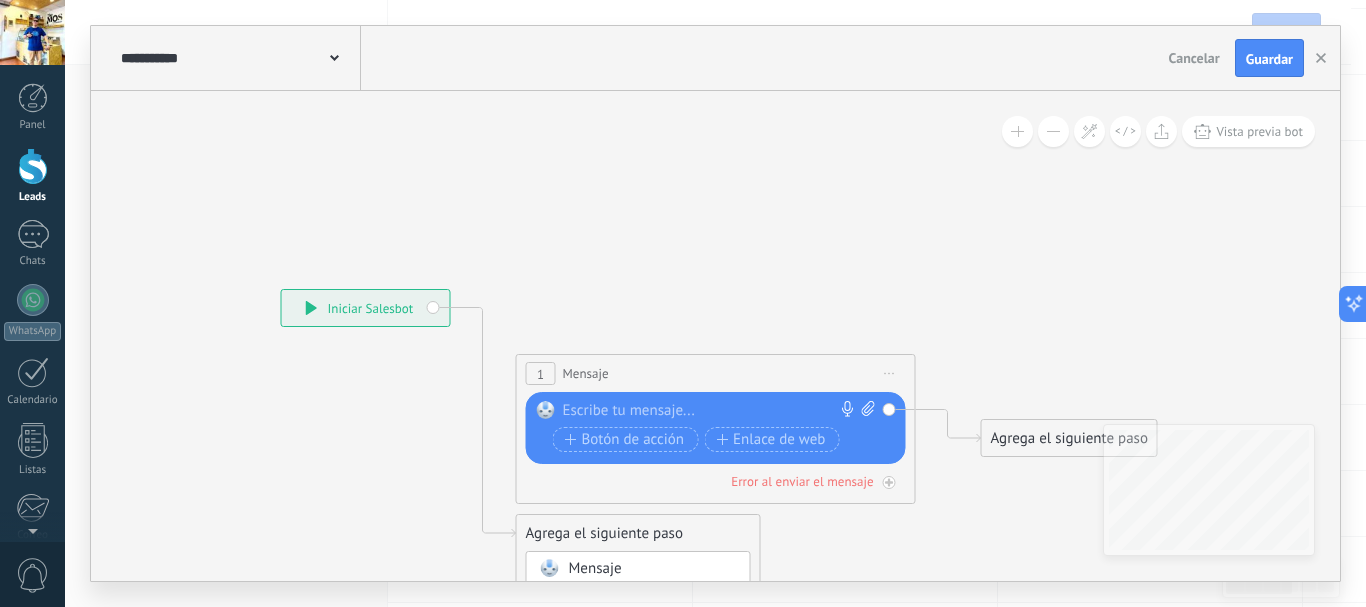 click 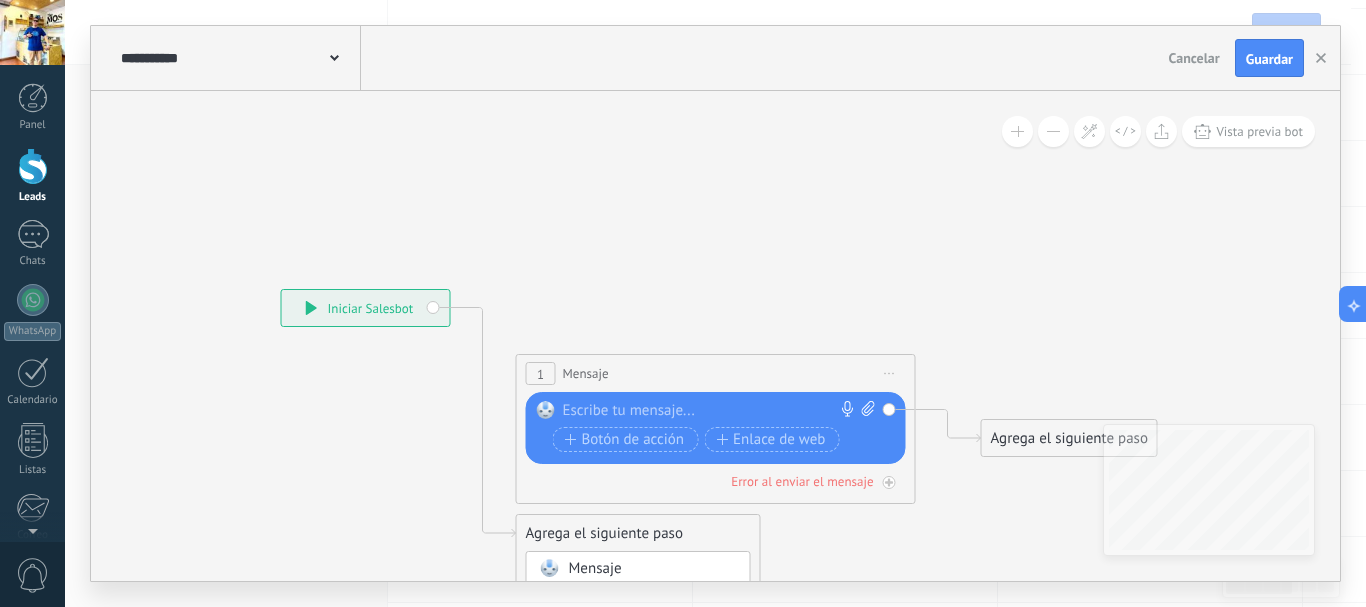 click on "**********" at bounding box center [366, 308] 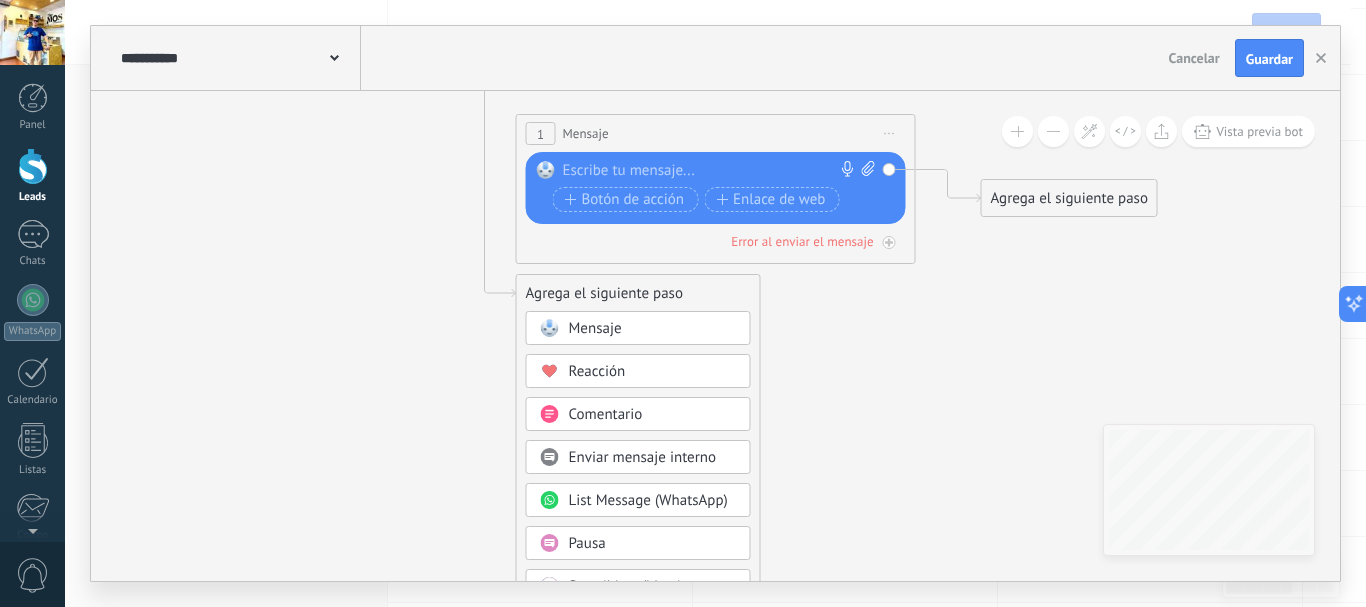 click on "Mensaje" at bounding box center (595, 328) 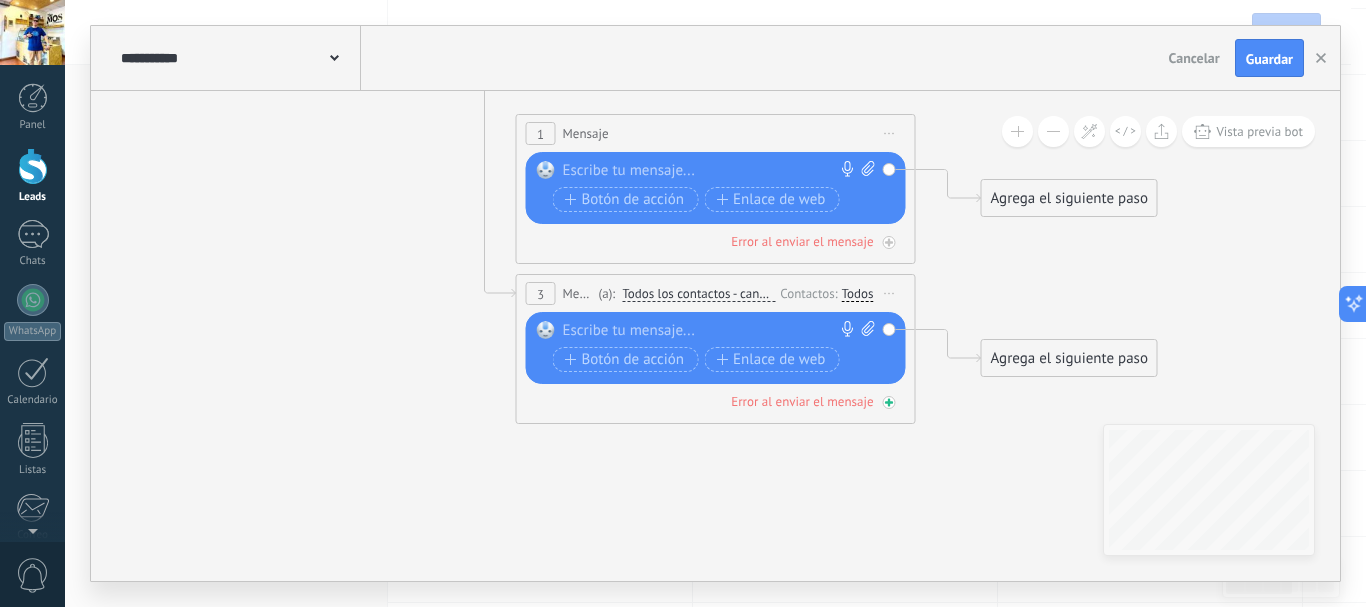 click on "Error al enviar el mensaje" at bounding box center [802, 401] 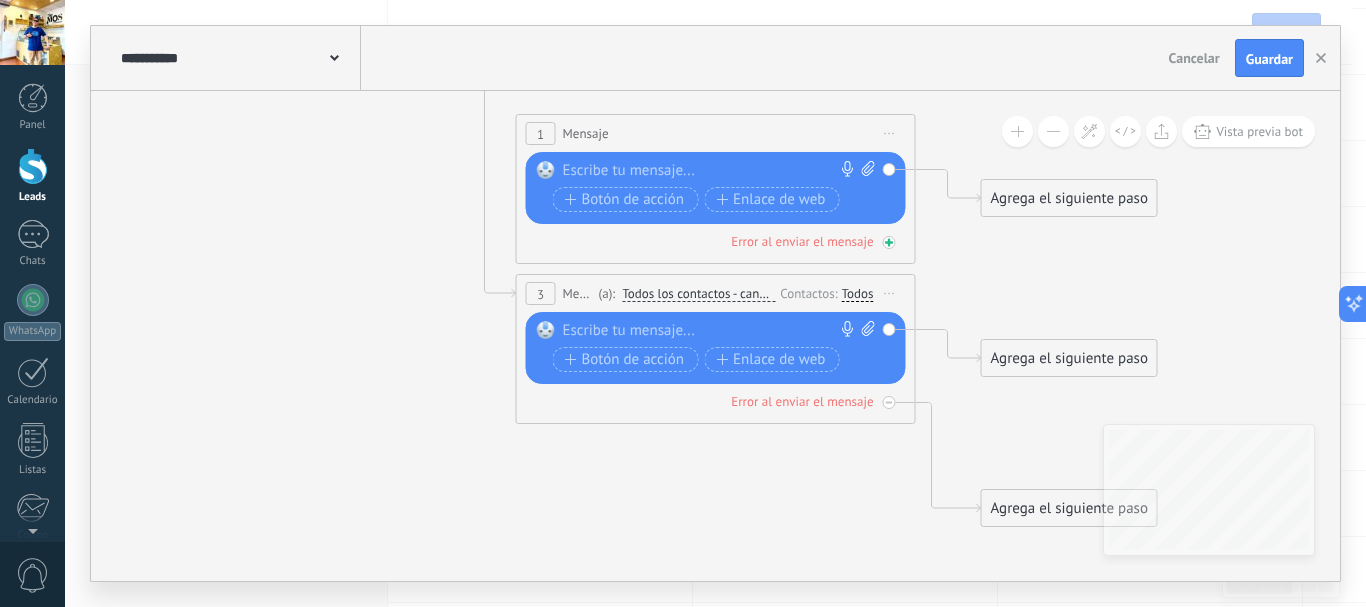 click on "Error al enviar el mensaje" at bounding box center [802, 241] 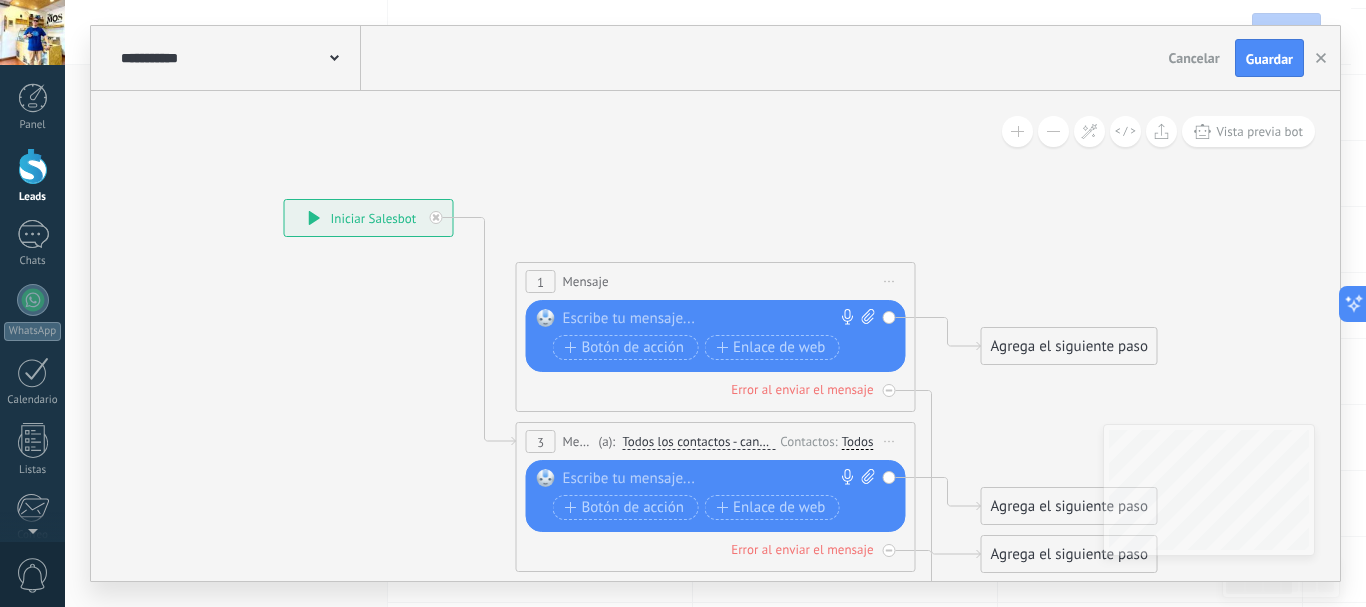 click 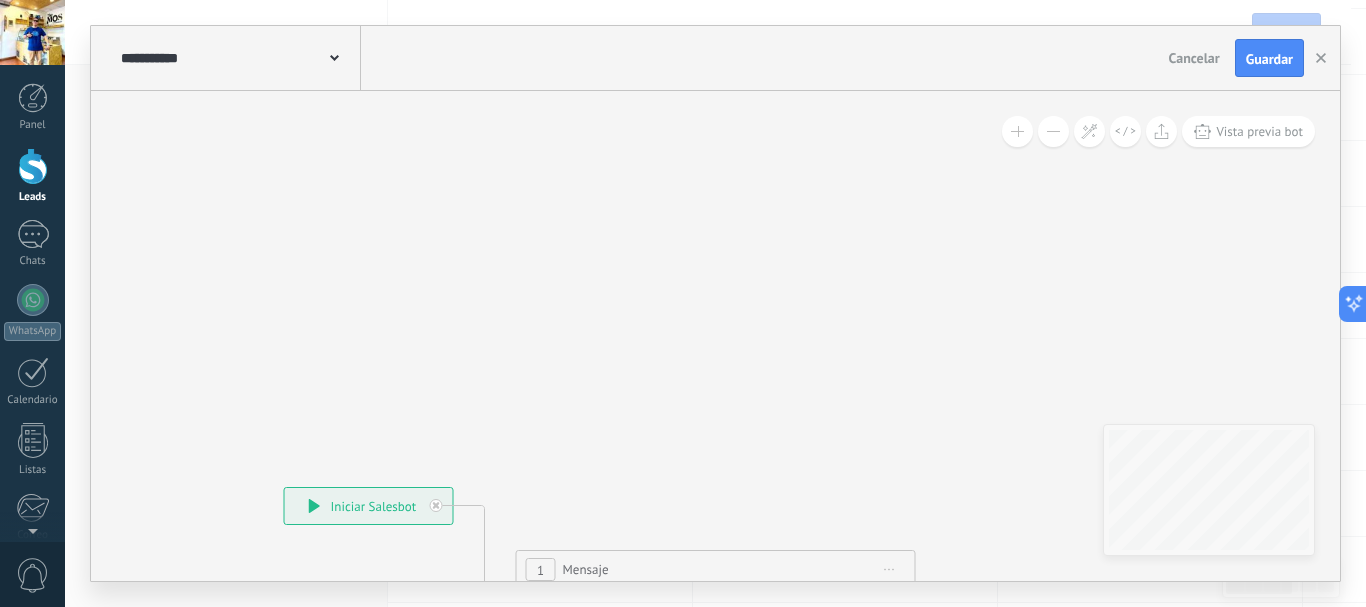 click 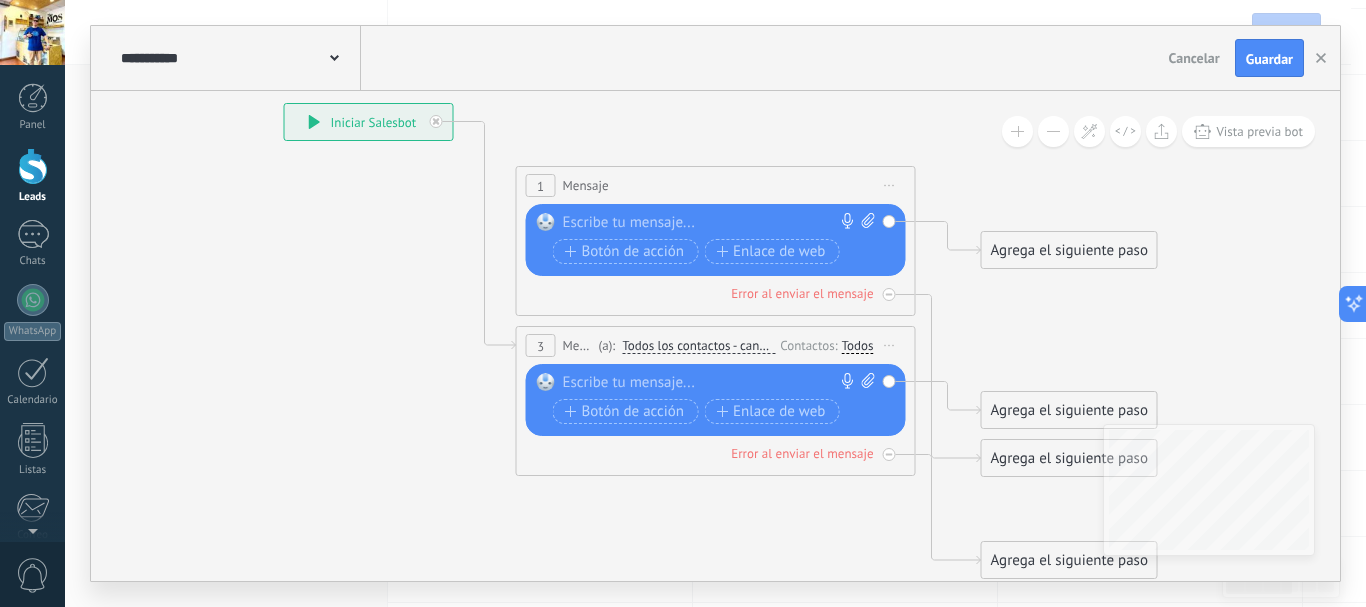 click on "Iniciar vista previa aquí
Cambiar nombre
Duplicar
Borrar" at bounding box center (890, 185) 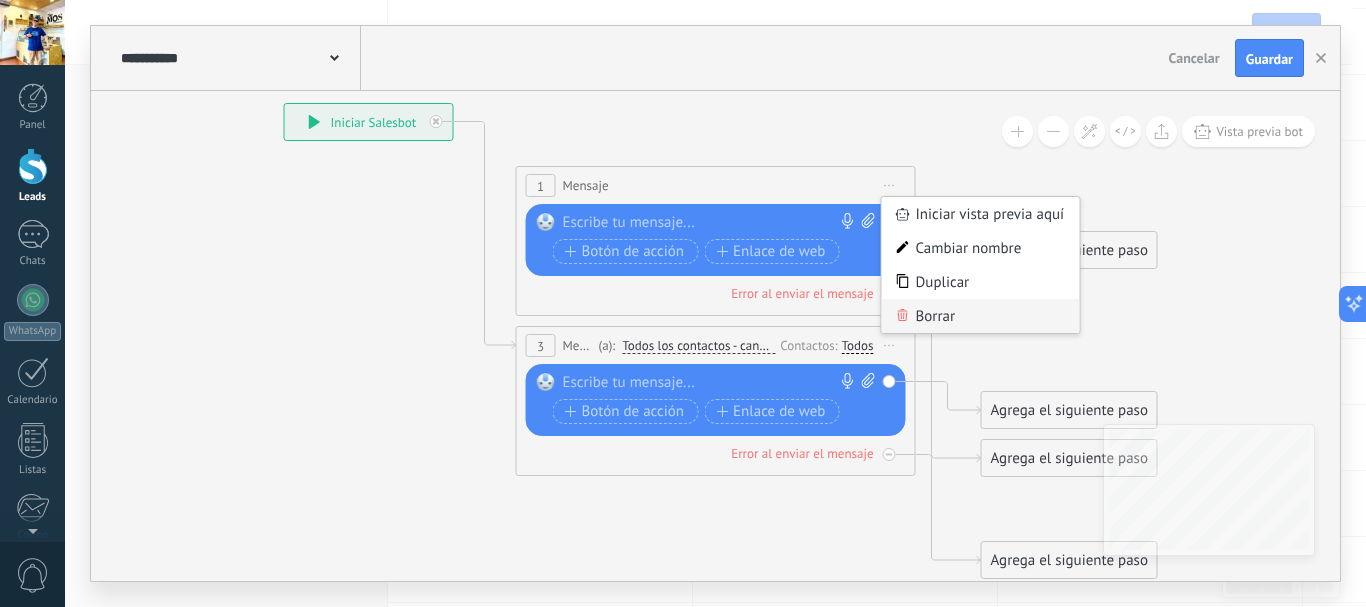 click on "Borrar" at bounding box center [981, 316] 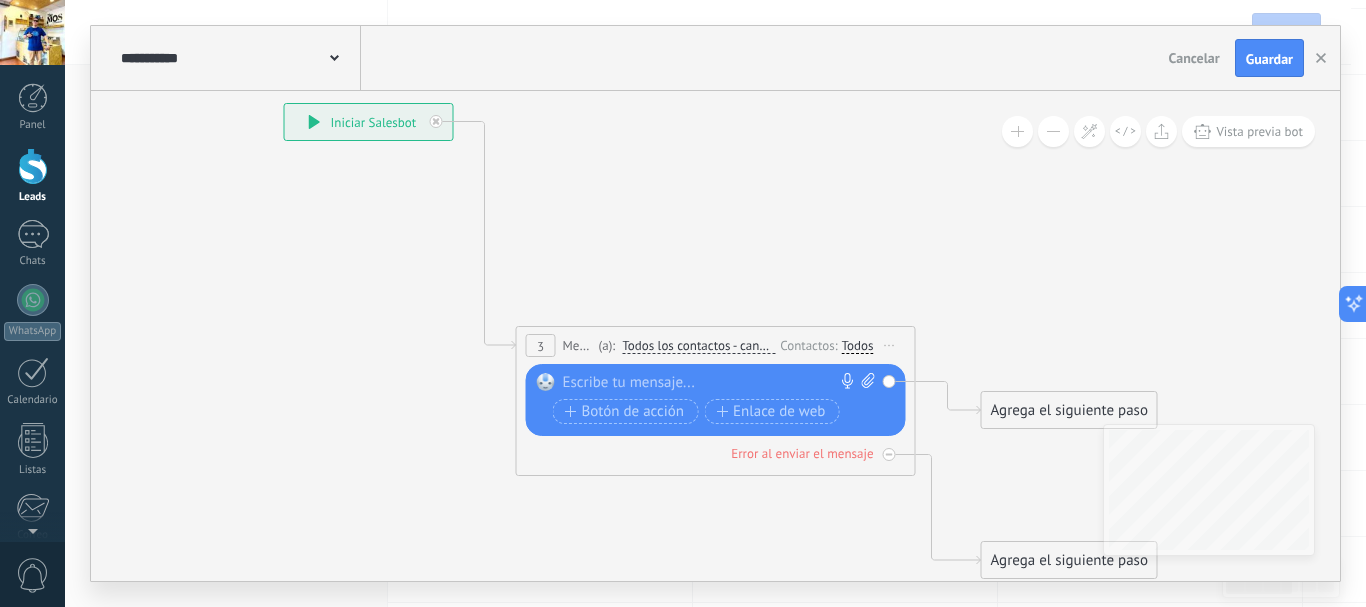 click on "Iniciar vista previa aquí
Cambiar nombre
Duplicar
Borrar" at bounding box center (890, 345) 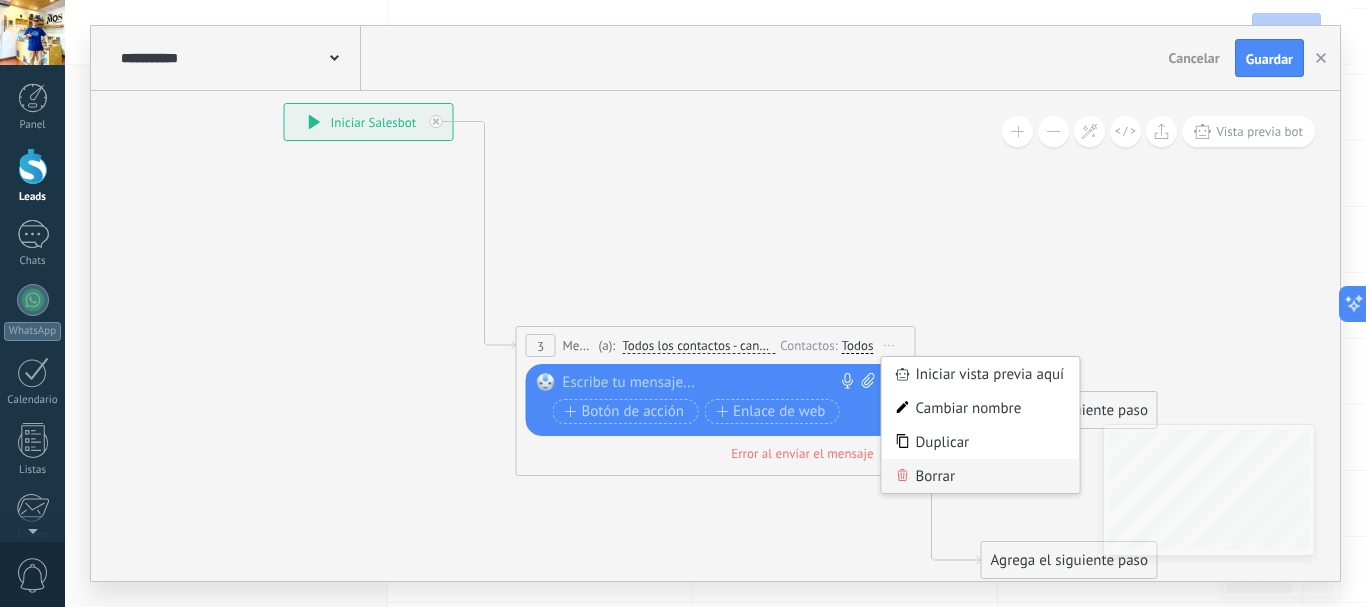 click on "Borrar" at bounding box center [981, 476] 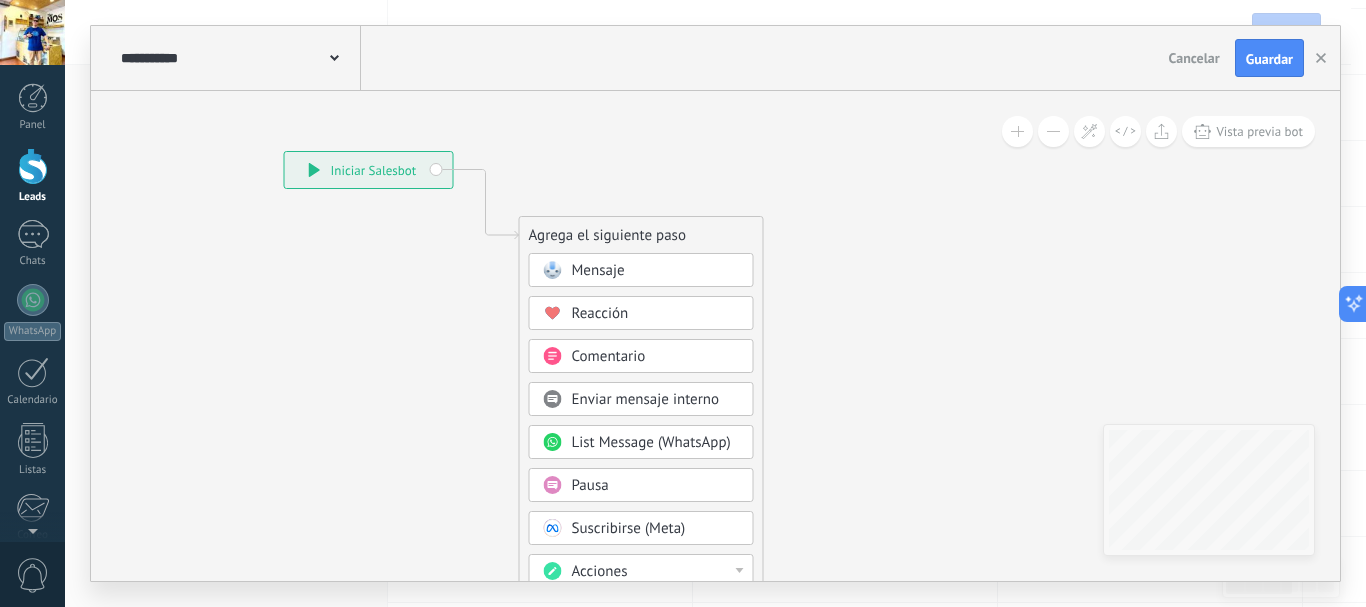 click at bounding box center [1053, 131] 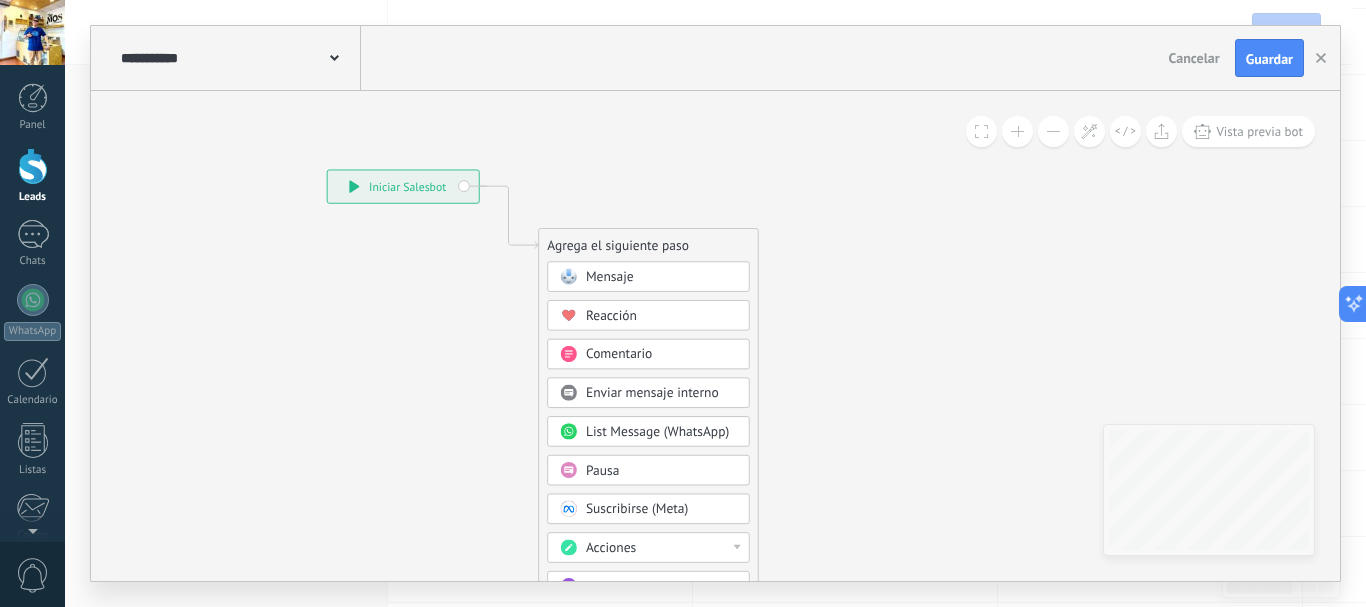click at bounding box center [1053, 131] 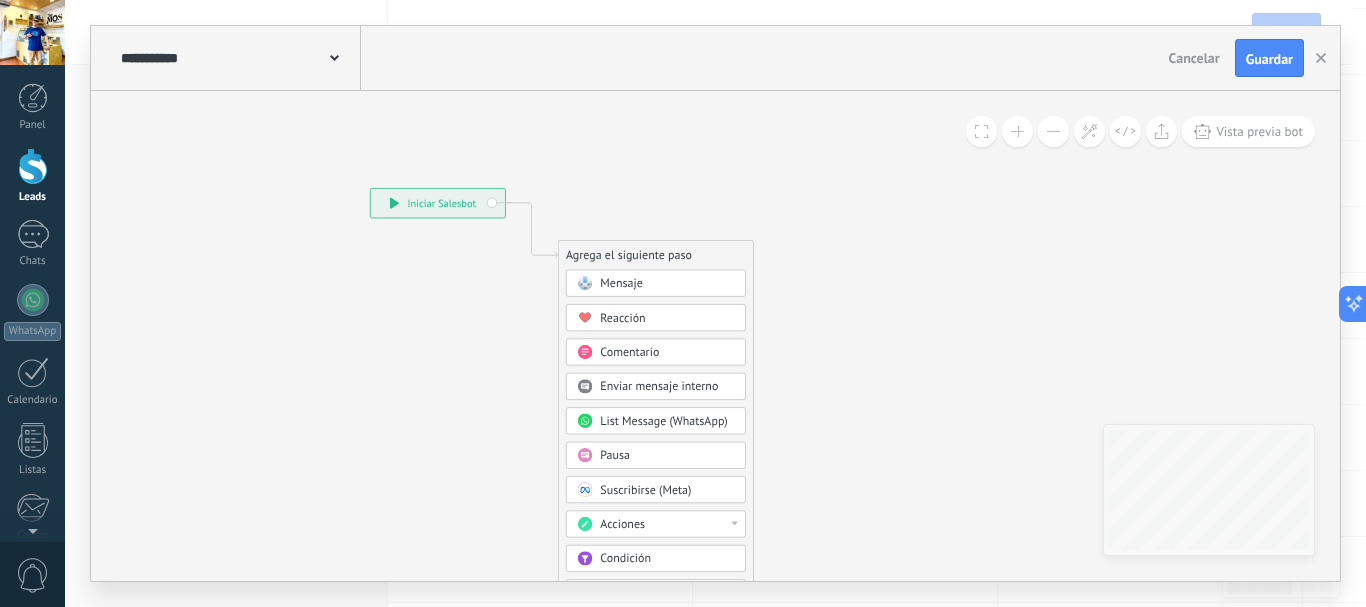 click at bounding box center [1053, 131] 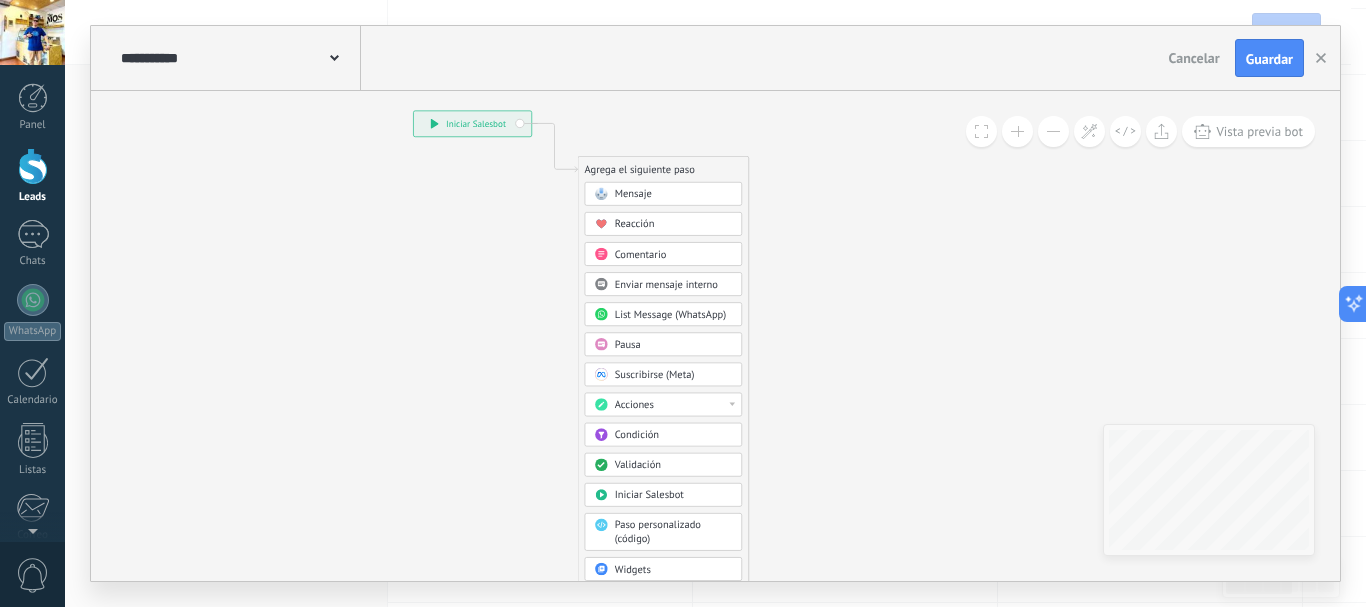 click on "Condición" at bounding box center (637, 434) 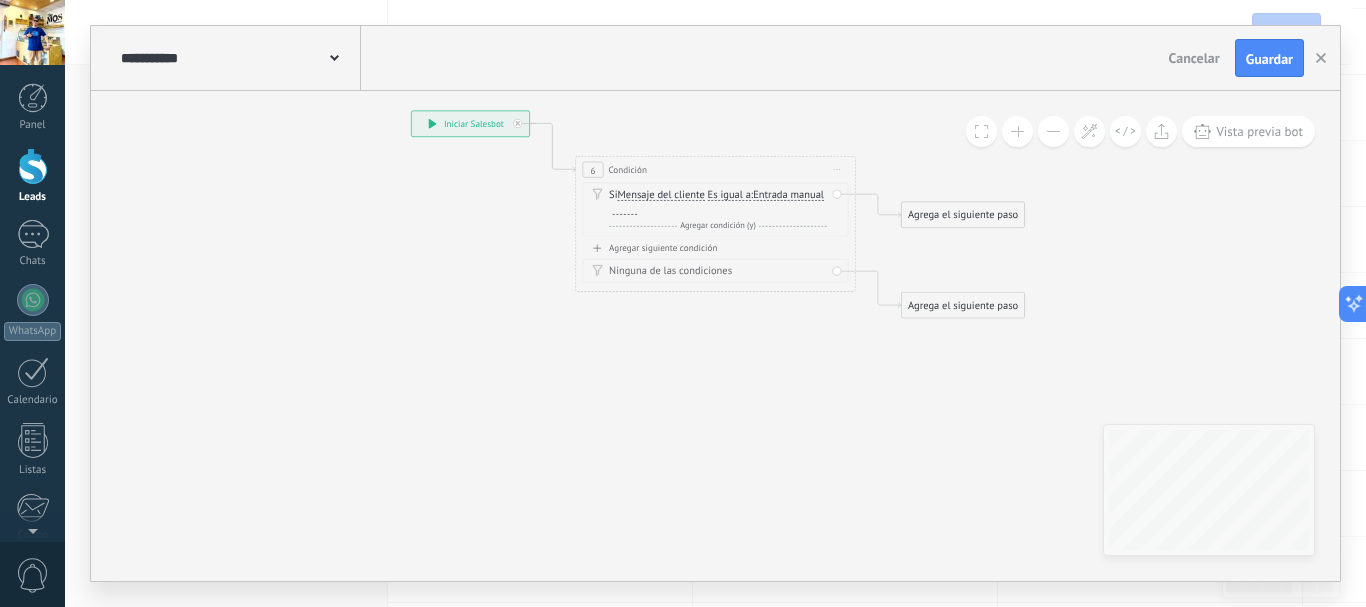 click on "Agregar condición (y)" at bounding box center [718, 225] 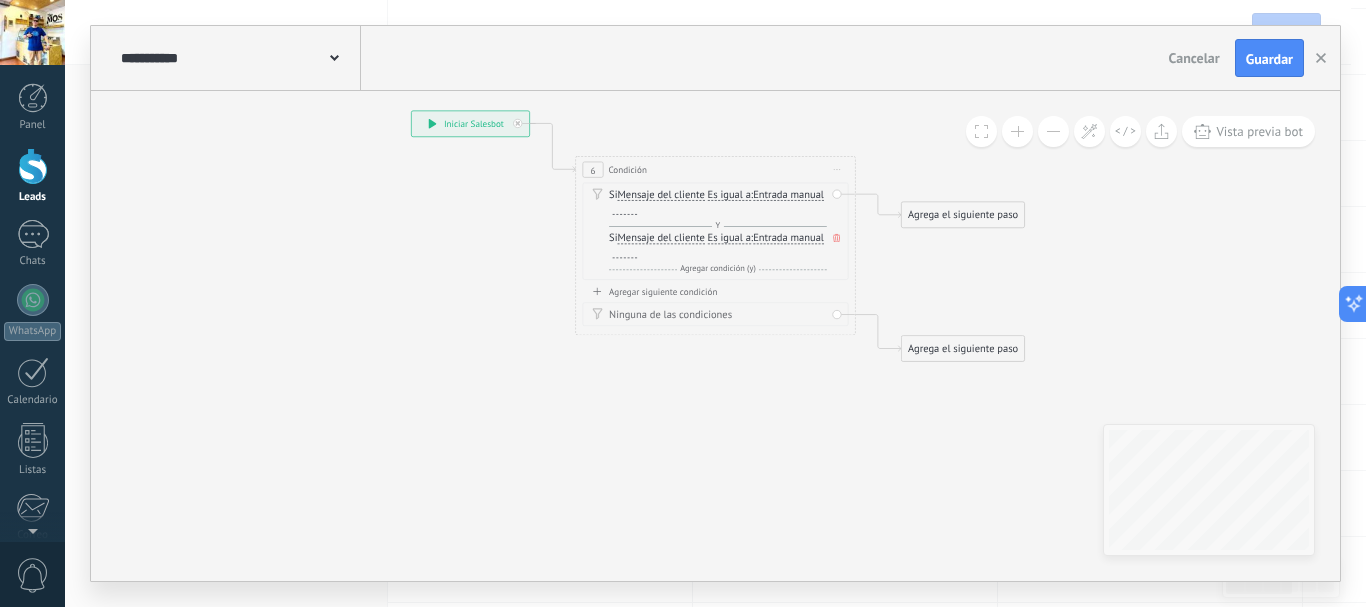 click on "Es igual a" at bounding box center [729, 195] 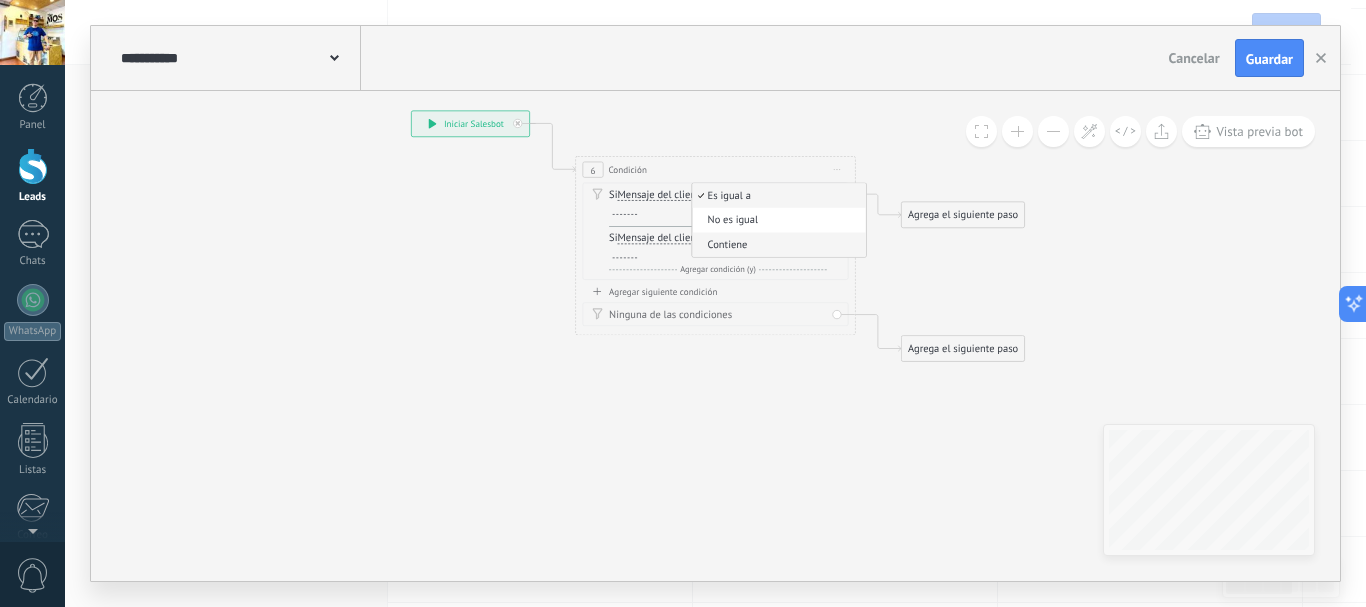 click on "Contiene" at bounding box center [776, 245] 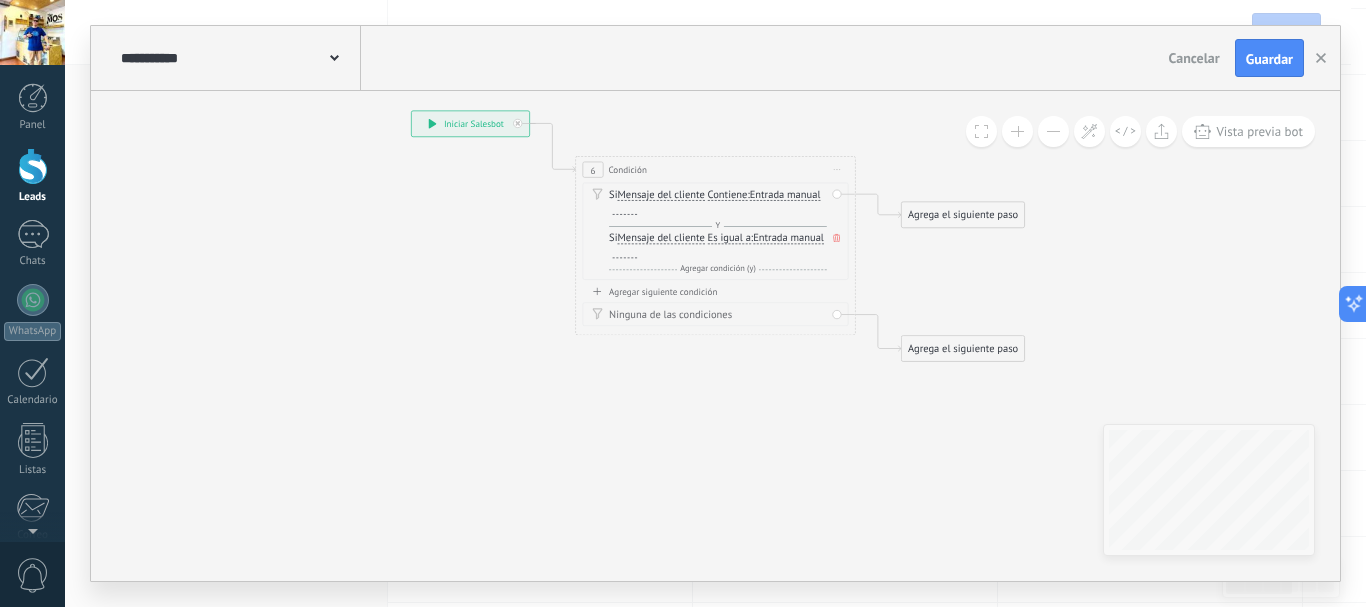 click on "Si
Mensaje del cliente
Mensaje del cliente
Emoción de la conversación
Comentario del cliente
El cliente
Código de chat activo
Mensajero de chat activo
Fuente de cliente potencial
Estado de la conversación
Estado de respuesta
Estado de interacción
Lead: Número de seguimiento" at bounding box center [718, 202] 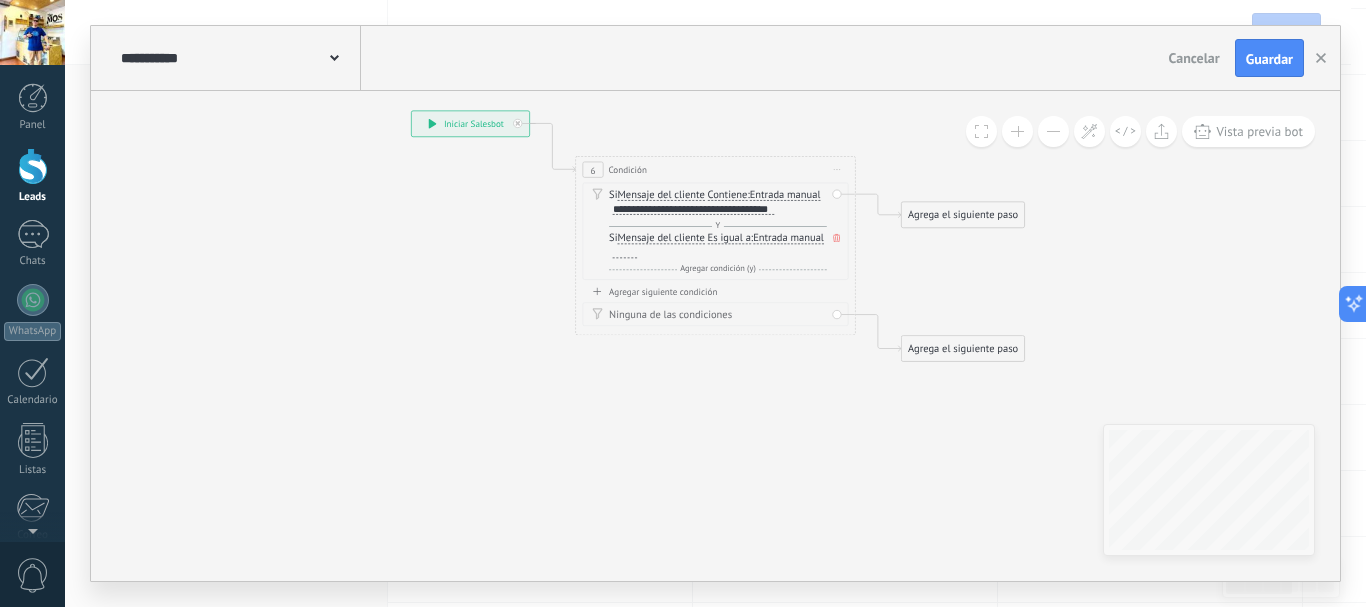 click on "Agrega el siguiente paso" at bounding box center [963, 215] 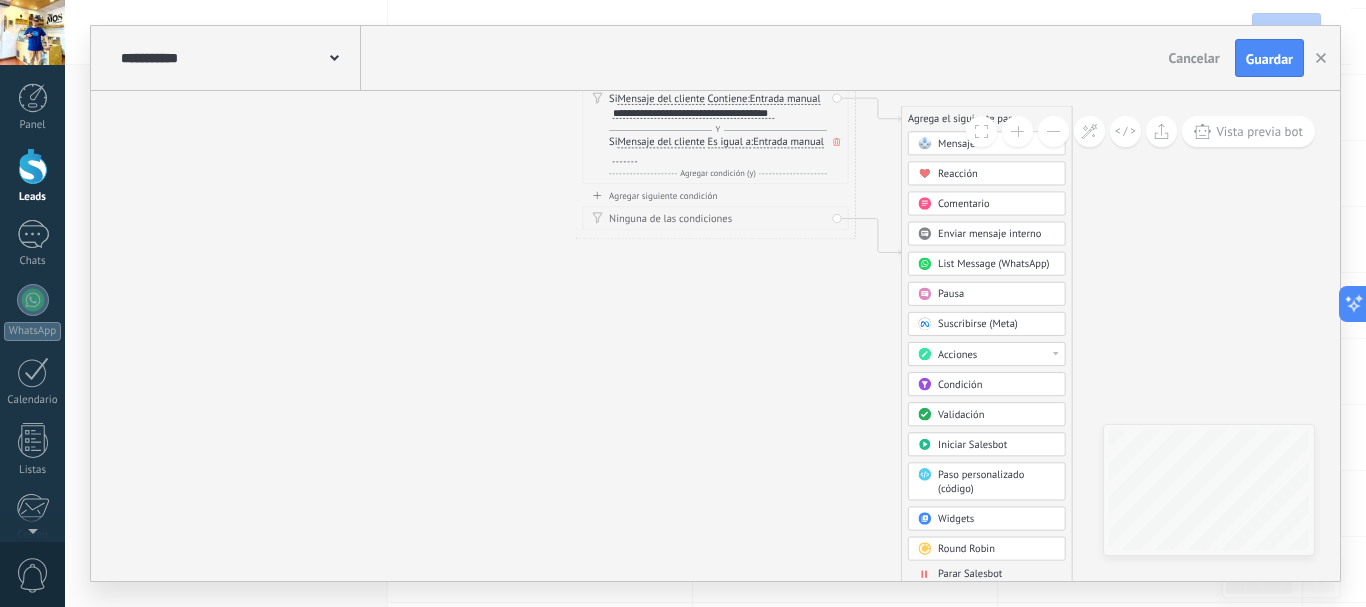 click on "Acciones" at bounding box center (957, 354) 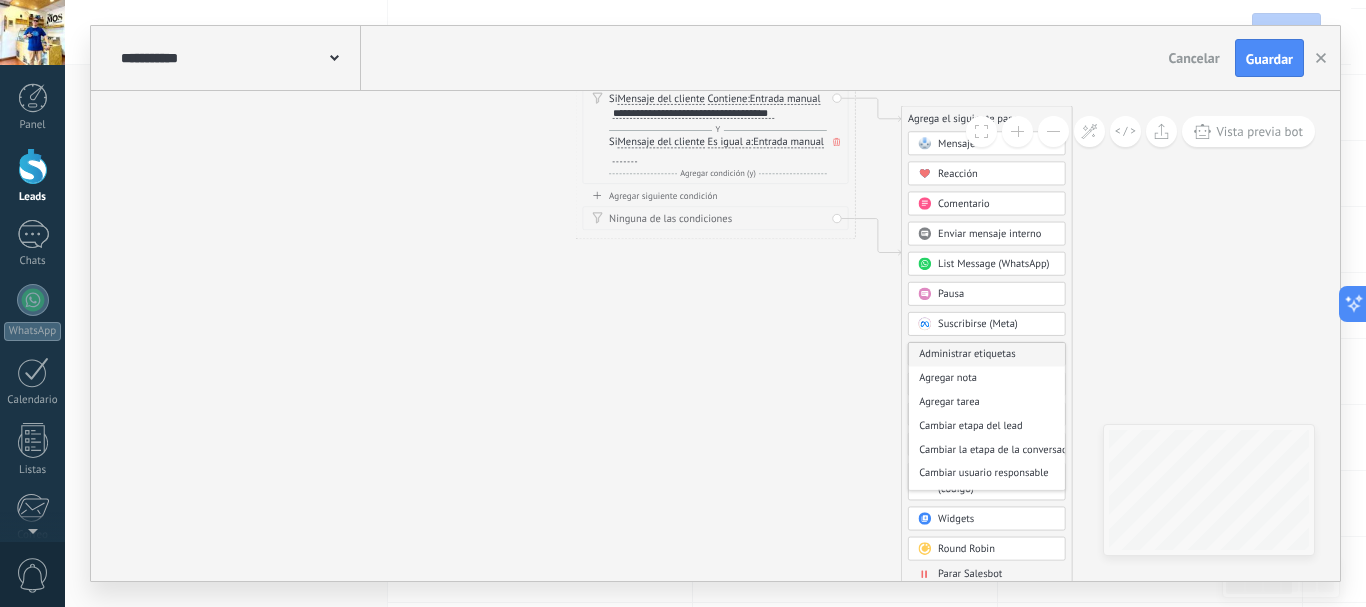 click on "Administrar etiquetas" at bounding box center (987, 355) 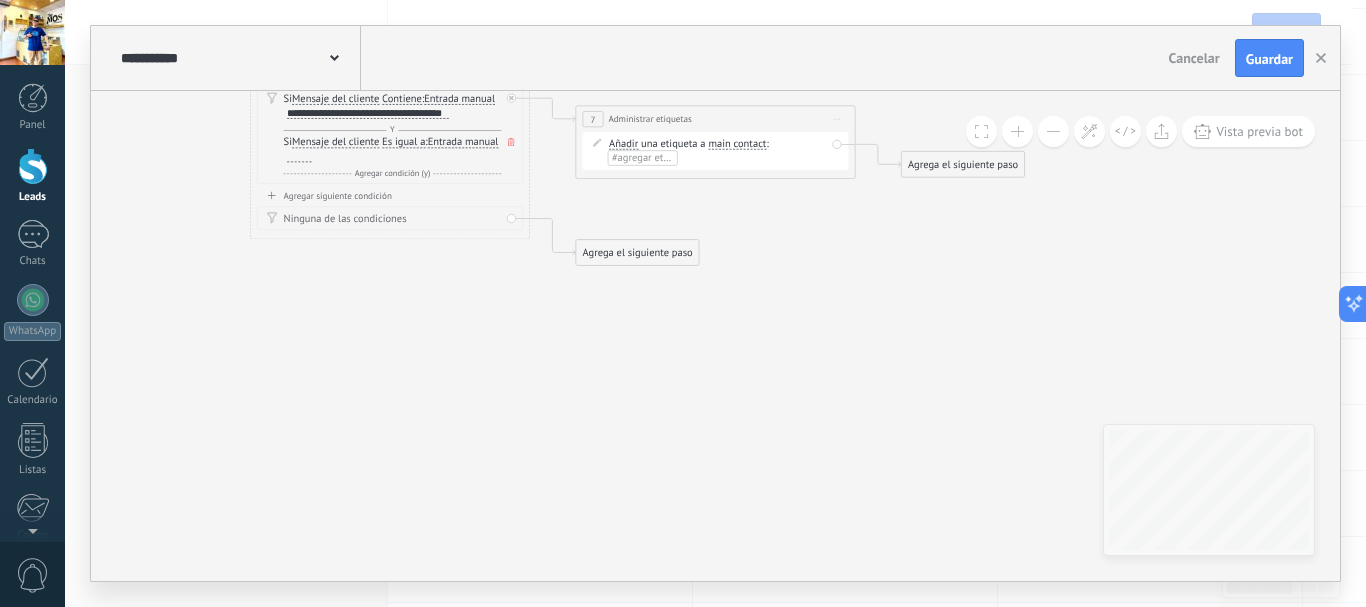 click on "#agregar etiquetas" at bounding box center (654, 157) 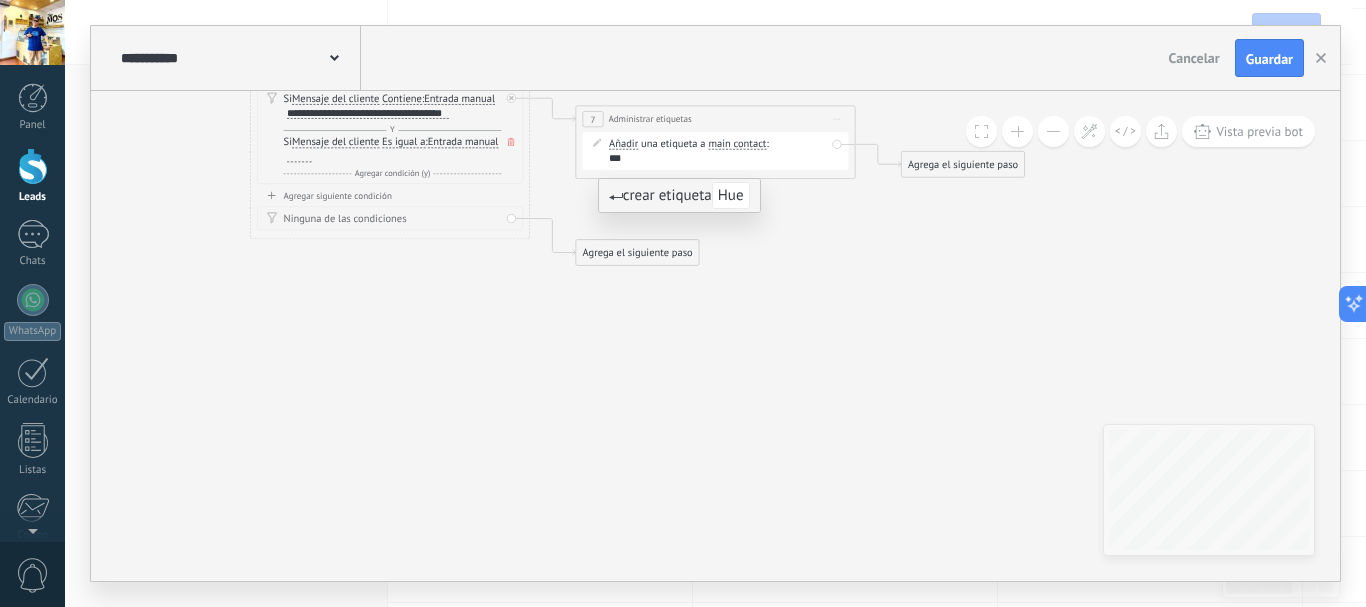 click on "***" at bounding box center [644, 157] 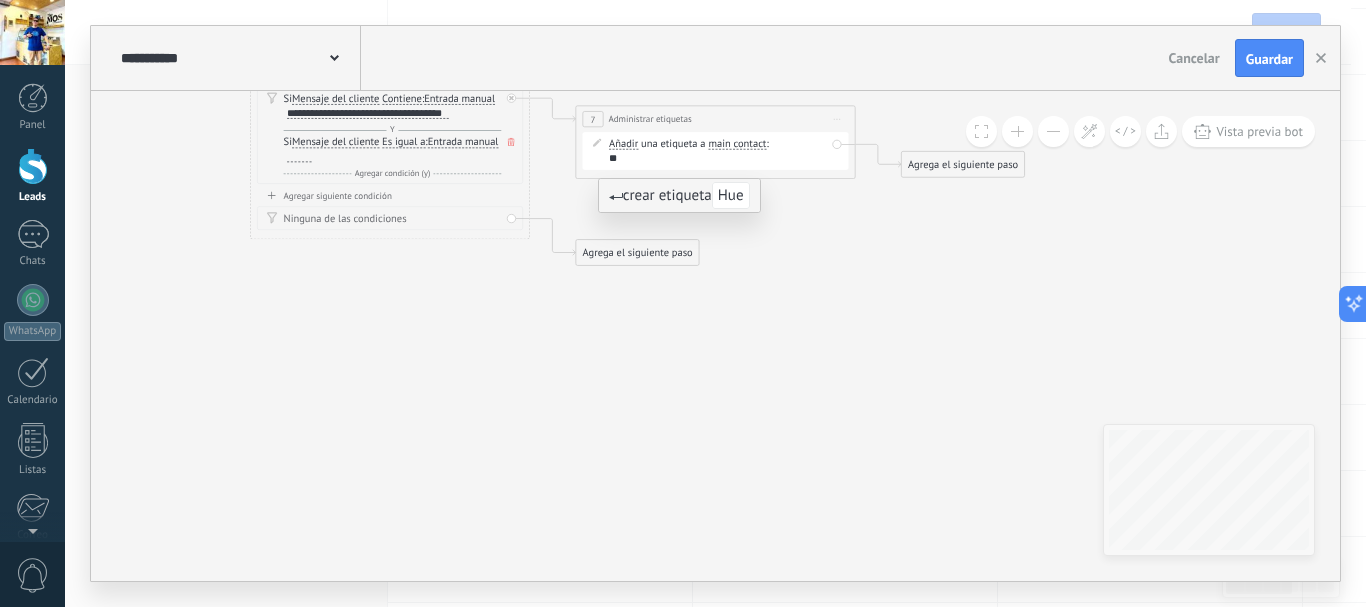 type on "*" 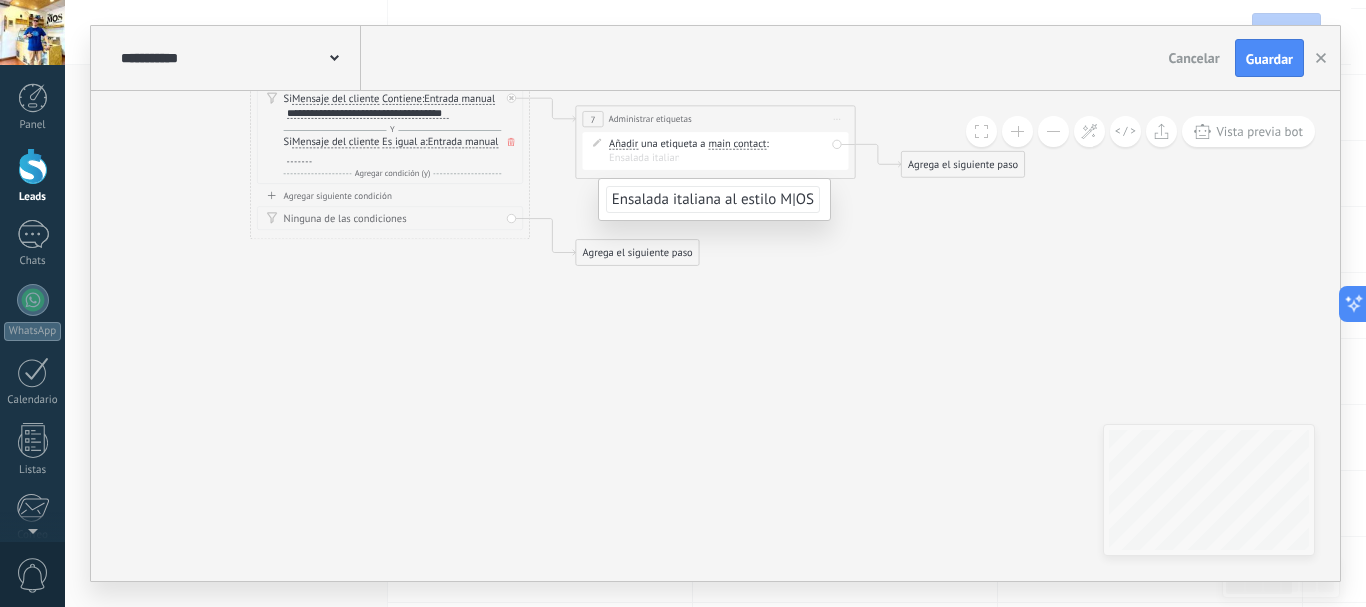 click at bounding box center [644, 157] 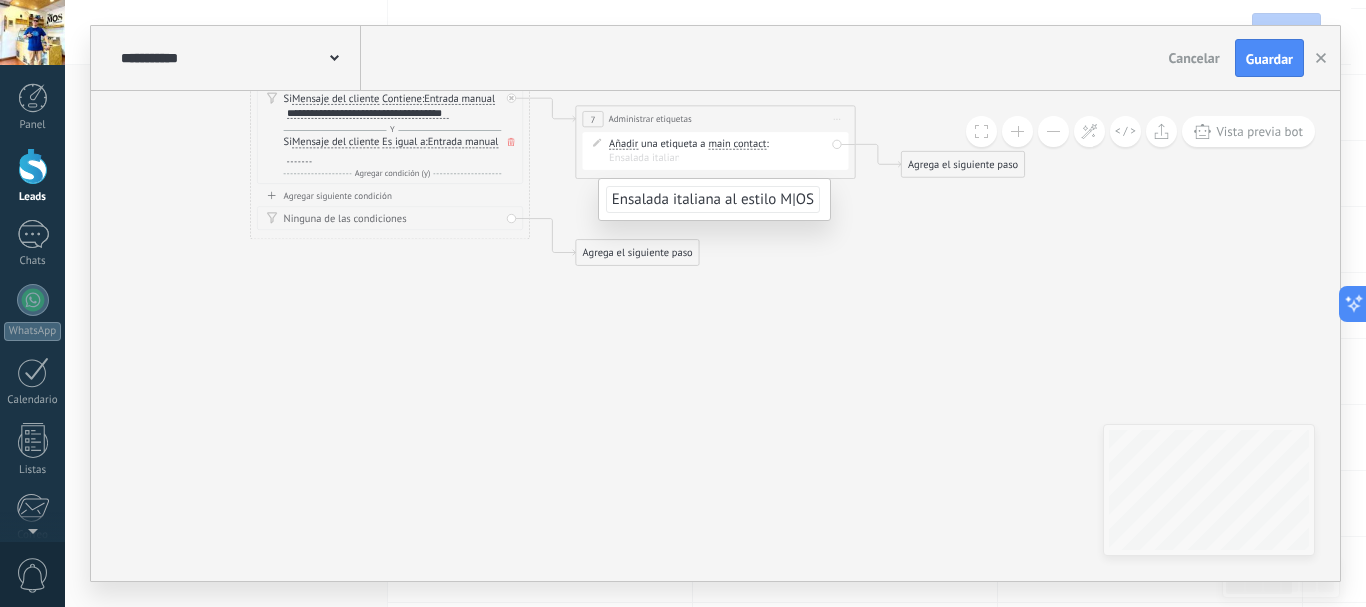 type on "*" 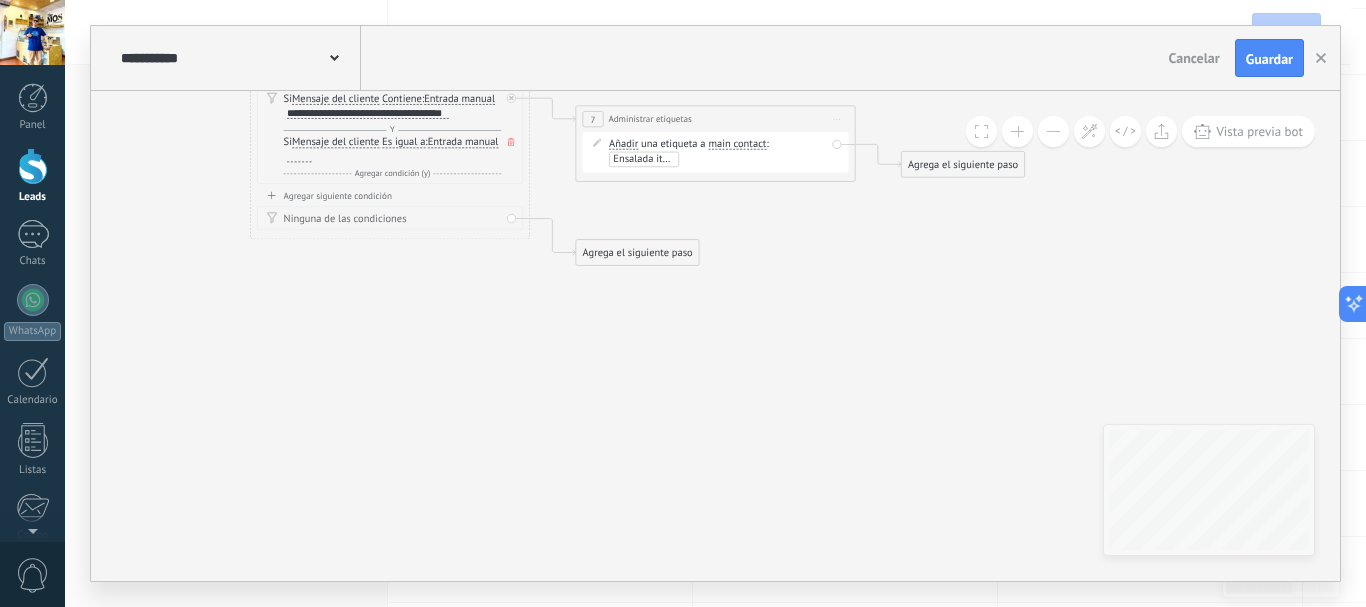 type on "*" 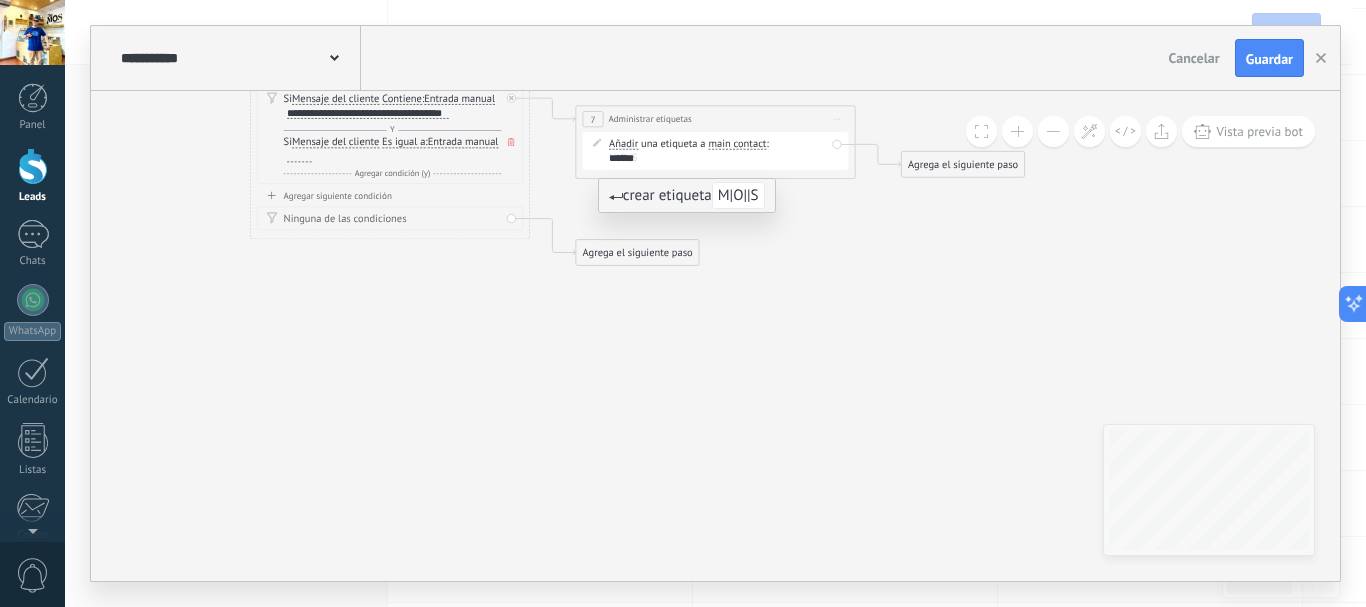 type on "******" 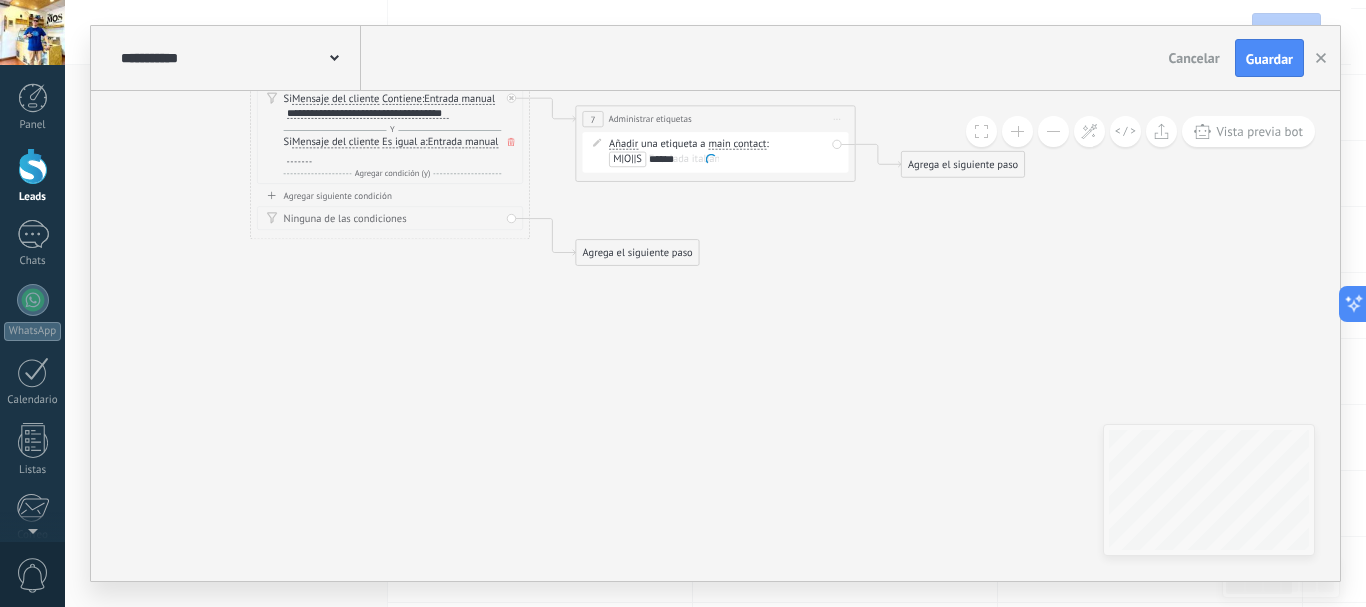 type 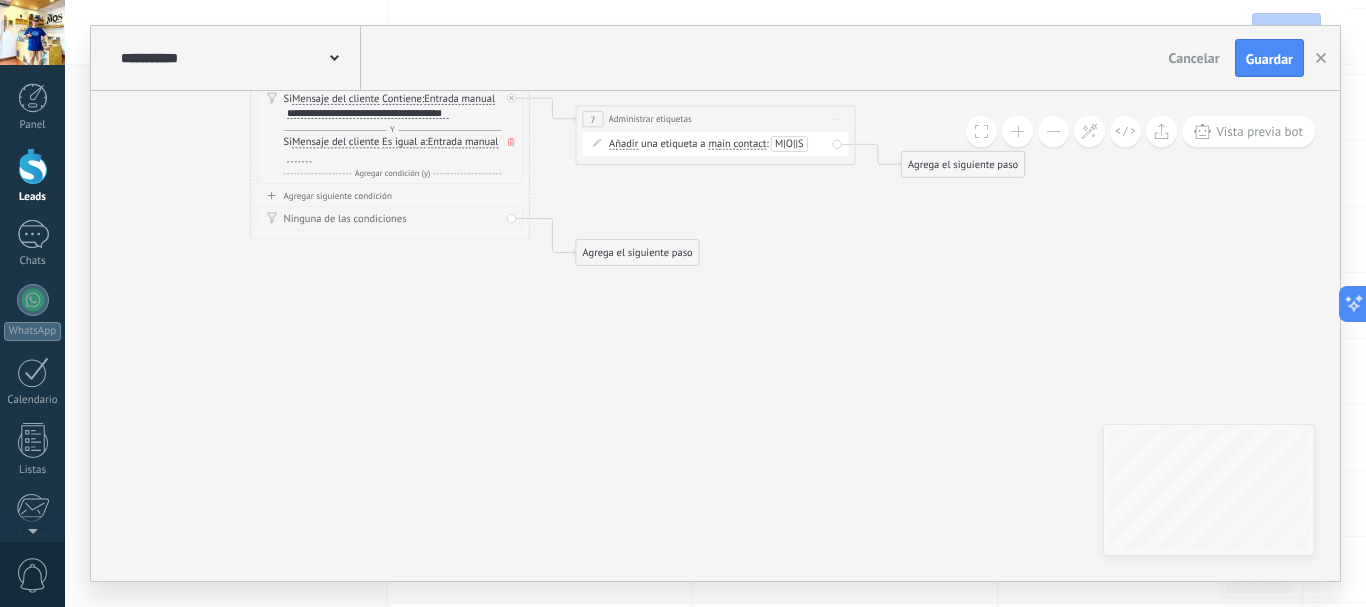 click on "**********" at bounding box center (366, 114) 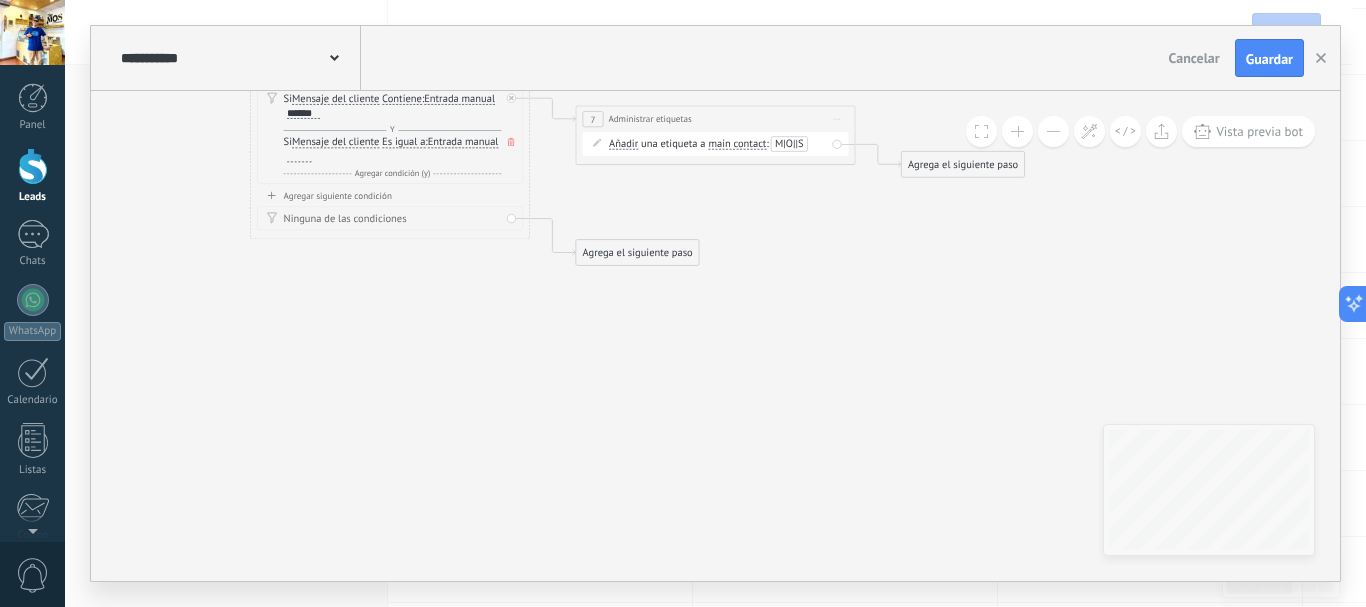 click 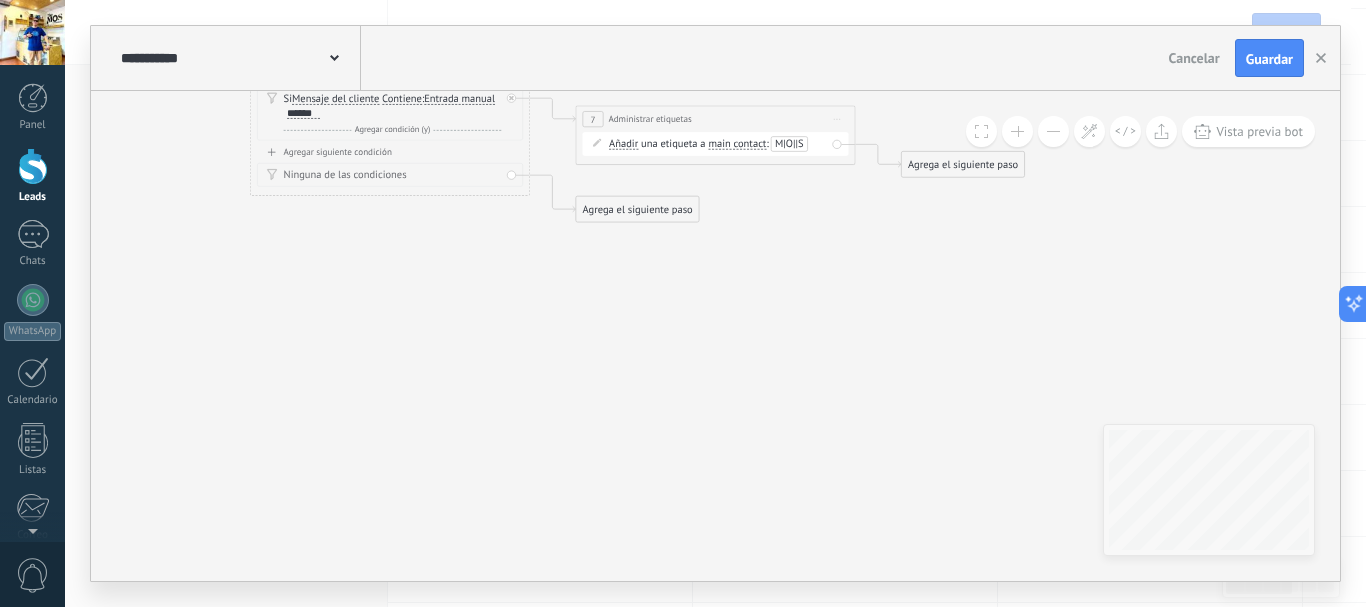 click on "Añadir
Añadir
Eliminar
Añadir
Añadir
Eliminar
una etiqueta a
main contact
main contact
all contacts
chat contact
acuerdo" at bounding box center (718, 144) 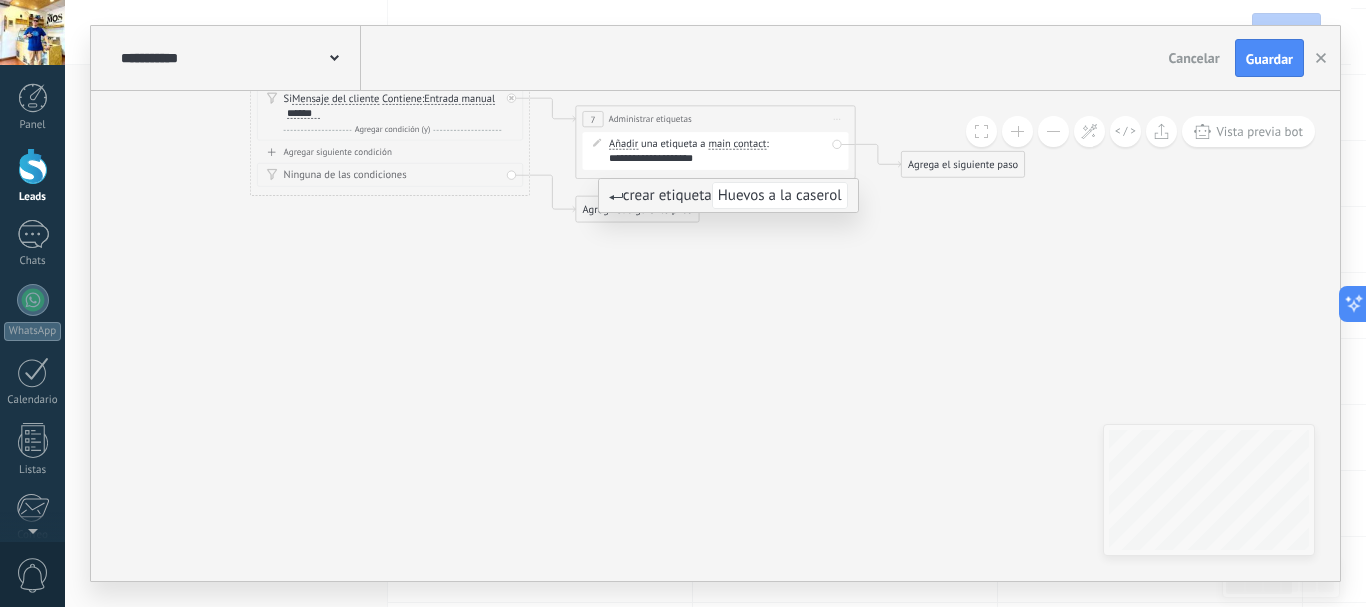 scroll, scrollTop: 0, scrollLeft: 1, axis: horizontal 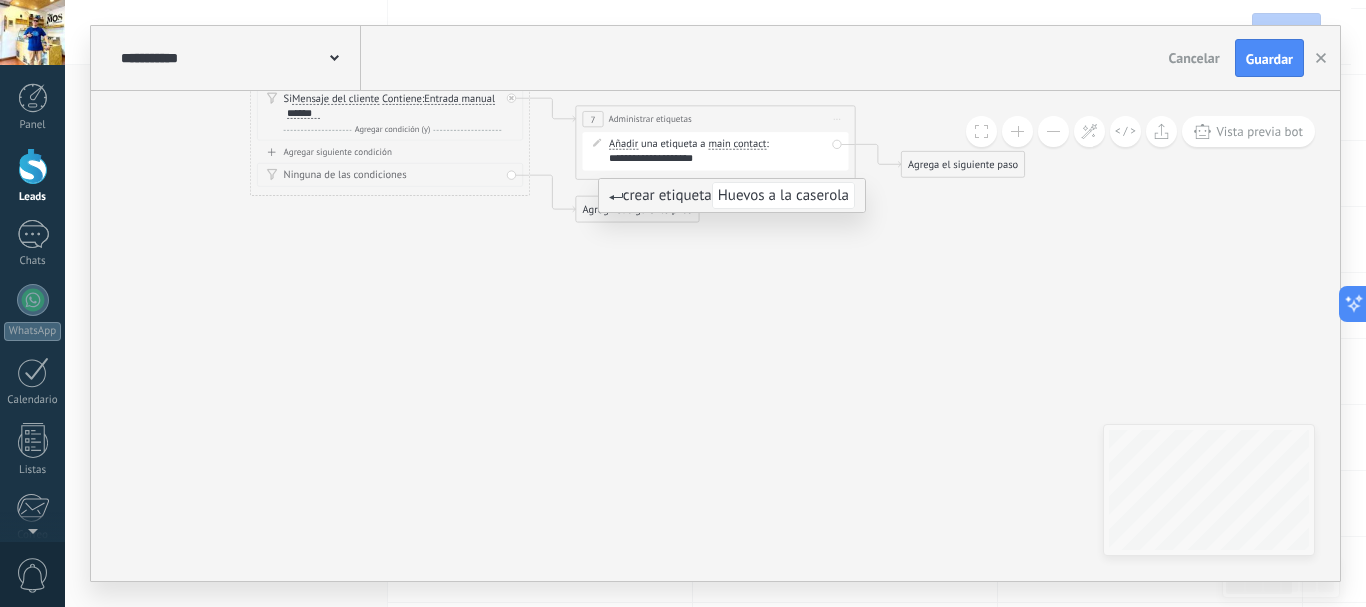 type on "**********" 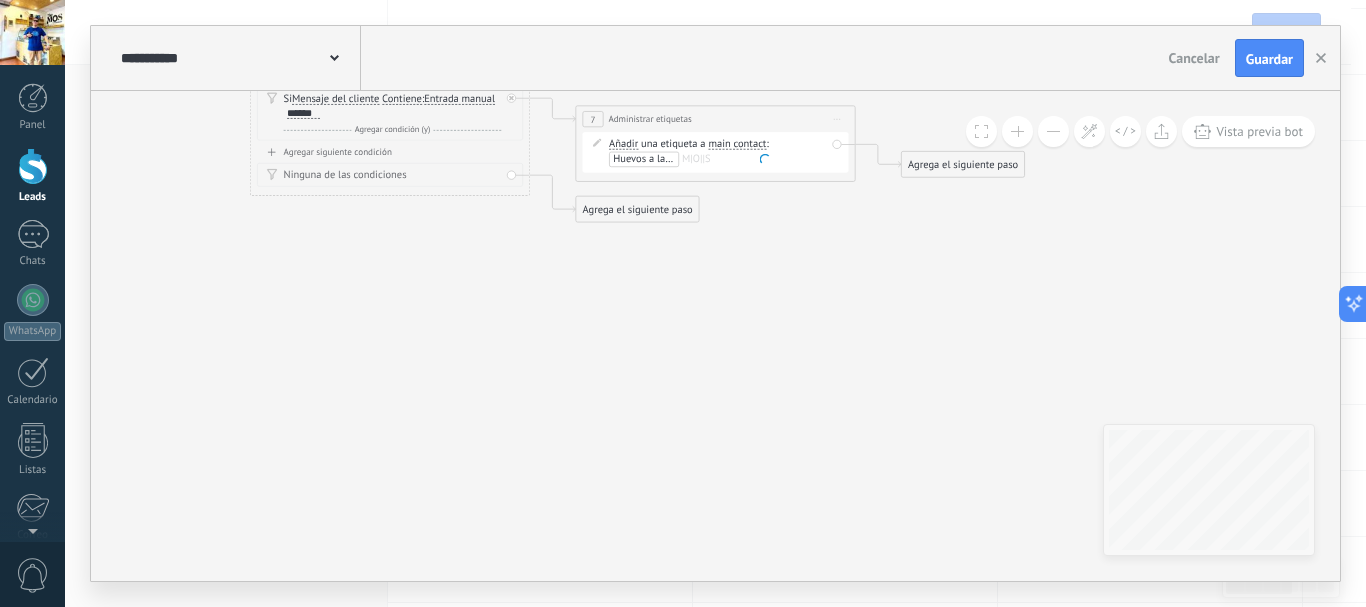 scroll, scrollTop: 0, scrollLeft: 0, axis: both 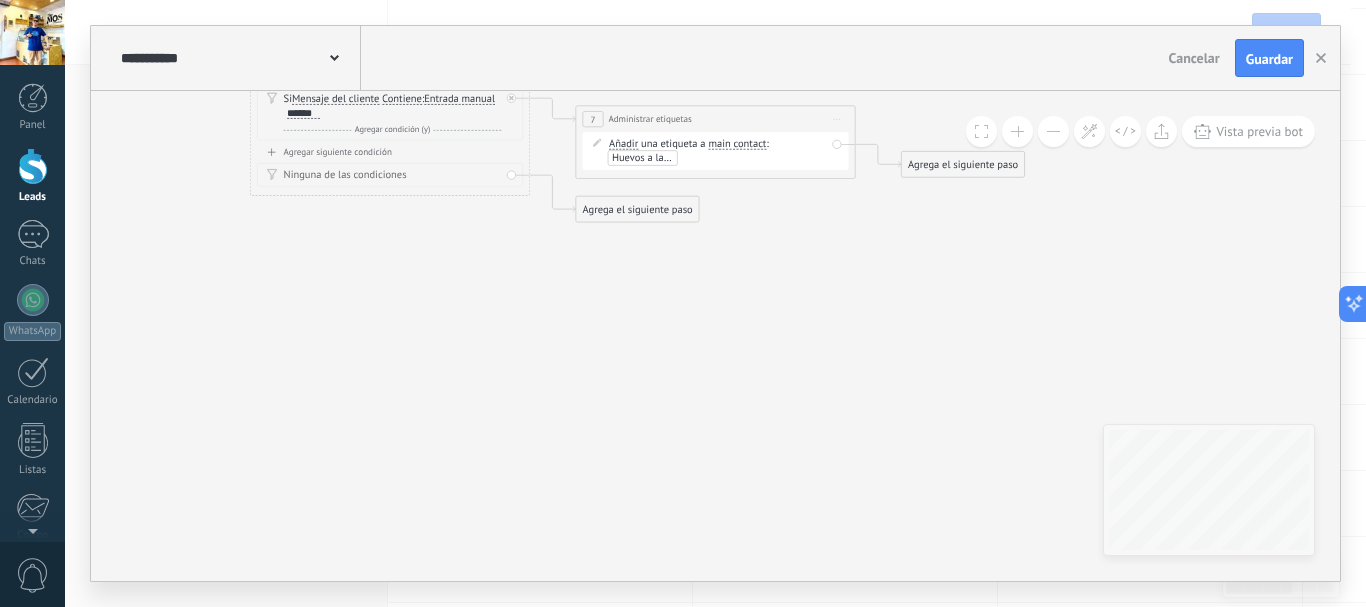 click on "main contact" at bounding box center (737, 143) 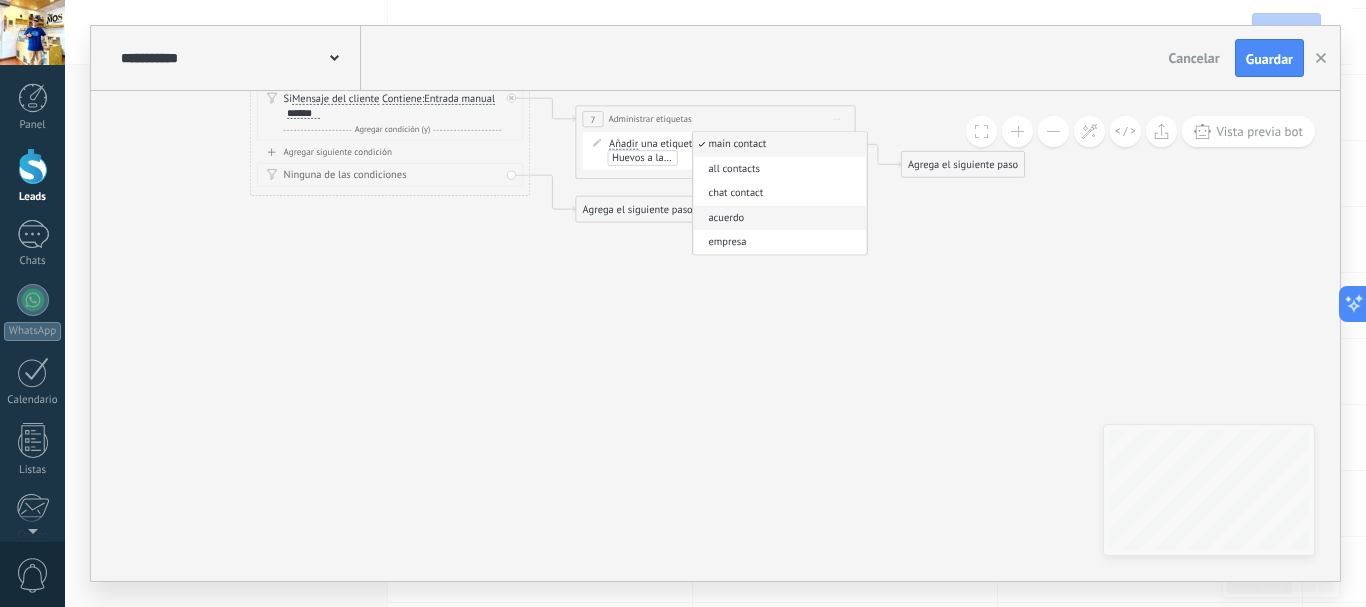 click on "acuerdo" at bounding box center (777, 218) 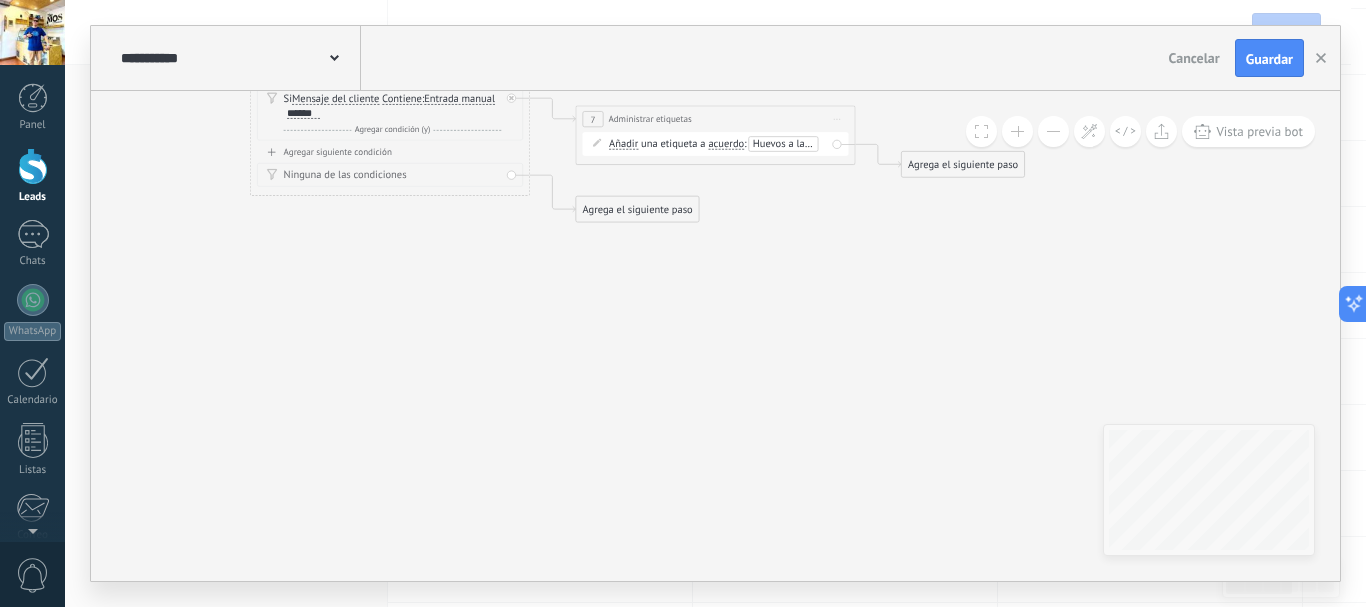 click on "Agrega el siguiente paso" at bounding box center [963, 164] 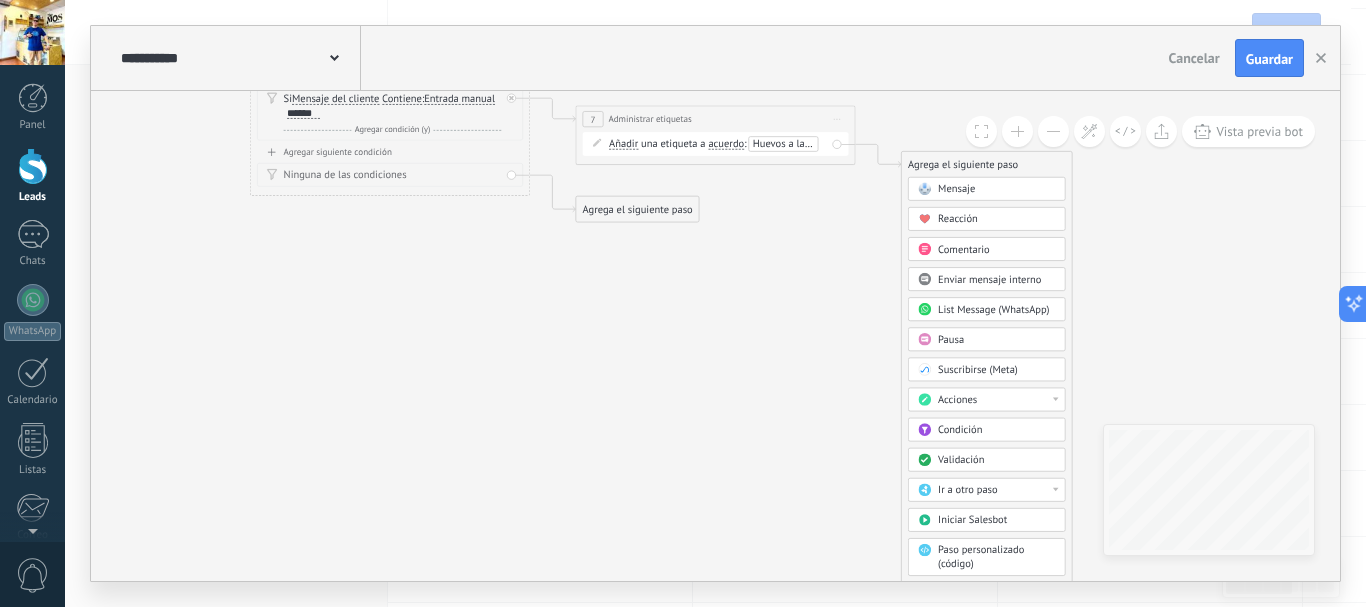 click on "Acciones" at bounding box center (957, 399) 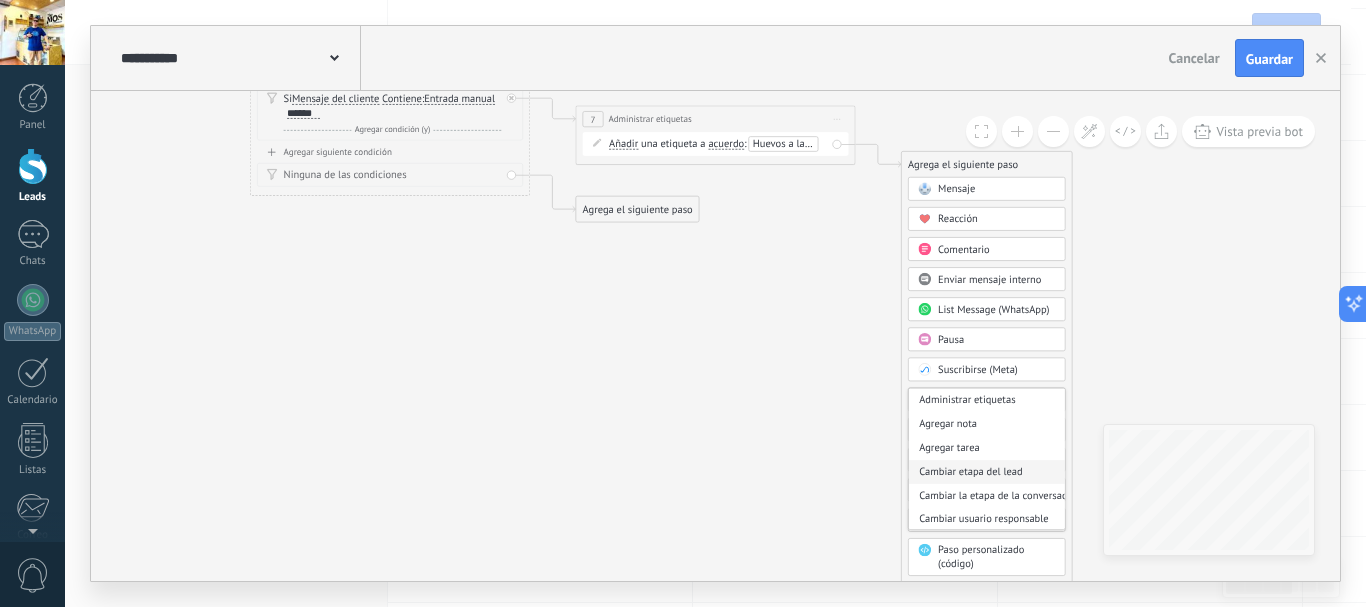 click on "Cambiar etapa del lead" at bounding box center (987, 472) 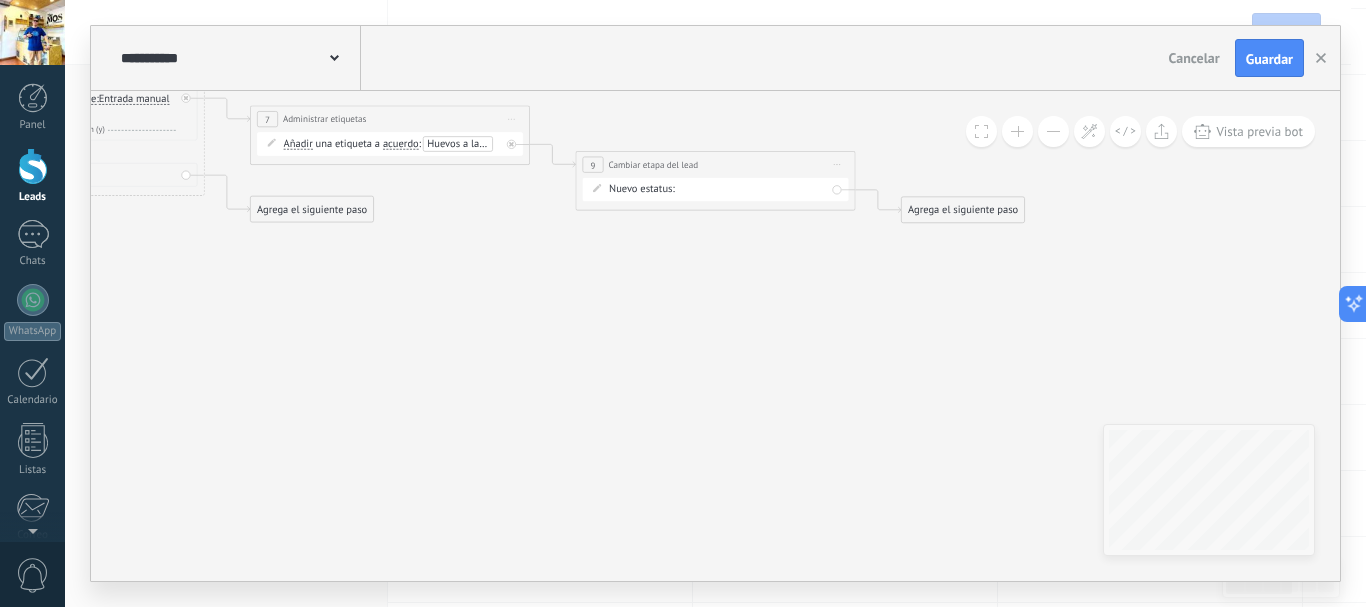 click on "Nueva consulta Cualificado Cotización enviada Pedido creado Pedido completado Pedido enviado Pedido enviado – ganado Pedido cancelado – perdido" at bounding box center (0, 0) 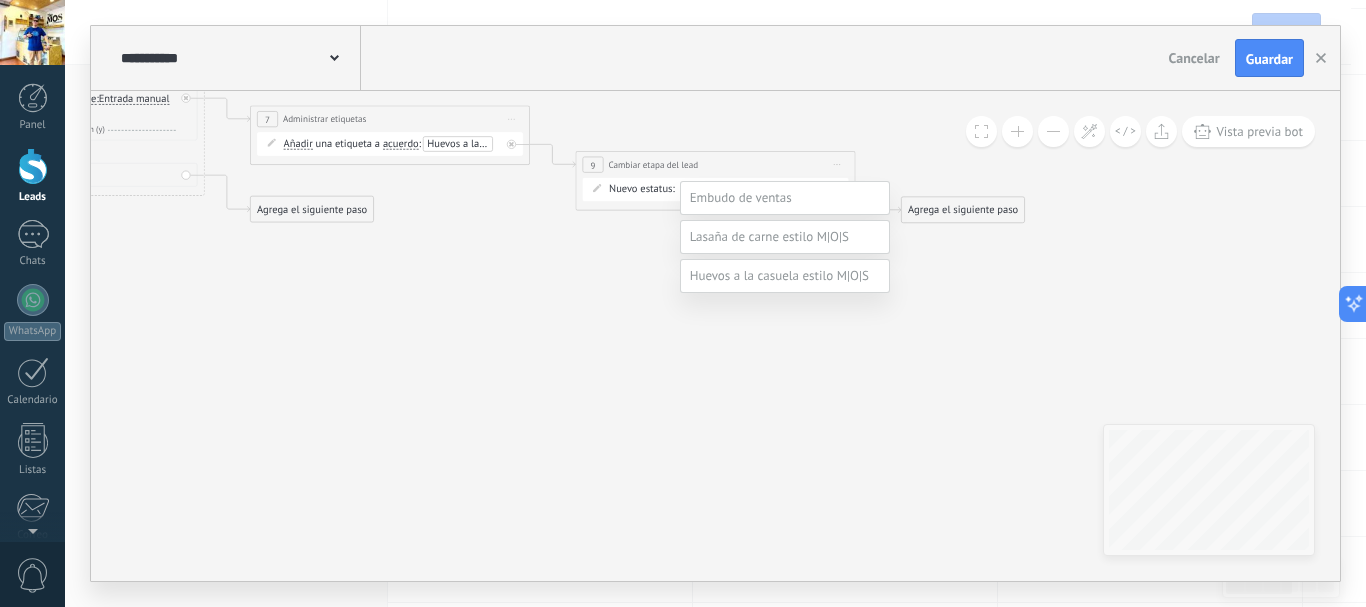 click at bounding box center (779, 275) 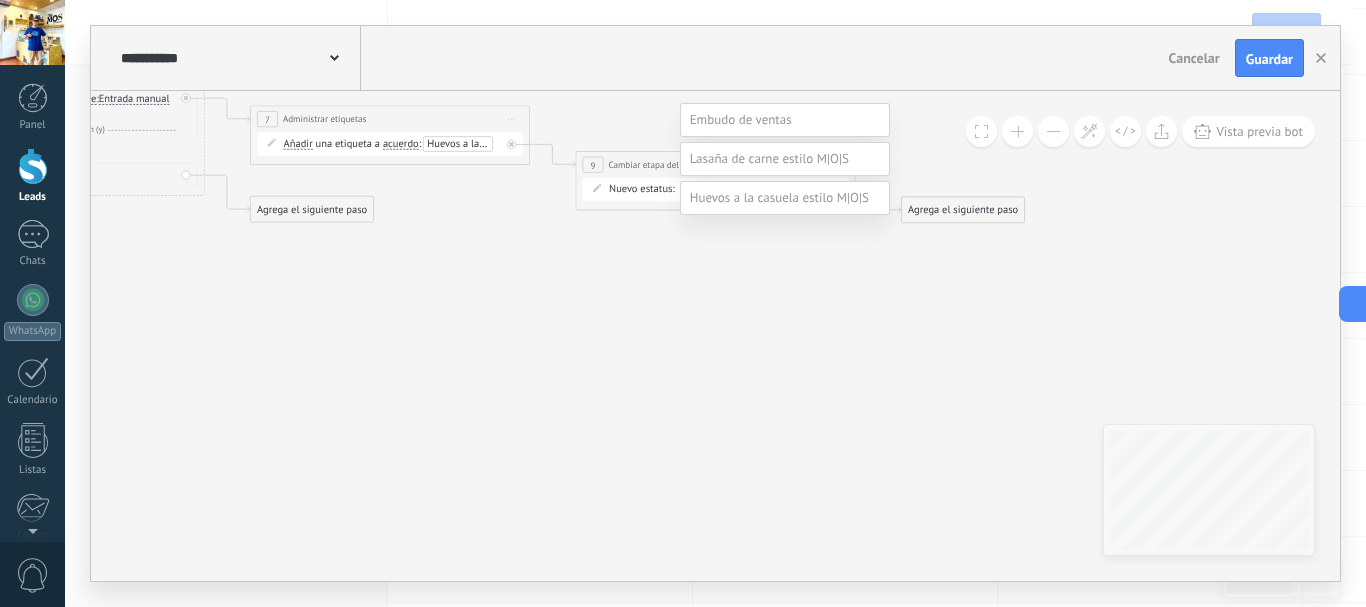 click on "Contacto inicial" at bounding box center (0, 0) 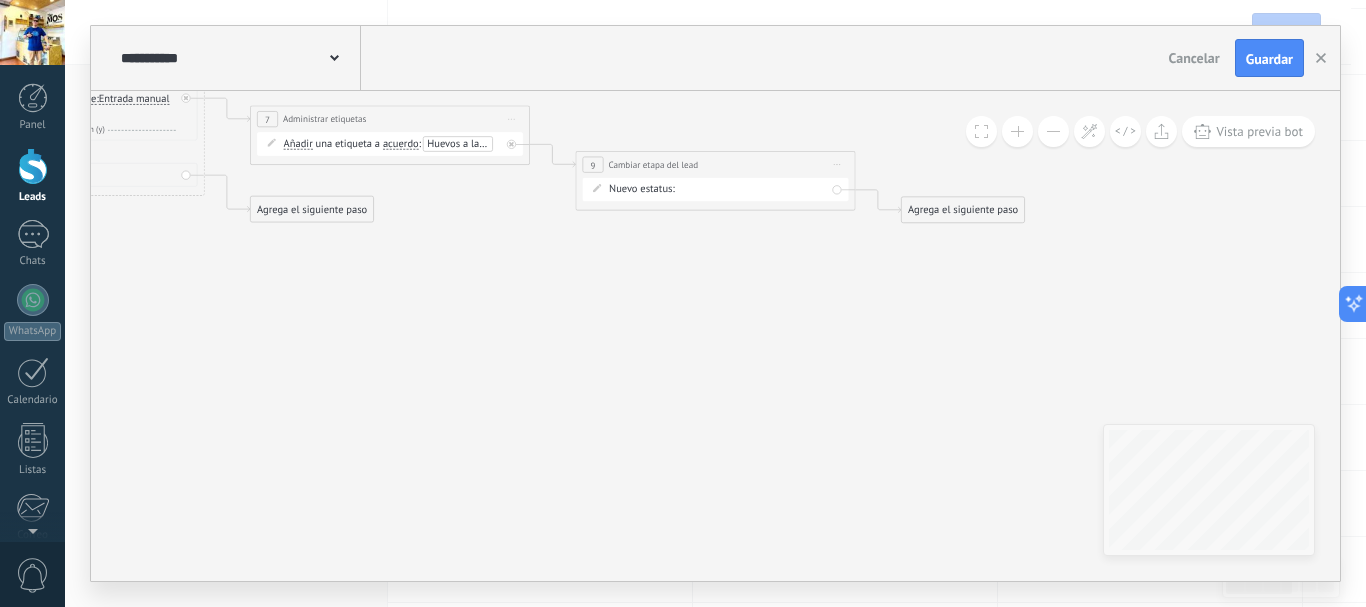 click on "Agrega el siguiente paso" at bounding box center (963, 210) 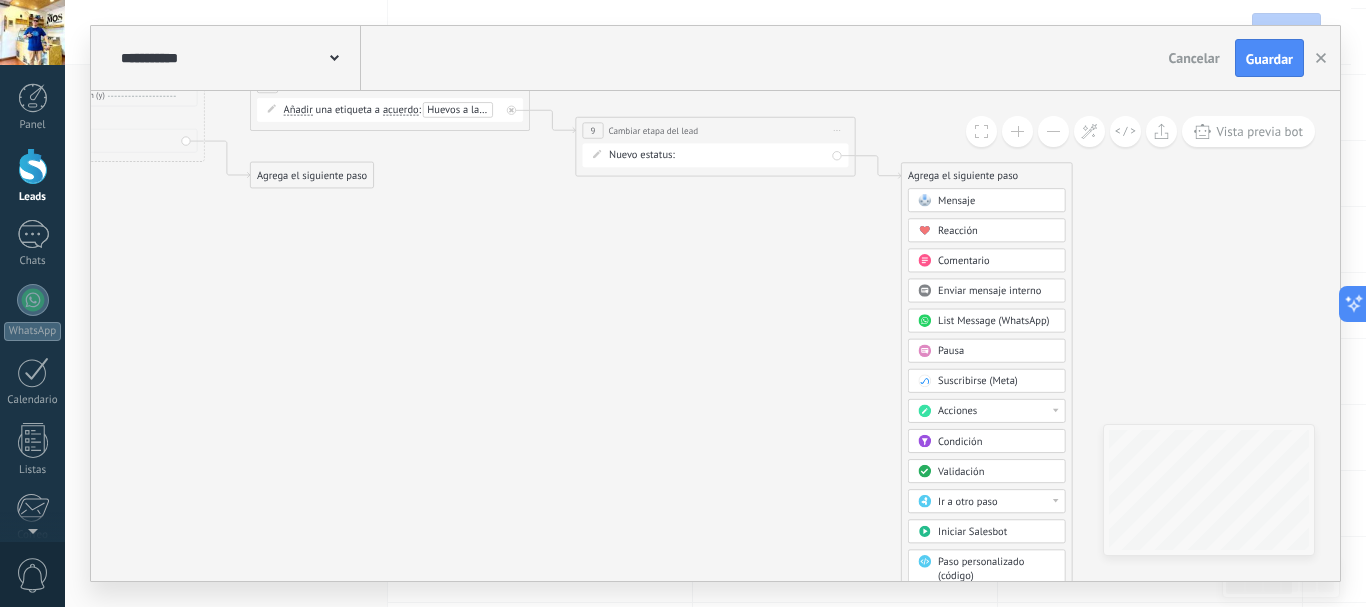 click at bounding box center [1053, 131] 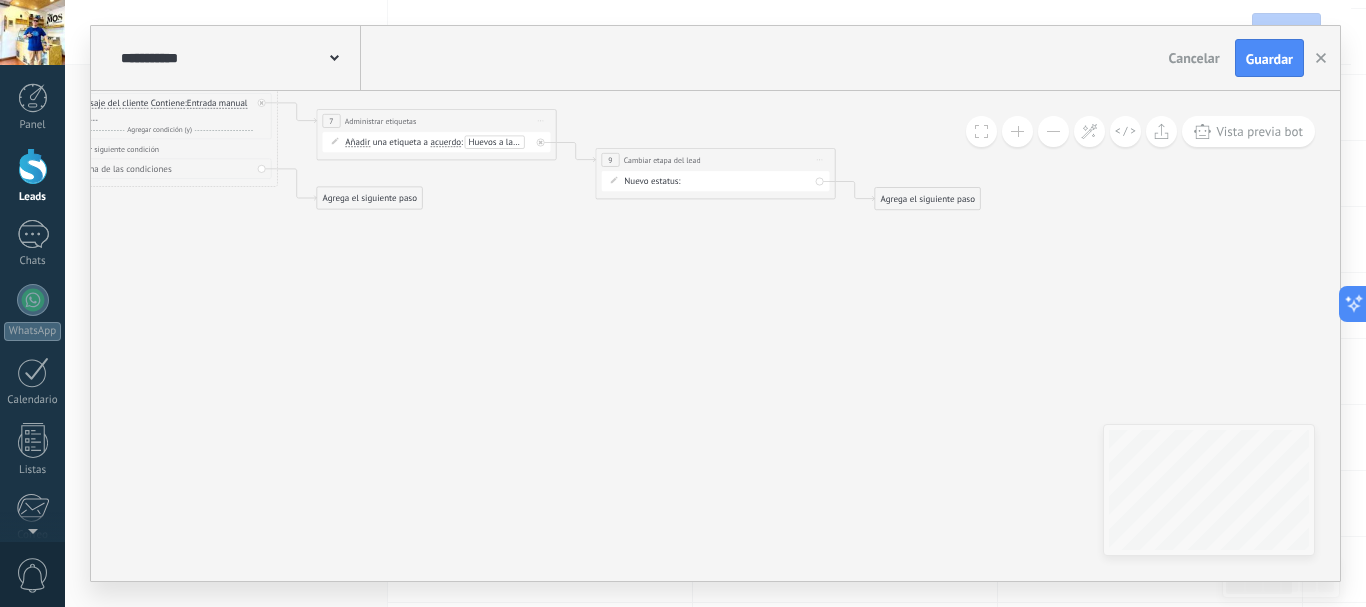 click on "Agrega el siguiente paso" at bounding box center (927, 199) 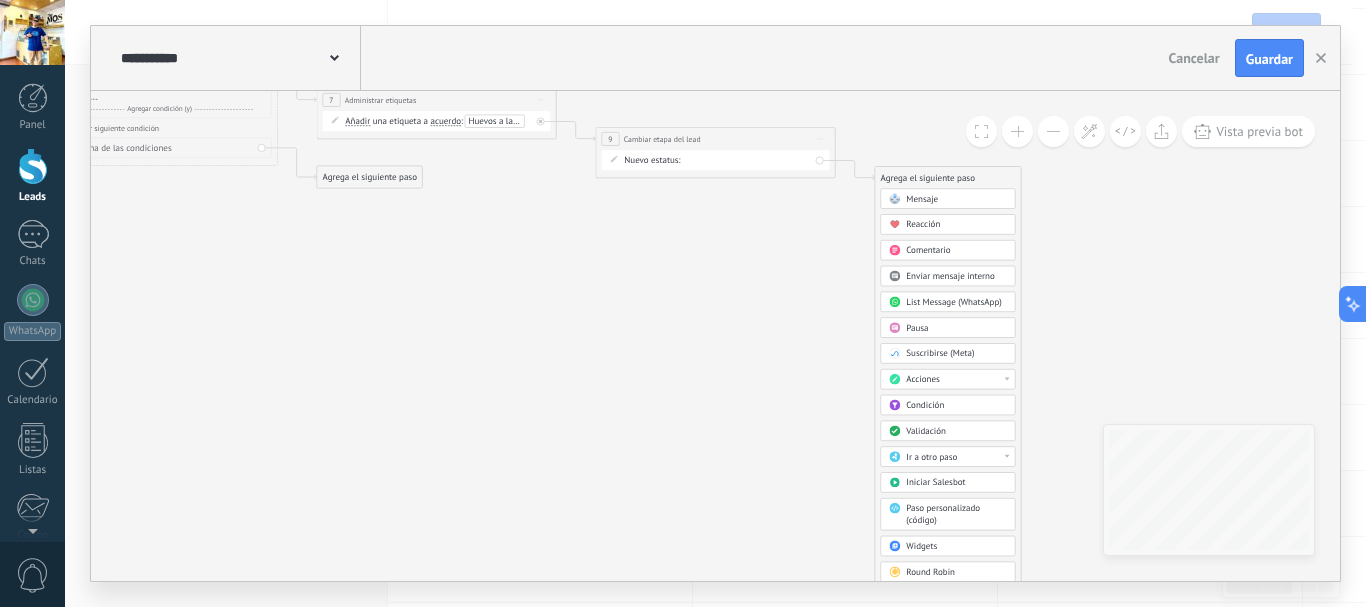 click at bounding box center (1053, 131) 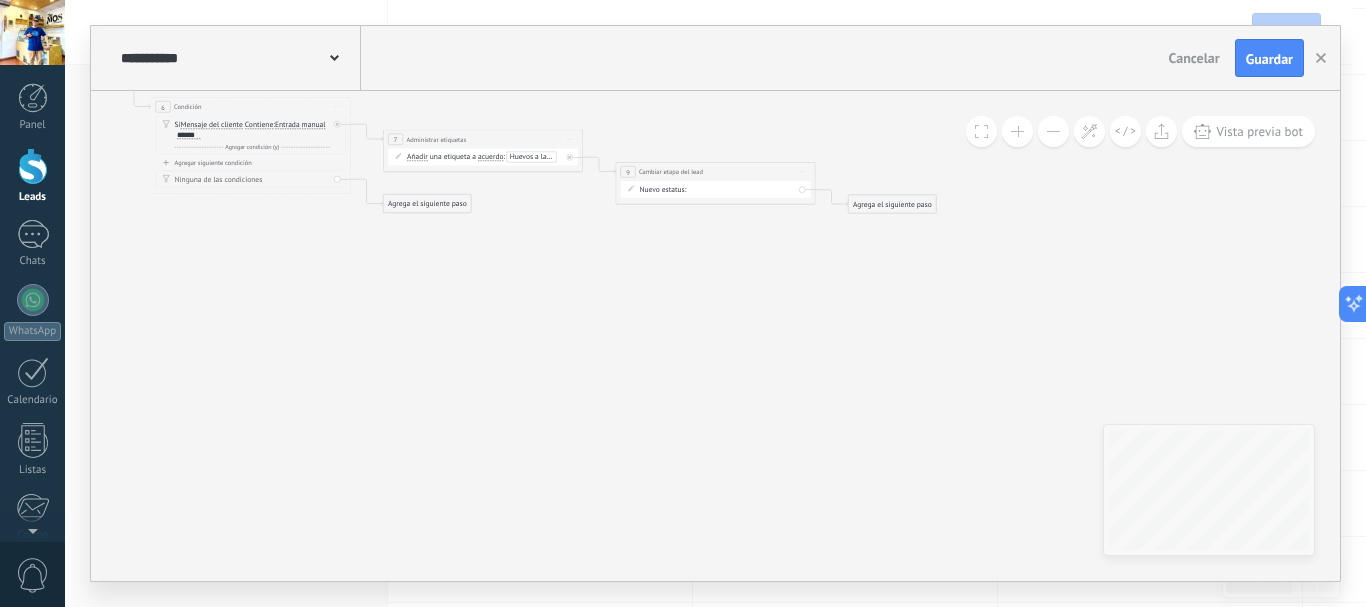click on "Agrega el siguiente paso" at bounding box center (893, 204) 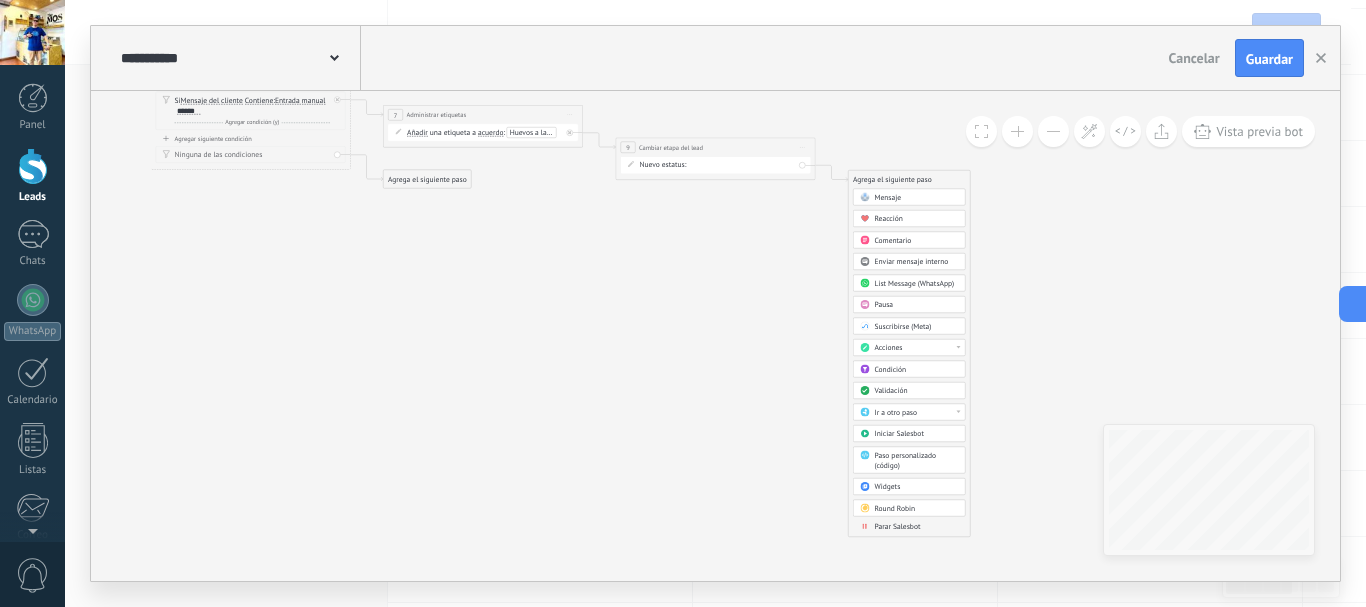 click on "Parar Salesbot" at bounding box center (898, 527) 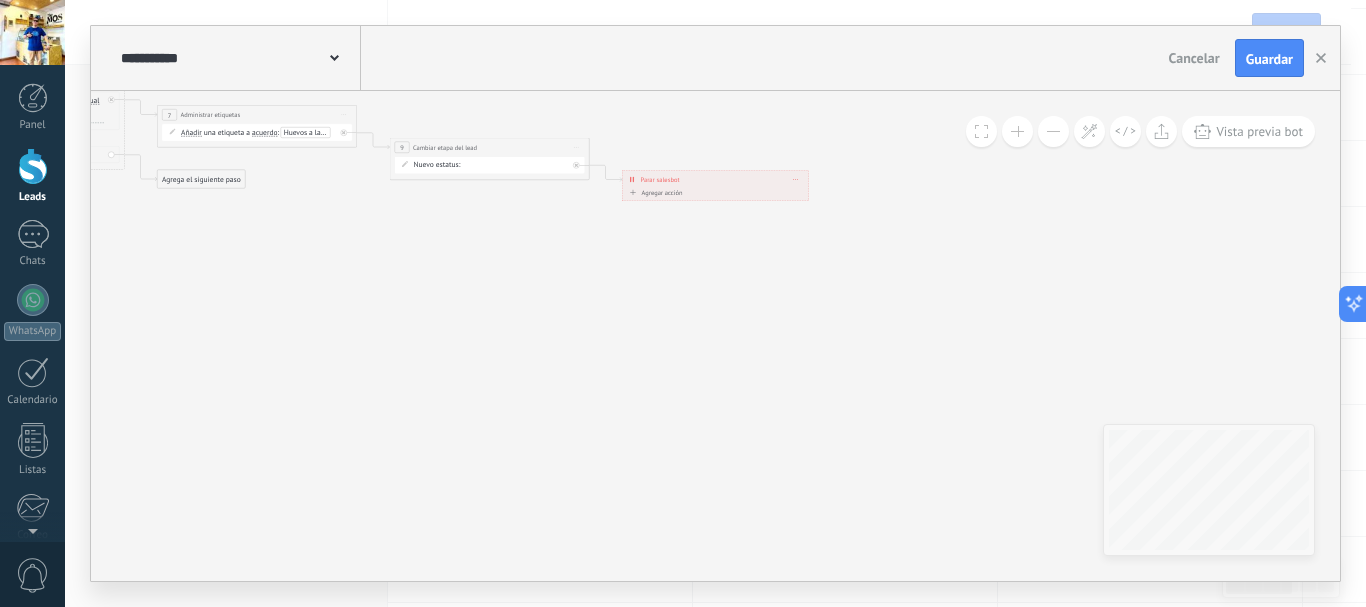 click at bounding box center (1017, 131) 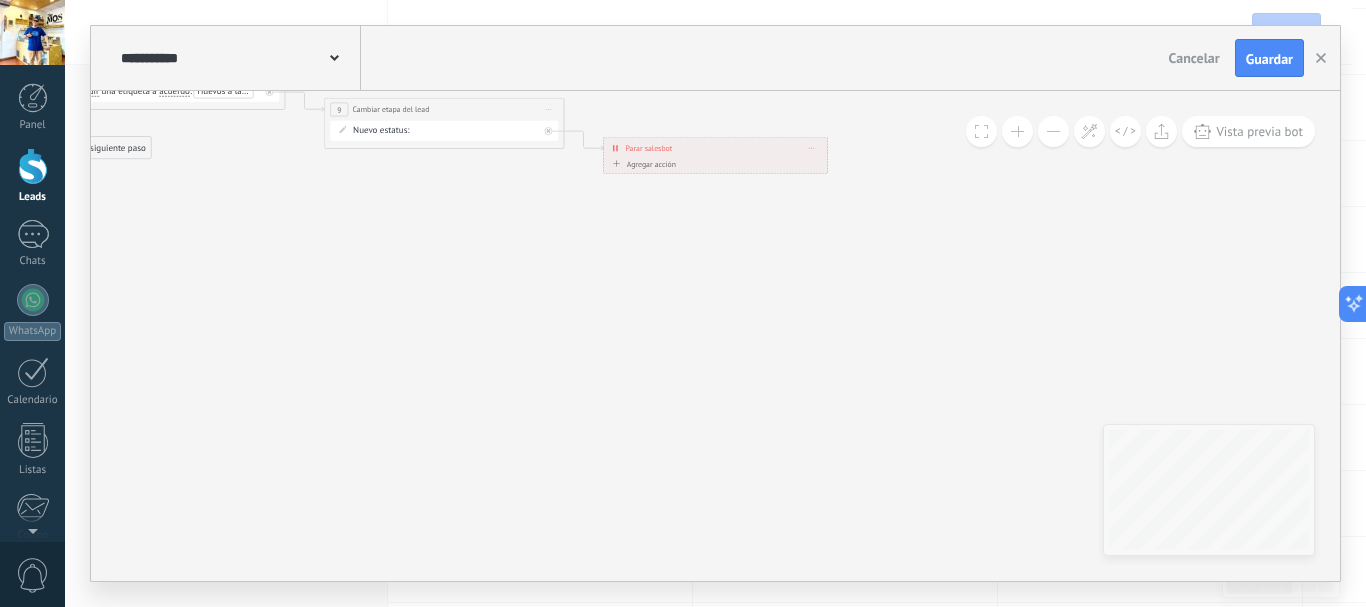 click at bounding box center (1017, 131) 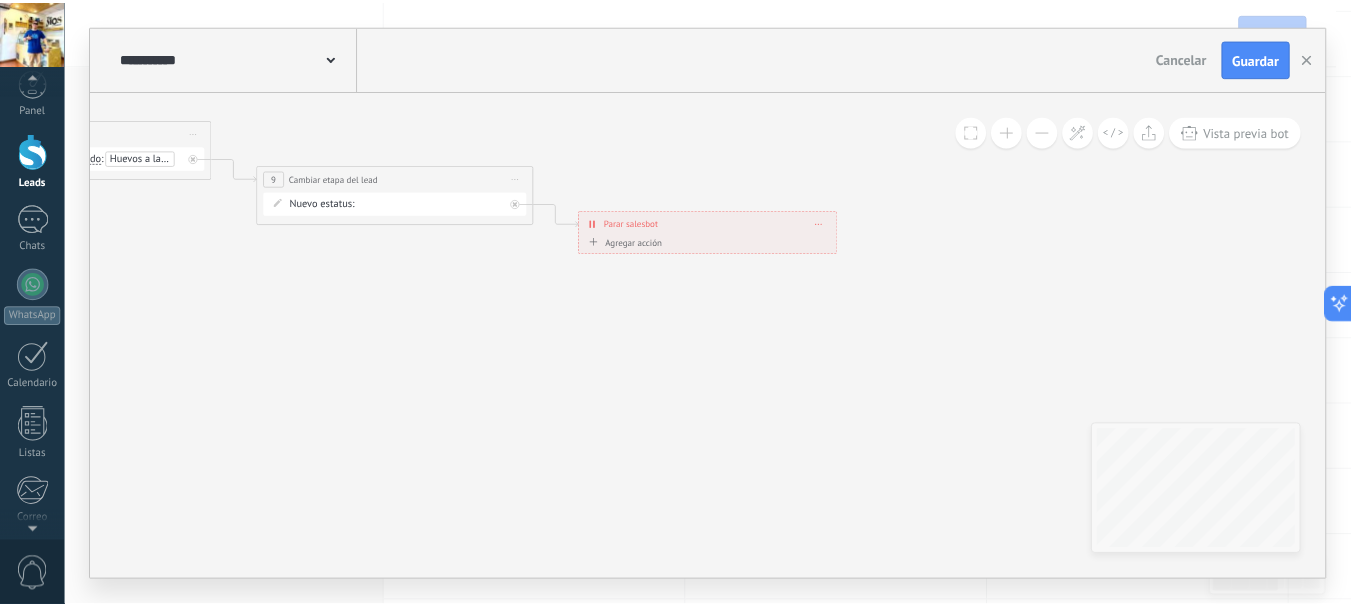 scroll, scrollTop: 0, scrollLeft: 0, axis: both 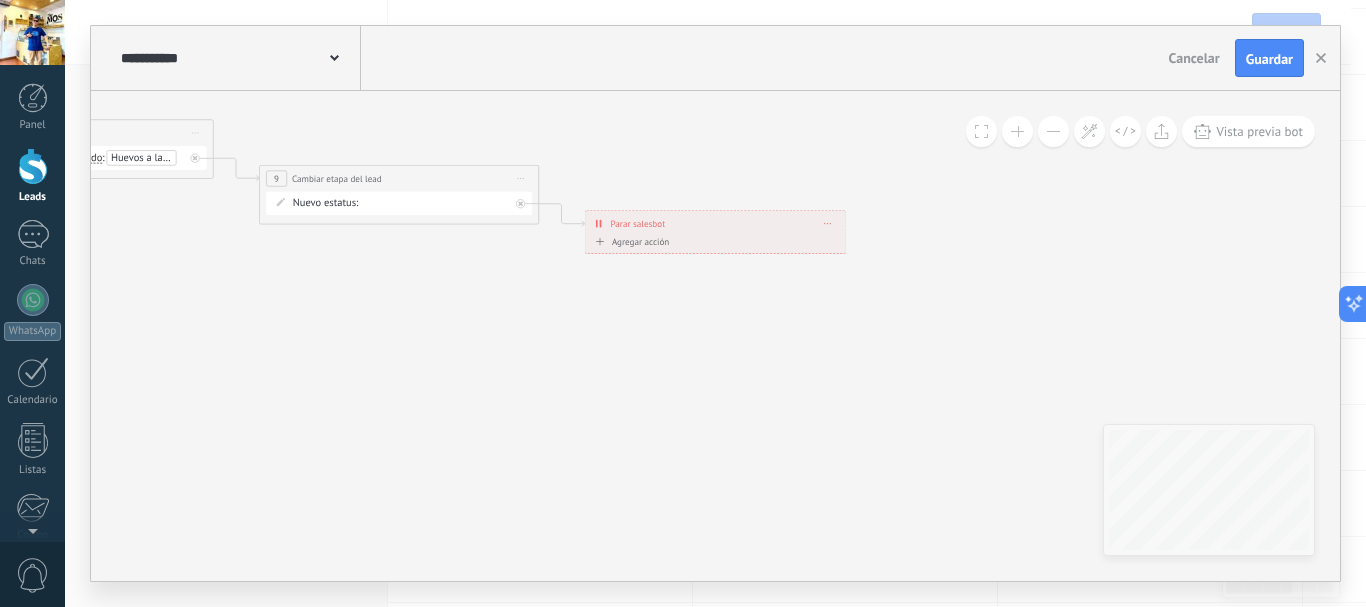 click 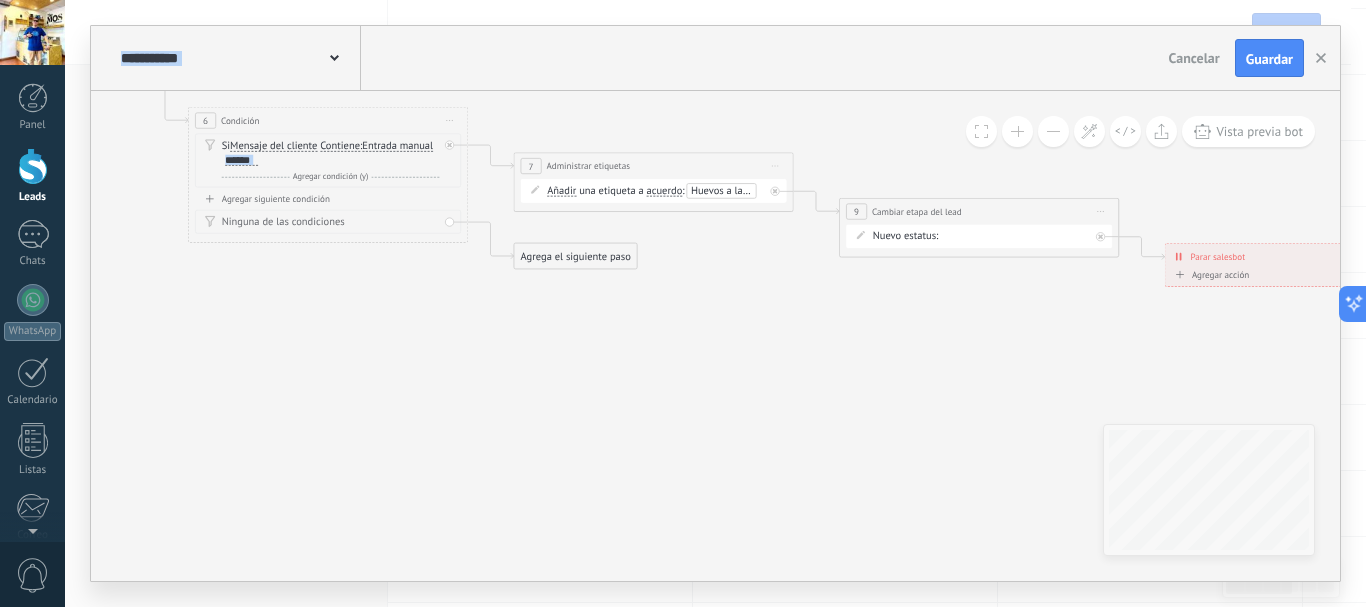 drag, startPoint x: 746, startPoint y: 343, endPoint x: 1326, endPoint y: 376, distance: 580.93805 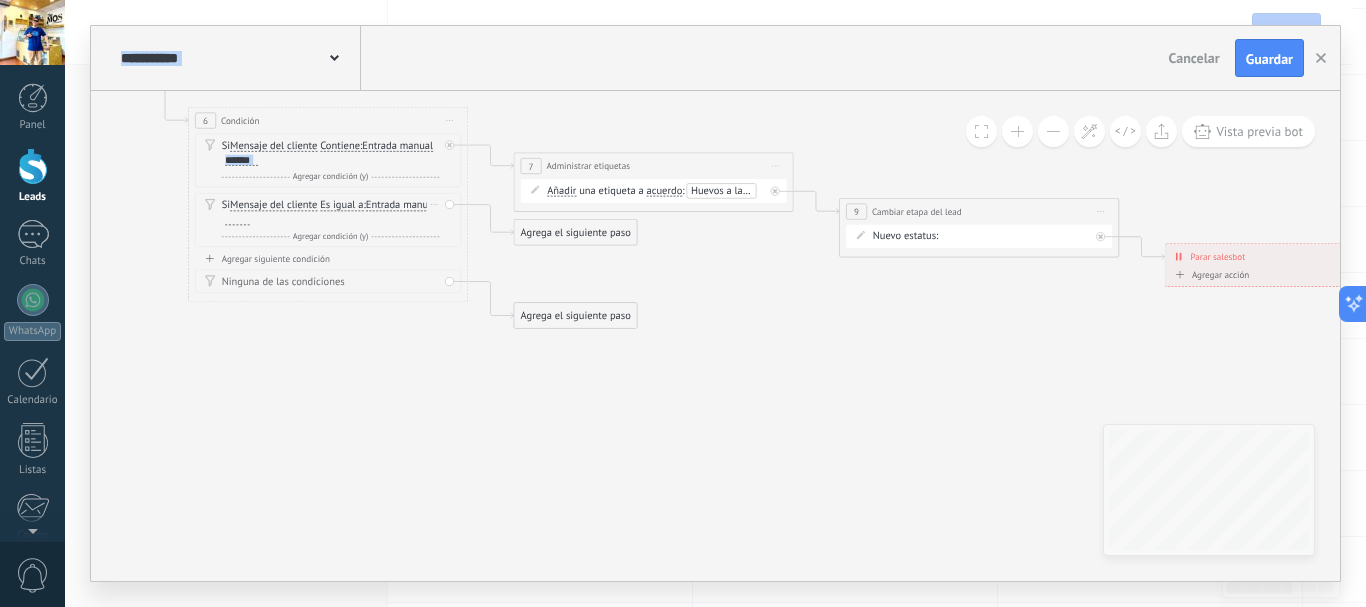 click on "Es igual a" at bounding box center (341, 205) 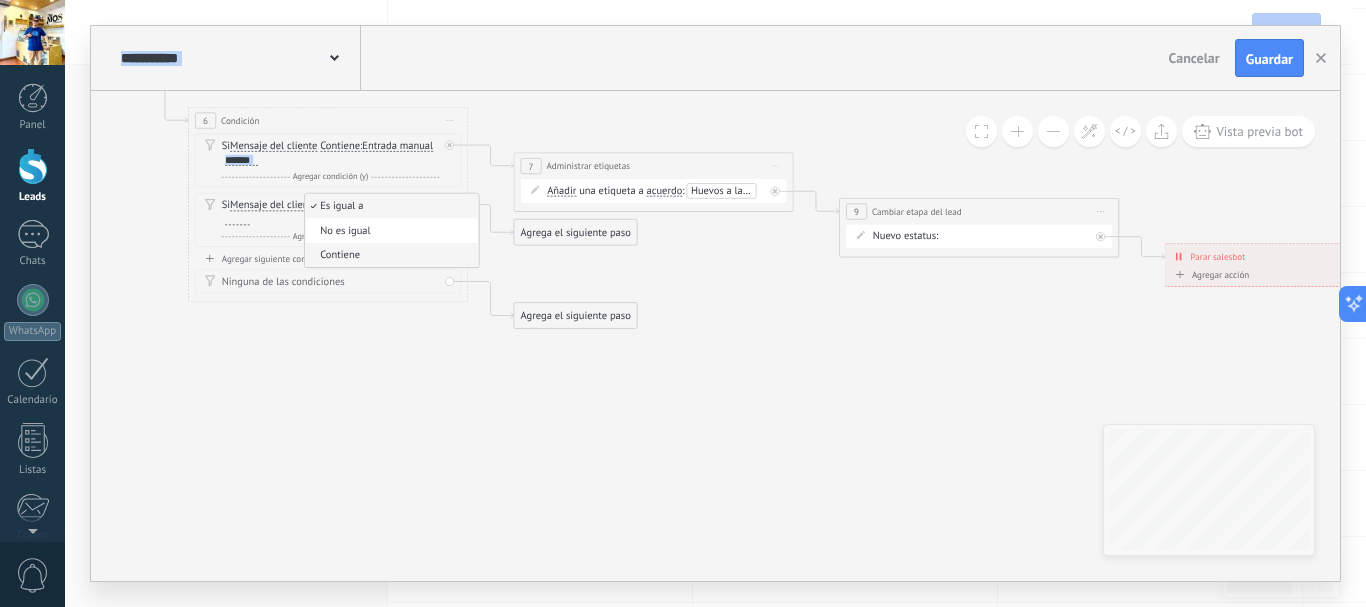 click on "Contiene" at bounding box center (389, 255) 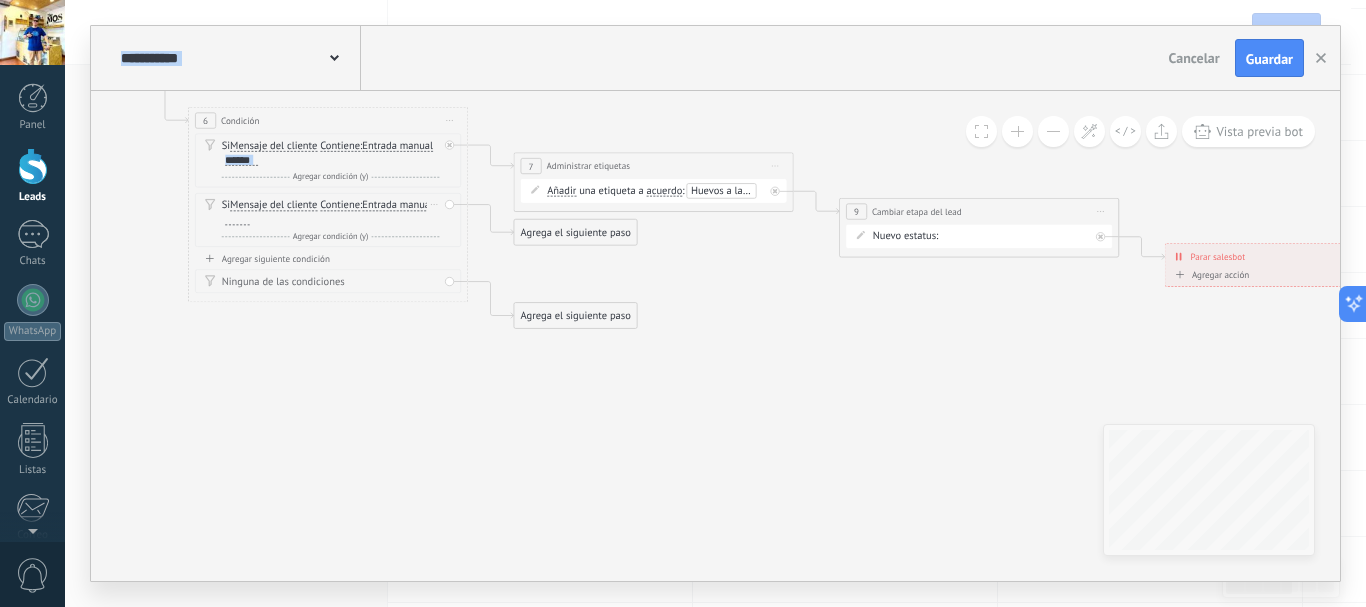 click at bounding box center [237, 219] 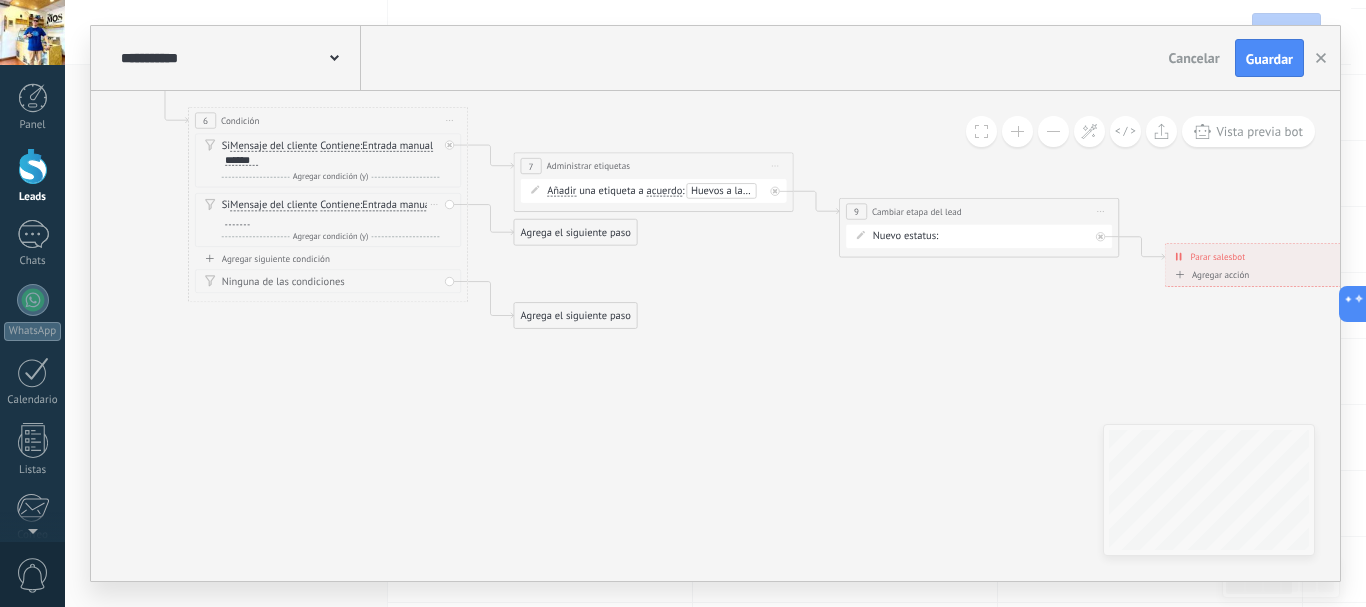 type 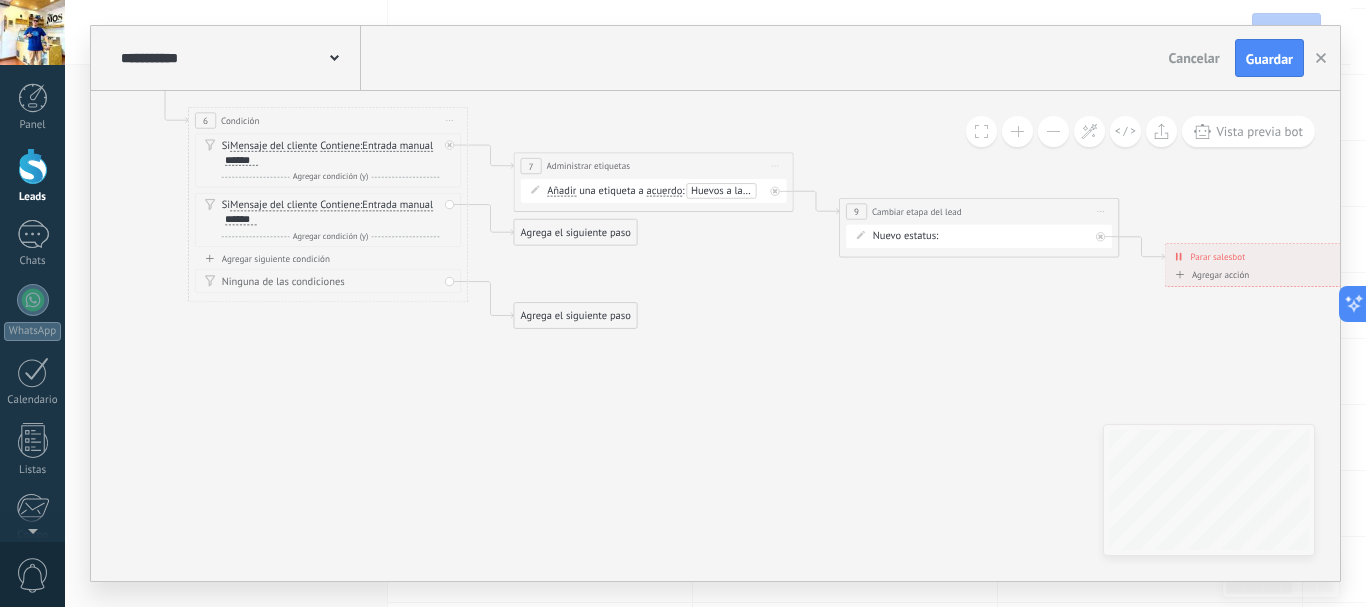 click on "Agrega el siguiente paso" at bounding box center [575, 232] 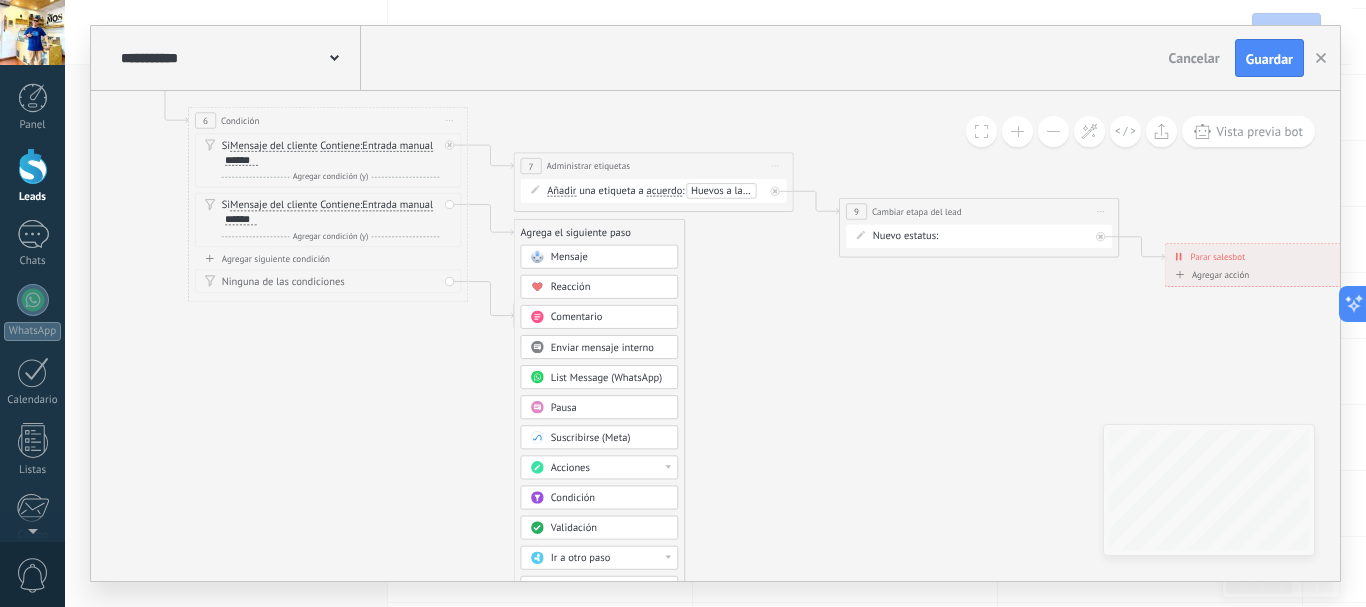 click on "Agrega el siguiente paso" at bounding box center (599, 232) 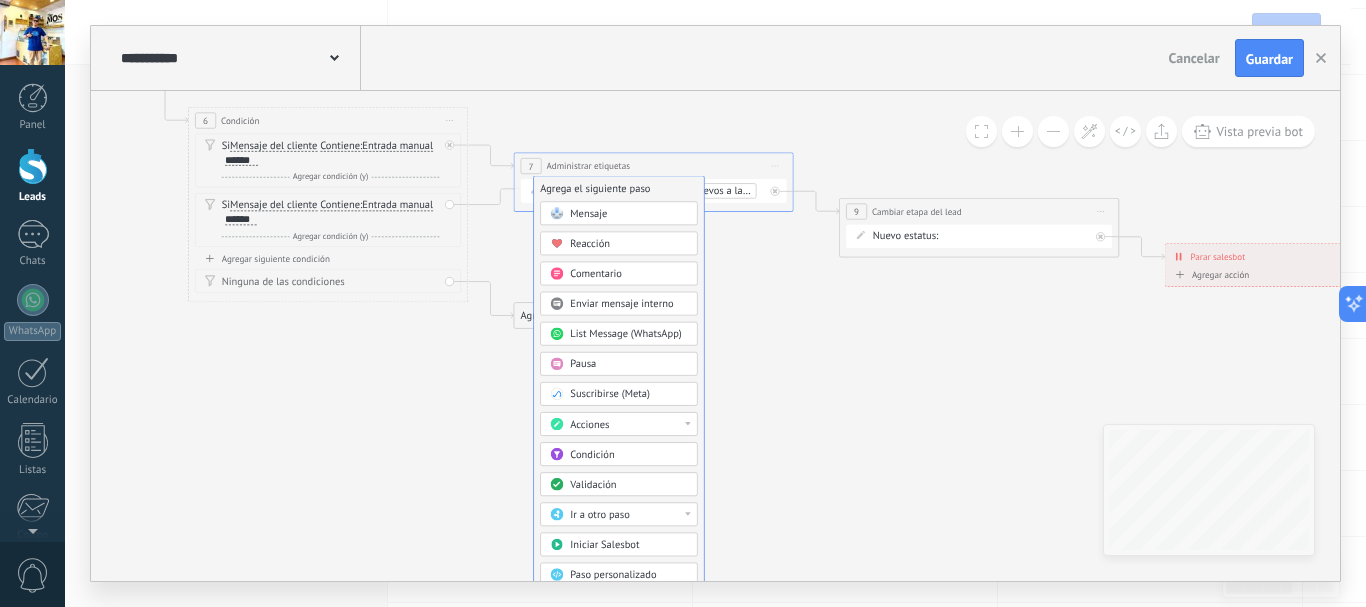 drag, startPoint x: 590, startPoint y: 226, endPoint x: 610, endPoint y: 183, distance: 47.423622 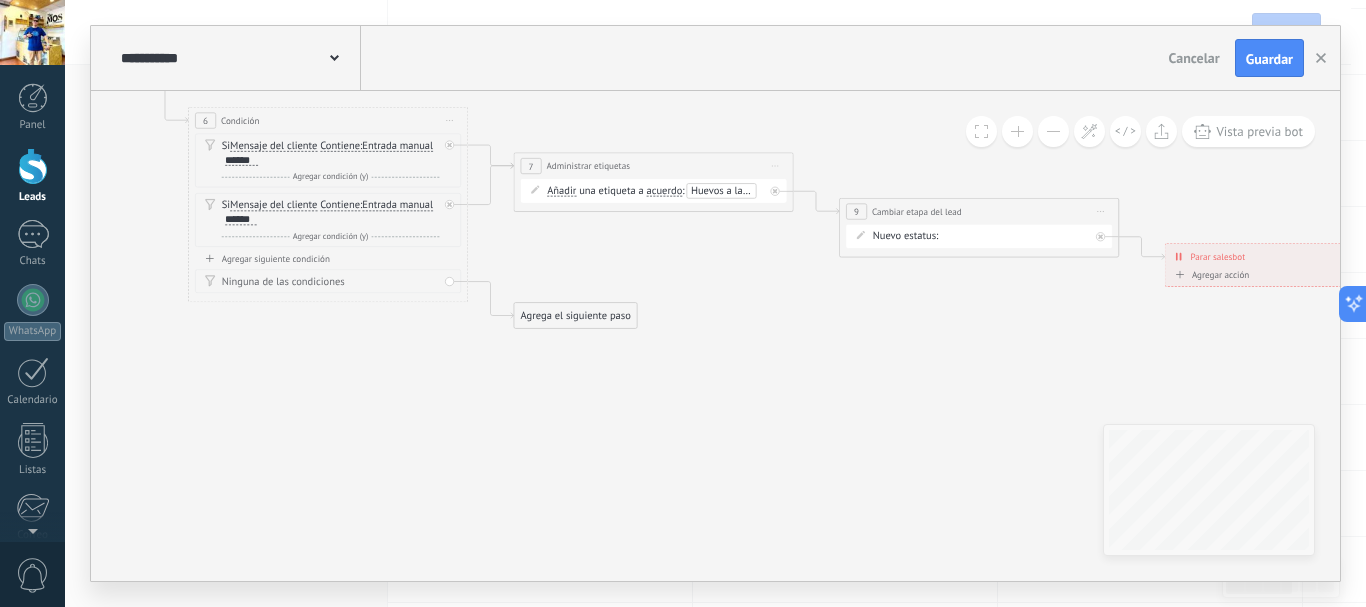 click 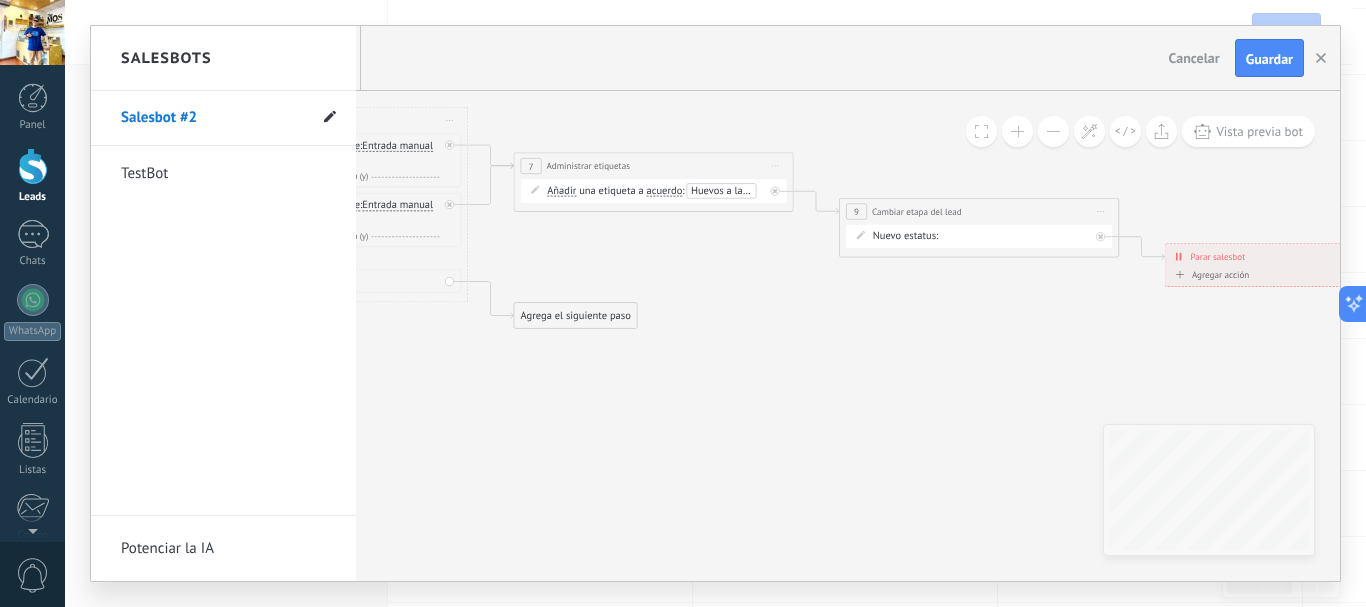 click 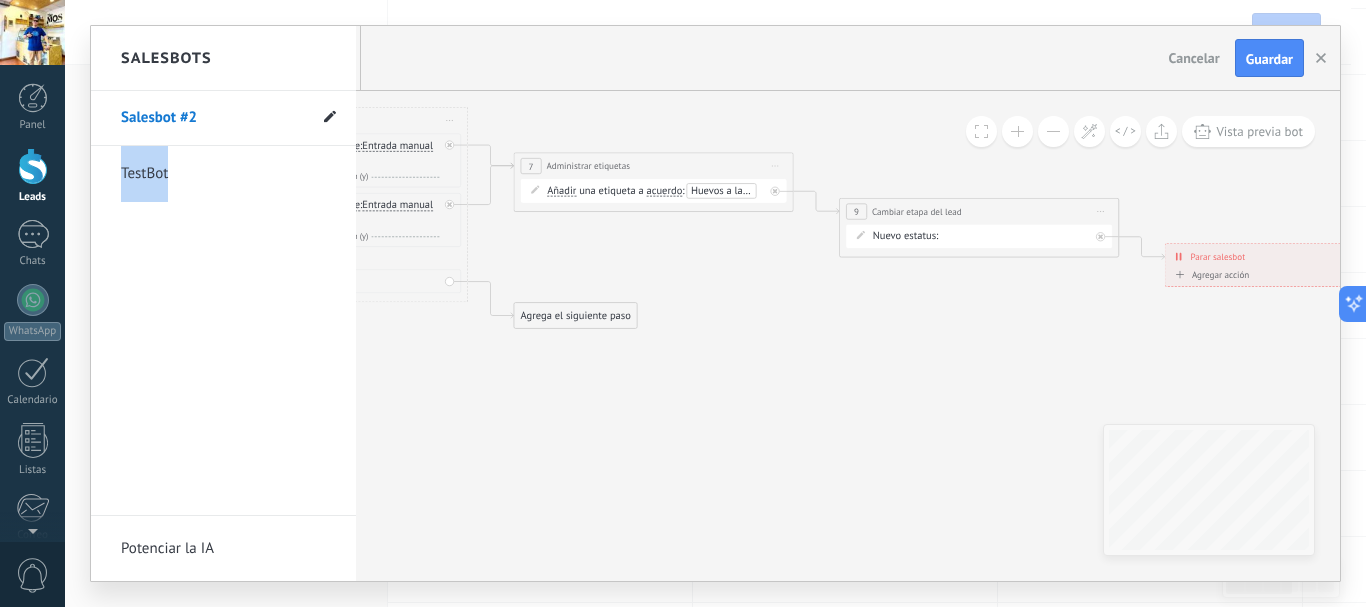 click 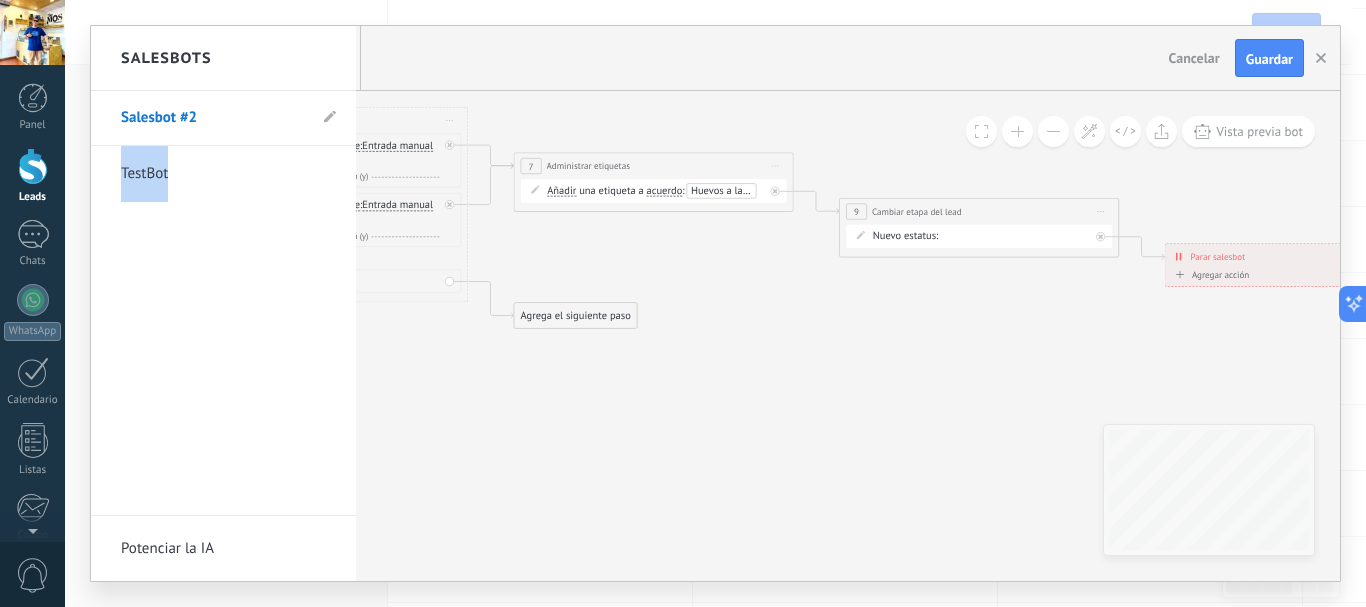 click on "TestBot" at bounding box center [223, 173] 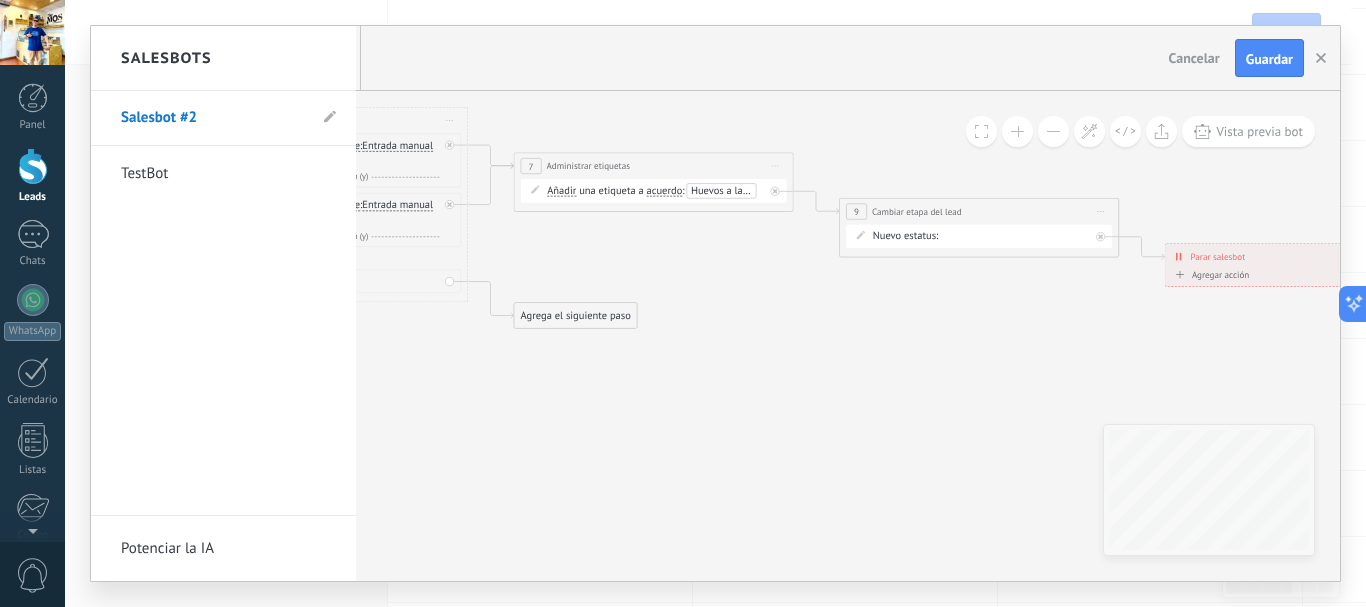 click on "TestBot" at bounding box center (213, 174) 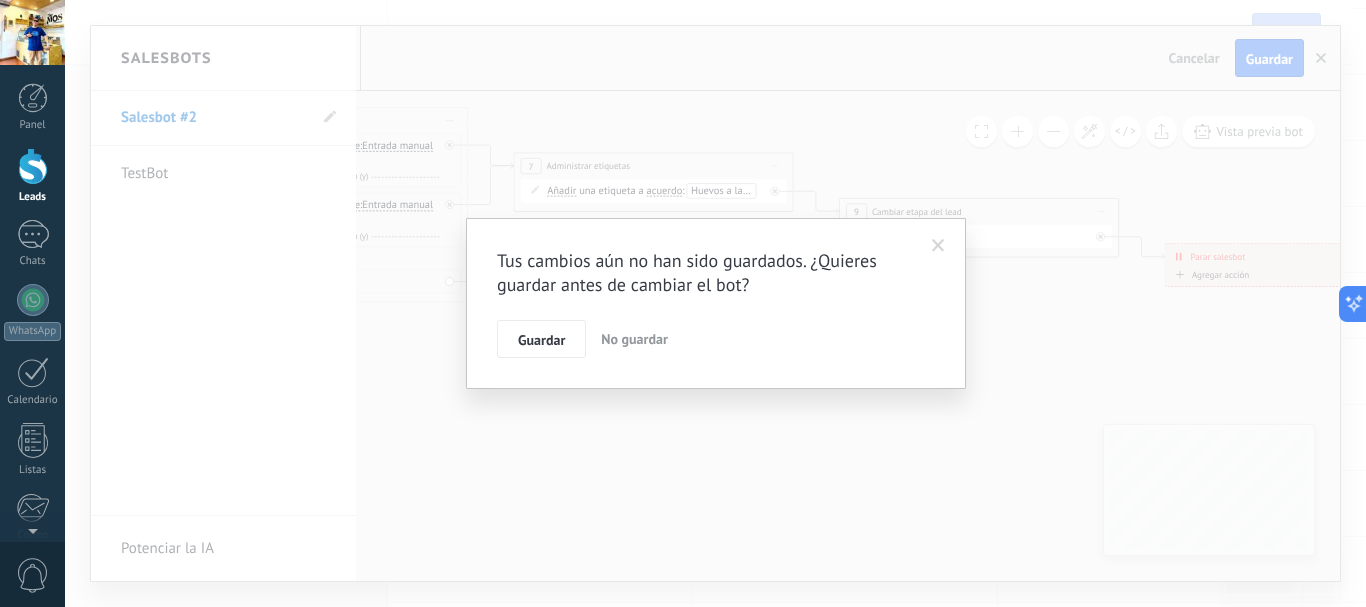 click at bounding box center (938, 246) 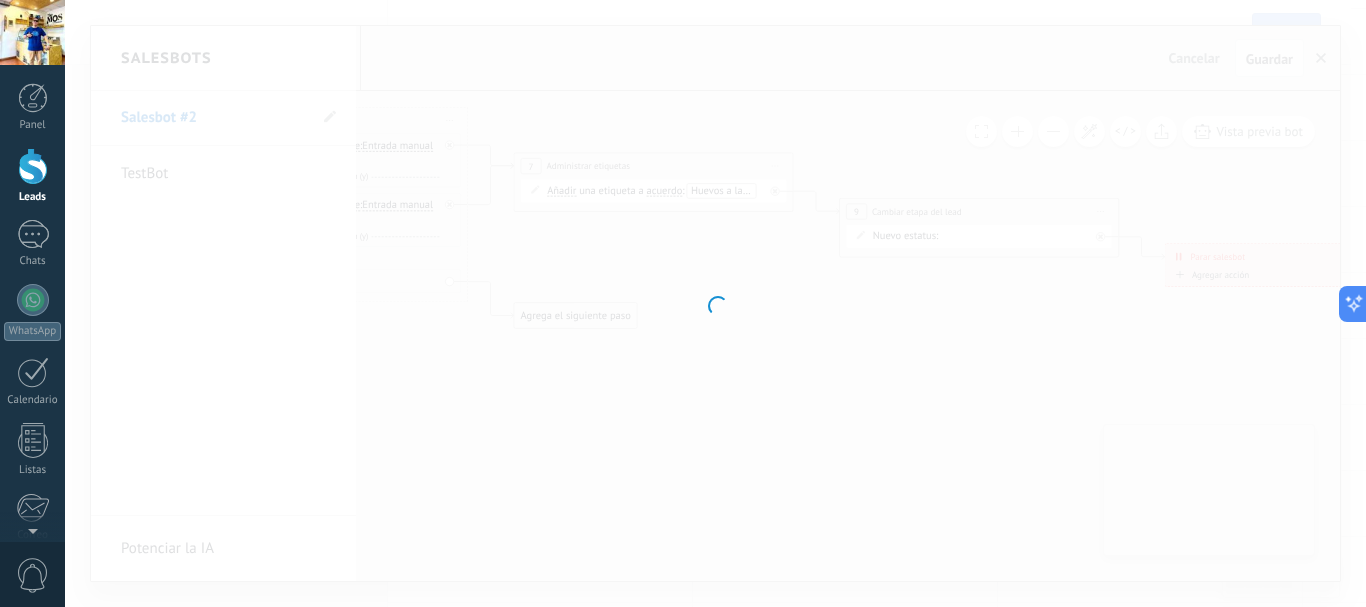 type on "*******" 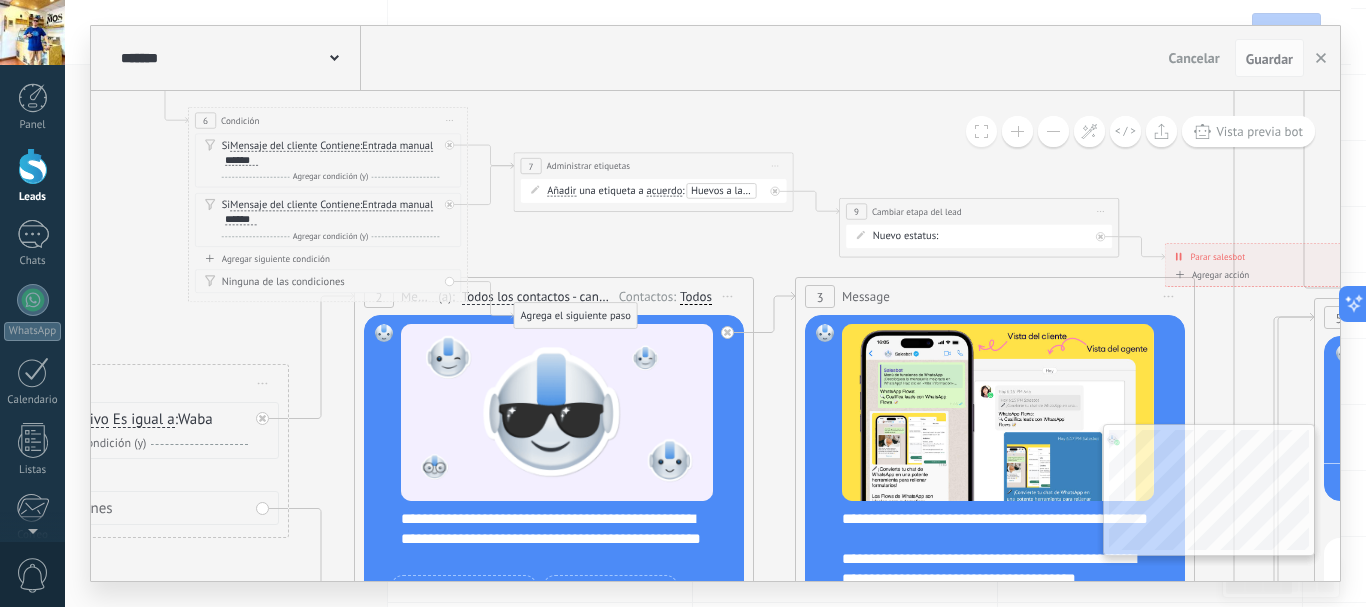click 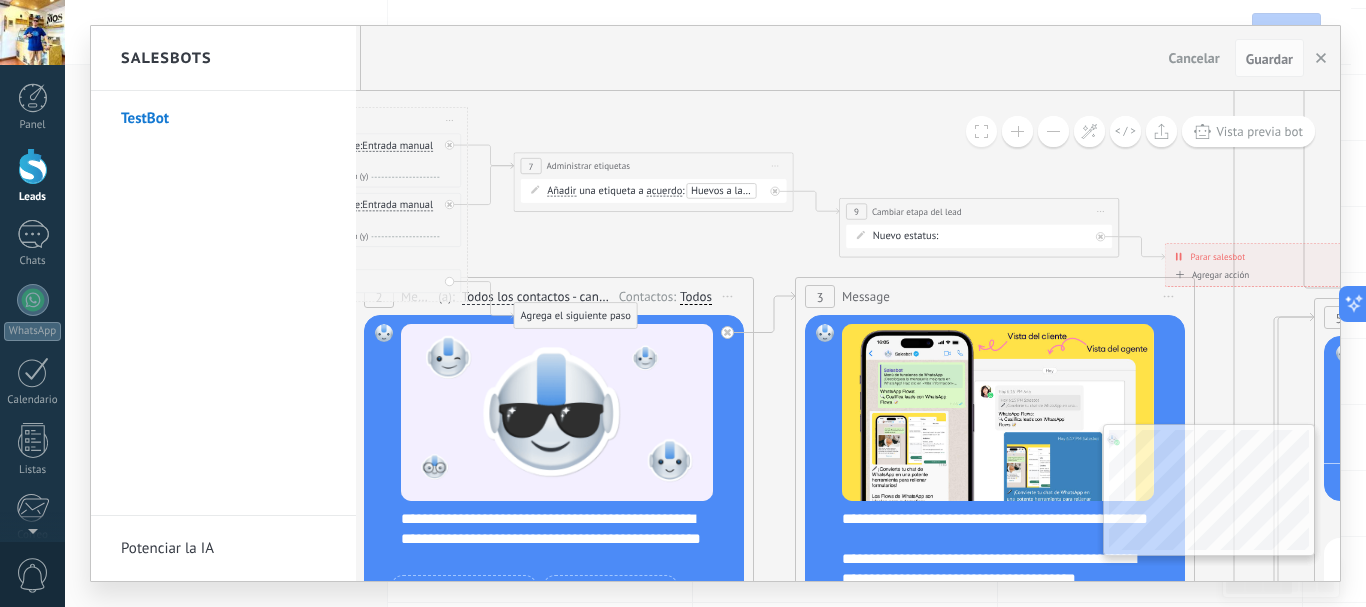 click at bounding box center [715, 303] 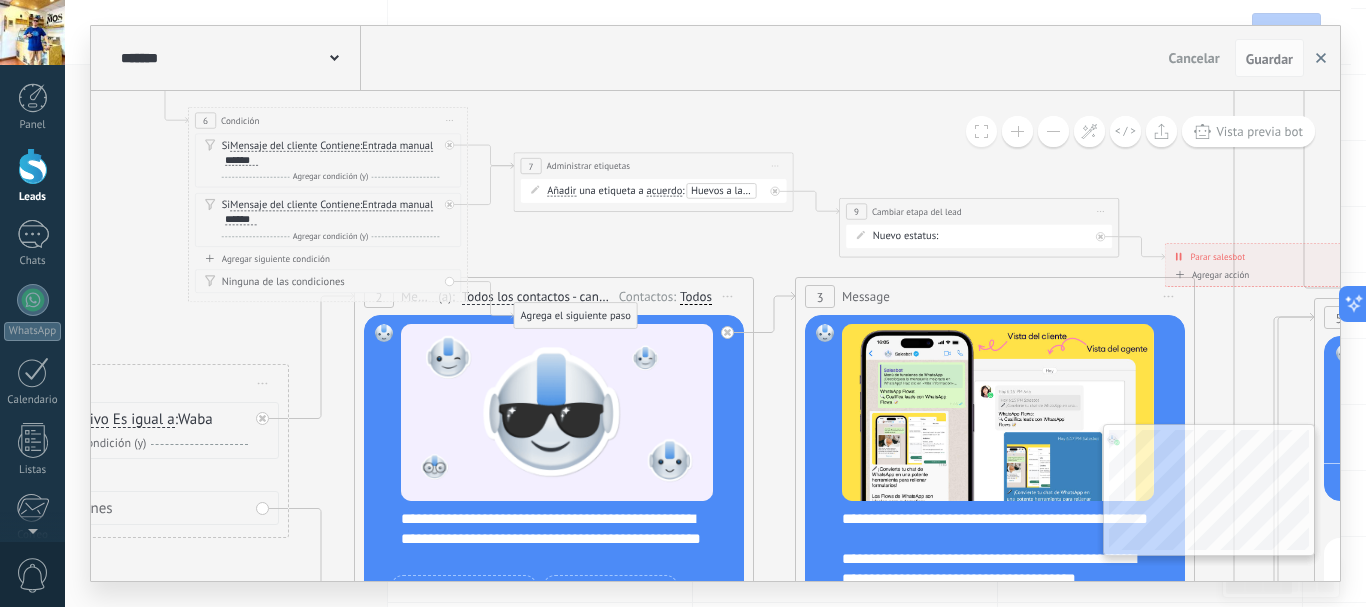 click 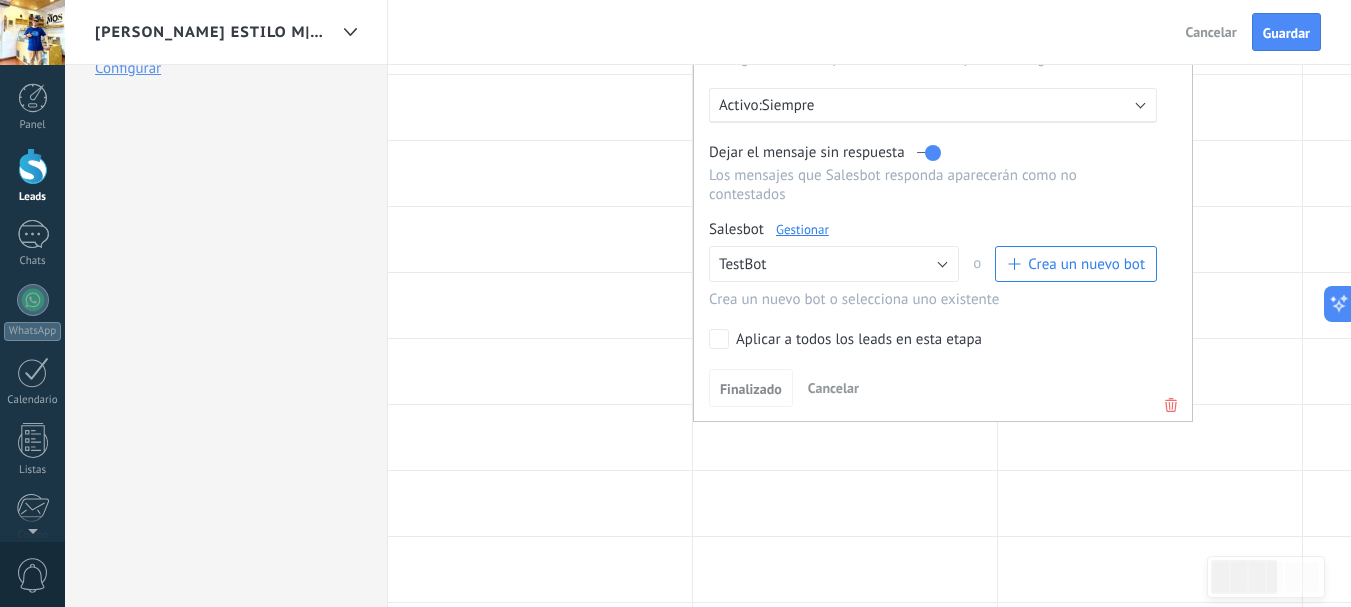 click on "Gestionar" at bounding box center [802, 229] 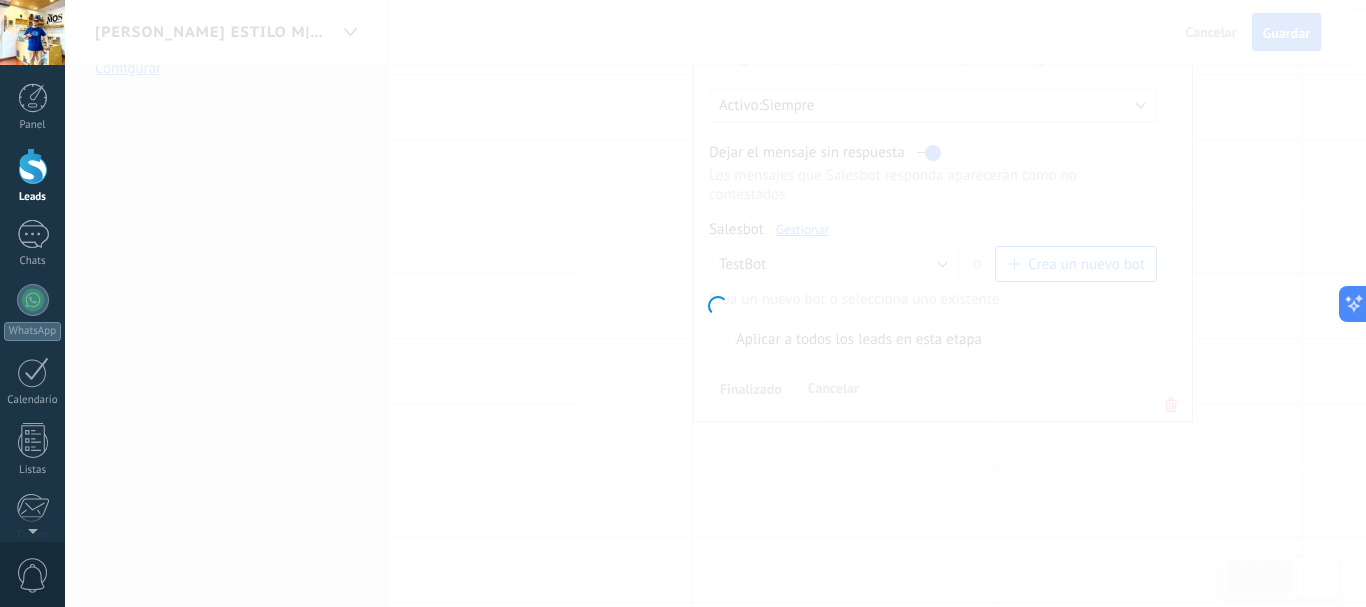 type on "*******" 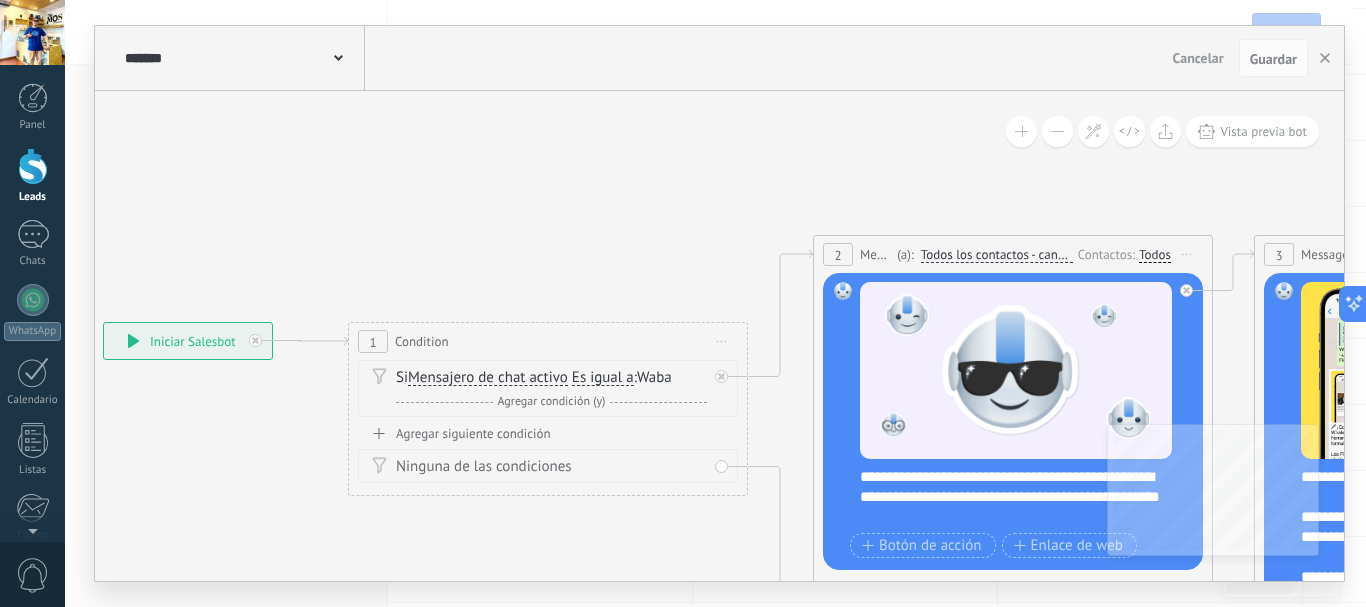 drag, startPoint x: 813, startPoint y: 192, endPoint x: 1365, endPoint y: 198, distance: 552.0326 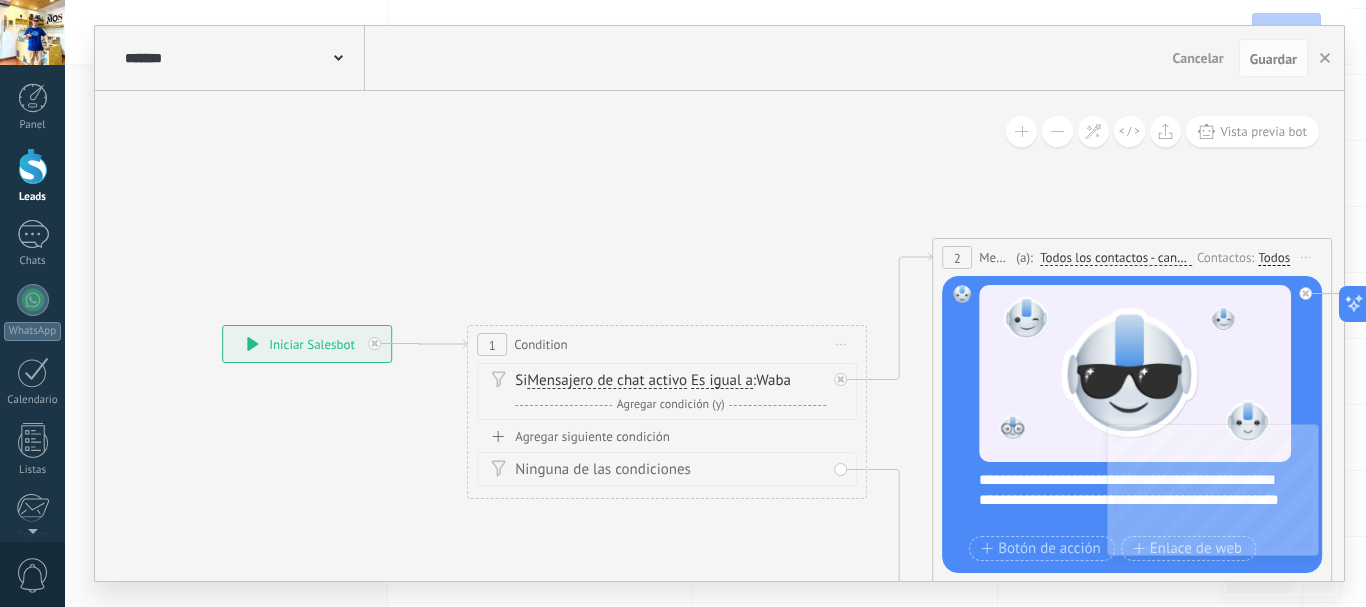 drag, startPoint x: 307, startPoint y: 249, endPoint x: 620, endPoint y: 254, distance: 313.03995 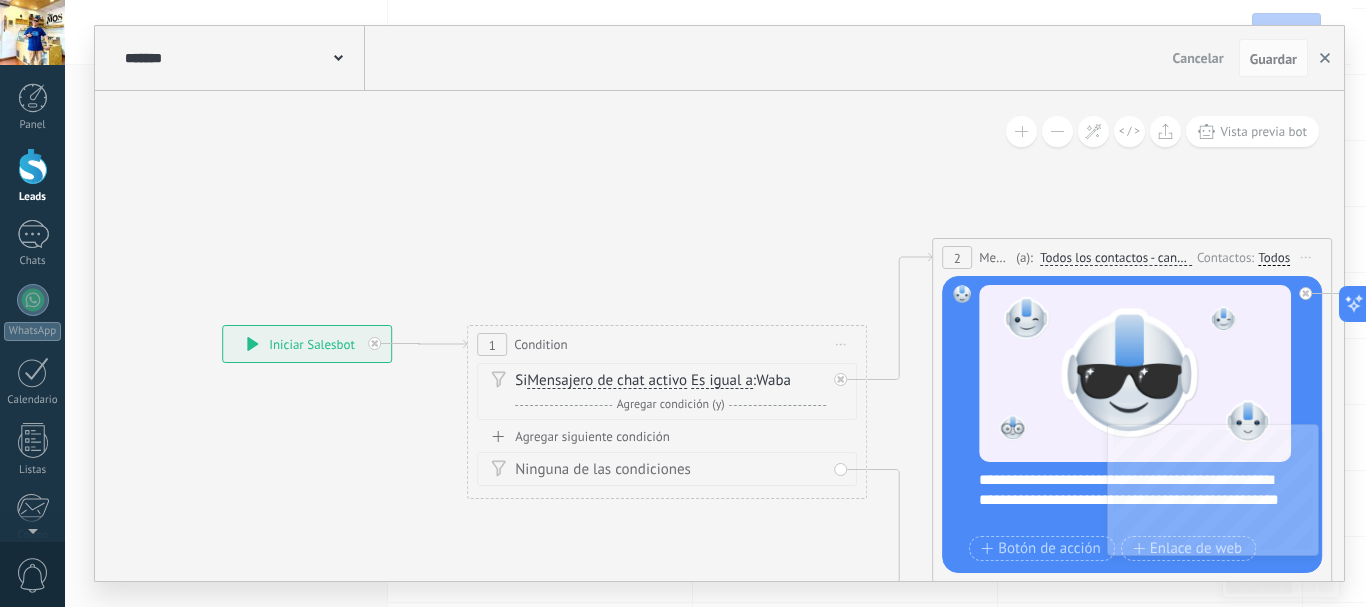 click 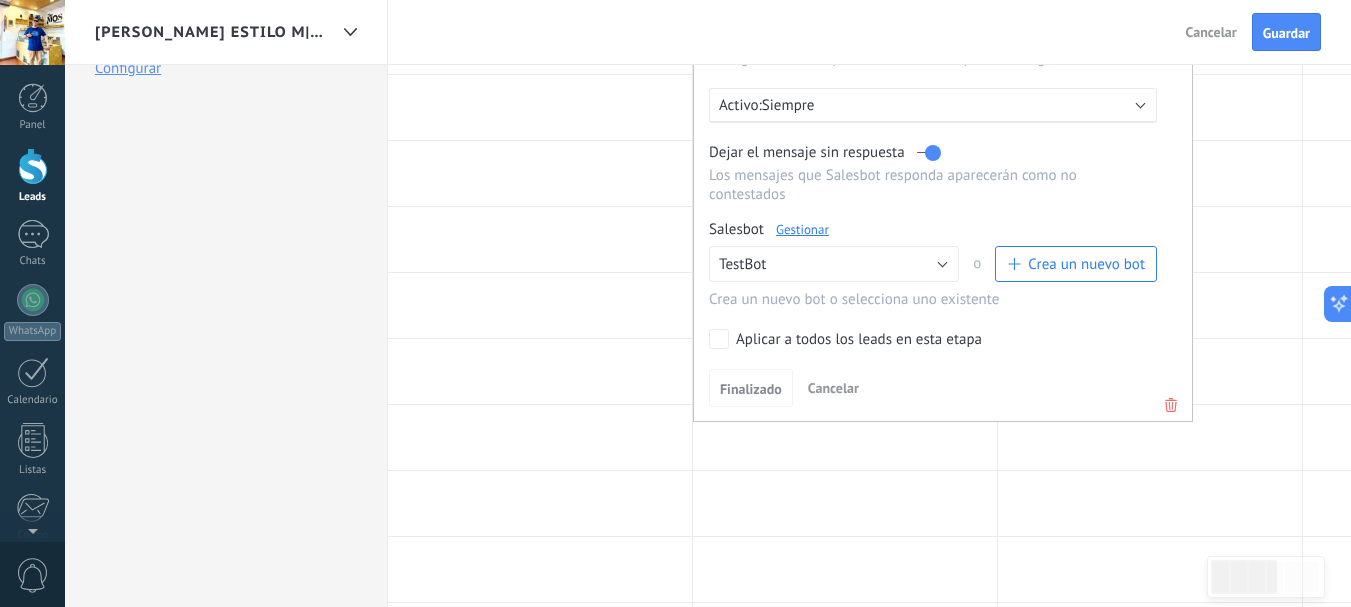 click on "Crea un nuevo bot" at bounding box center [1086, 264] 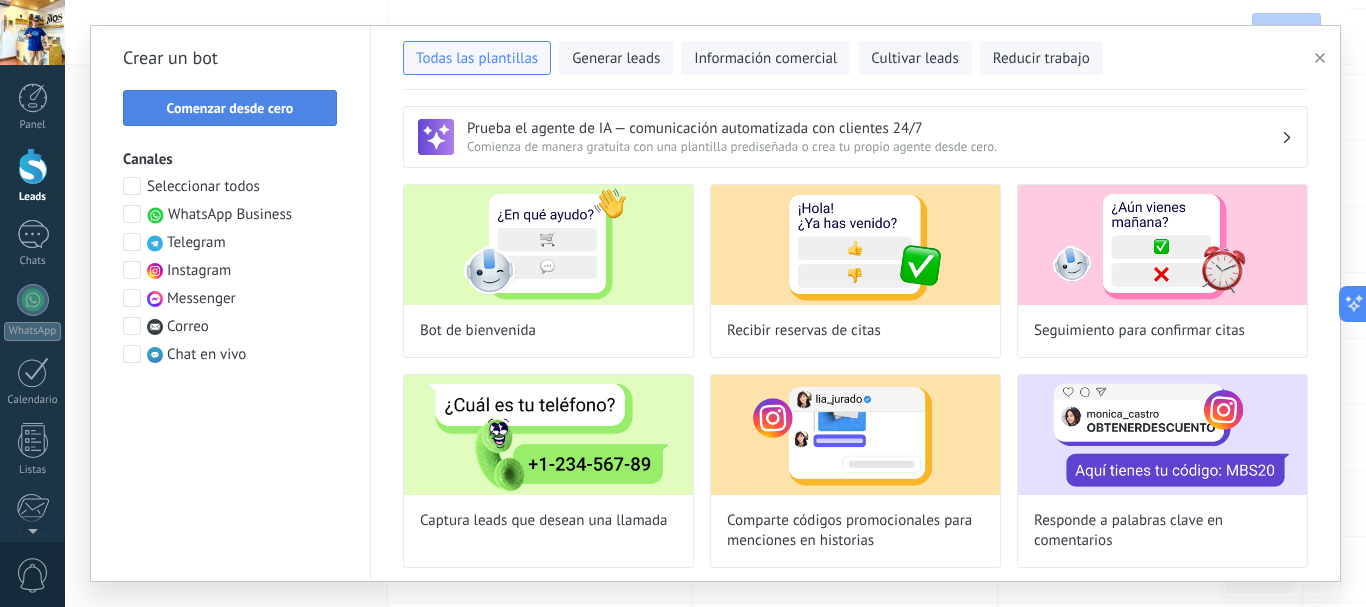click on "Comenzar desde cero" at bounding box center [230, 108] 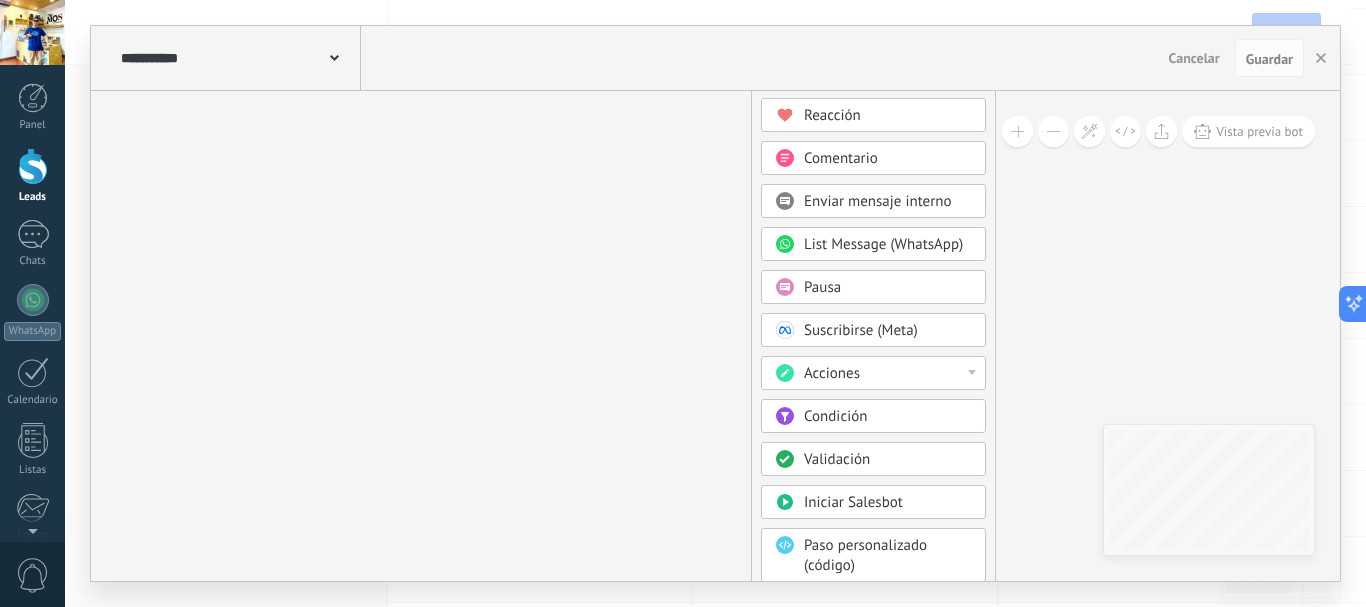 click on "Condición" at bounding box center (888, 417) 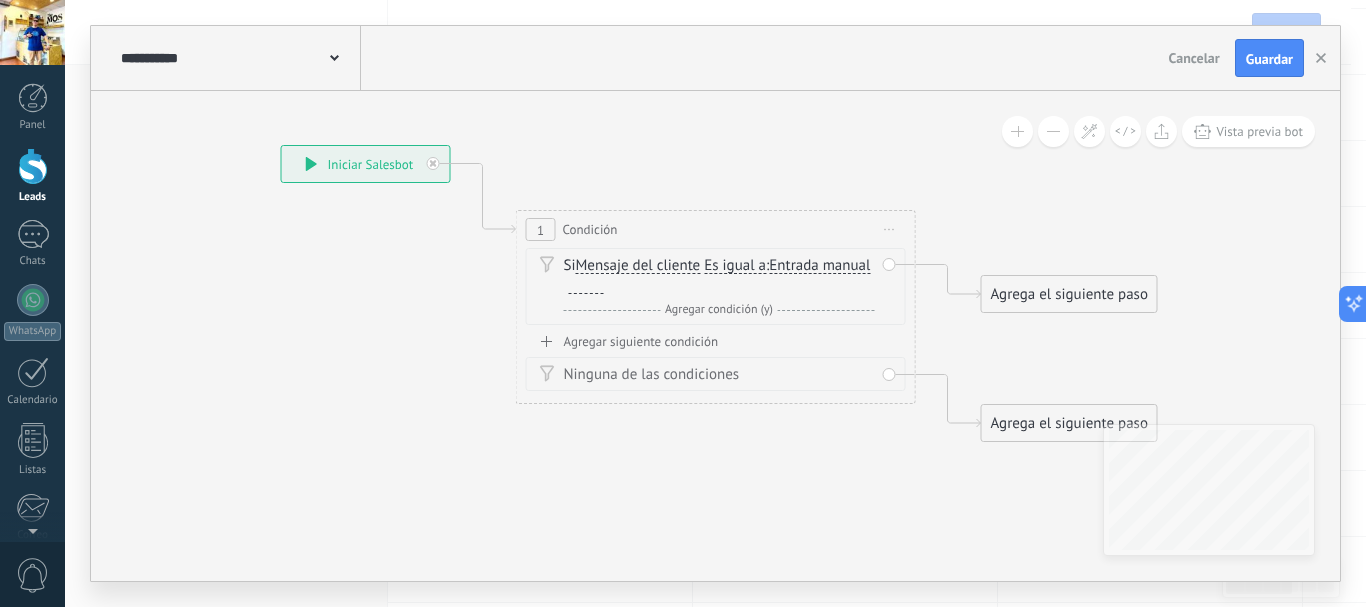 click on "Es igual a" at bounding box center (735, 266) 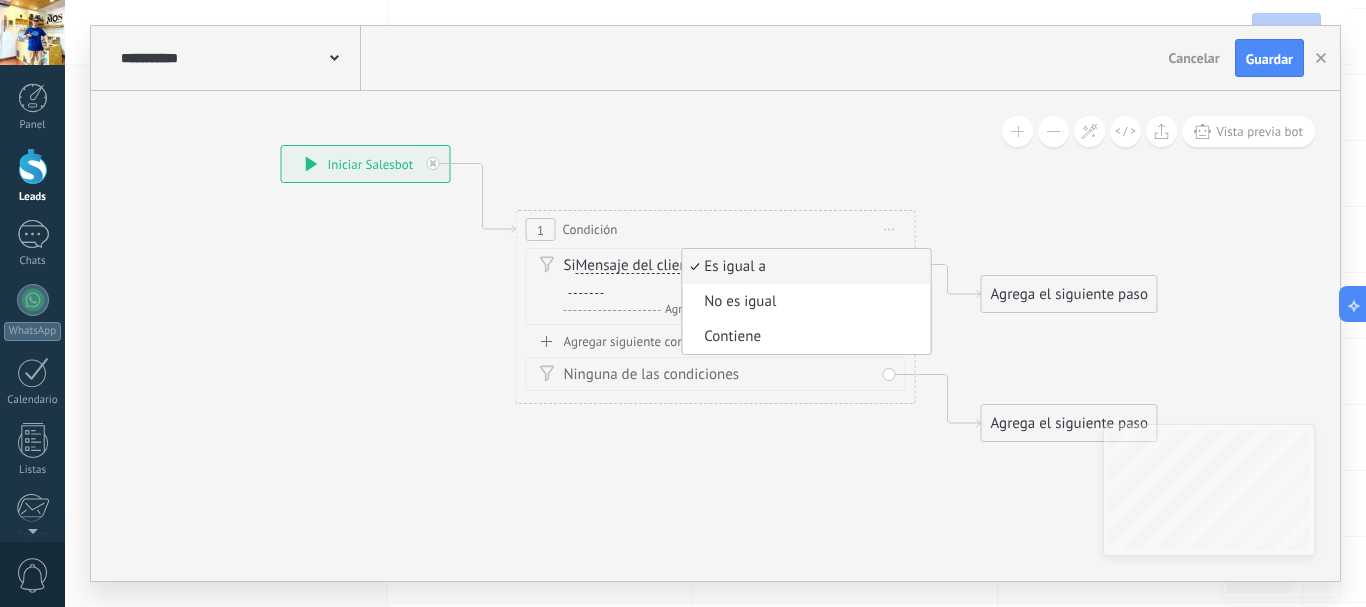 click on "Contiene" at bounding box center (803, 337) 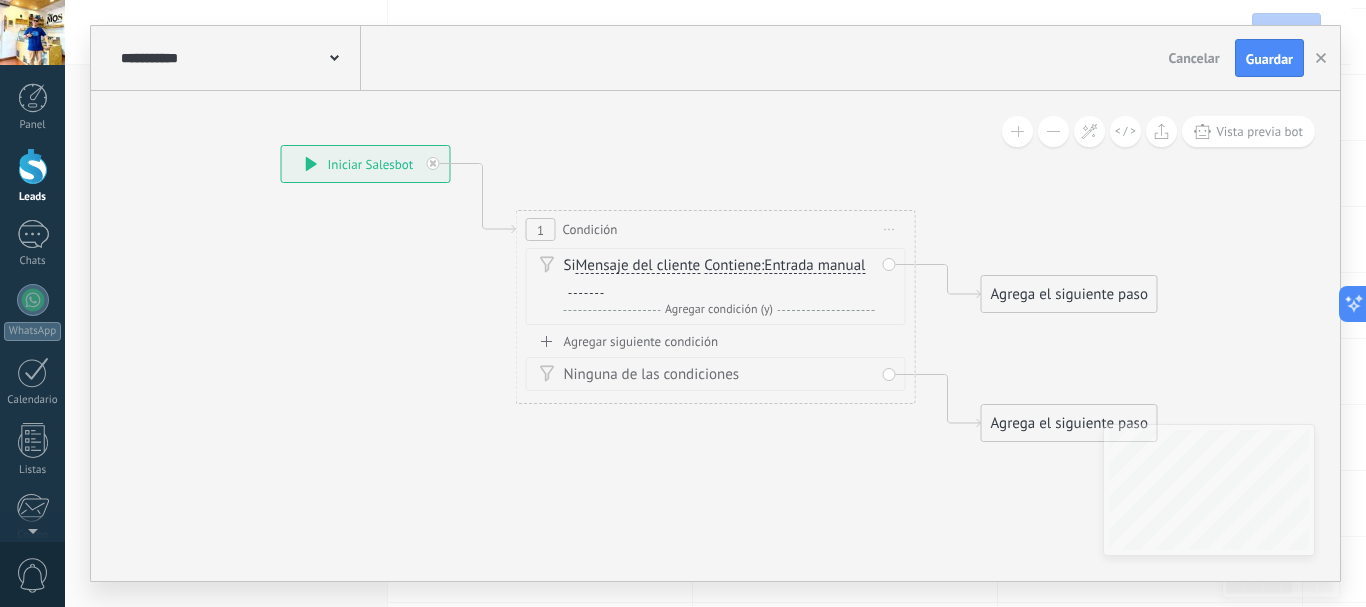 click on "Si
Mensaje del cliente
Mensaje del cliente
Emoción de la conversación
Comentario del cliente
El cliente
Código de chat activo
Mensajero de chat activo
Fuente de cliente potencial
Estado de la conversación
Estado de respuesta
Estado de interacción
Lead: Número de seguimiento" at bounding box center (719, 288) 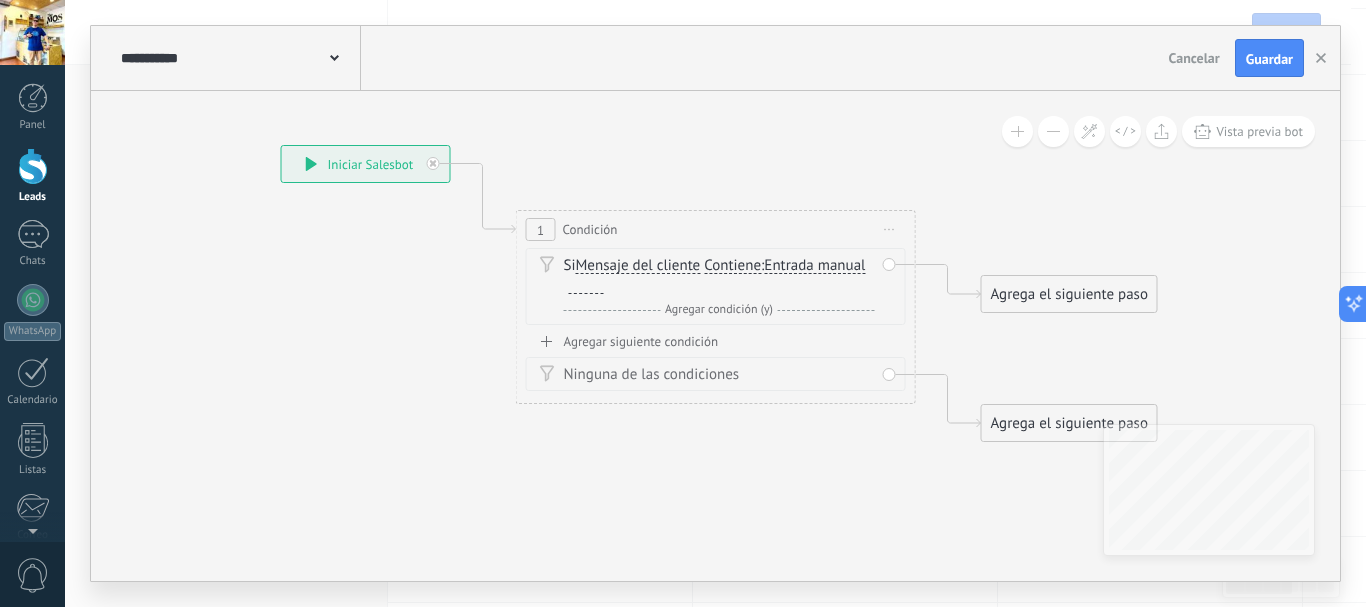 type 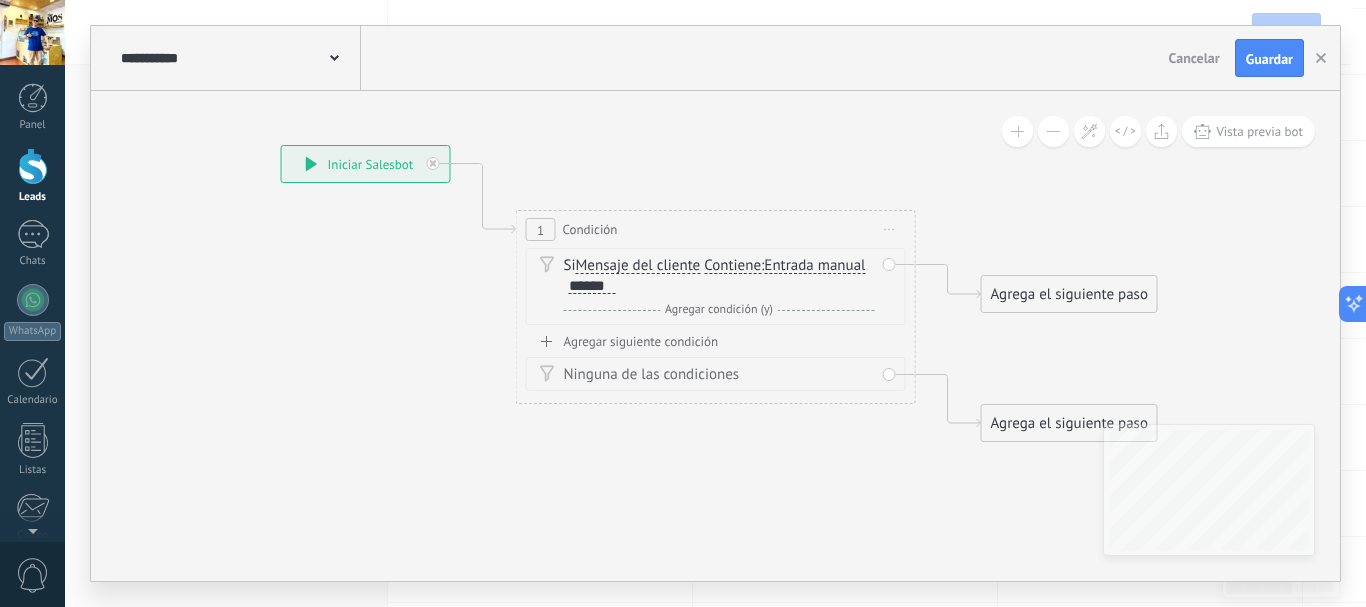 click on "Agrega el siguiente paso" at bounding box center (1069, 294) 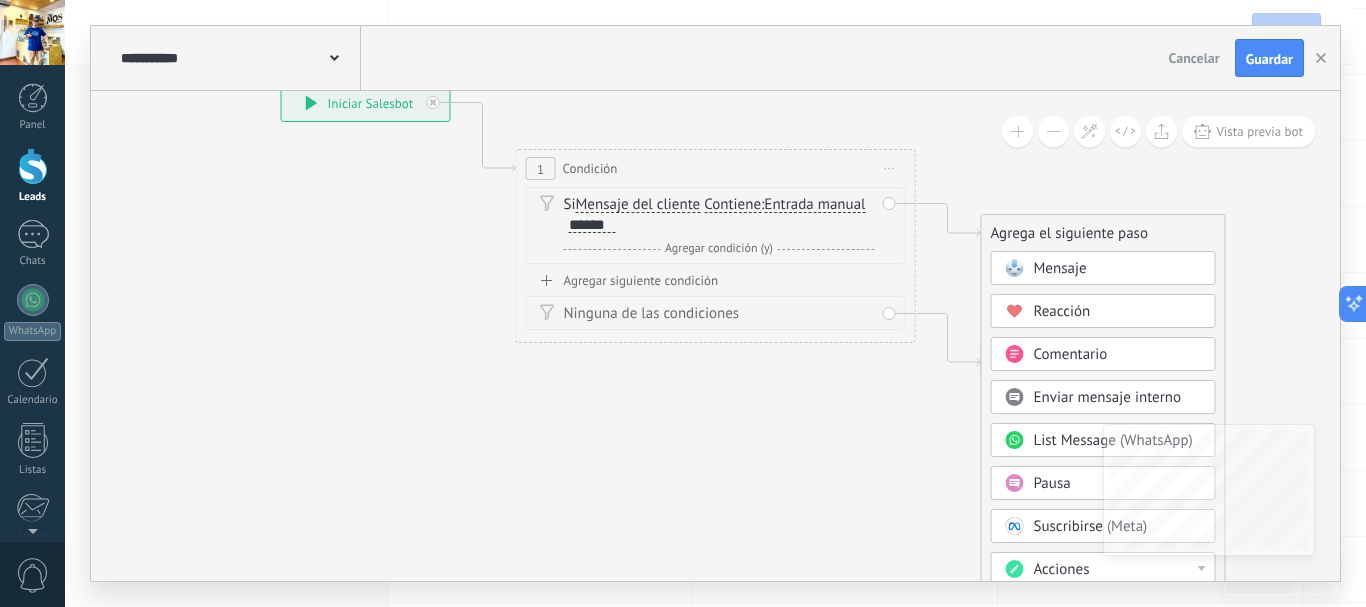 click on "Acciones" at bounding box center (1062, 569) 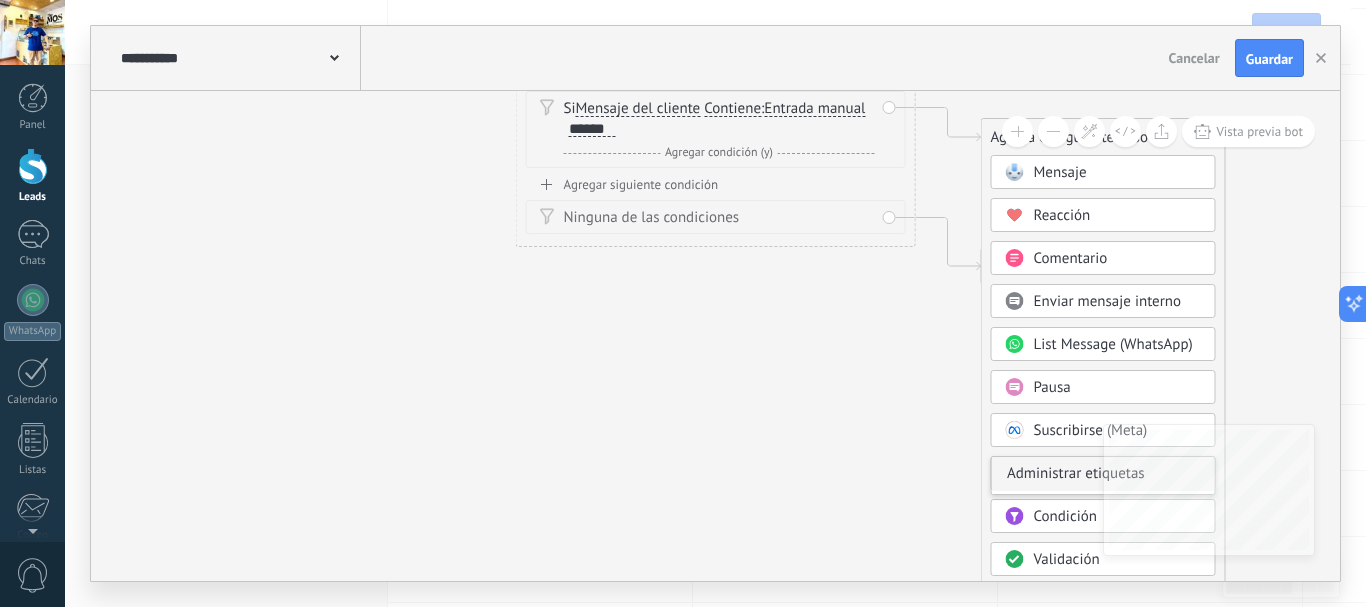 click on "Administrar etiquetas" at bounding box center (1103, 474) 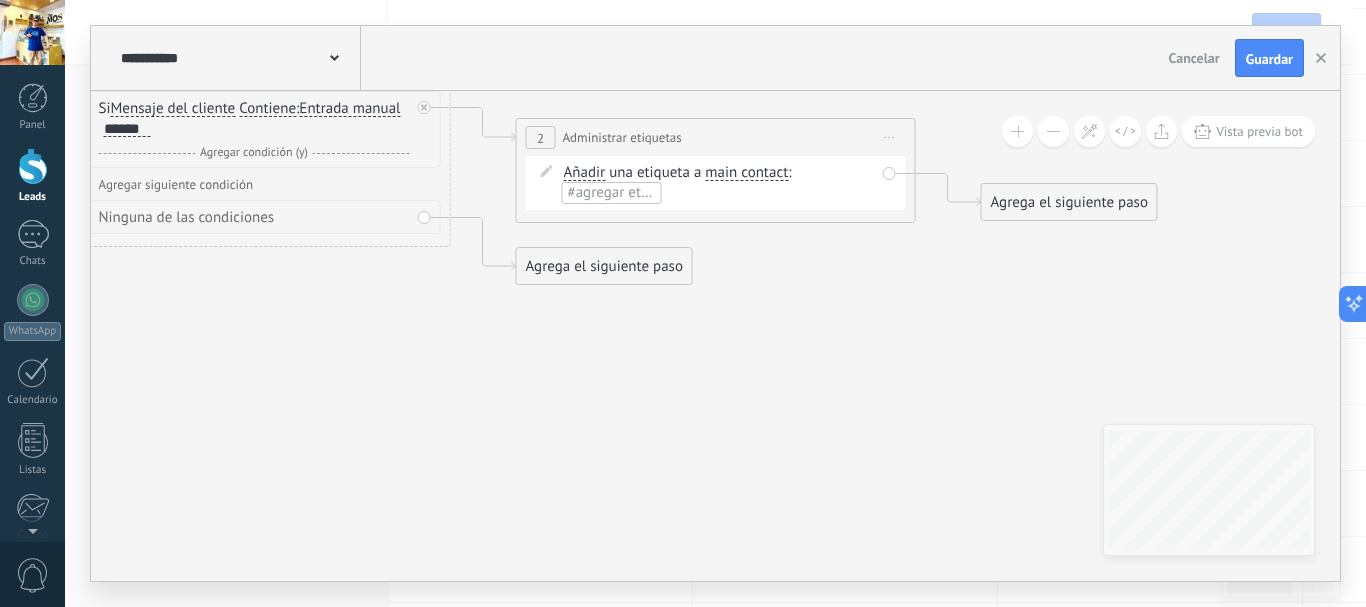click on "main contact" at bounding box center (746, 173) 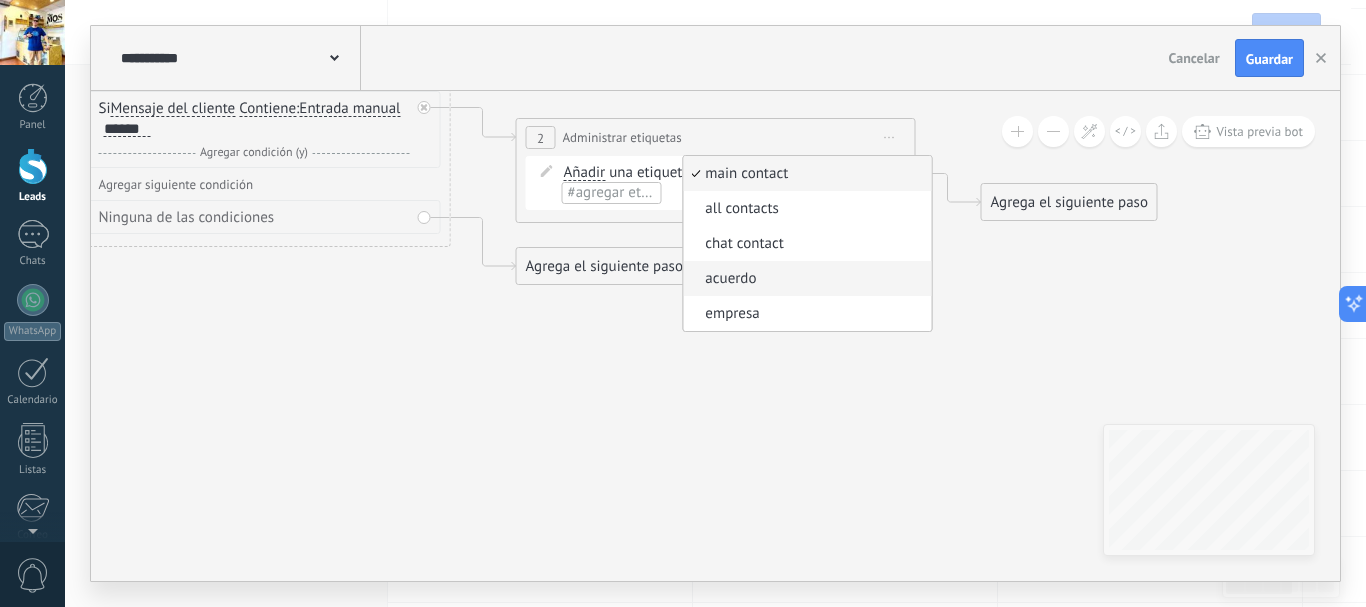 click on "acuerdo" at bounding box center [804, 279] 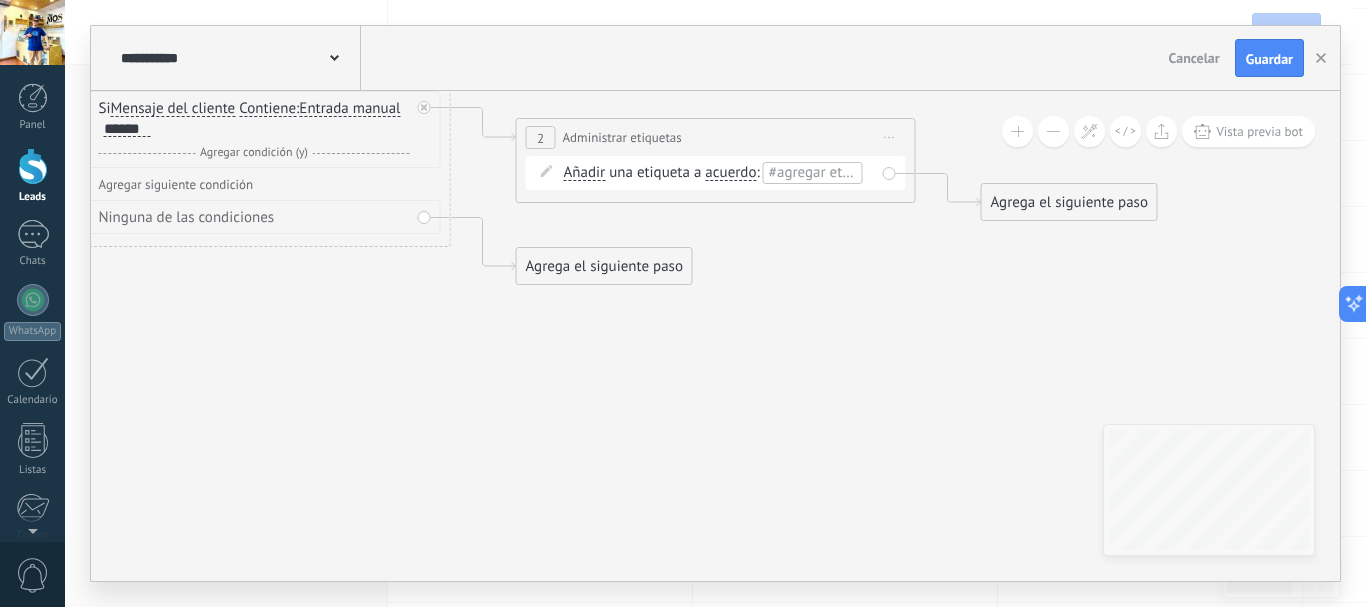 click on "acuerdo" at bounding box center [730, 173] 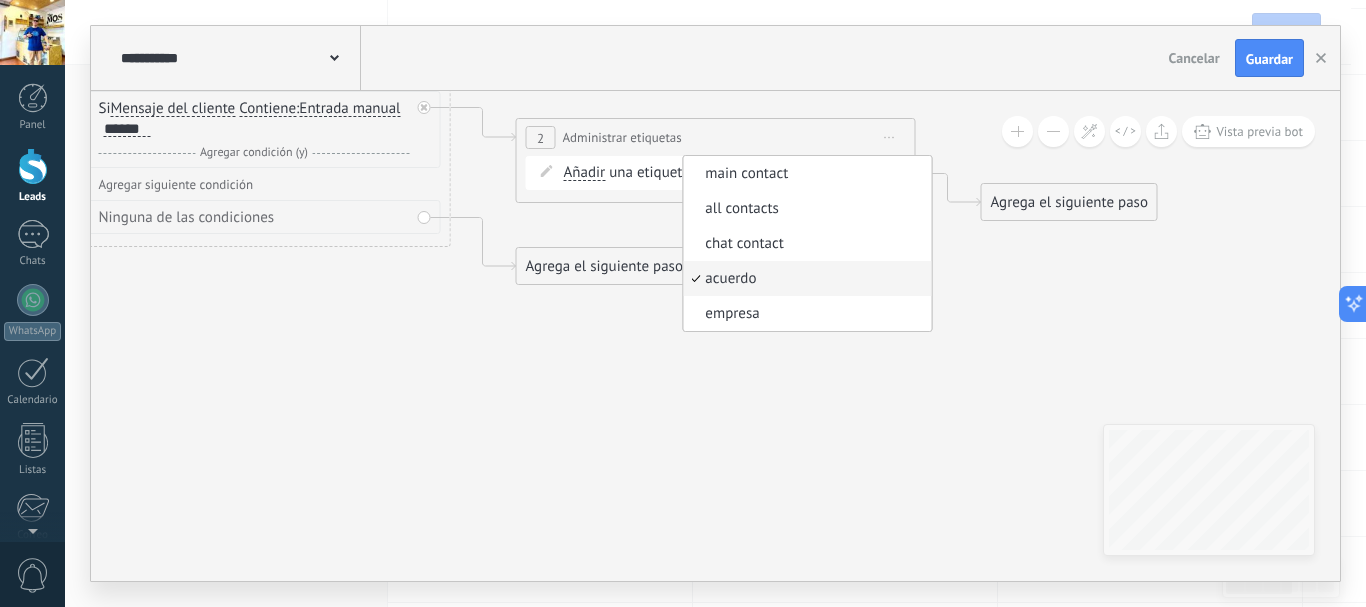 click on "**********" at bounding box center [715, 58] 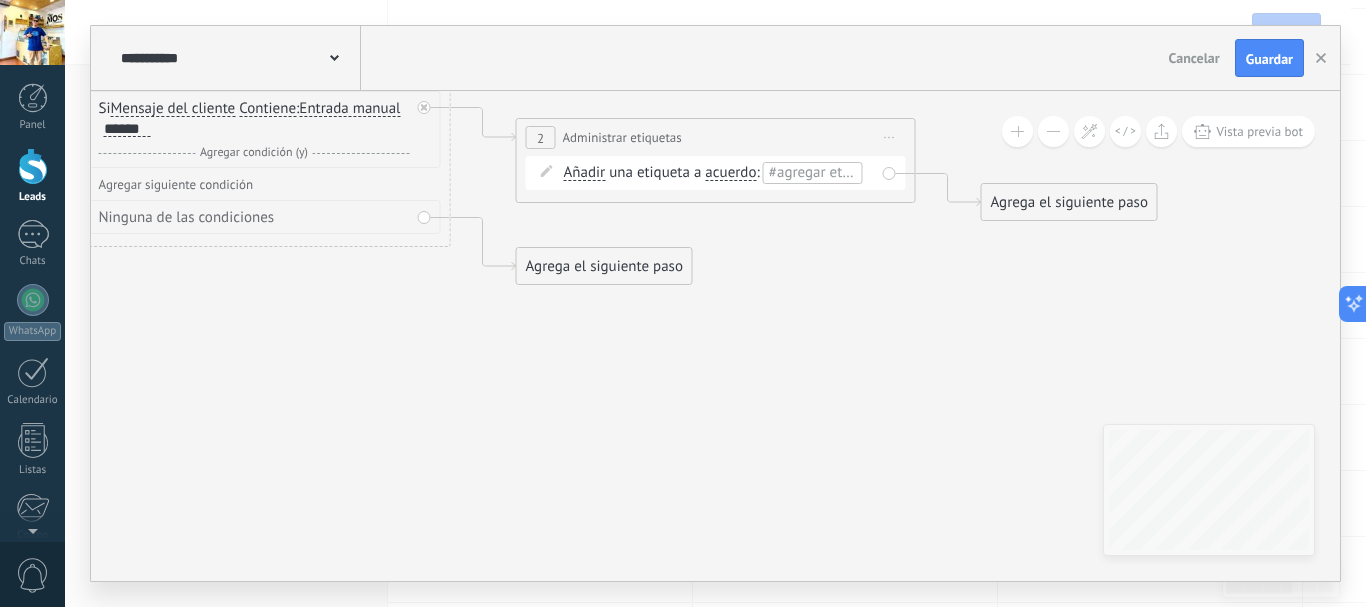 click on "#agregar etiquetas" at bounding box center [829, 172] 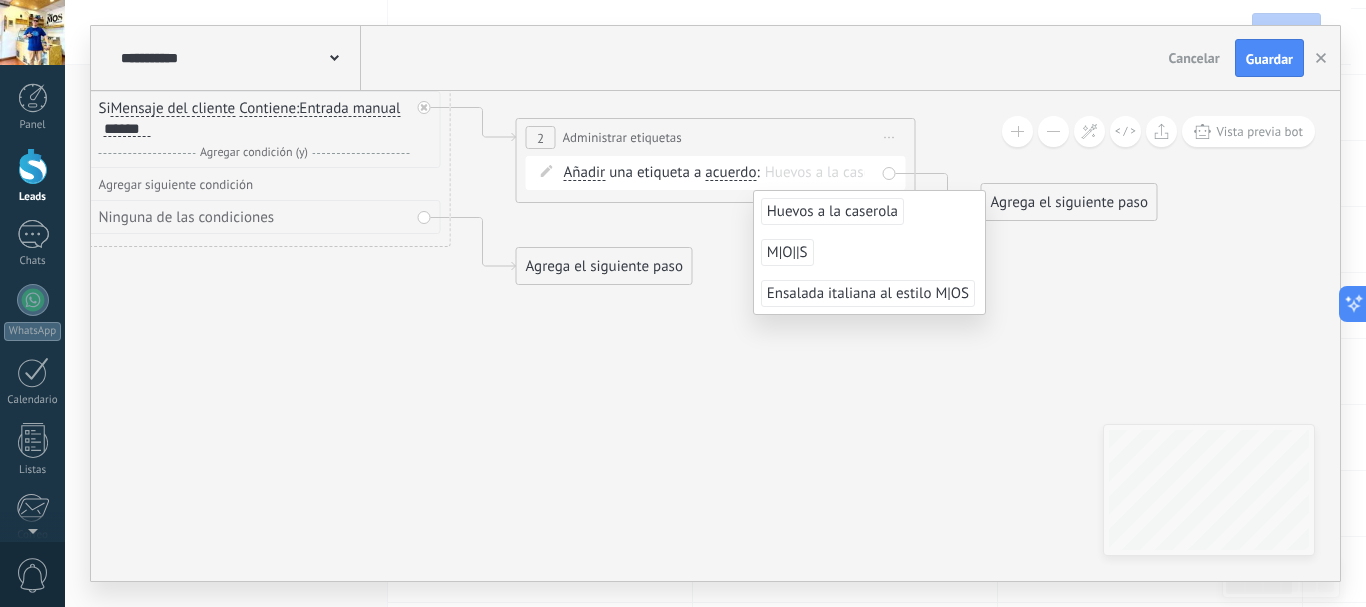 click on "Huevos a la caserola" at bounding box center (832, 211) 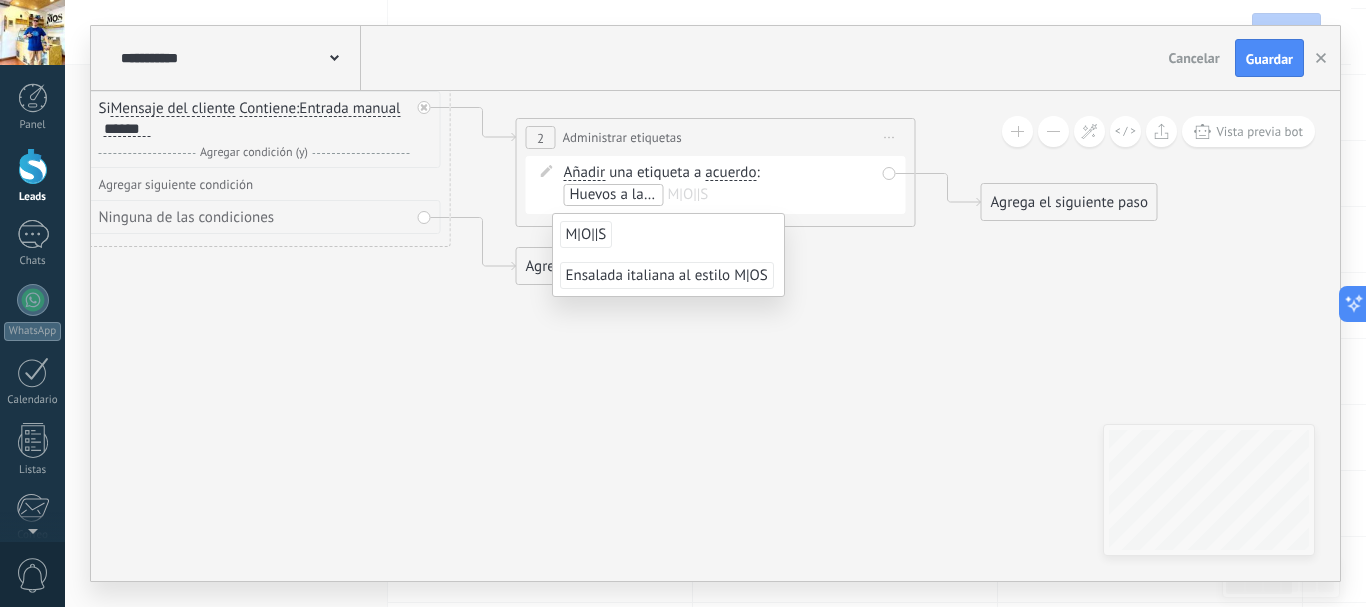 click on "Añadir
Añadir
Eliminar
Añadir
Añadir
Eliminar
una etiqueta a
acuerdo
main contact
all contacts
chat contact
acuerdo
:" at bounding box center [719, 185] 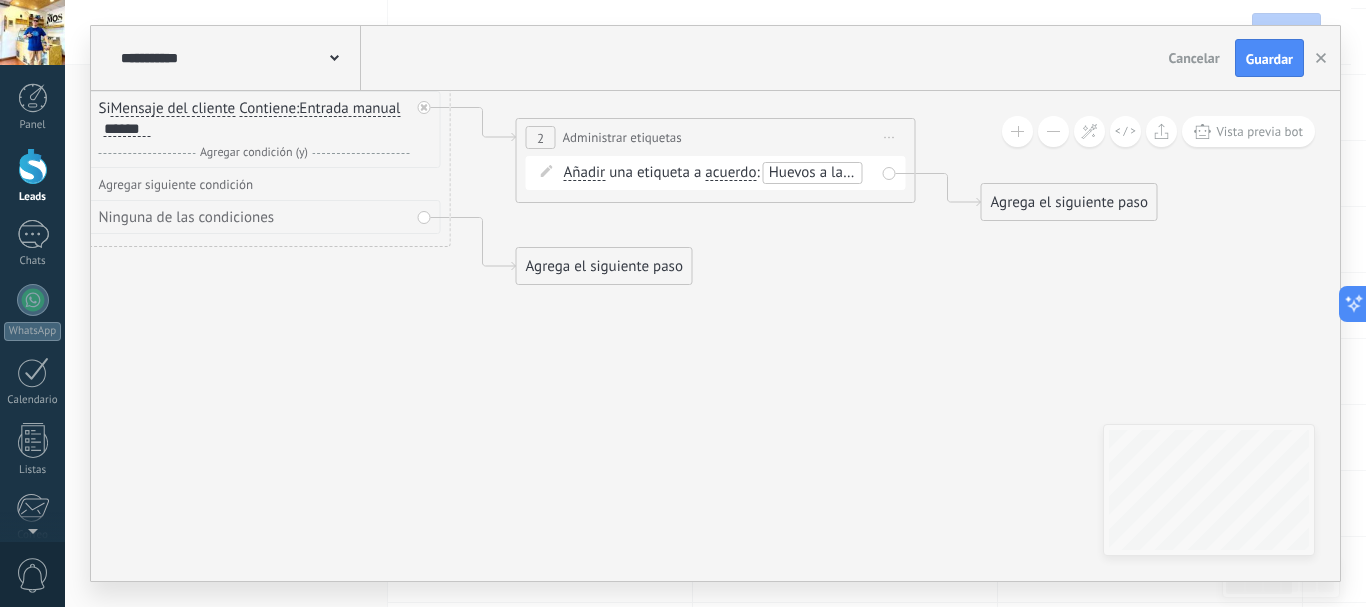 click on "Agrega el siguiente paso" at bounding box center [1069, 202] 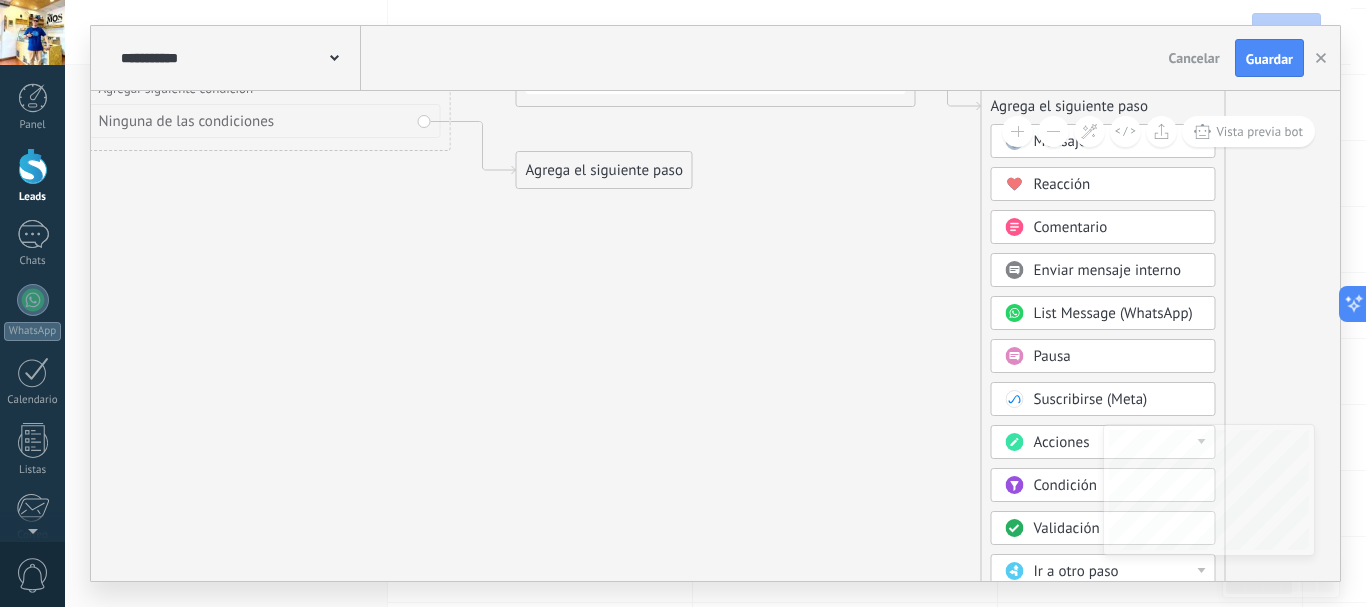 click 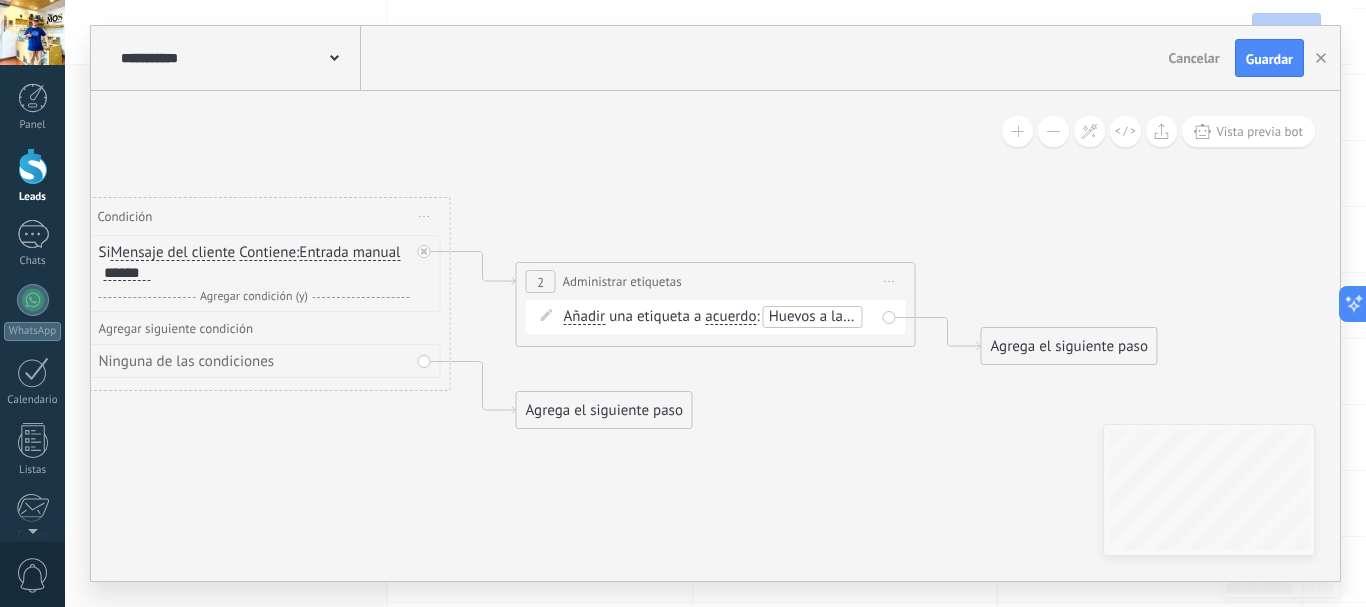click at bounding box center [1053, 131] 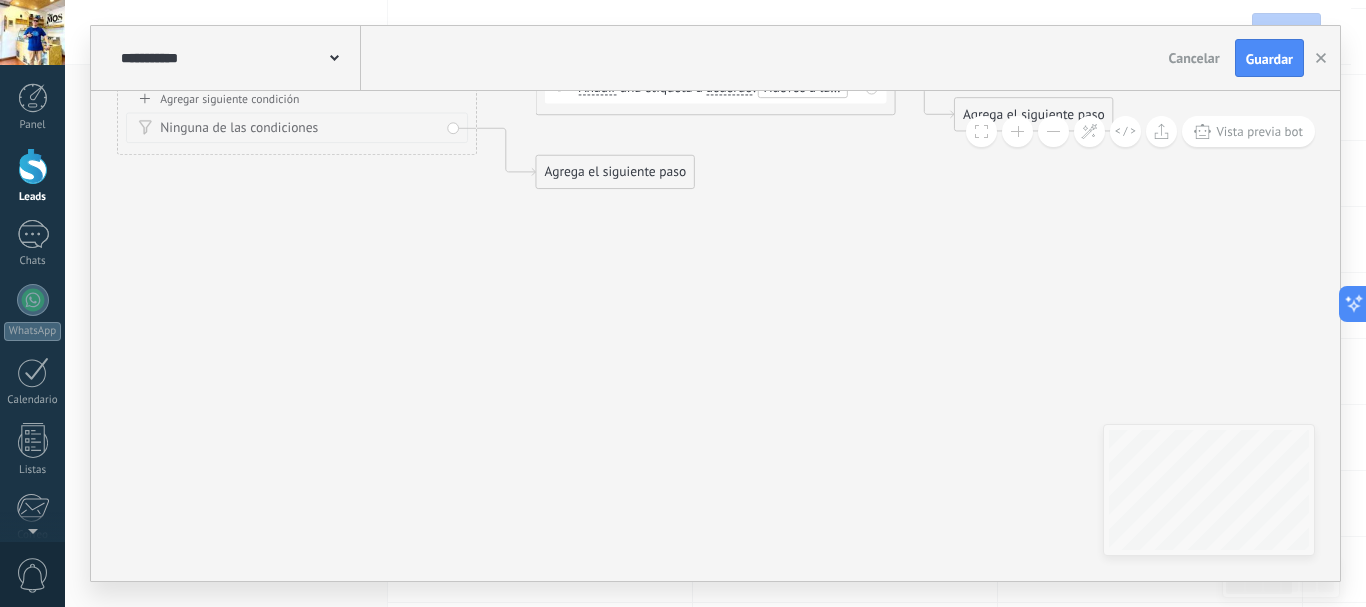 click at bounding box center (1053, 131) 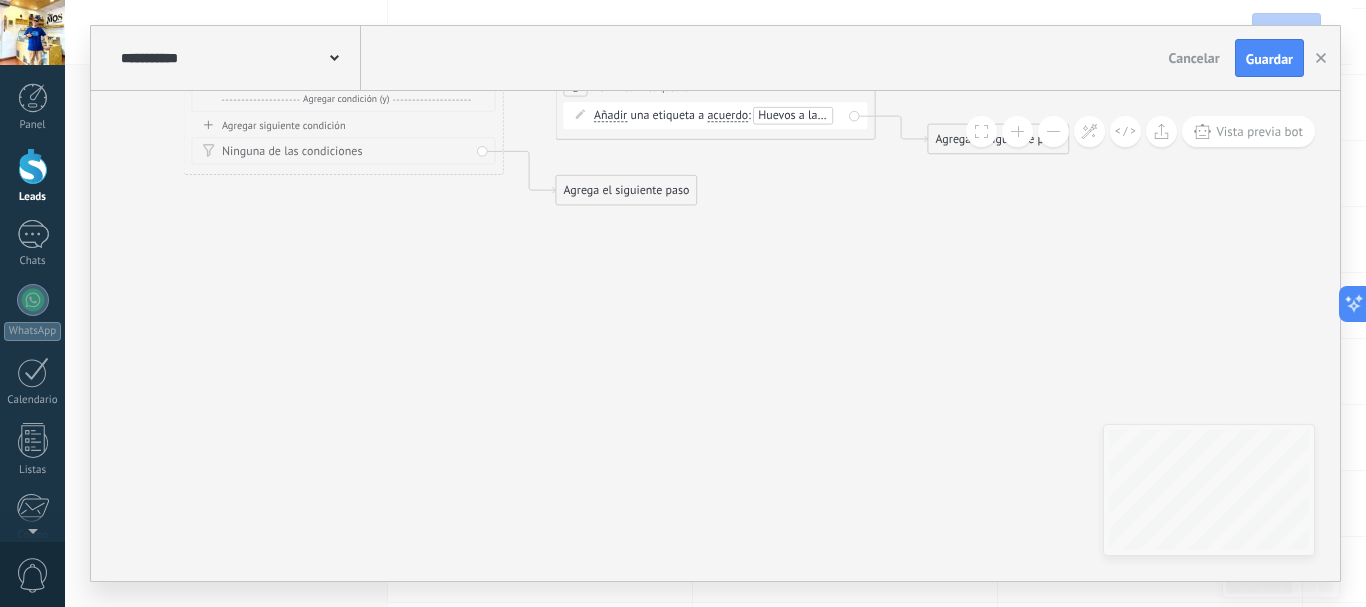 click at bounding box center [1053, 131] 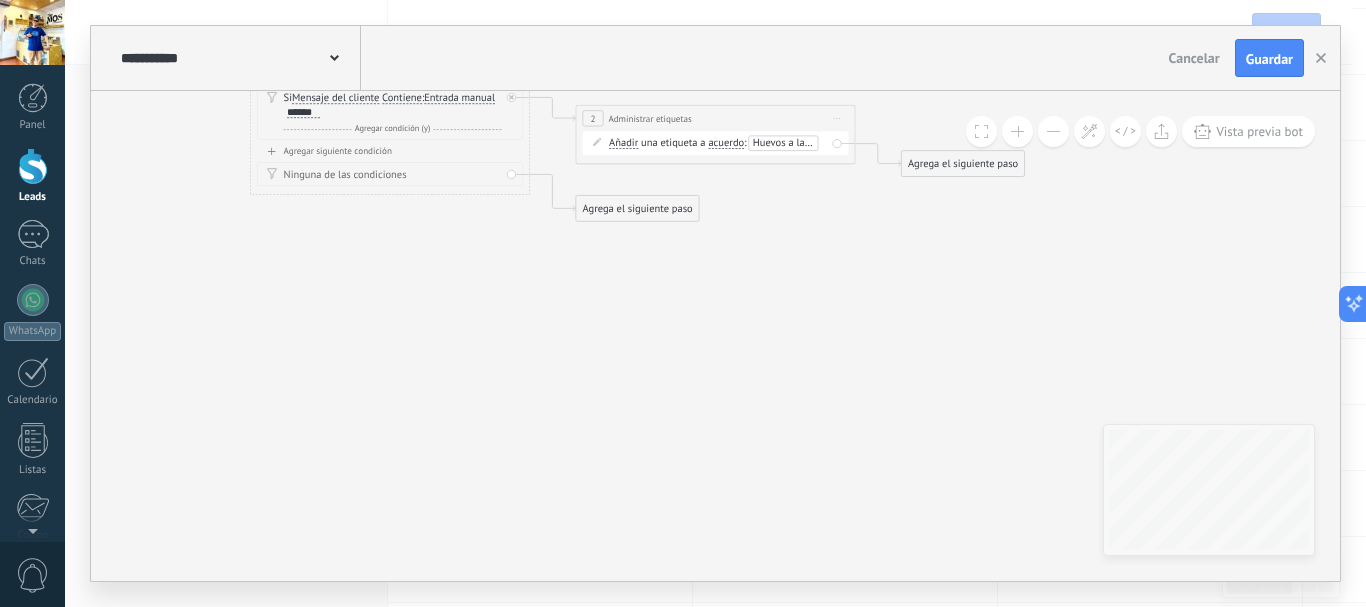 click on "Agrega el siguiente paso" at bounding box center (963, 163) 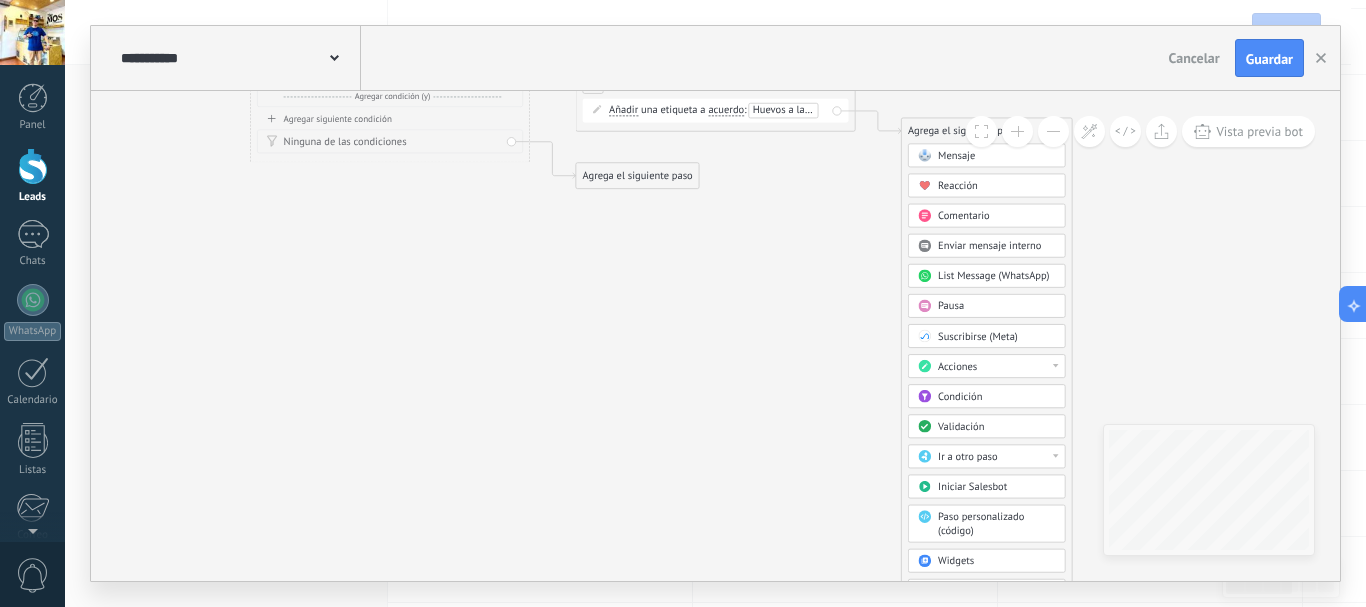 click at bounding box center (1053, 131) 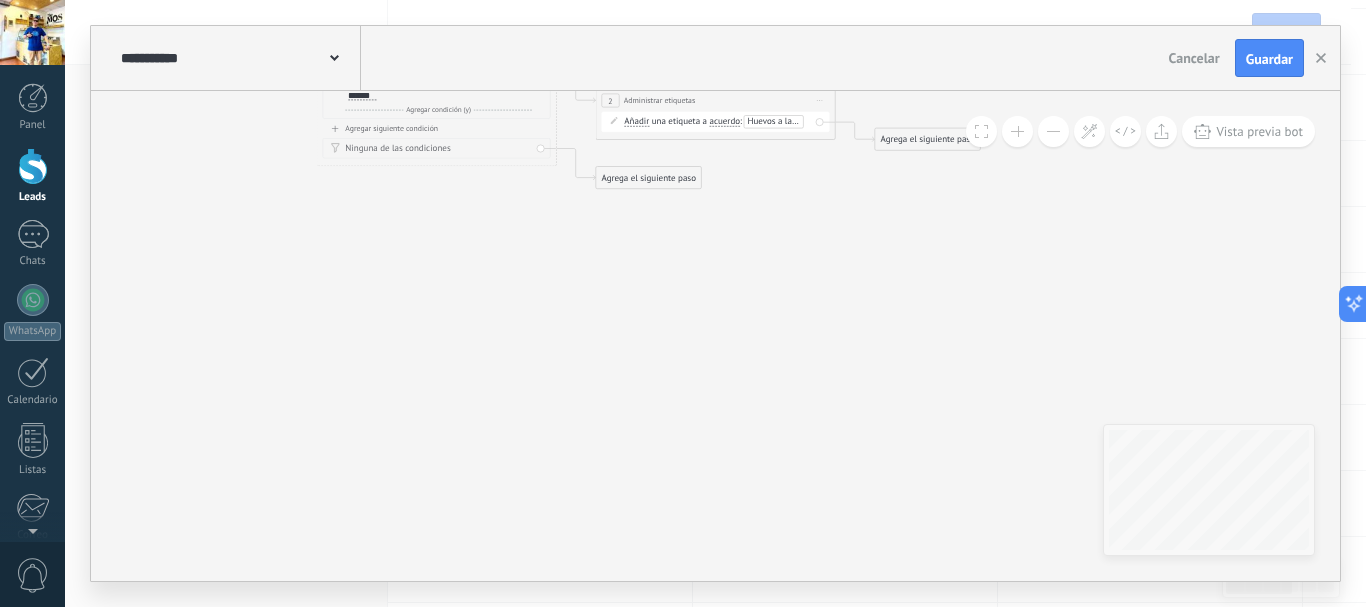 click on "Agrega el siguiente paso" at bounding box center [927, 140] 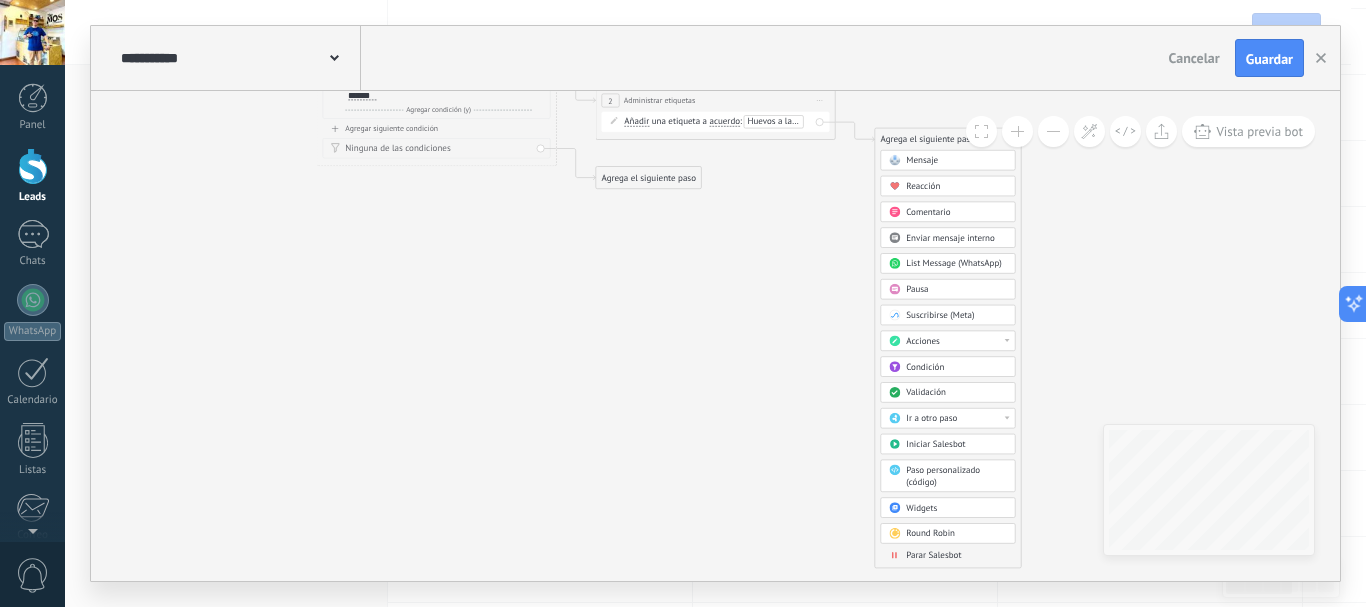 click on "Parar Salesbot" at bounding box center (933, 555) 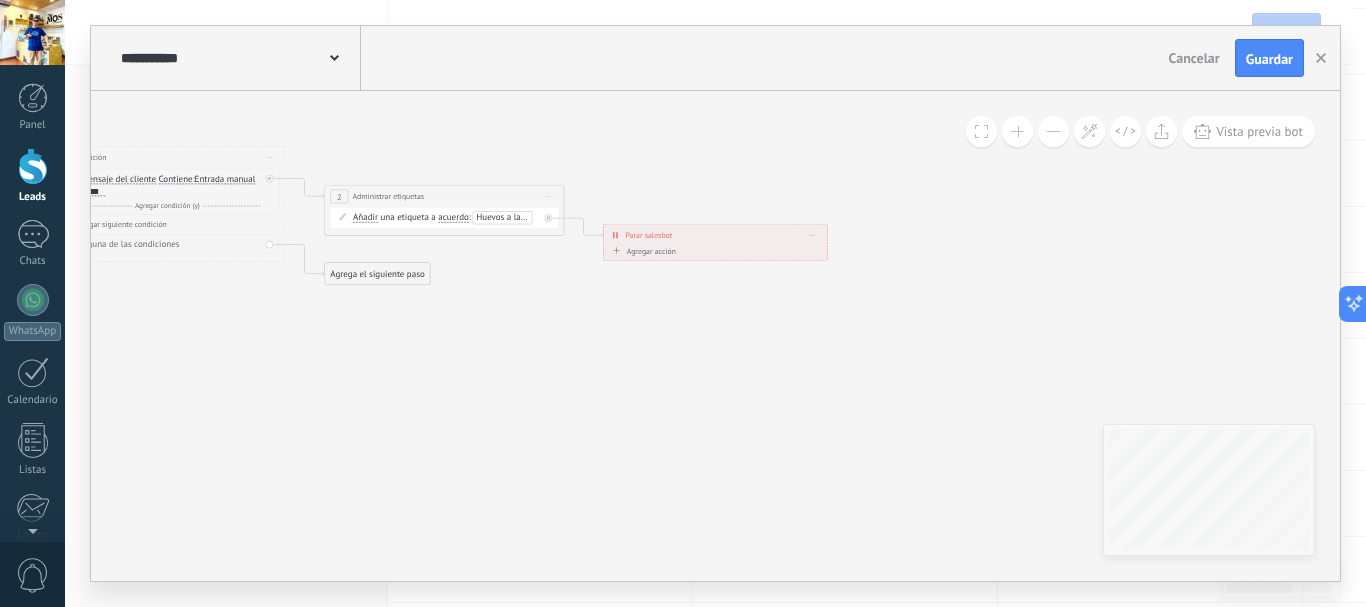 click at bounding box center (1017, 131) 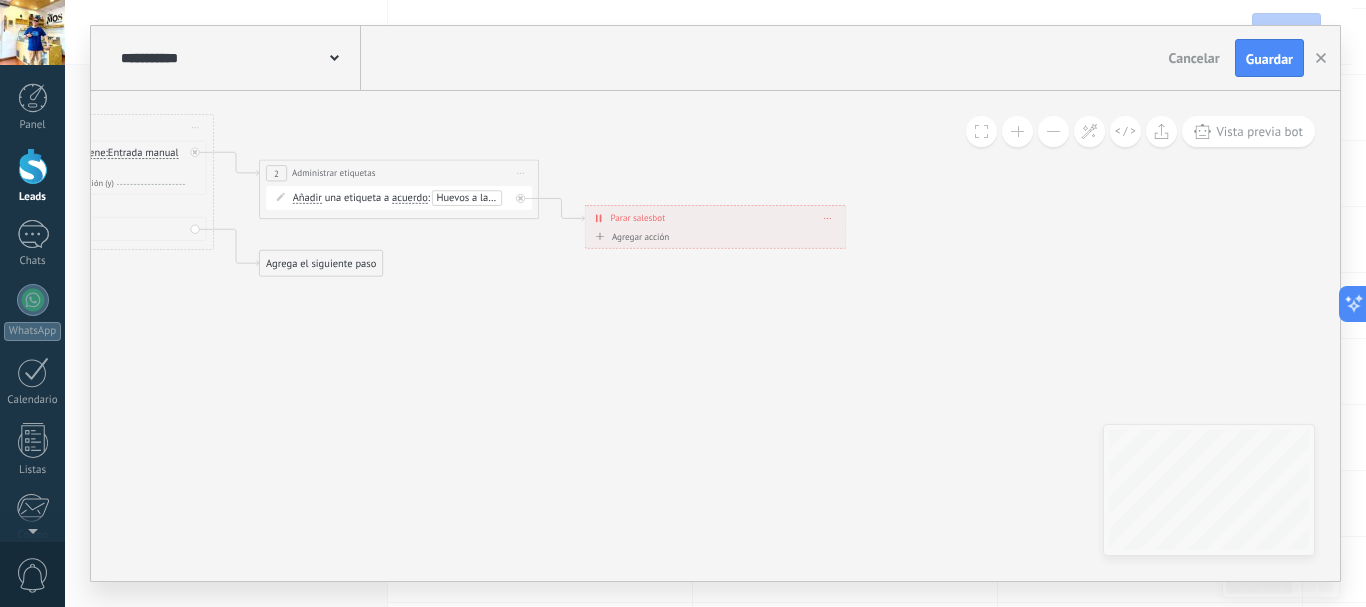 click at bounding box center (1017, 131) 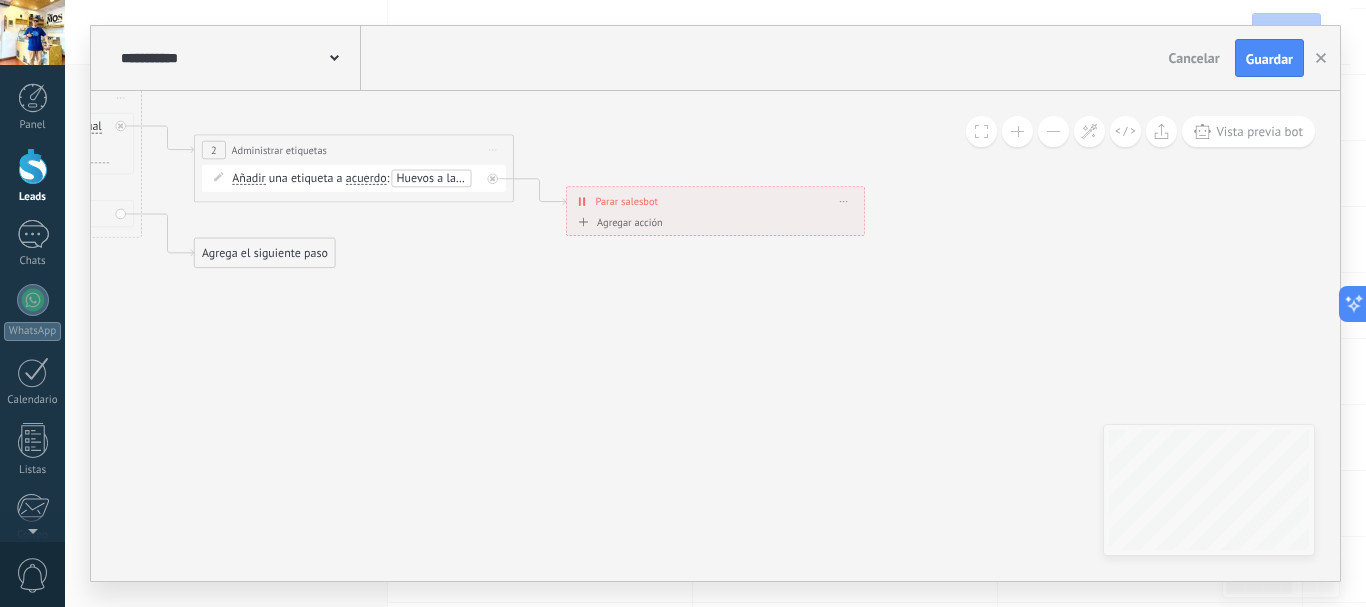 click at bounding box center [1017, 131] 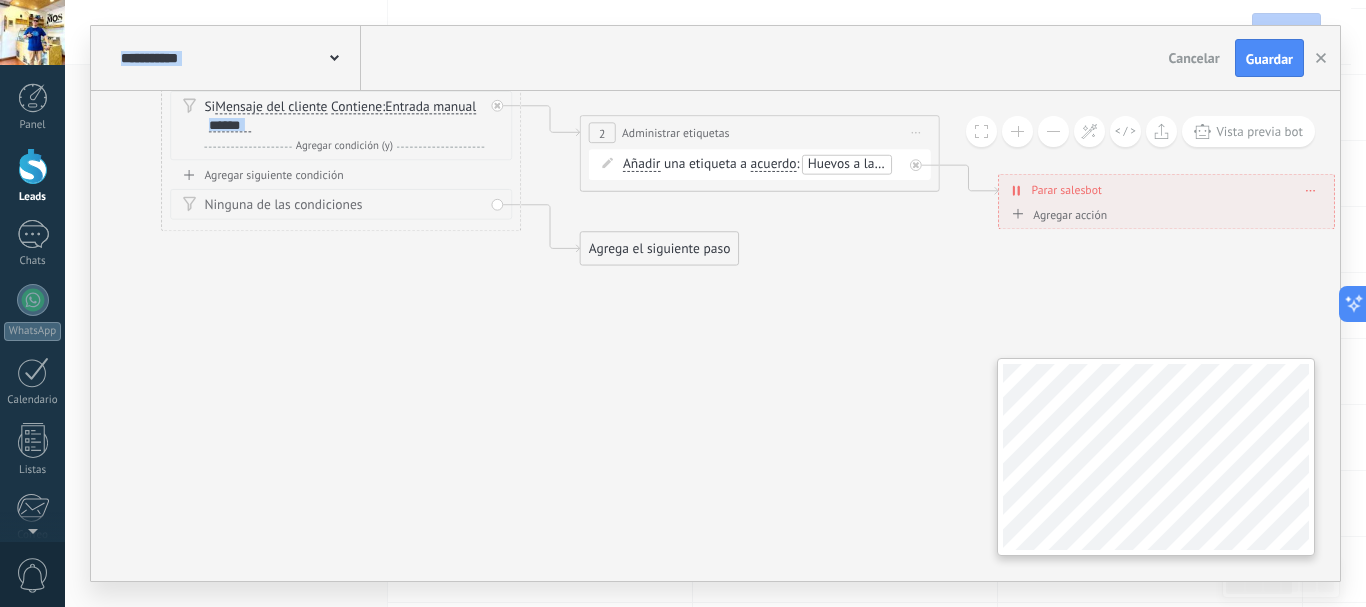 click on "**********" at bounding box center (715, 336) 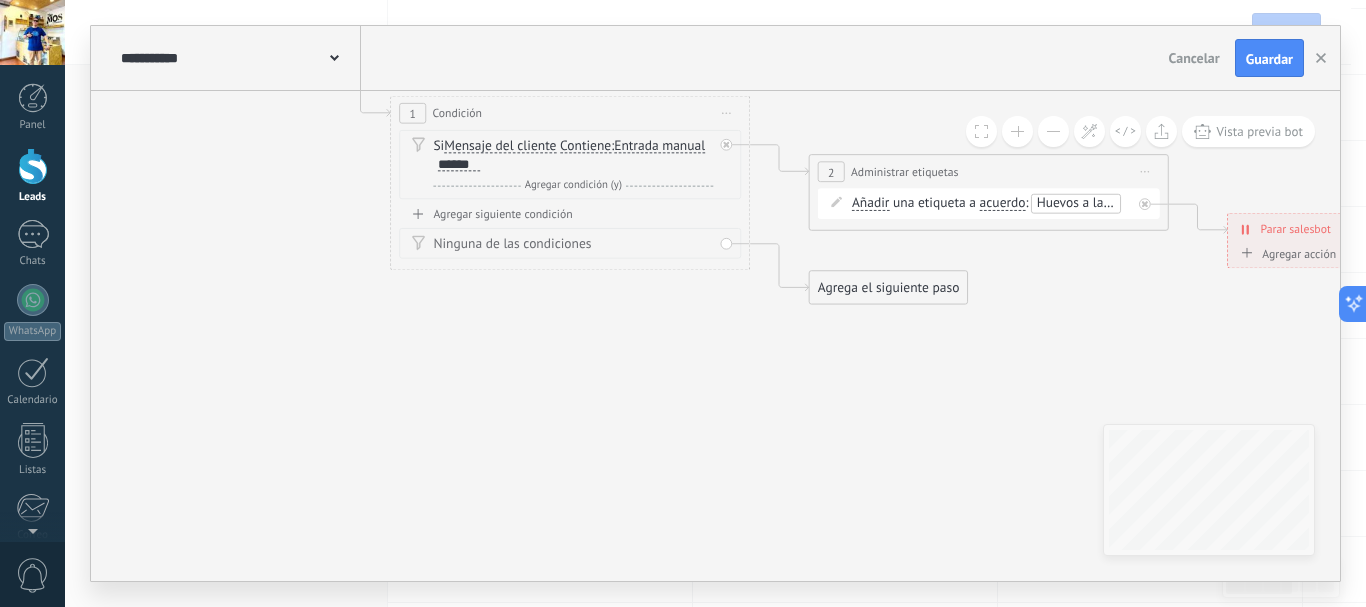 drag, startPoint x: 428, startPoint y: 483, endPoint x: 657, endPoint y: 522, distance: 232.29723 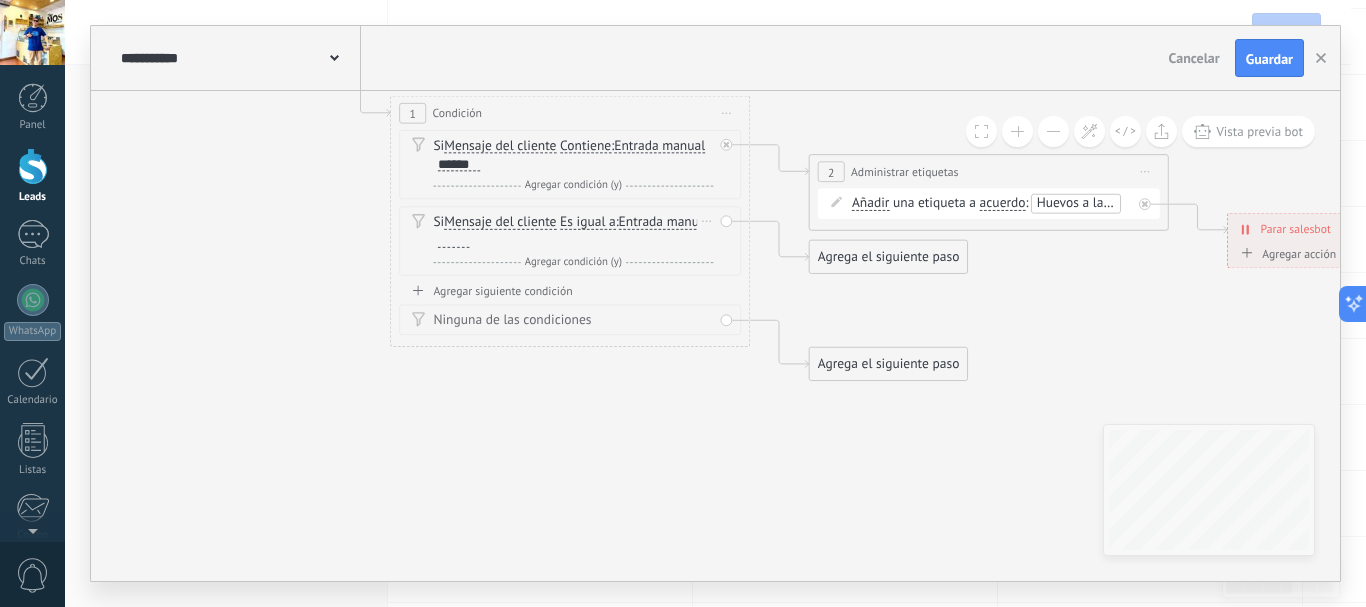 click on "Es igual a" at bounding box center (588, 222) 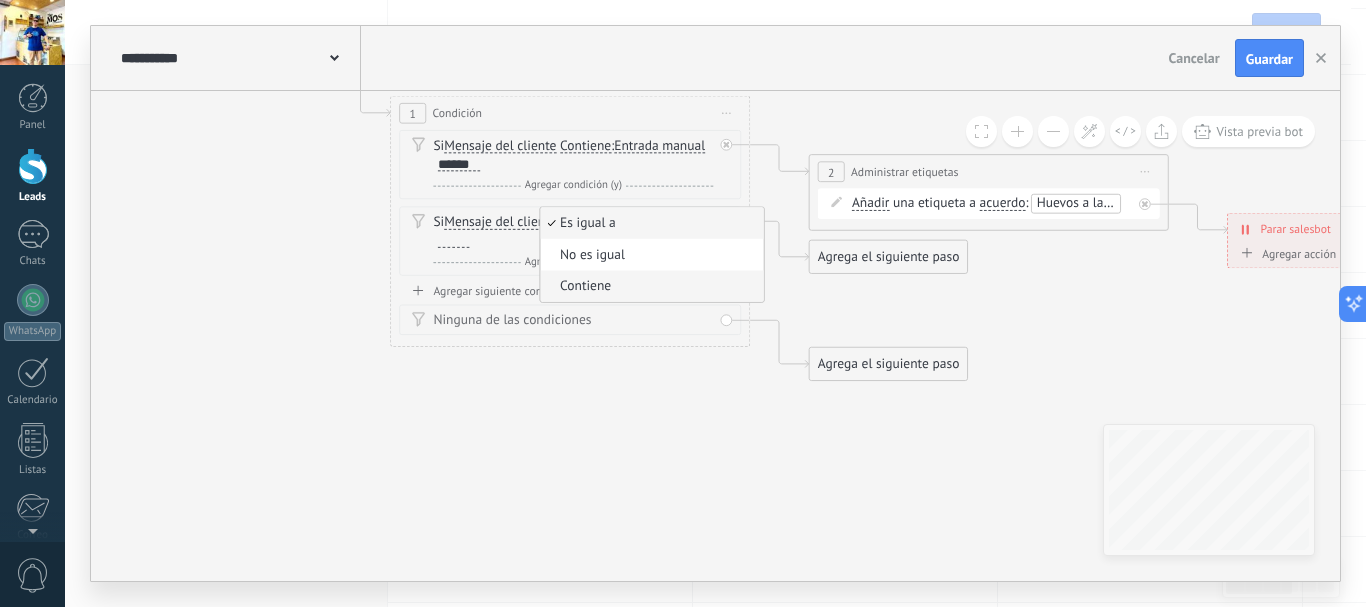 click on "Contiene" at bounding box center (649, 287) 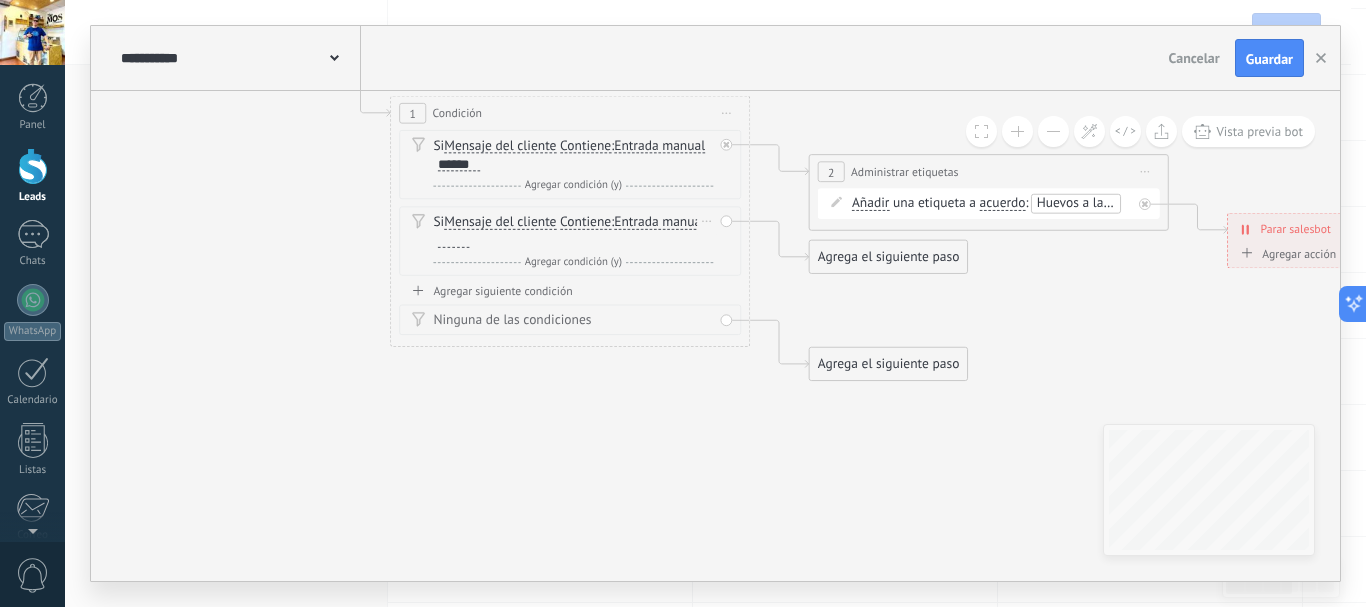 click at bounding box center [454, 240] 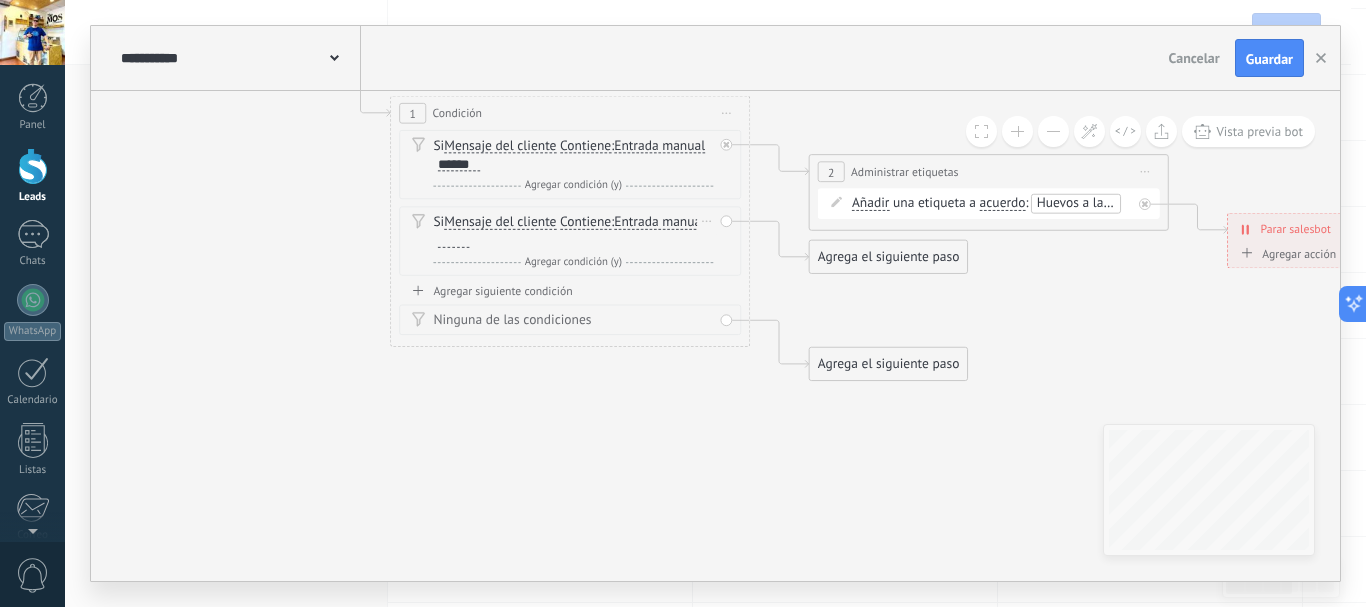type 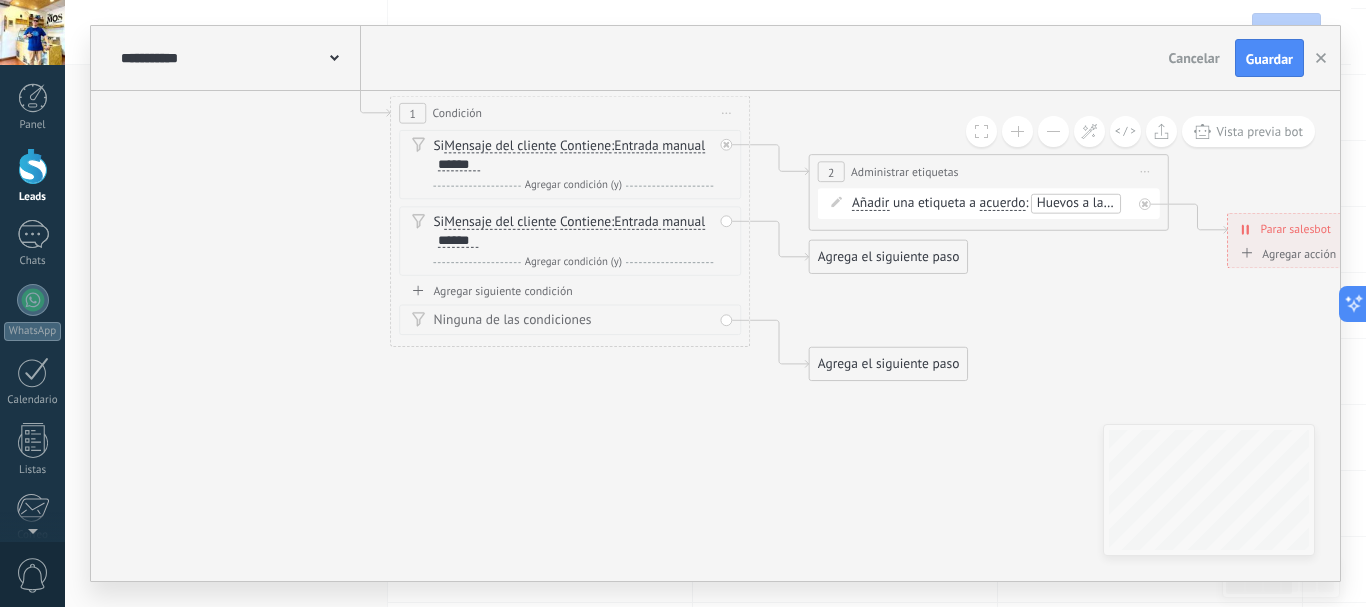 click on "Agrega el siguiente paso" at bounding box center [889, 257] 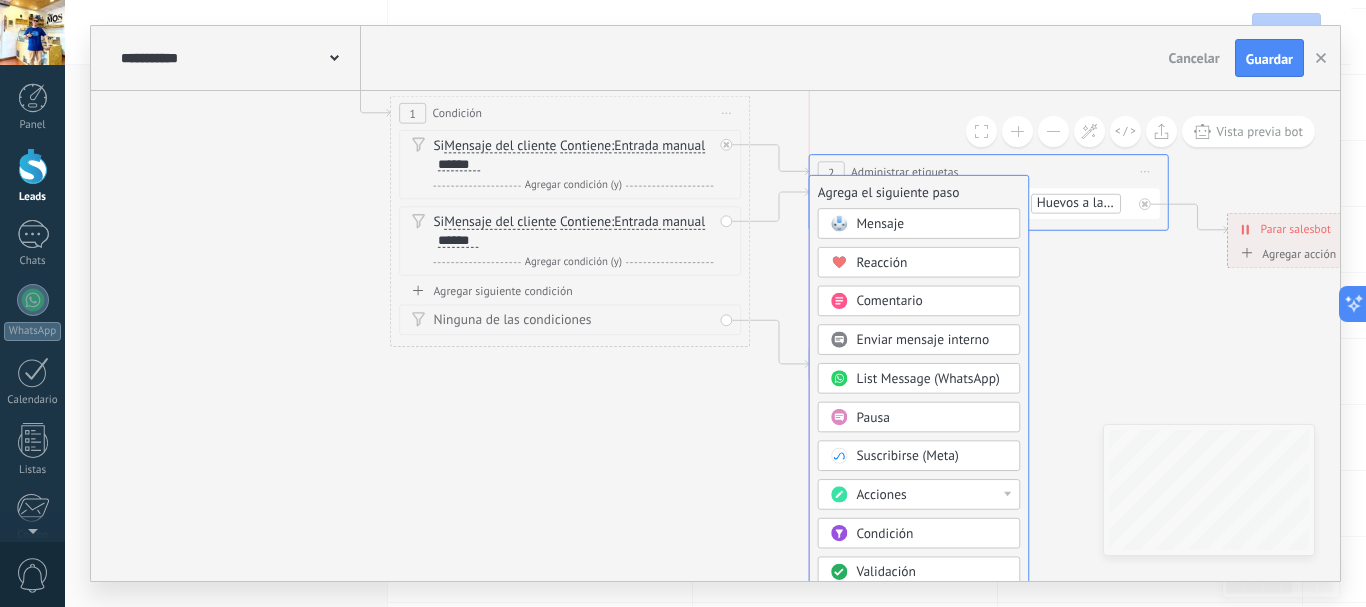 drag, startPoint x: 925, startPoint y: 265, endPoint x: 929, endPoint y: 201, distance: 64.12488 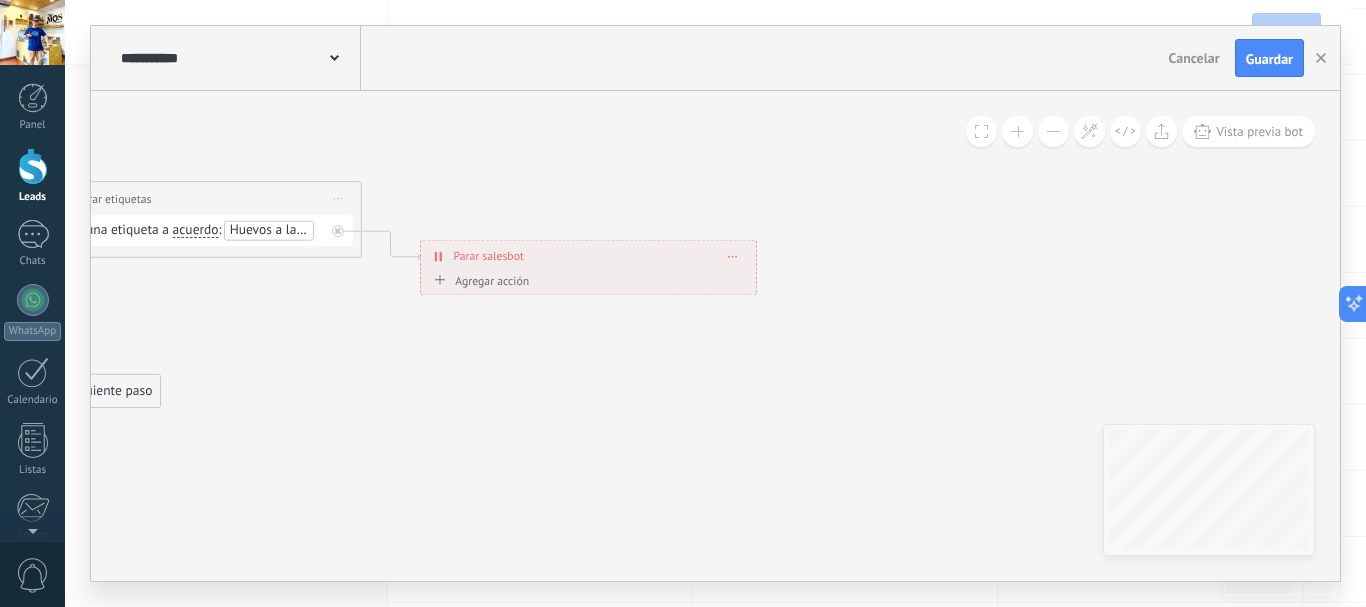 drag, startPoint x: 1063, startPoint y: 281, endPoint x: 256, endPoint y: 308, distance: 807.45154 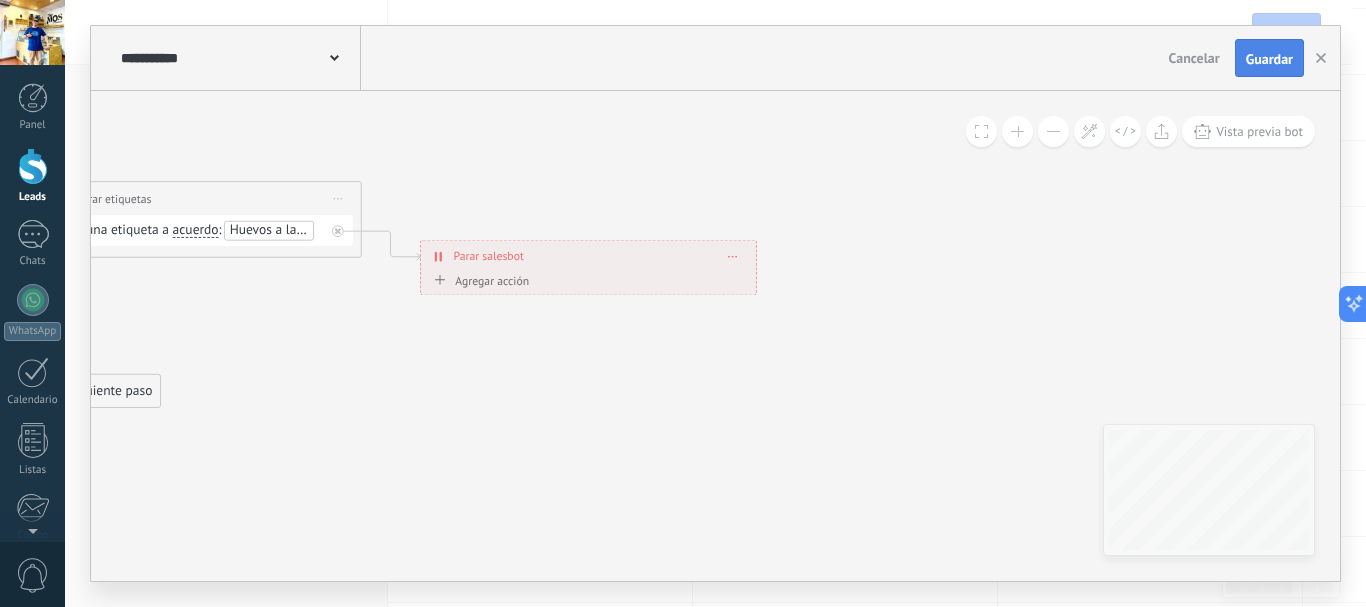 click on "Guardar" at bounding box center (1269, 59) 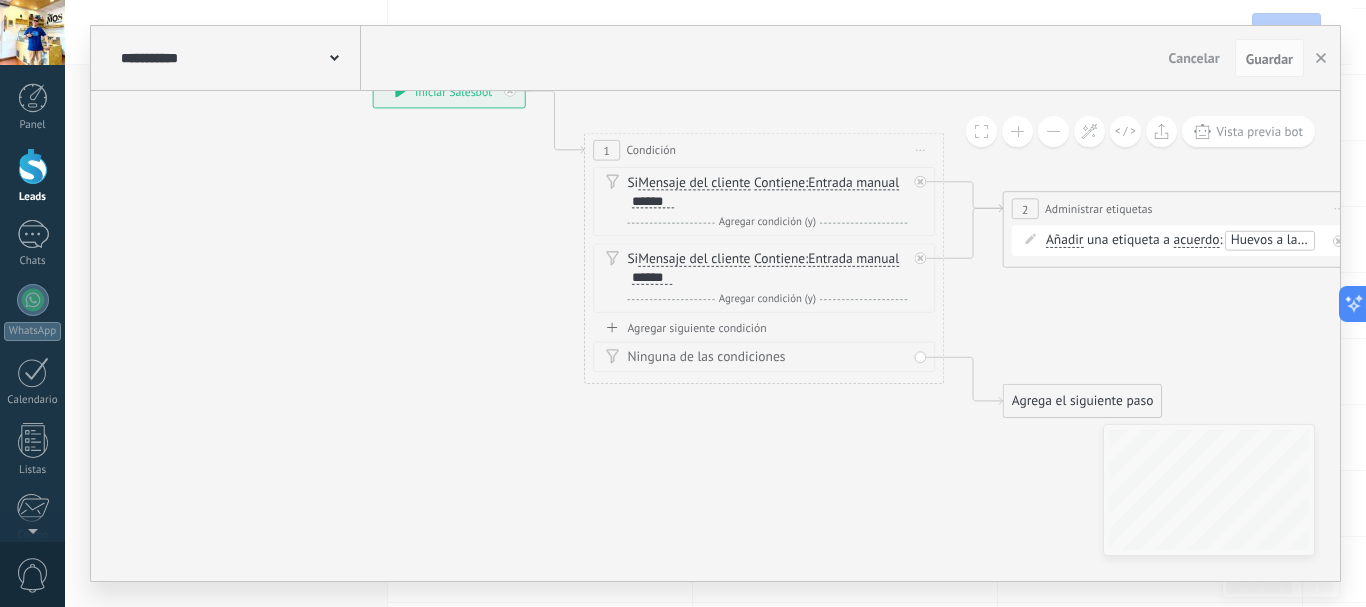 drag, startPoint x: 364, startPoint y: 403, endPoint x: 1365, endPoint y: 410, distance: 1001.0245 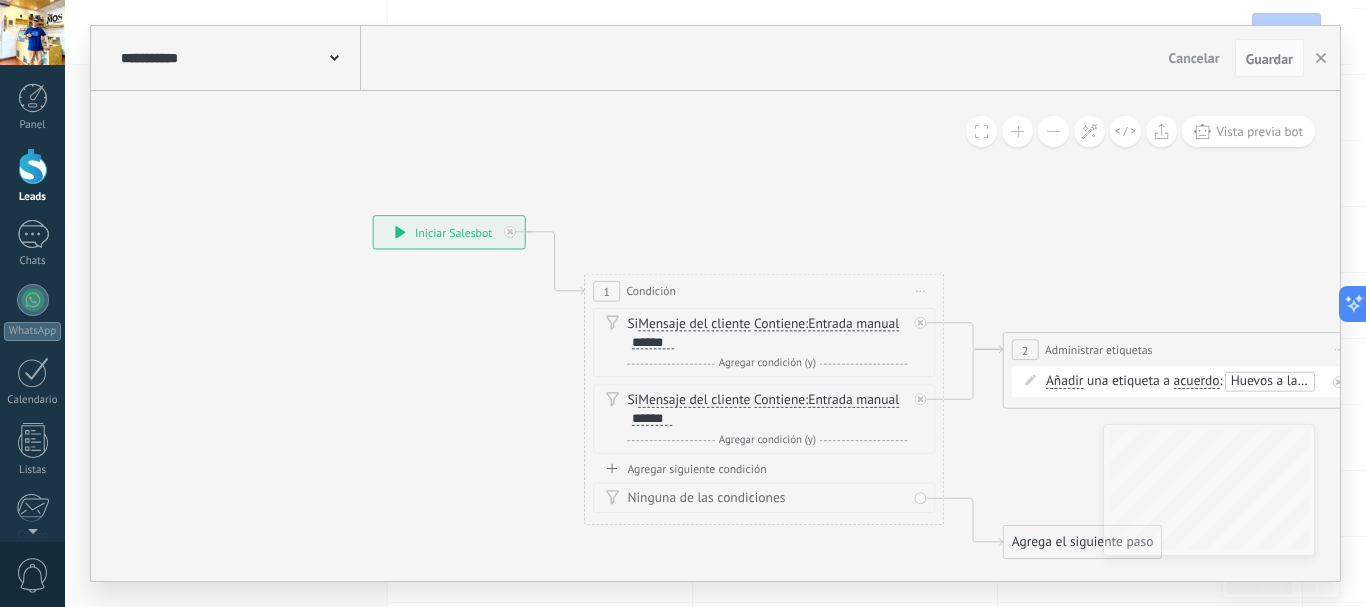 click at bounding box center (334, 56) 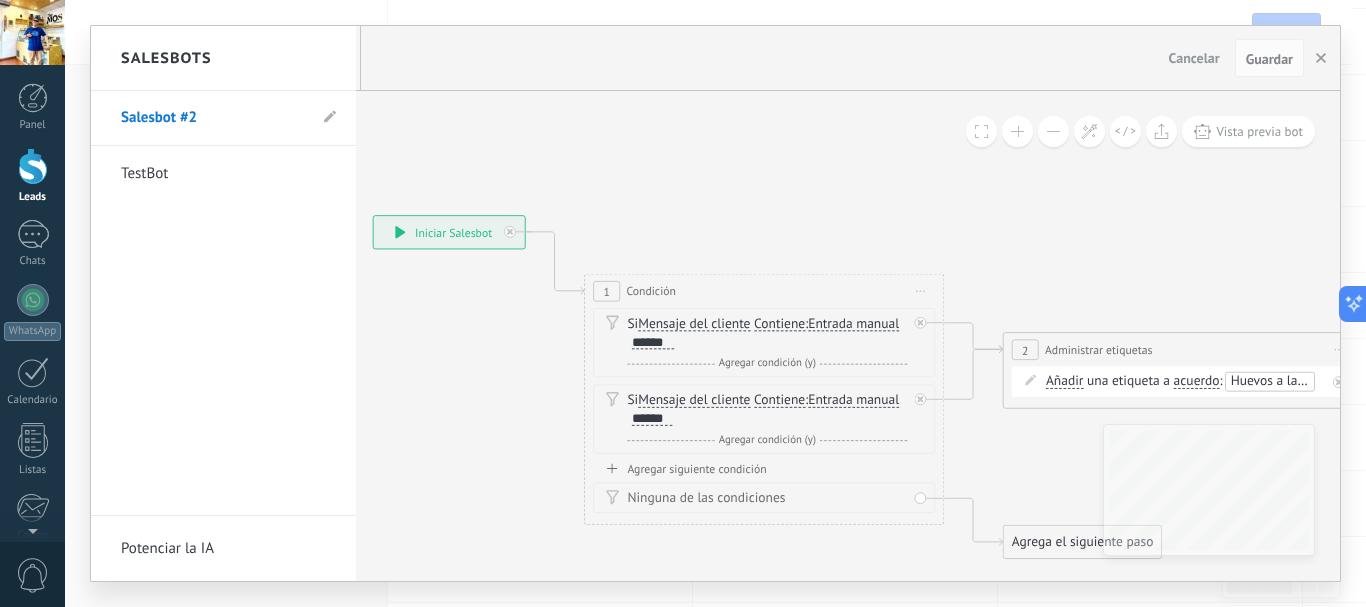 click at bounding box center (715, 303) 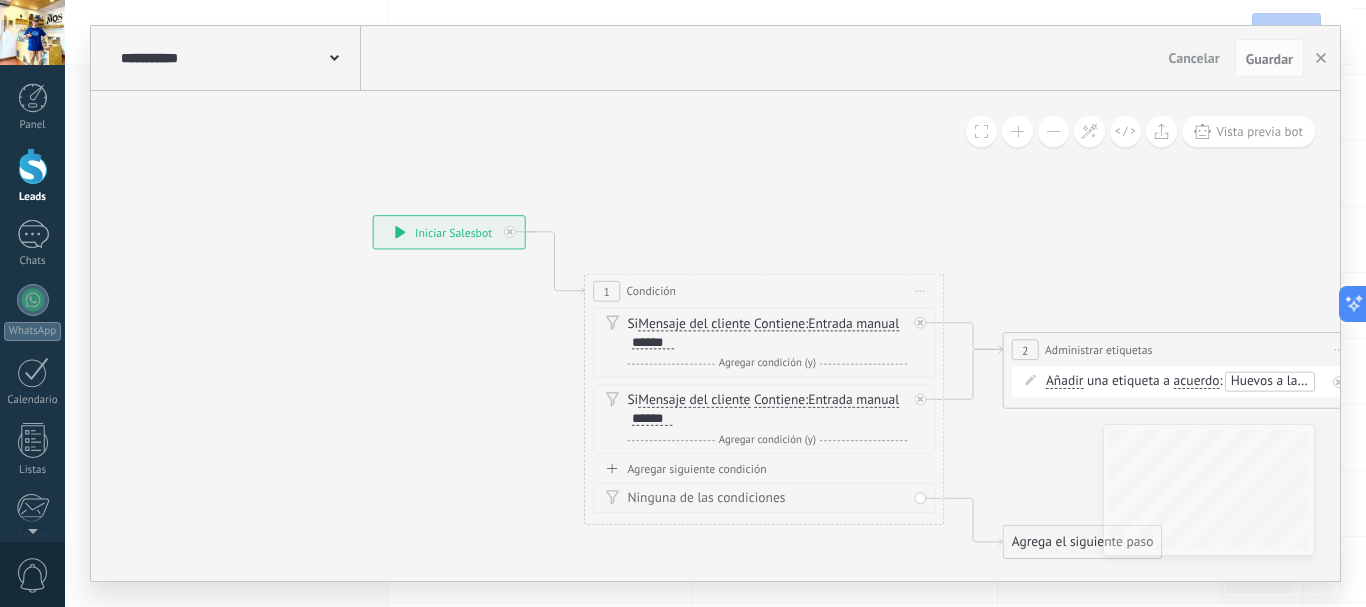 drag, startPoint x: 1162, startPoint y: 174, endPoint x: 1157, endPoint y: 193, distance: 19.646883 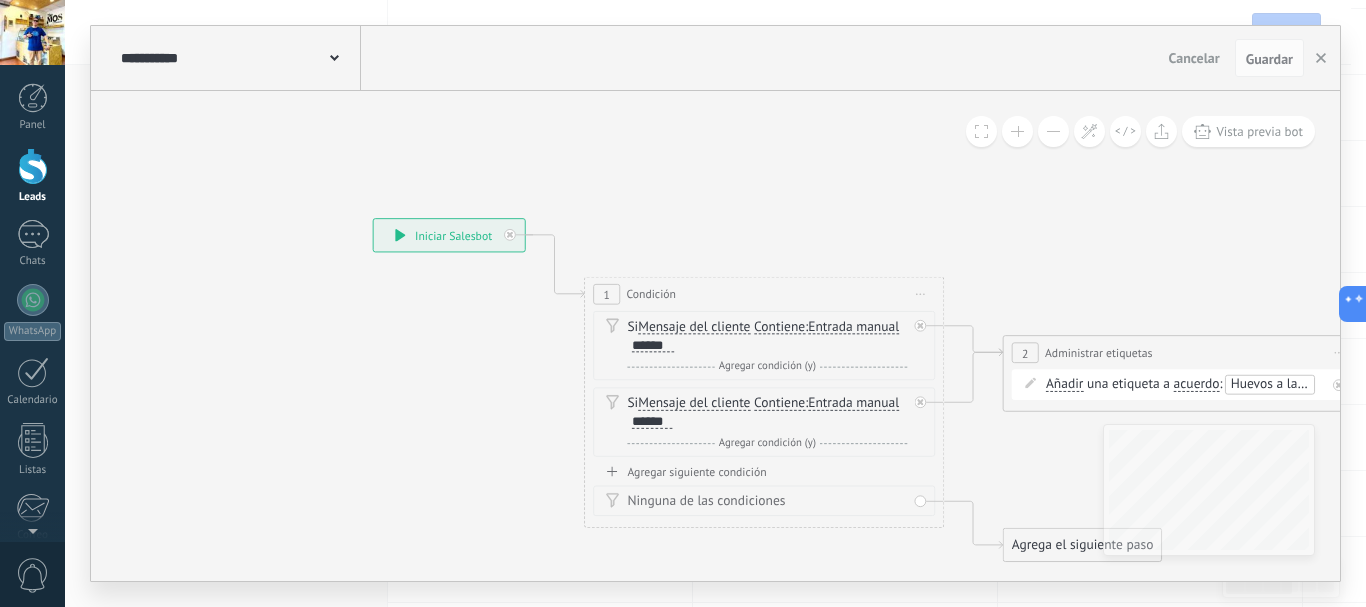 click on "**********" at bounding box center (238, 58) 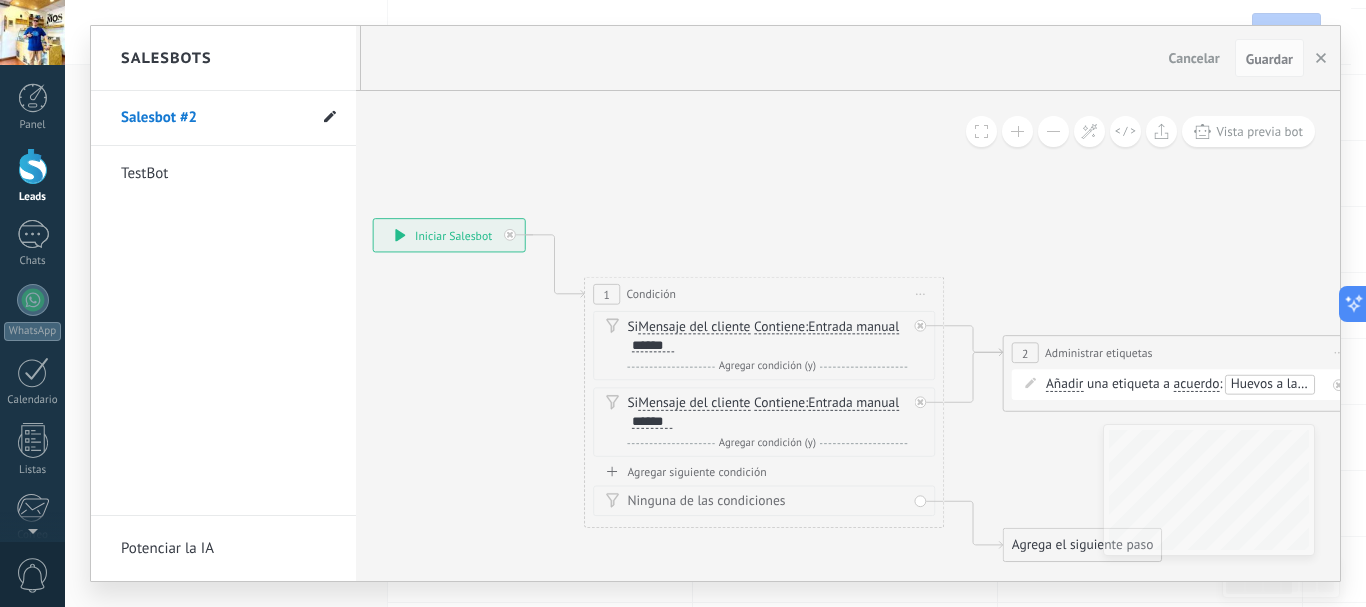 click 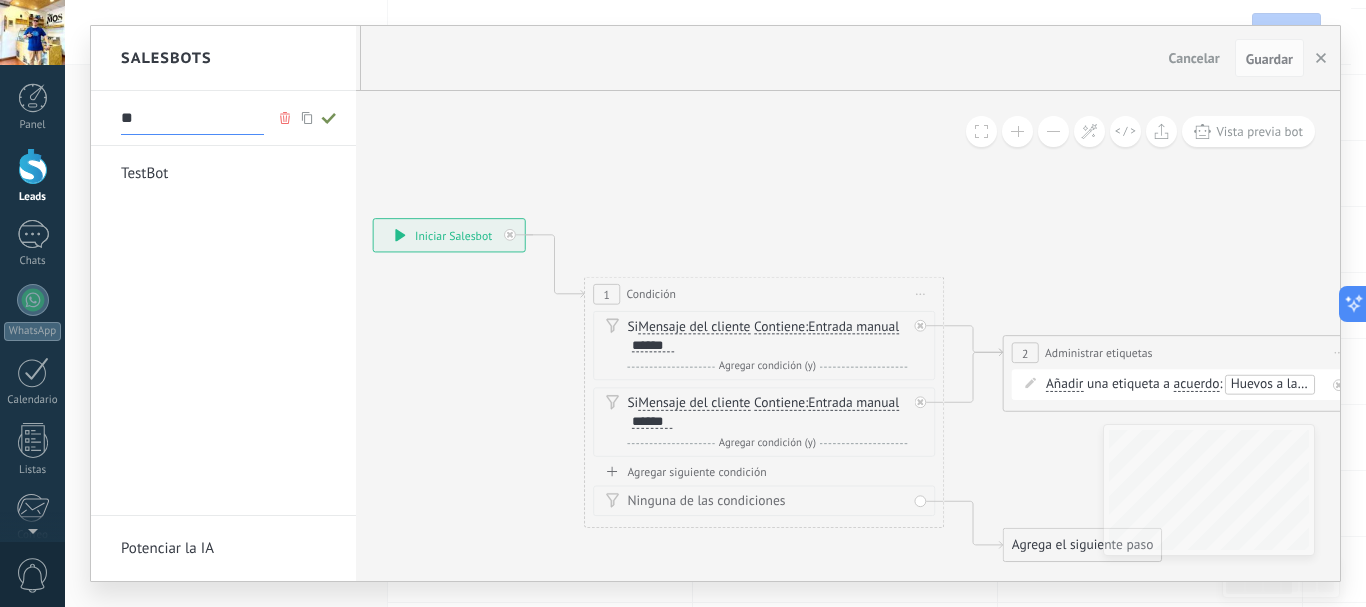 type on "*" 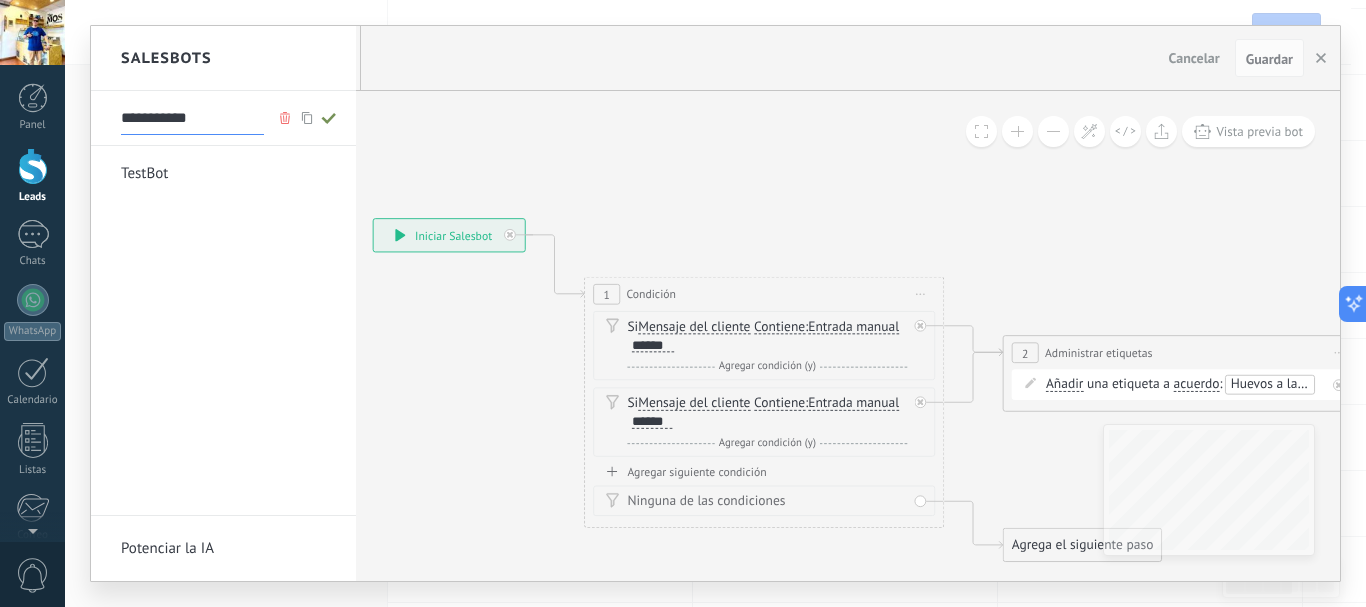 type on "**********" 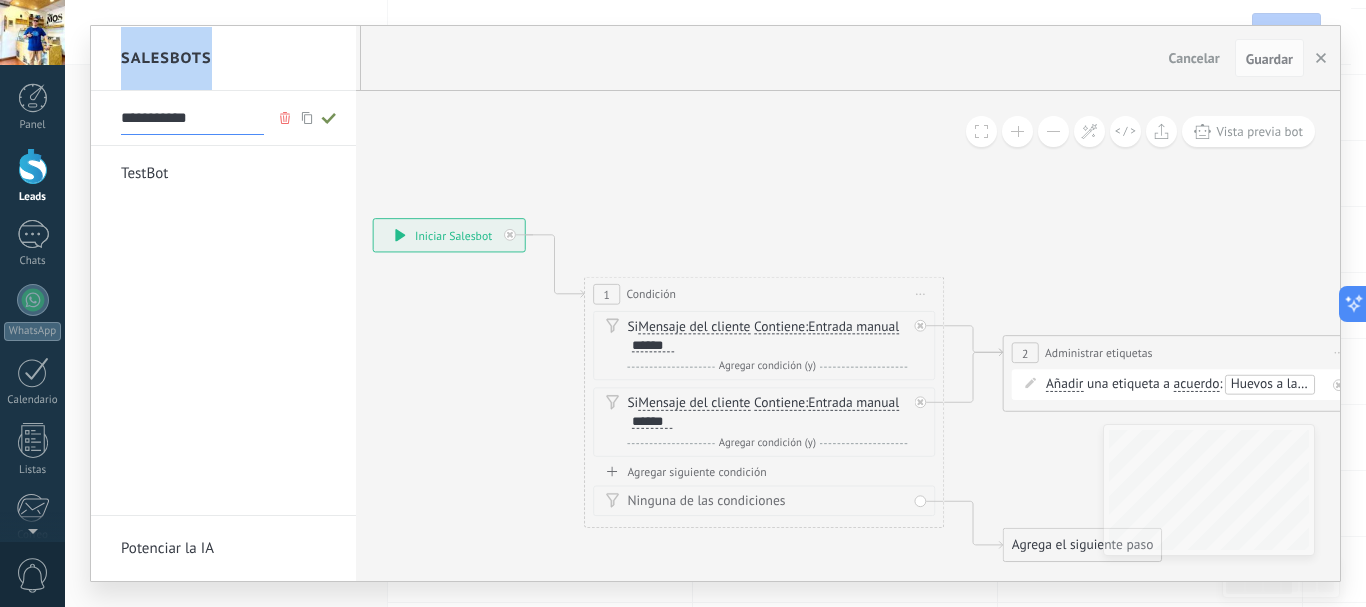 click on "**********" at bounding box center [223, 303] 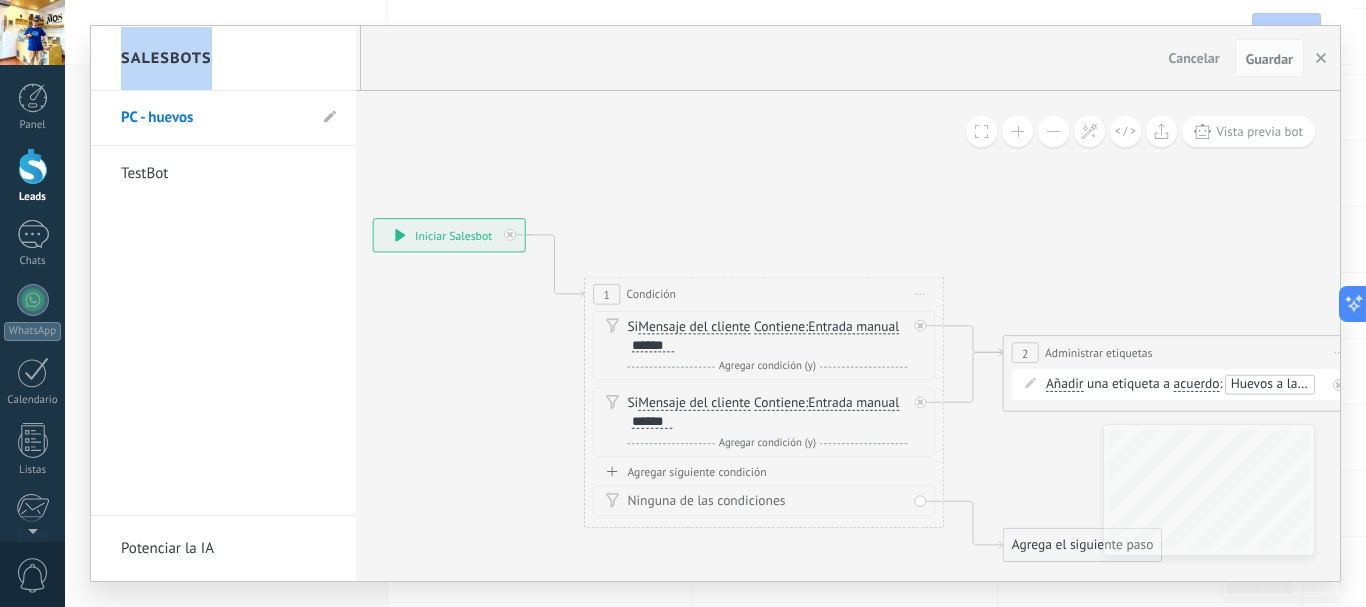 click at bounding box center (715, 303) 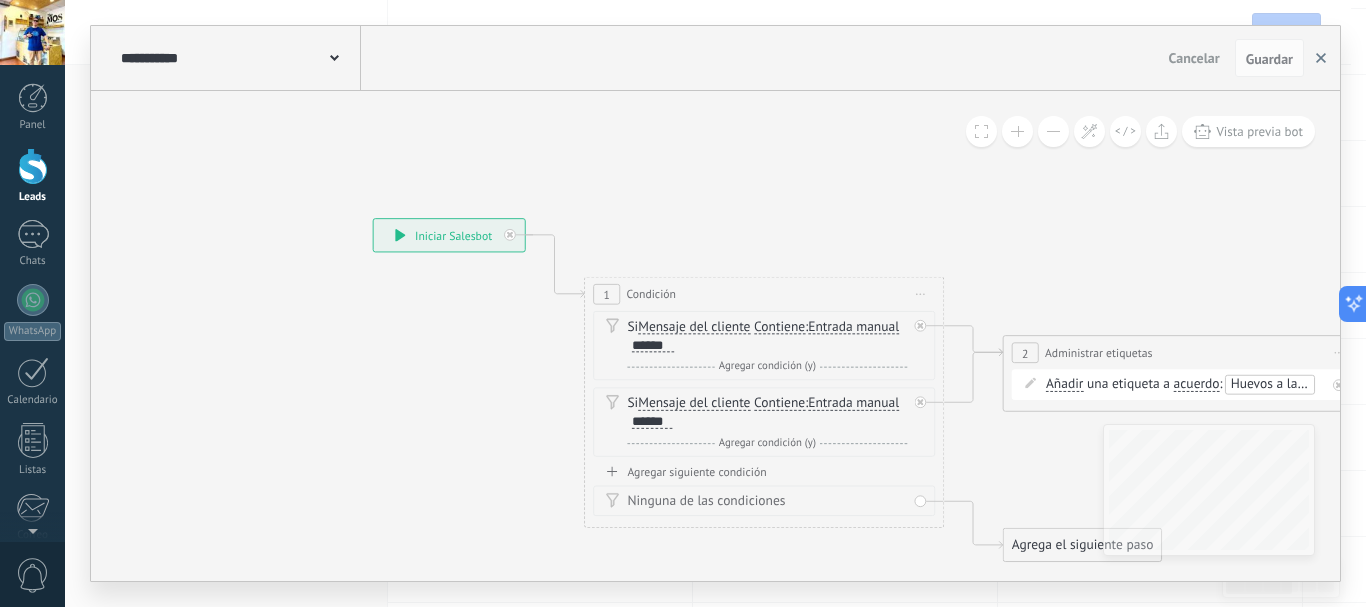 click 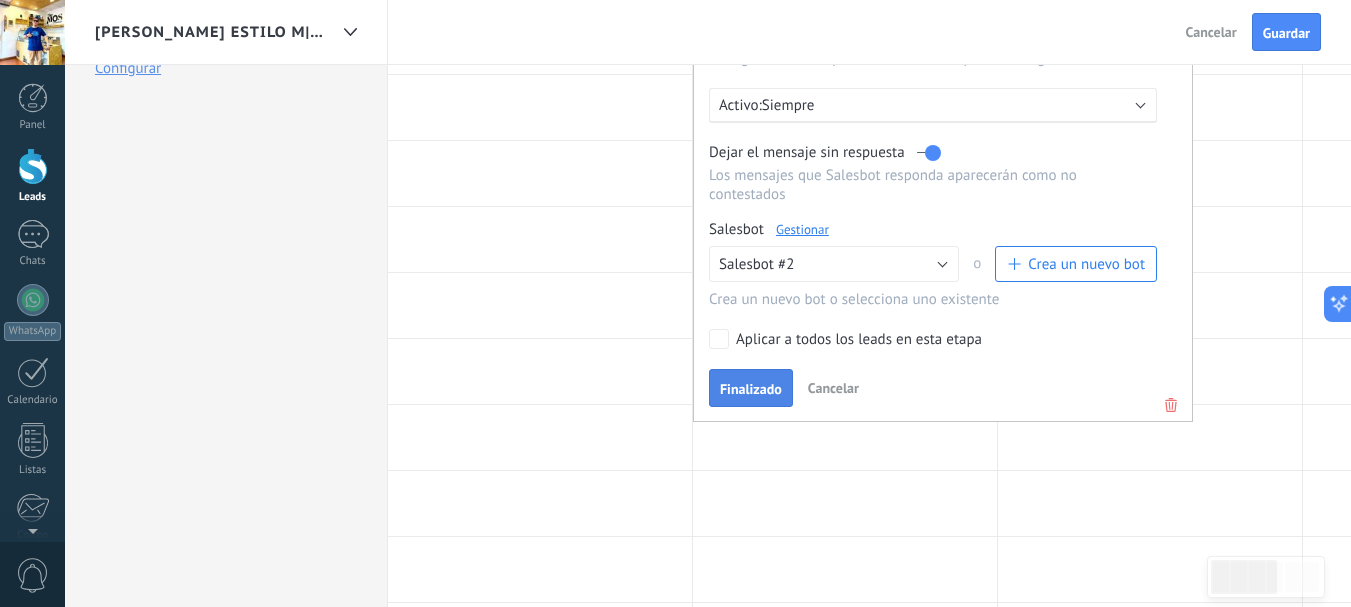 click on "Finalizado" at bounding box center [751, 389] 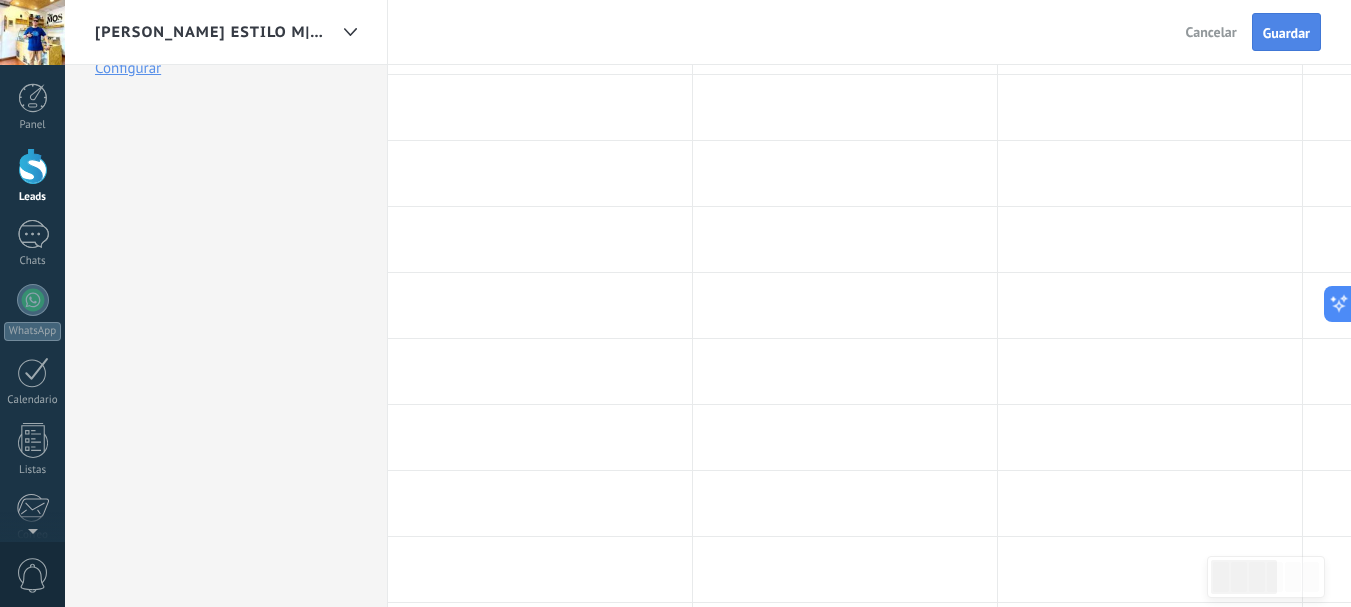 click on "Guardar" at bounding box center (1286, 32) 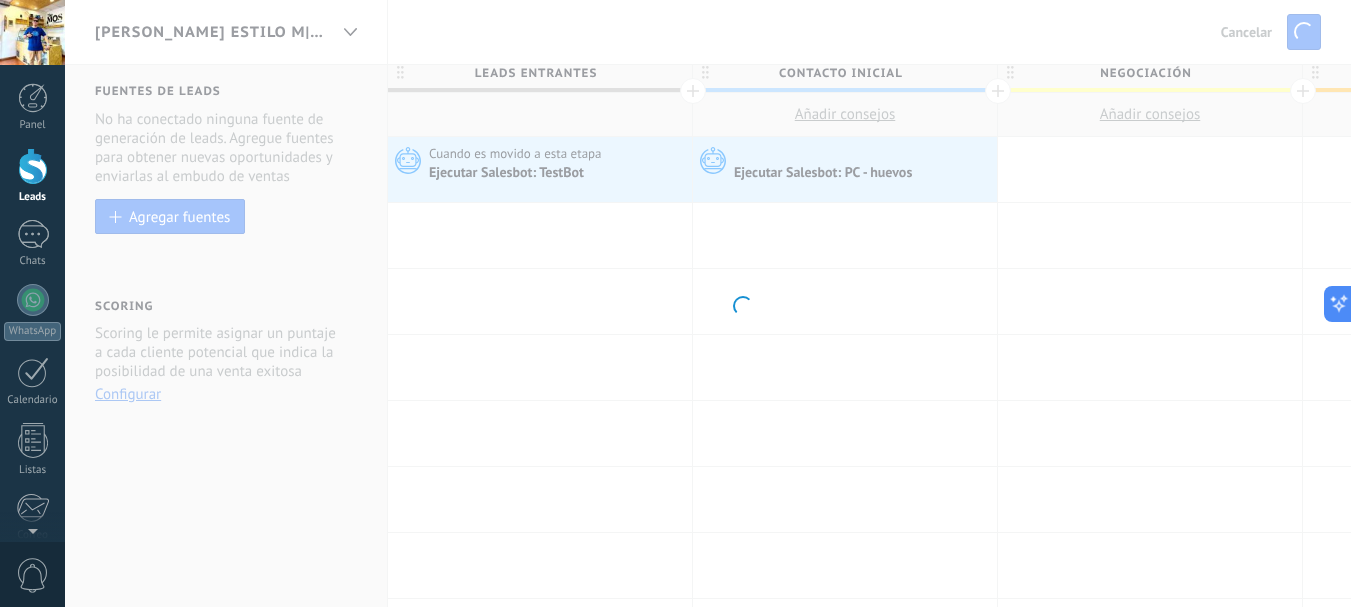 scroll, scrollTop: 0, scrollLeft: 0, axis: both 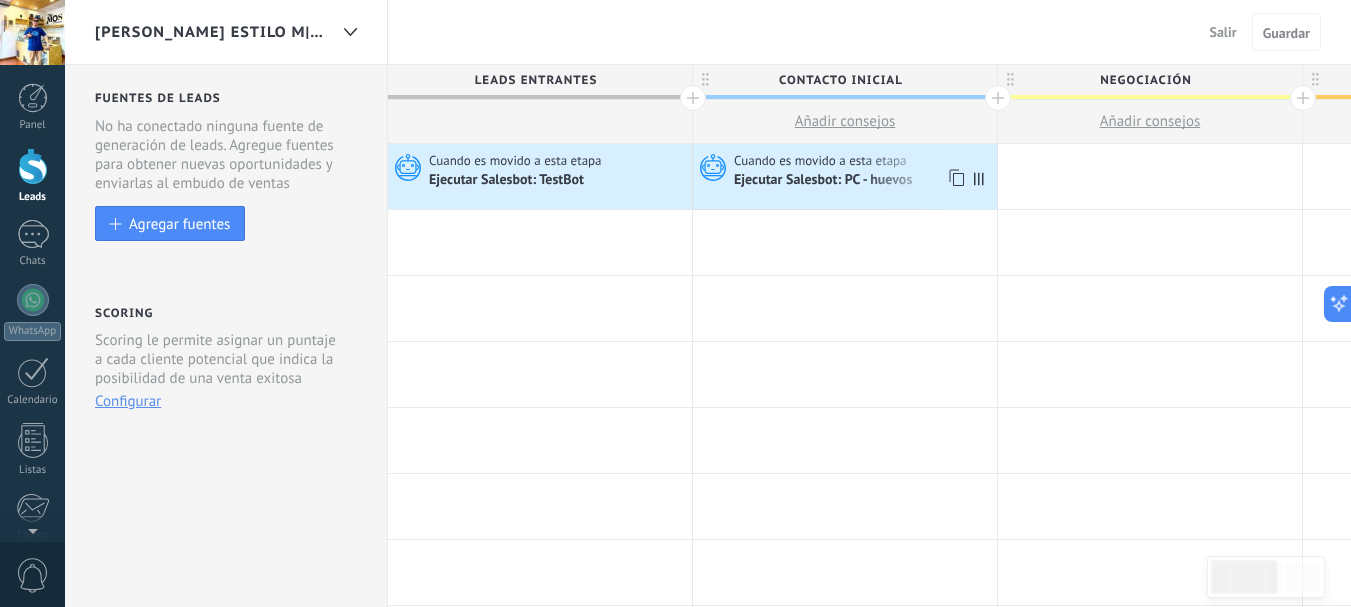 click on "Ejecutar Salesbot: PC - huevos" at bounding box center [824, 181] 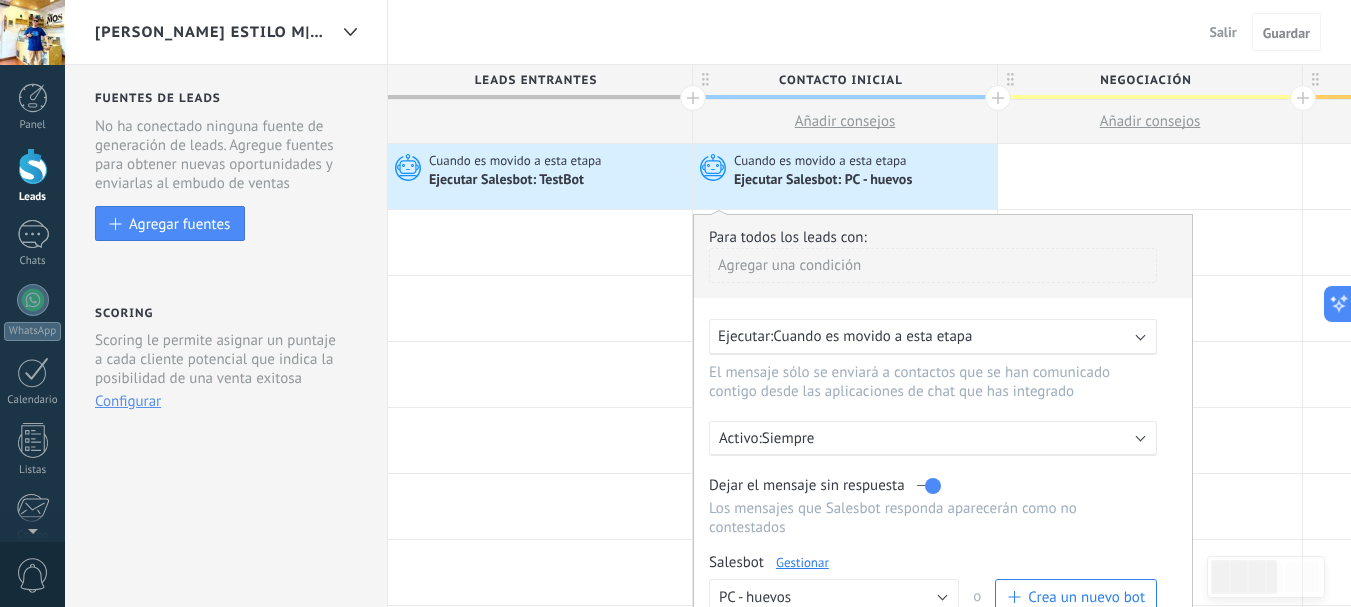 drag, startPoint x: 814, startPoint y: 184, endPoint x: 764, endPoint y: 186, distance: 50.039986 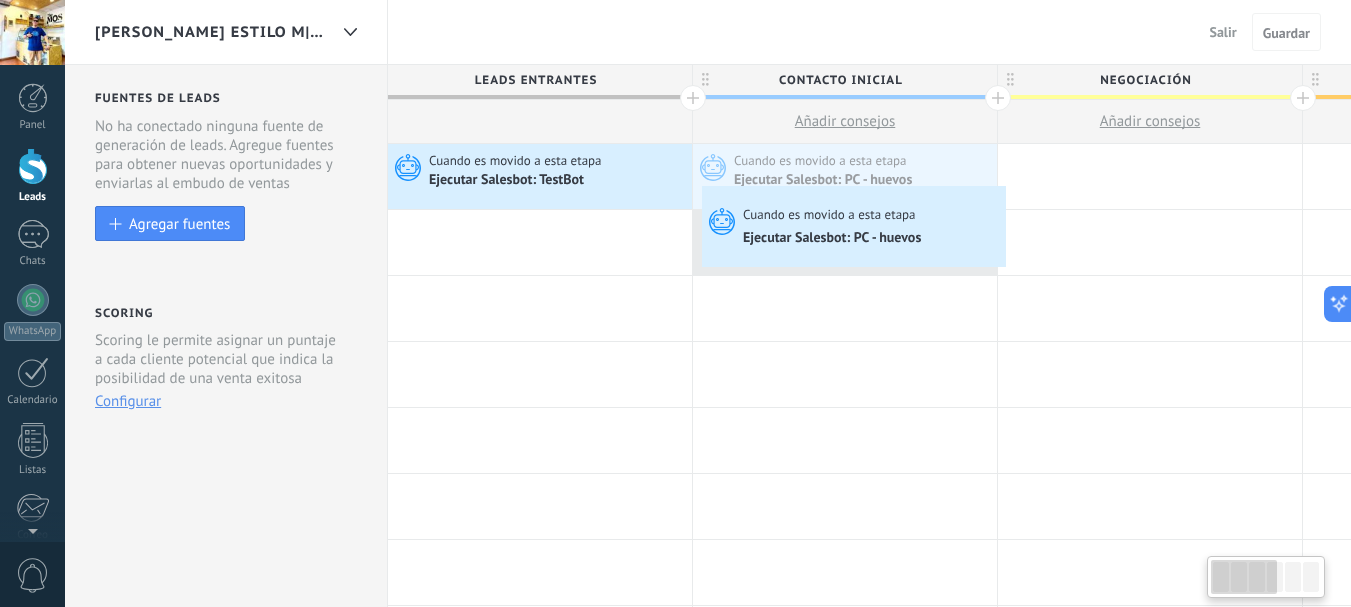 scroll, scrollTop: 0, scrollLeft: 5, axis: horizontal 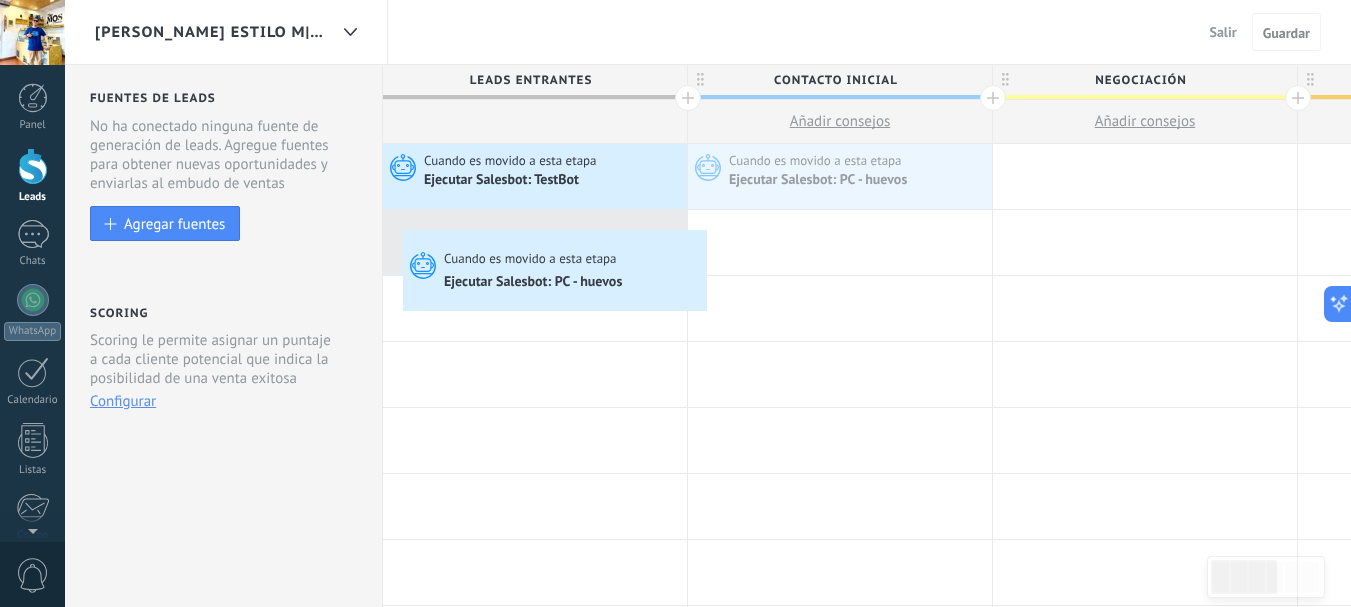 drag, startPoint x: 836, startPoint y: 192, endPoint x: 408, endPoint y: 235, distance: 430.15463 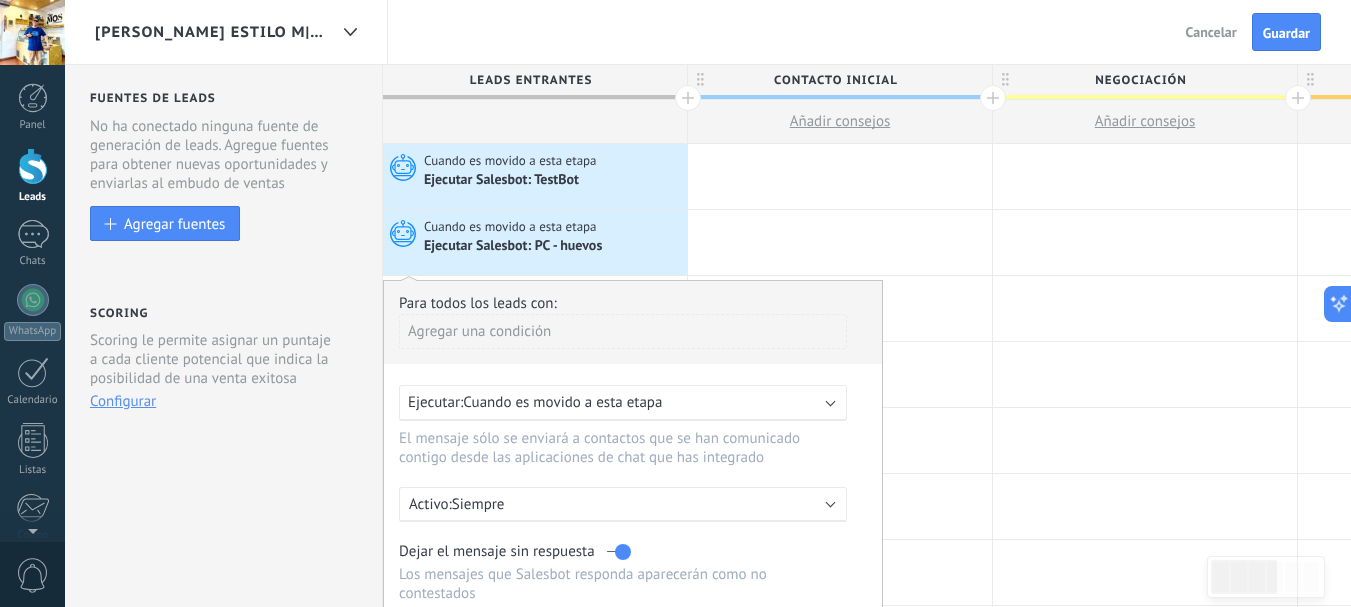 click on "Cuando es movido a esta etapa" at bounding box center (512, 161) 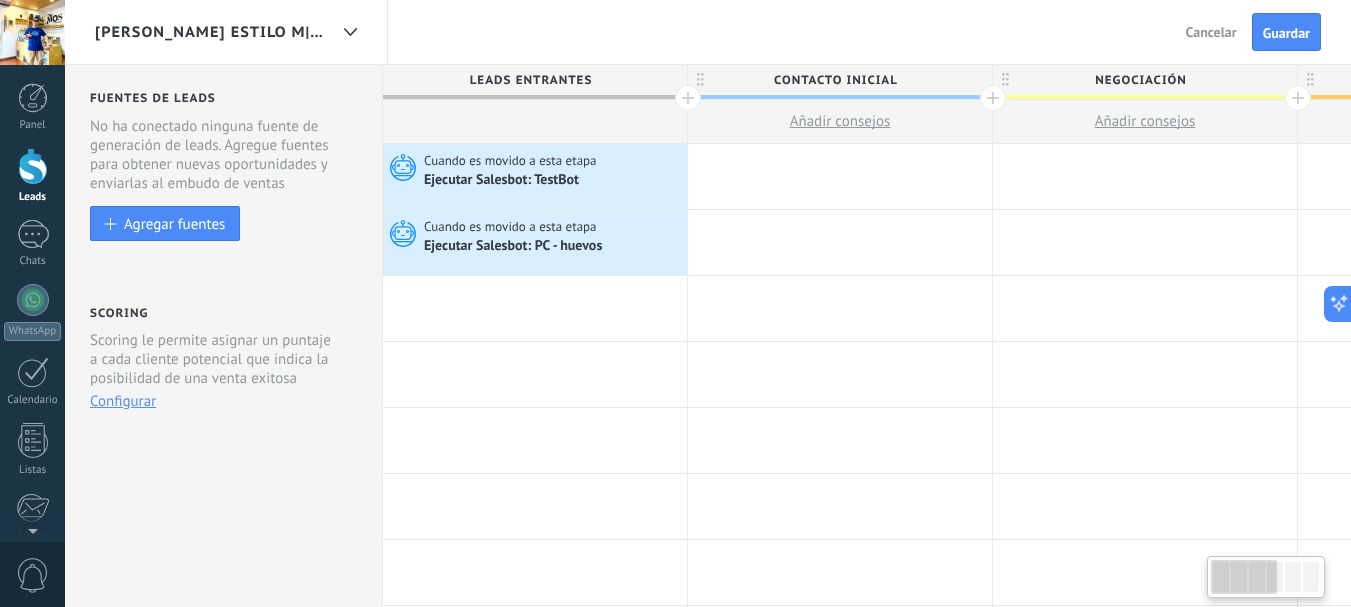 click on "Ejecutar Salesbot: TestBot" at bounding box center (553, 180) 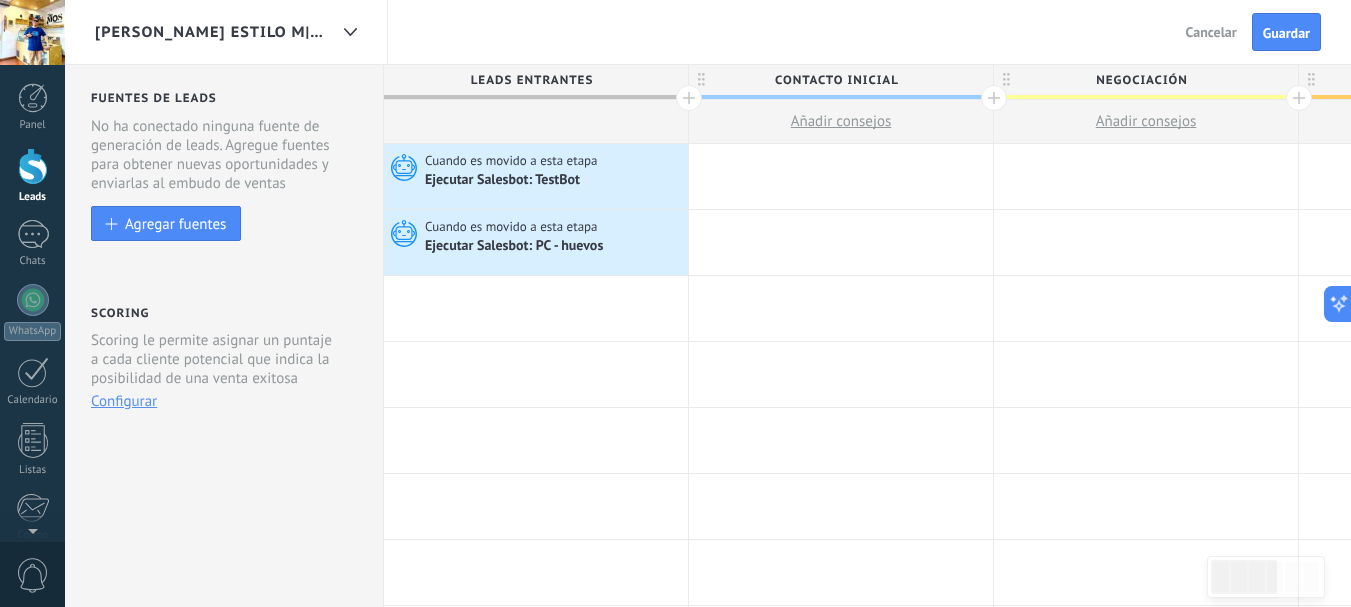 click on "Ejecutar Salesbot: TestBot" at bounding box center [554, 180] 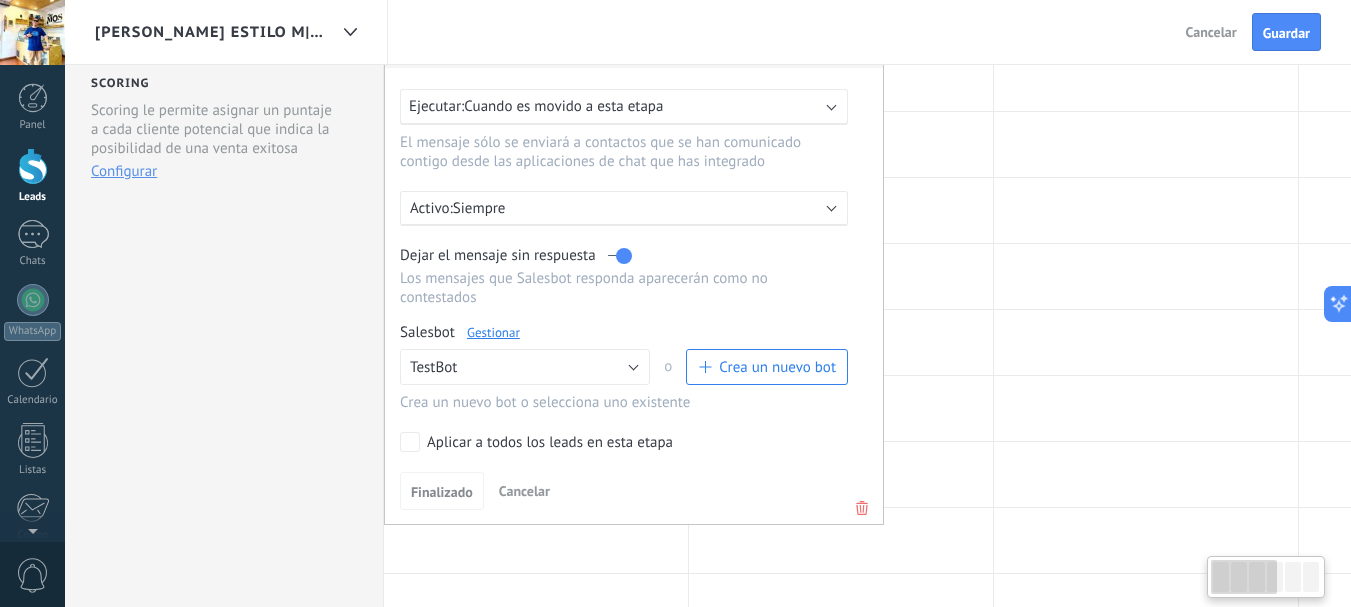 scroll, scrollTop: 333, scrollLeft: 0, axis: vertical 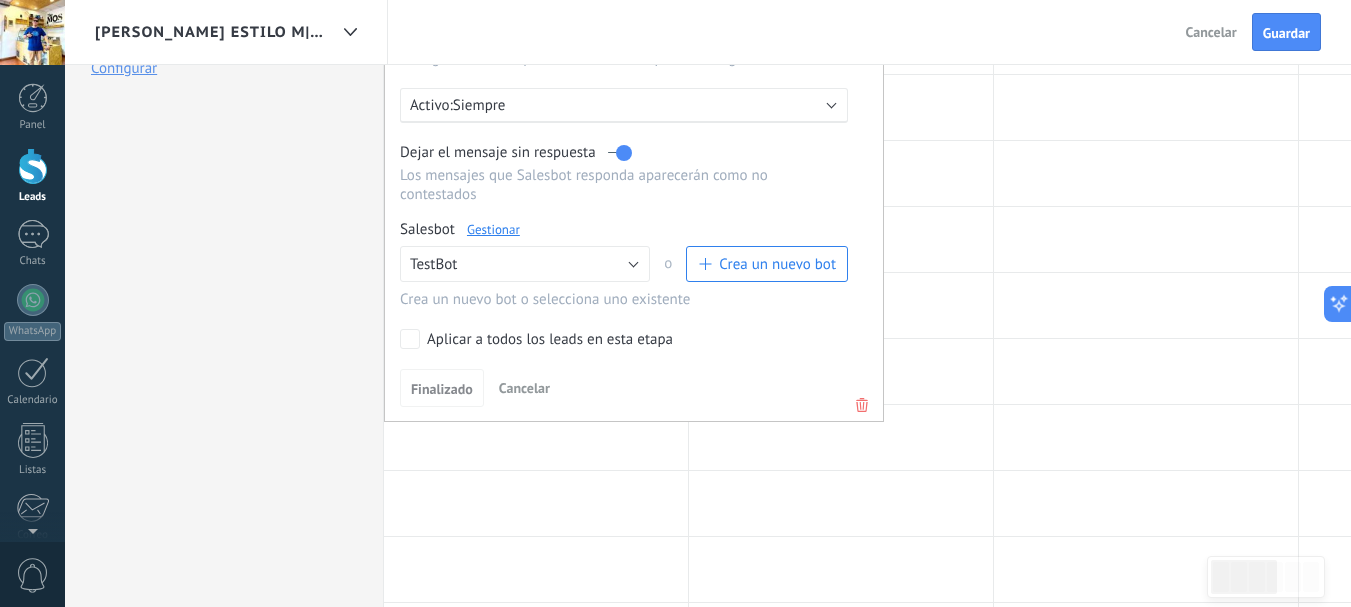 click 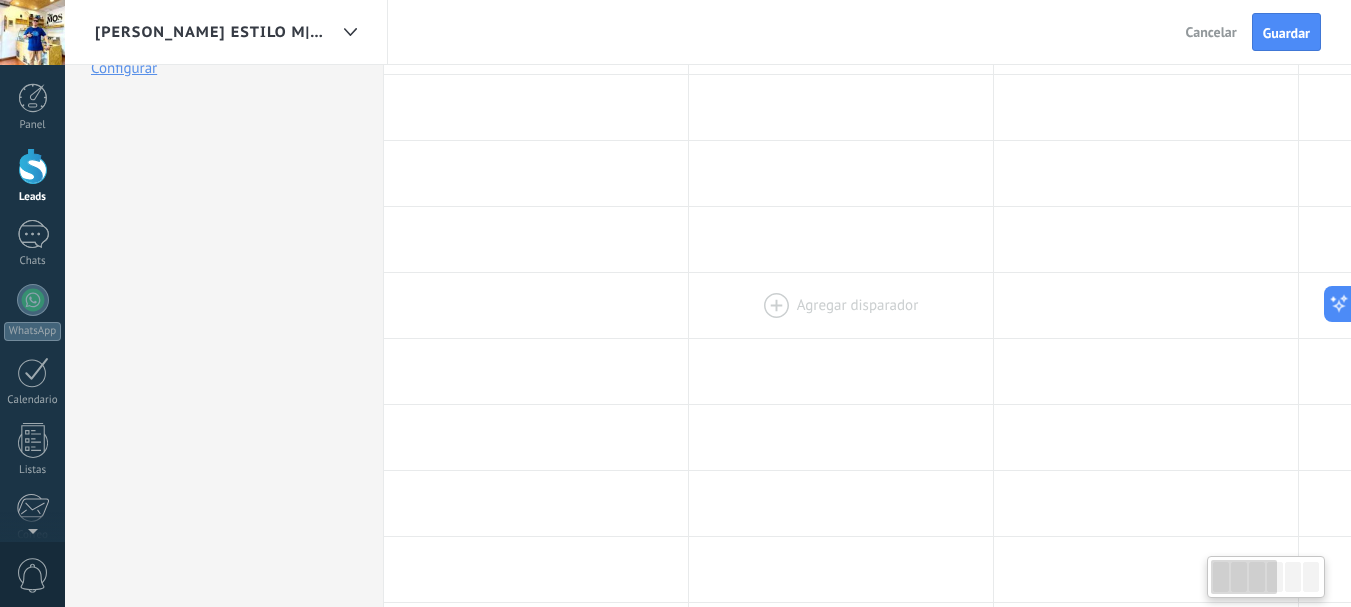 scroll, scrollTop: 0, scrollLeft: 0, axis: both 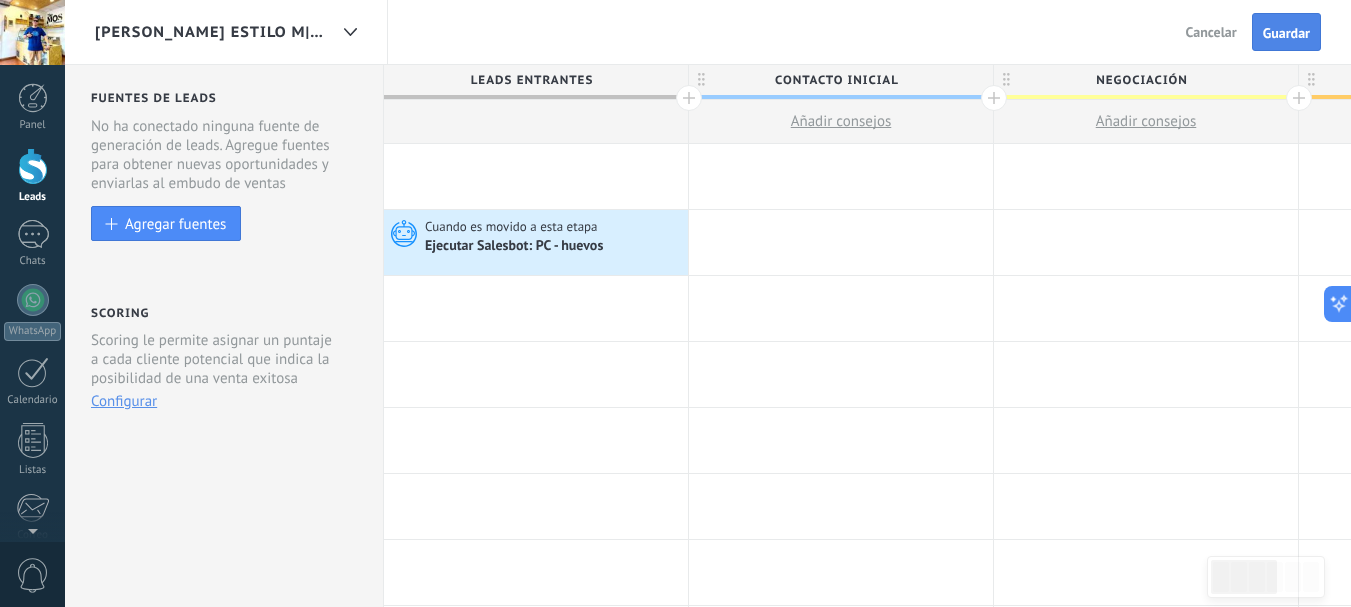 click on "Guardar" at bounding box center [1286, 33] 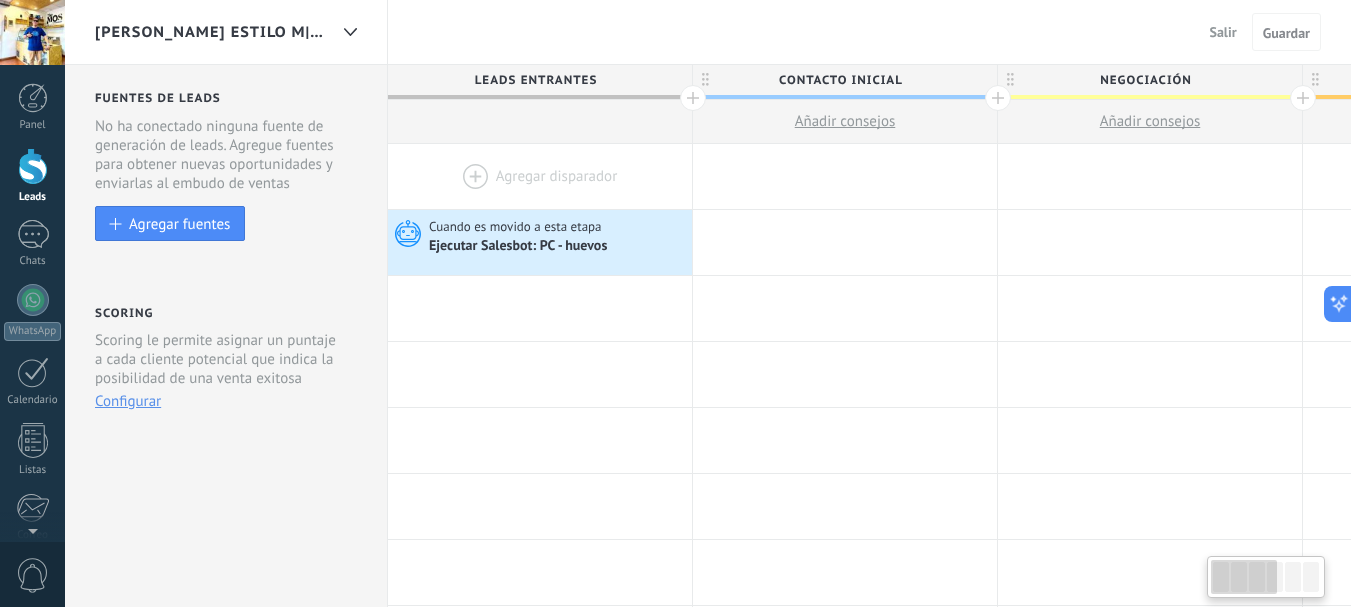 scroll, scrollTop: 0, scrollLeft: 4, axis: horizontal 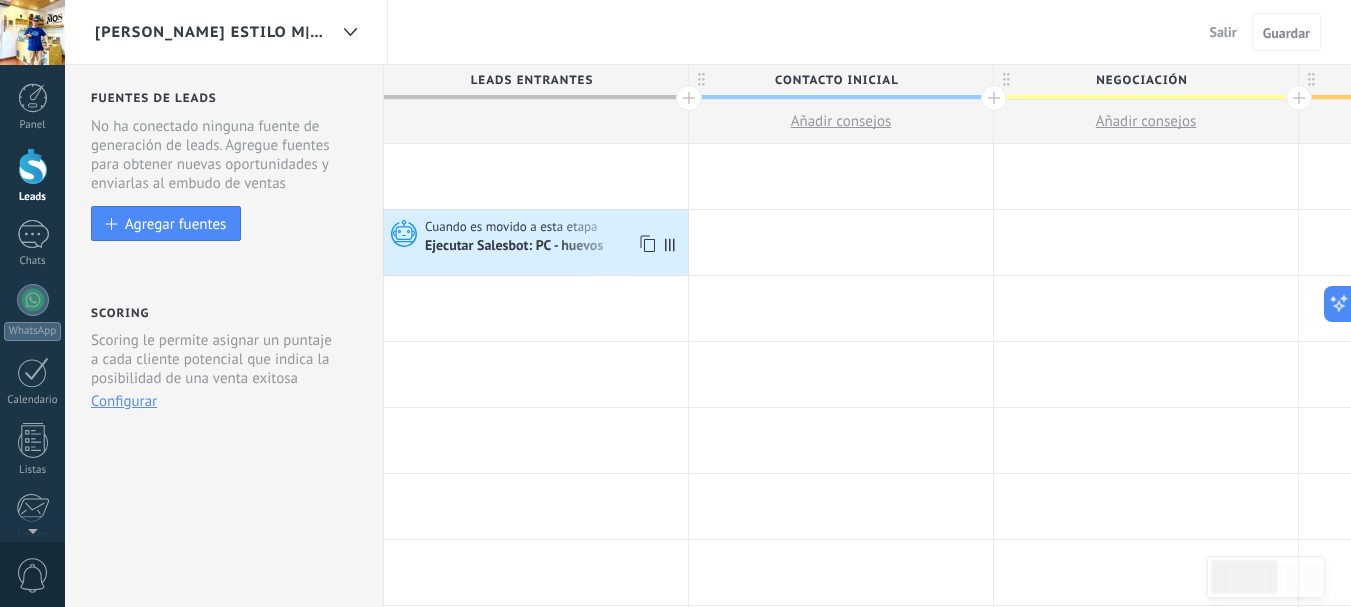 click on "Cuando es movido a esta etapa" at bounding box center [513, 227] 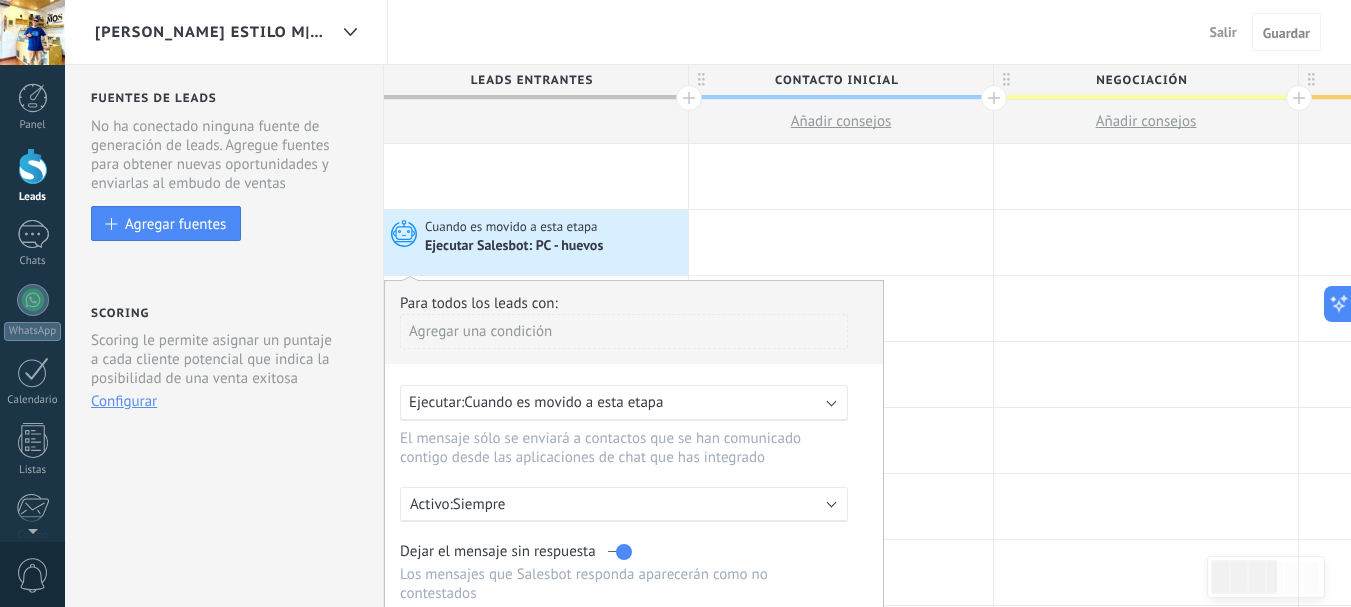 click at bounding box center (832, 401) 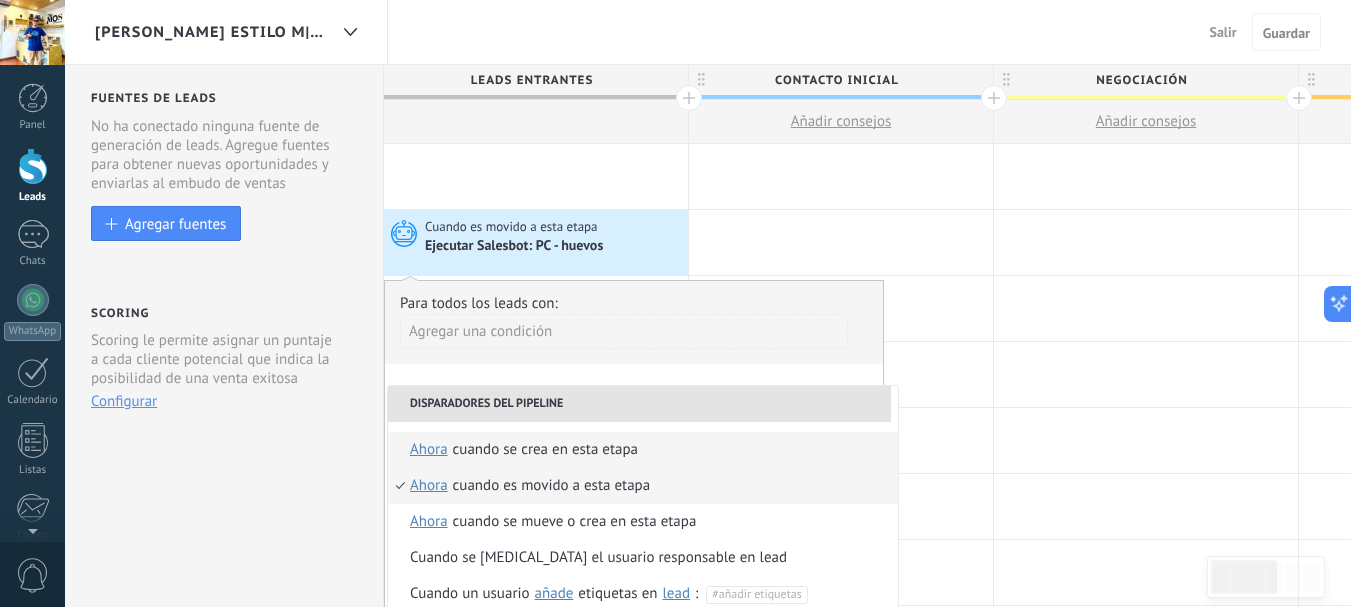 click on "Cuando se crea en esta etapa" at bounding box center [545, 450] 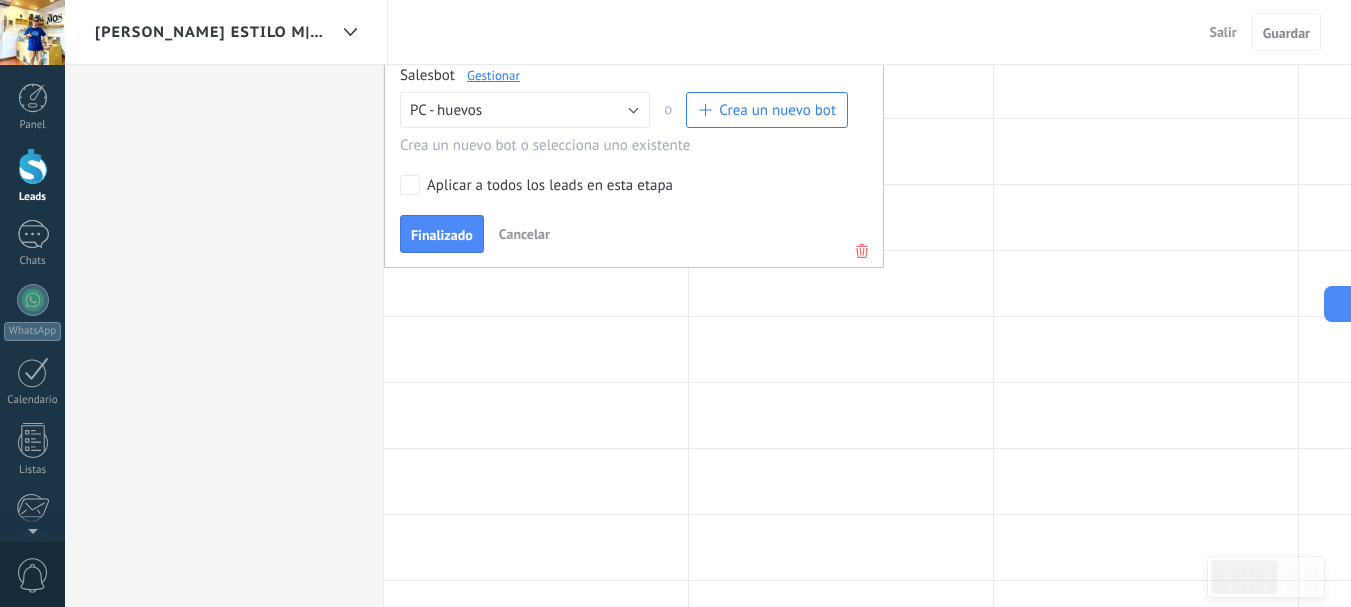 scroll, scrollTop: 489, scrollLeft: 0, axis: vertical 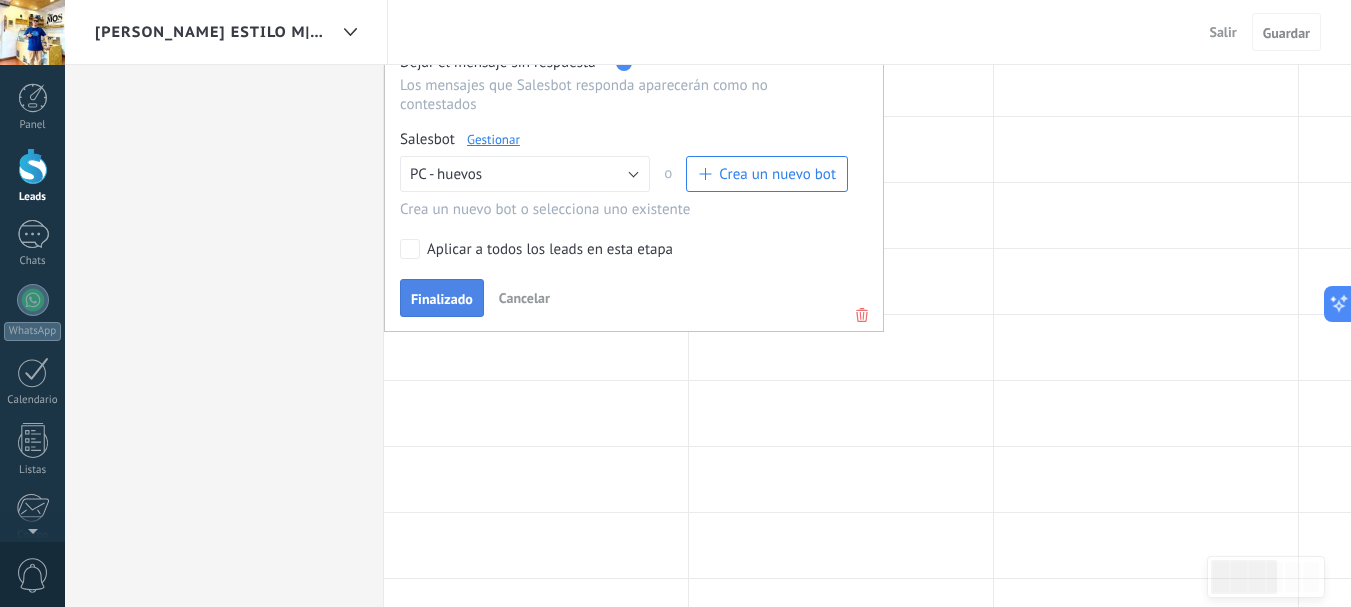 click on "Finalizado" at bounding box center [442, 299] 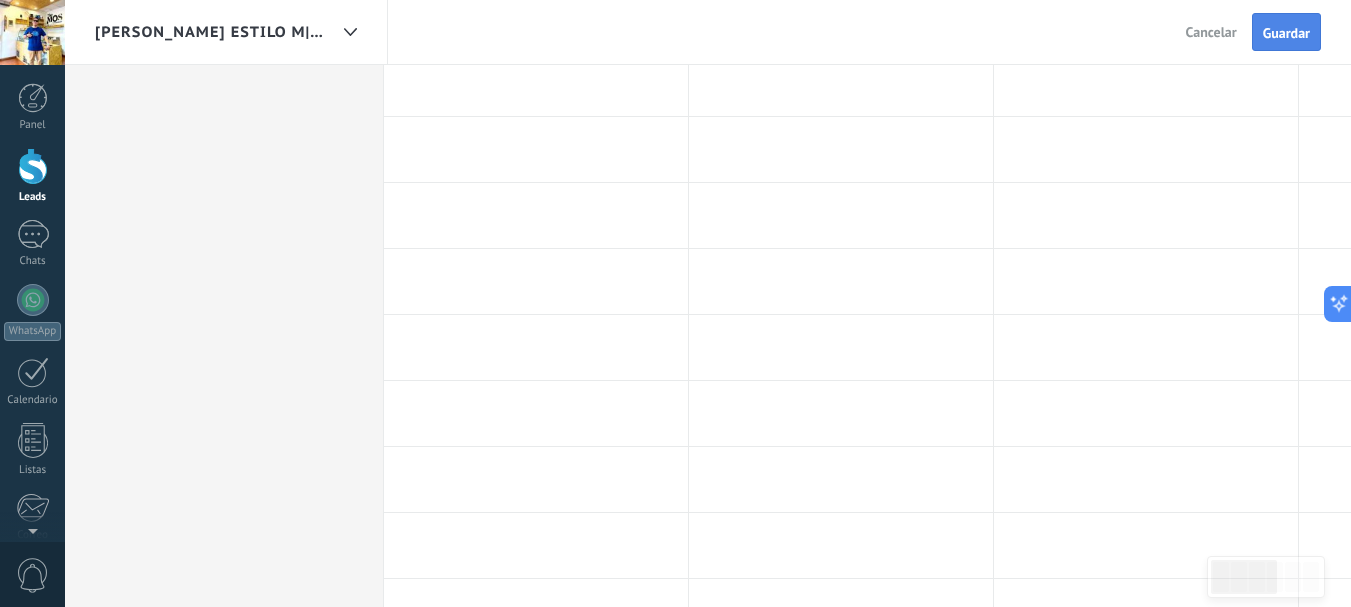 click on "Guardar" at bounding box center (1286, 33) 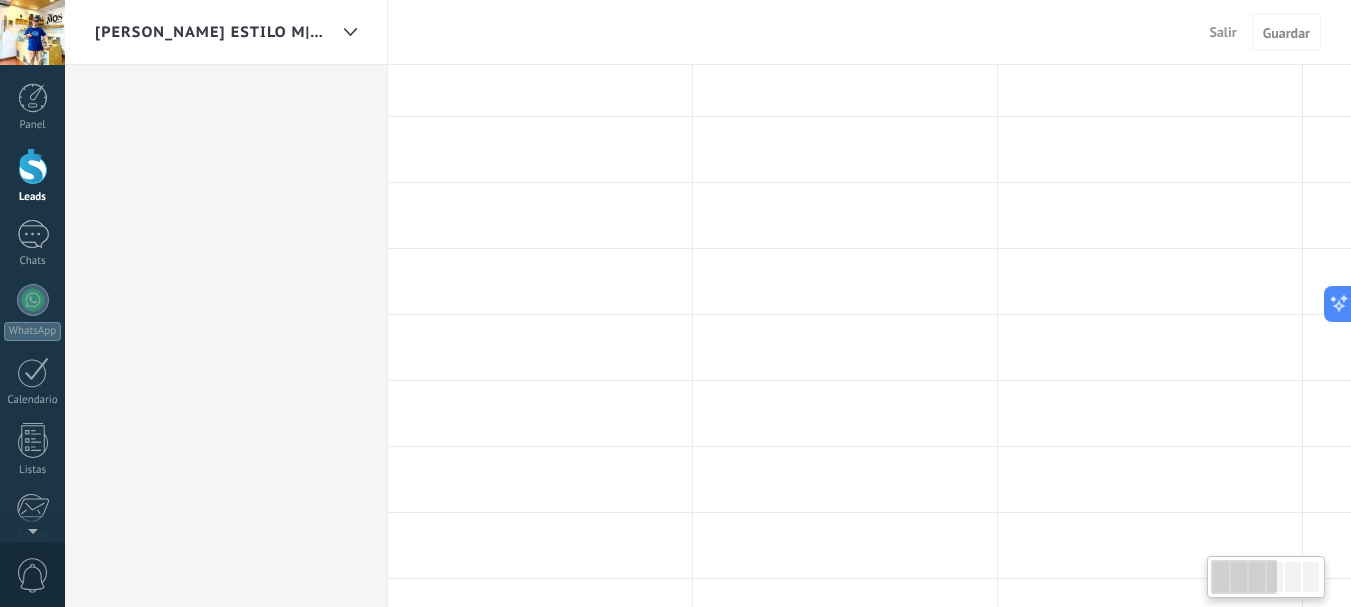 scroll, scrollTop: 0, scrollLeft: 0, axis: both 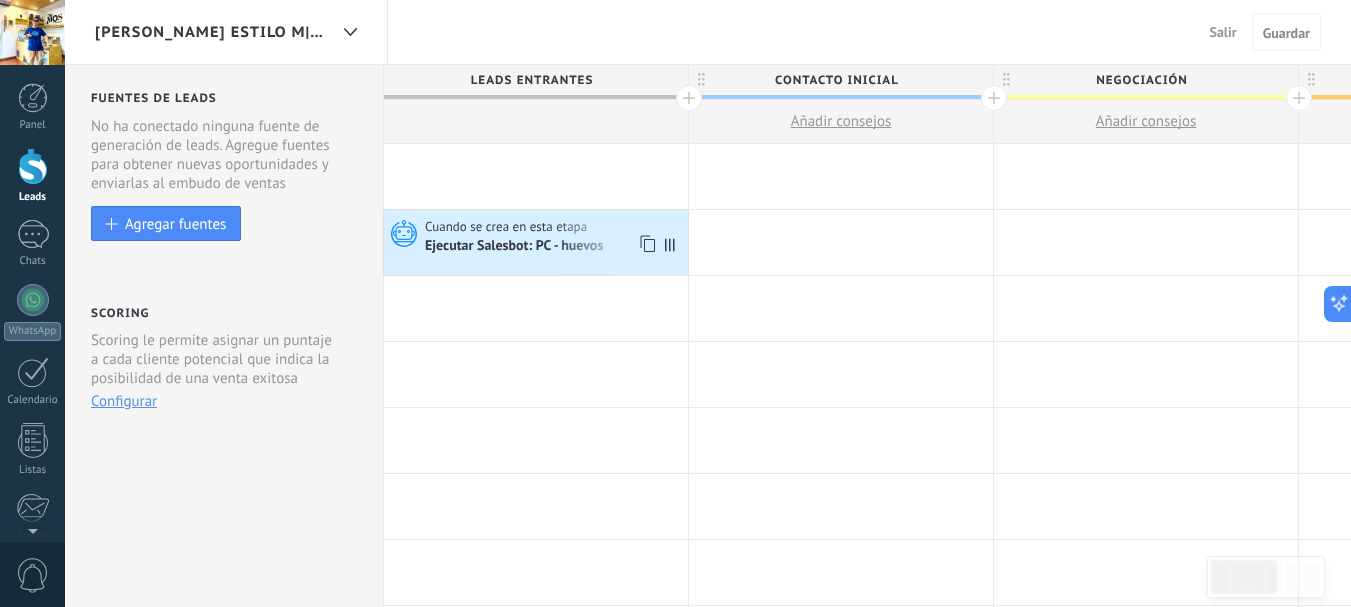 click on "Ejecutar Salesbot: PC - huevos" at bounding box center [515, 247] 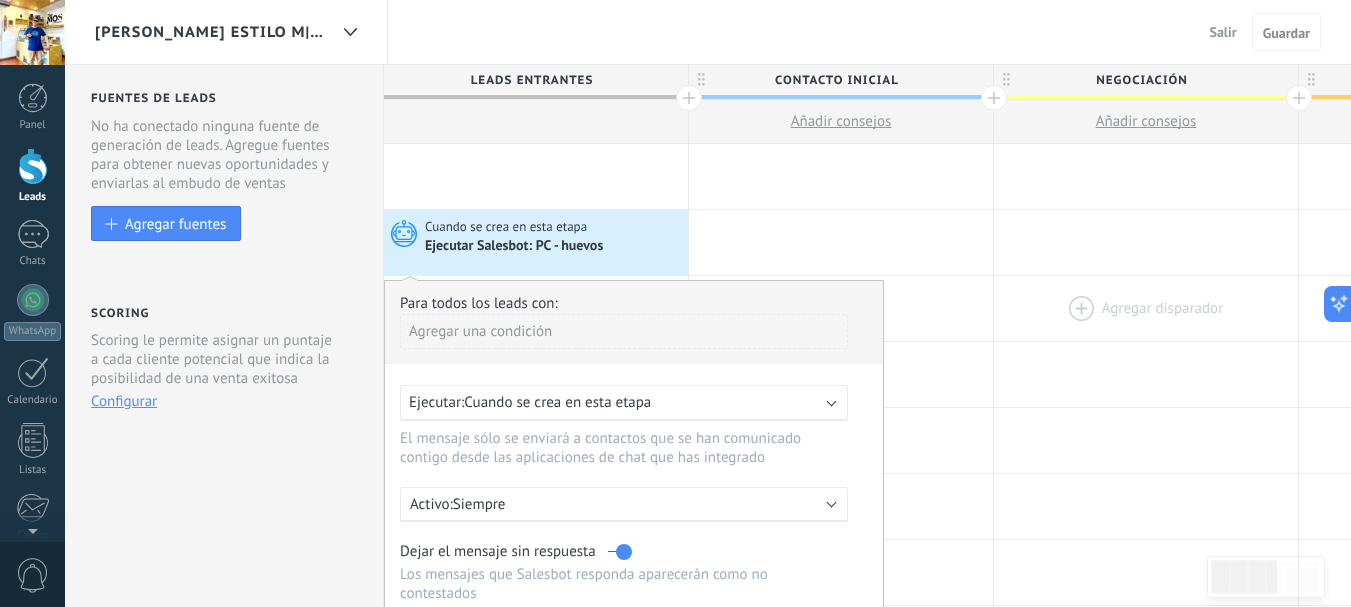click at bounding box center [1146, 308] 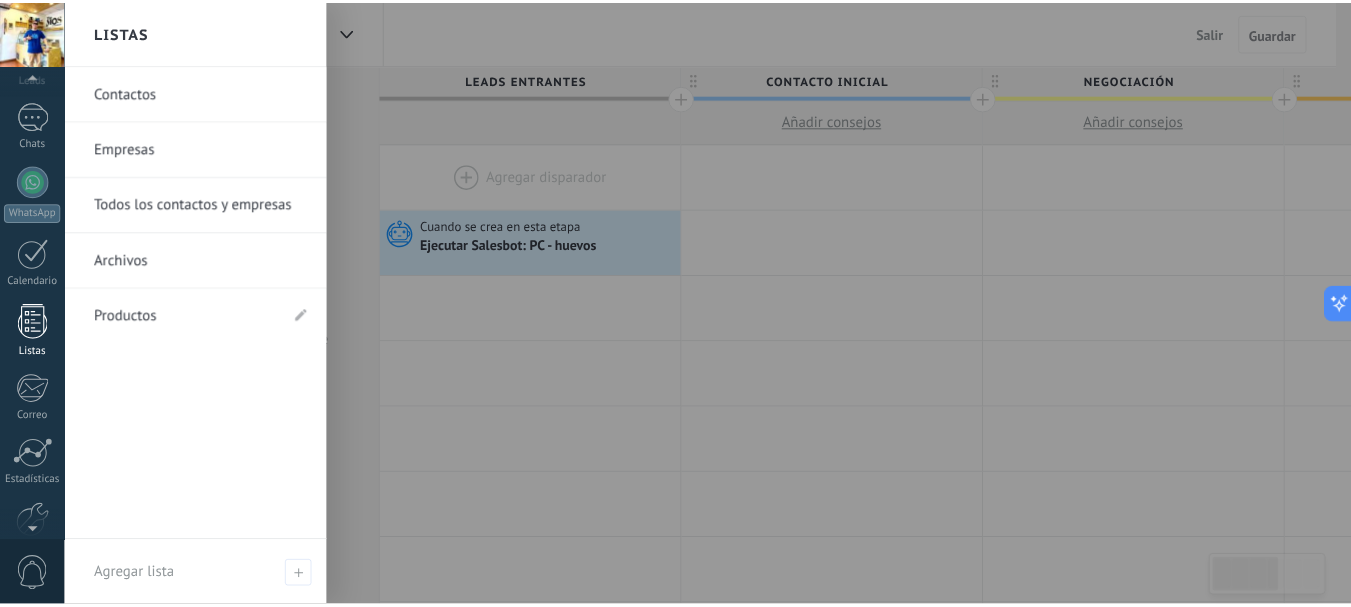 scroll, scrollTop: 225, scrollLeft: 0, axis: vertical 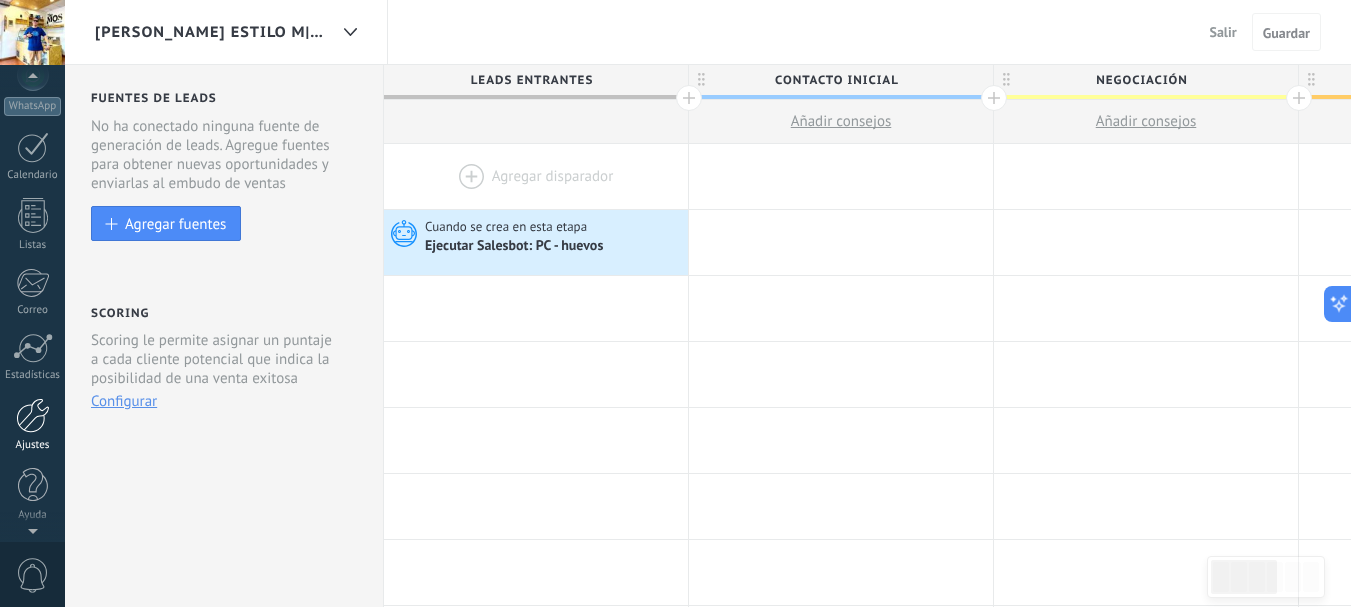 click at bounding box center [33, 415] 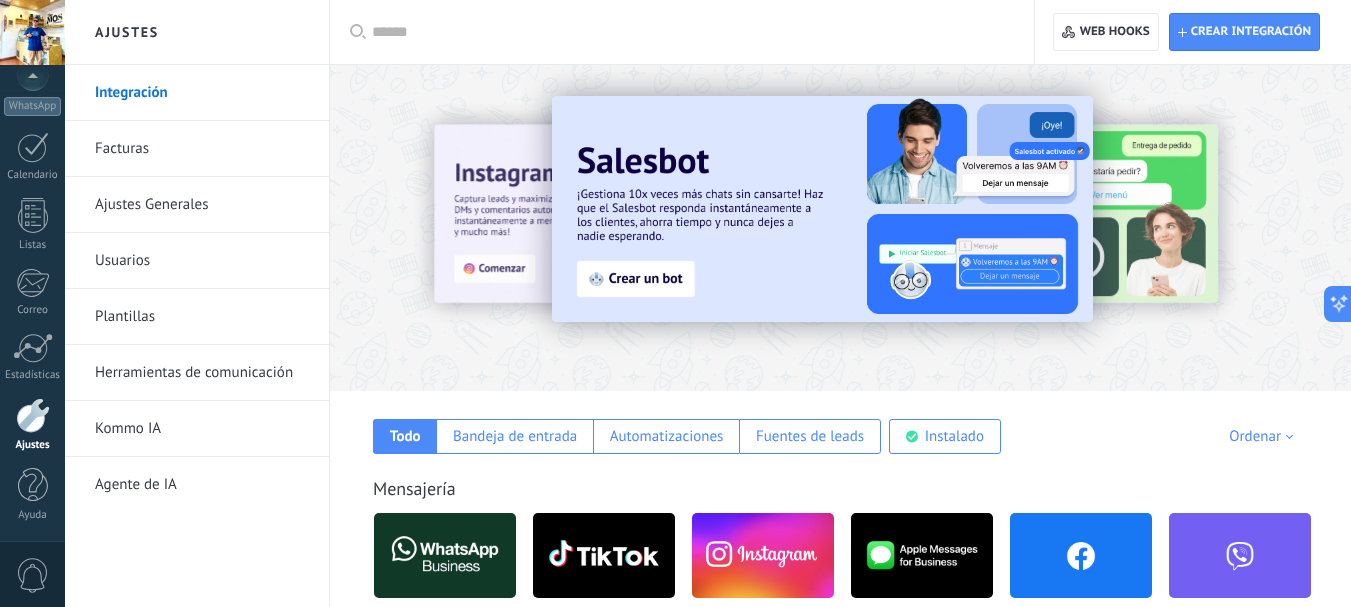 click on "Plantillas" at bounding box center (202, 317) 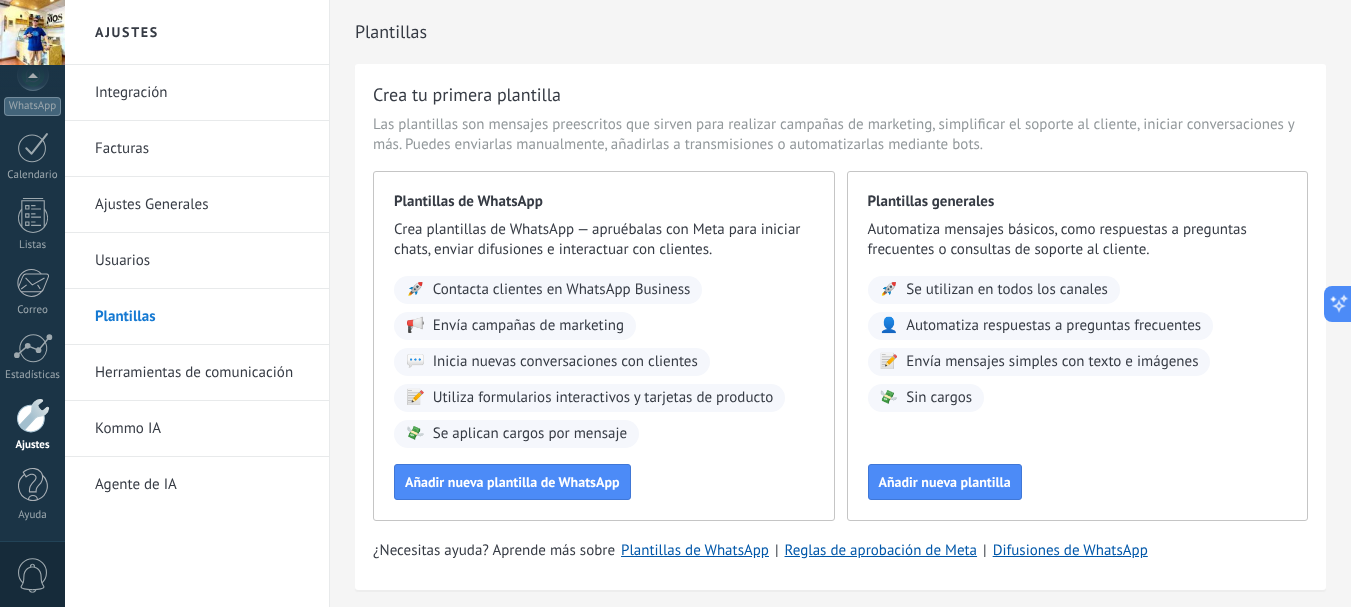 click on "Sin cargos" at bounding box center [939, 398] 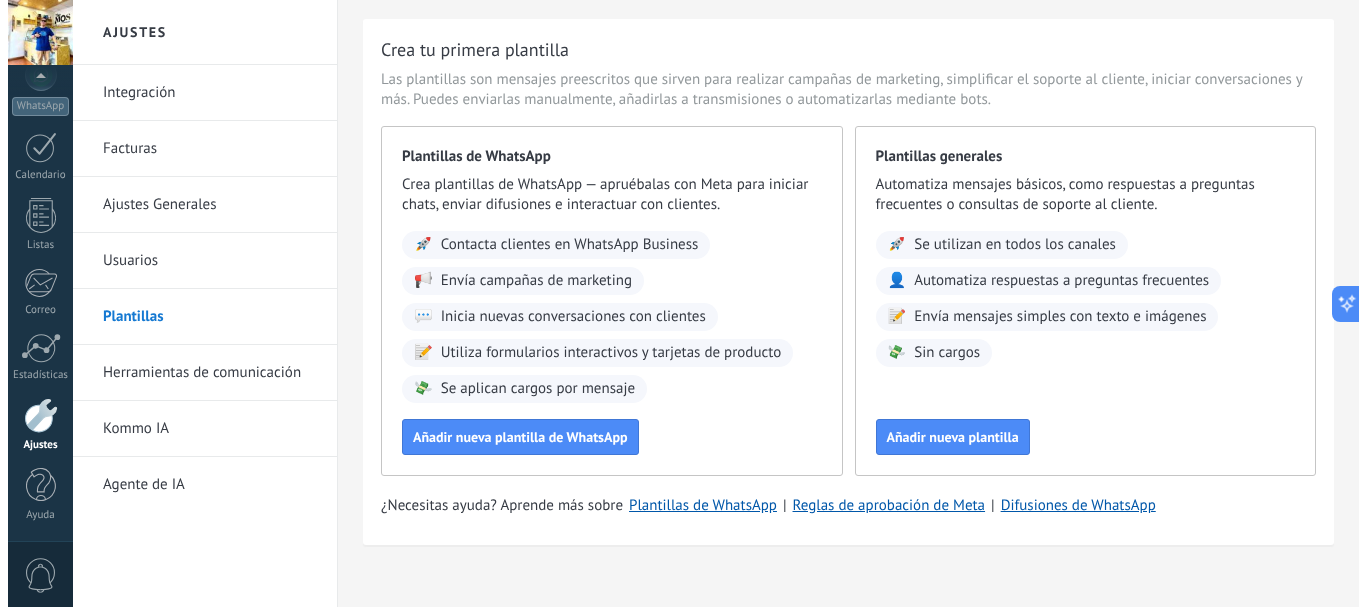 scroll, scrollTop: 68, scrollLeft: 0, axis: vertical 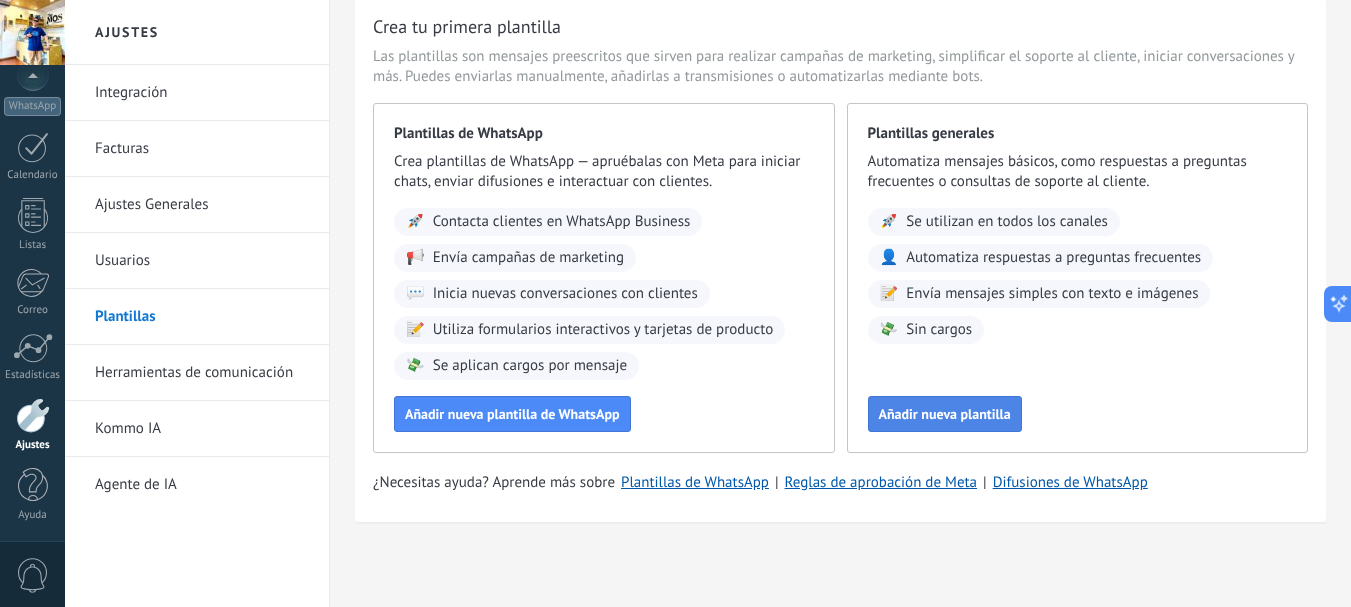 click on "Añadir nueva plantilla" at bounding box center [945, 414] 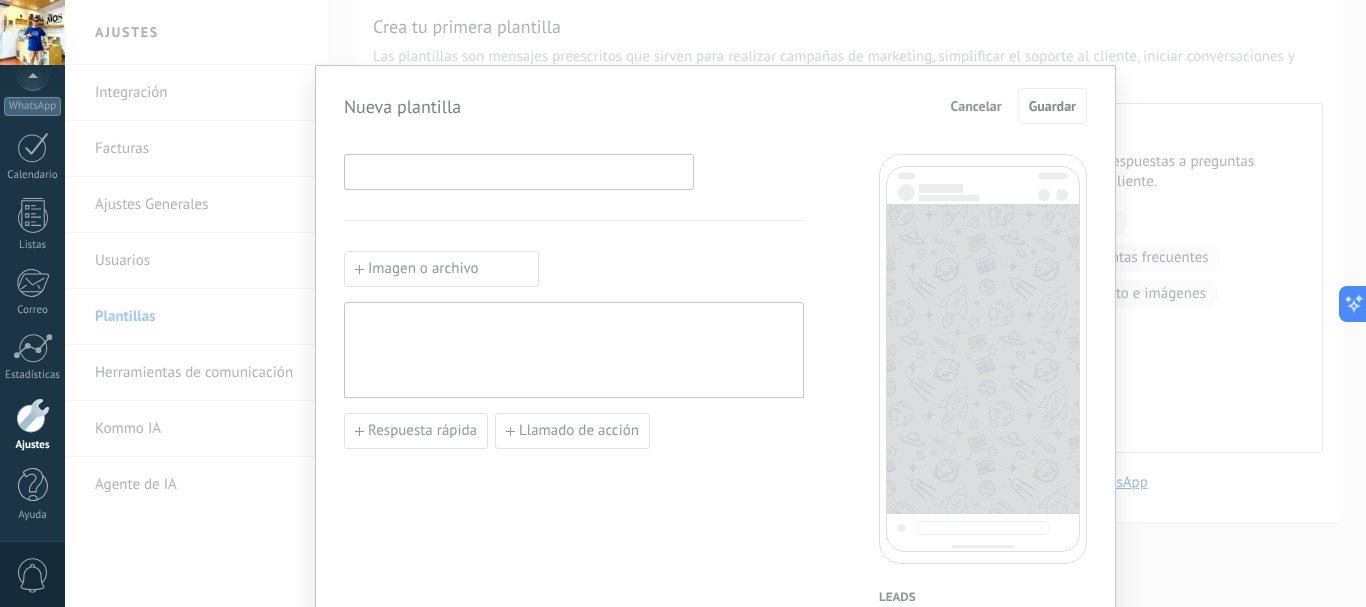 click at bounding box center [519, 171] 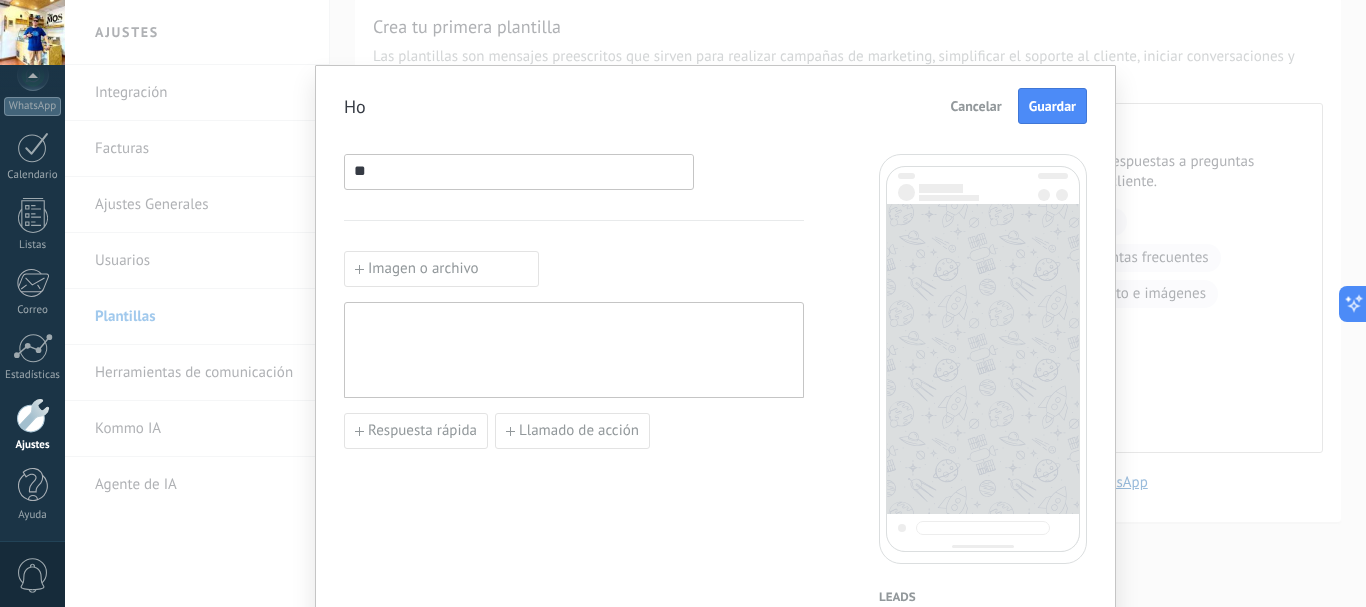 type on "*" 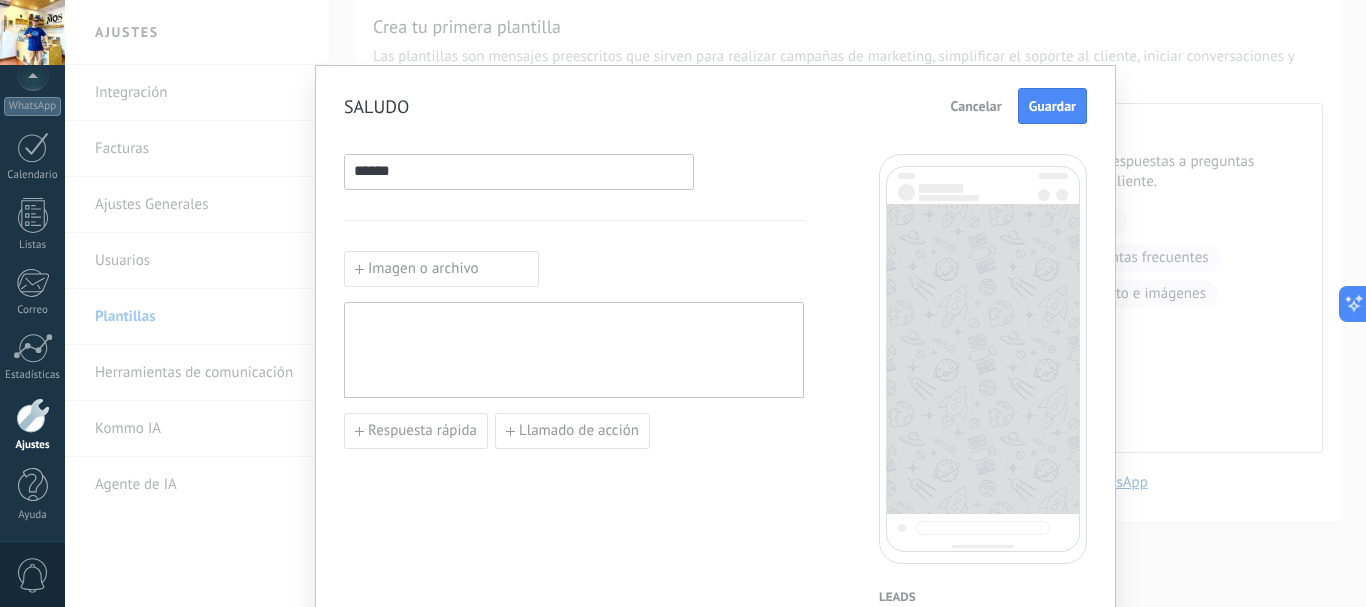 type on "******" 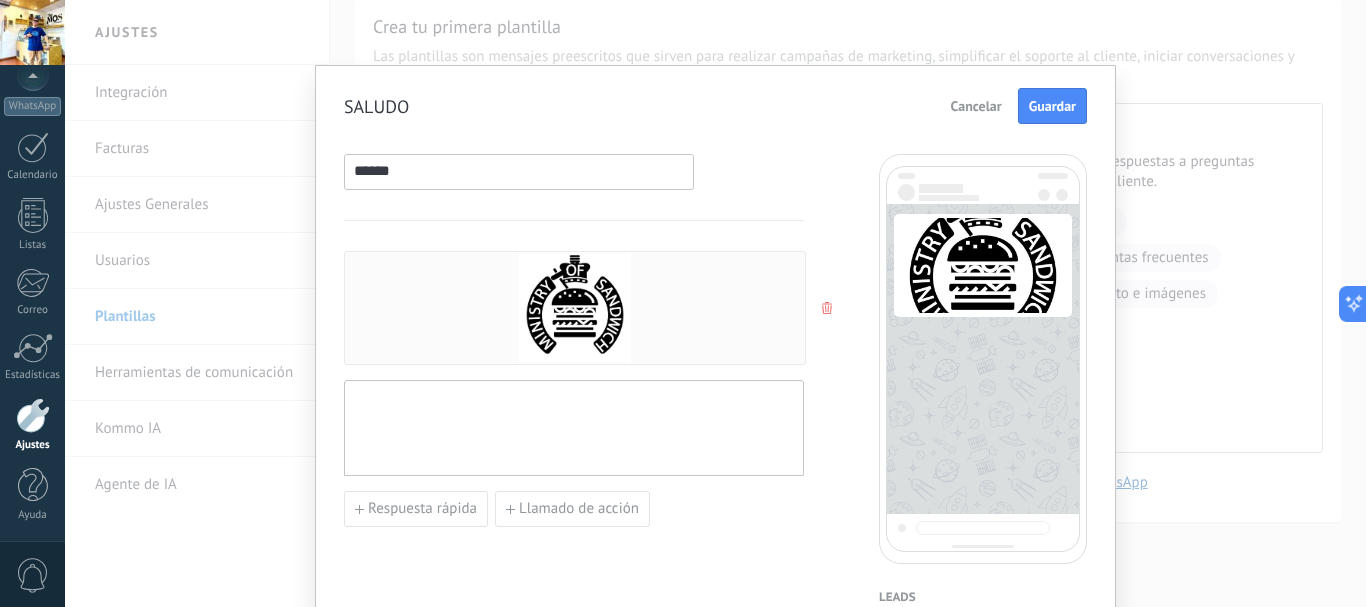 drag, startPoint x: 998, startPoint y: 318, endPoint x: 1005, endPoint y: 334, distance: 17.464249 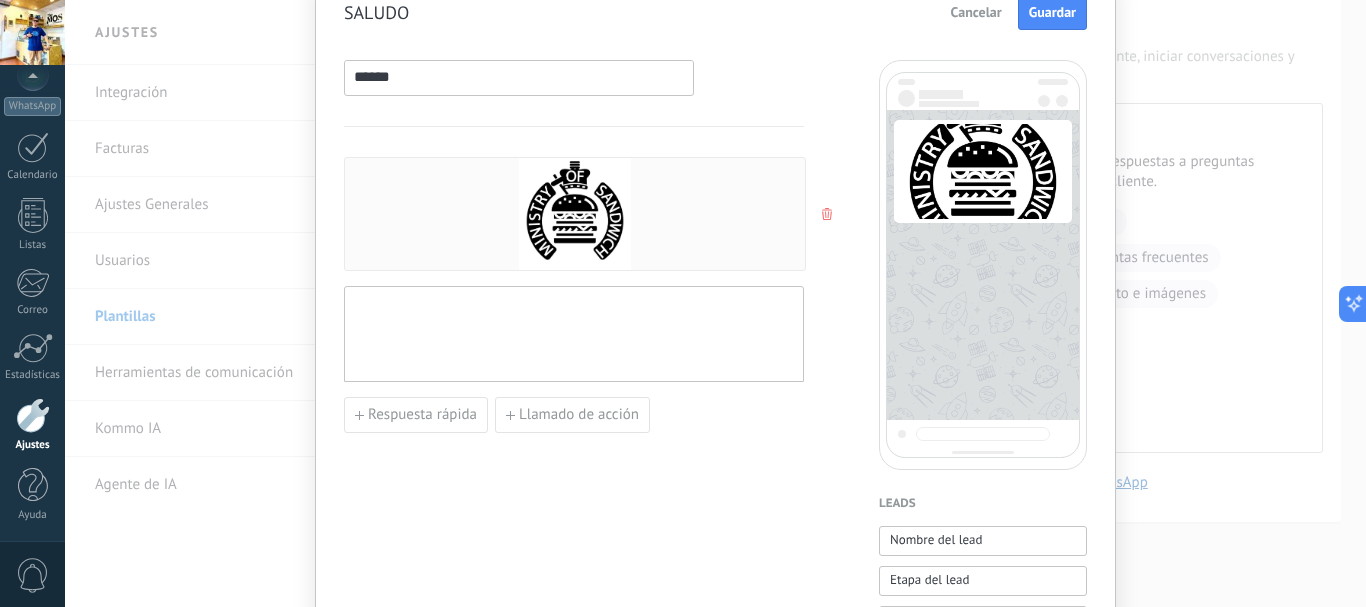 scroll, scrollTop: 0, scrollLeft: 0, axis: both 